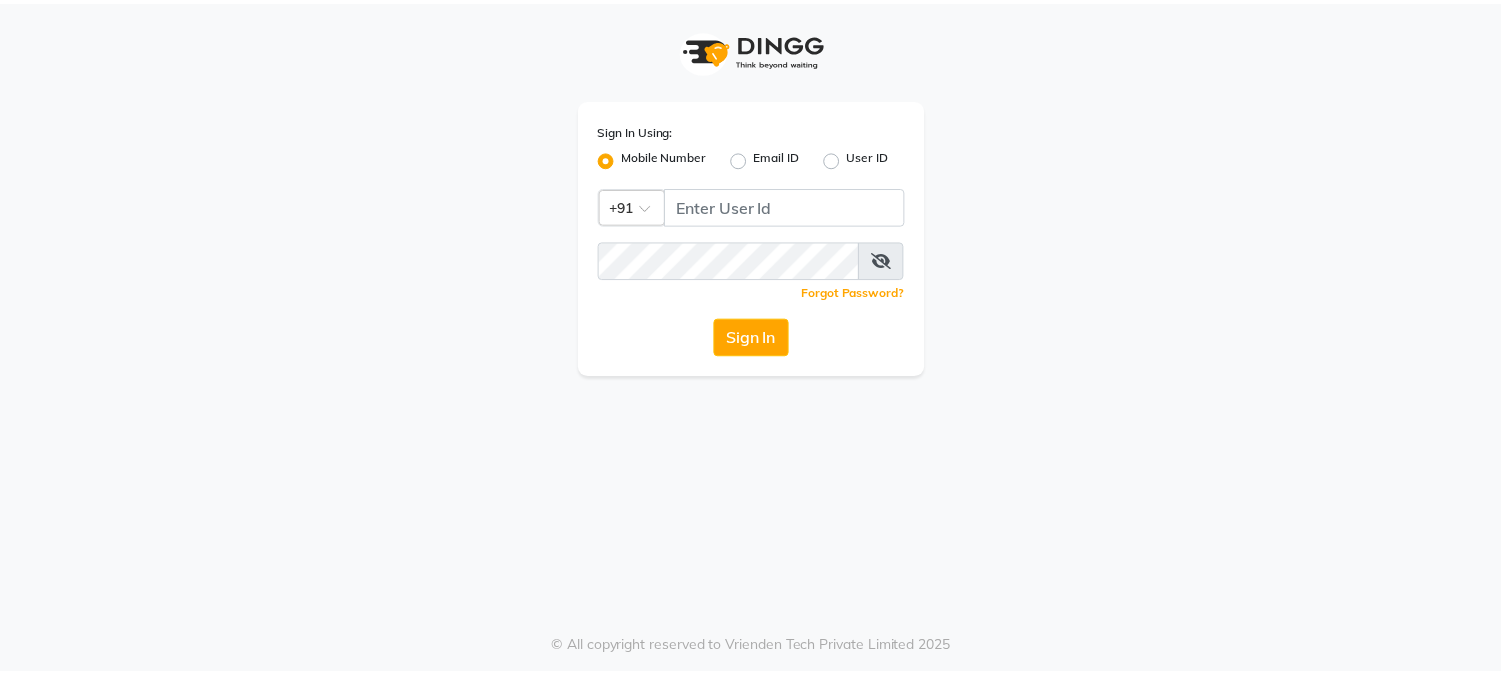 scroll, scrollTop: 0, scrollLeft: 0, axis: both 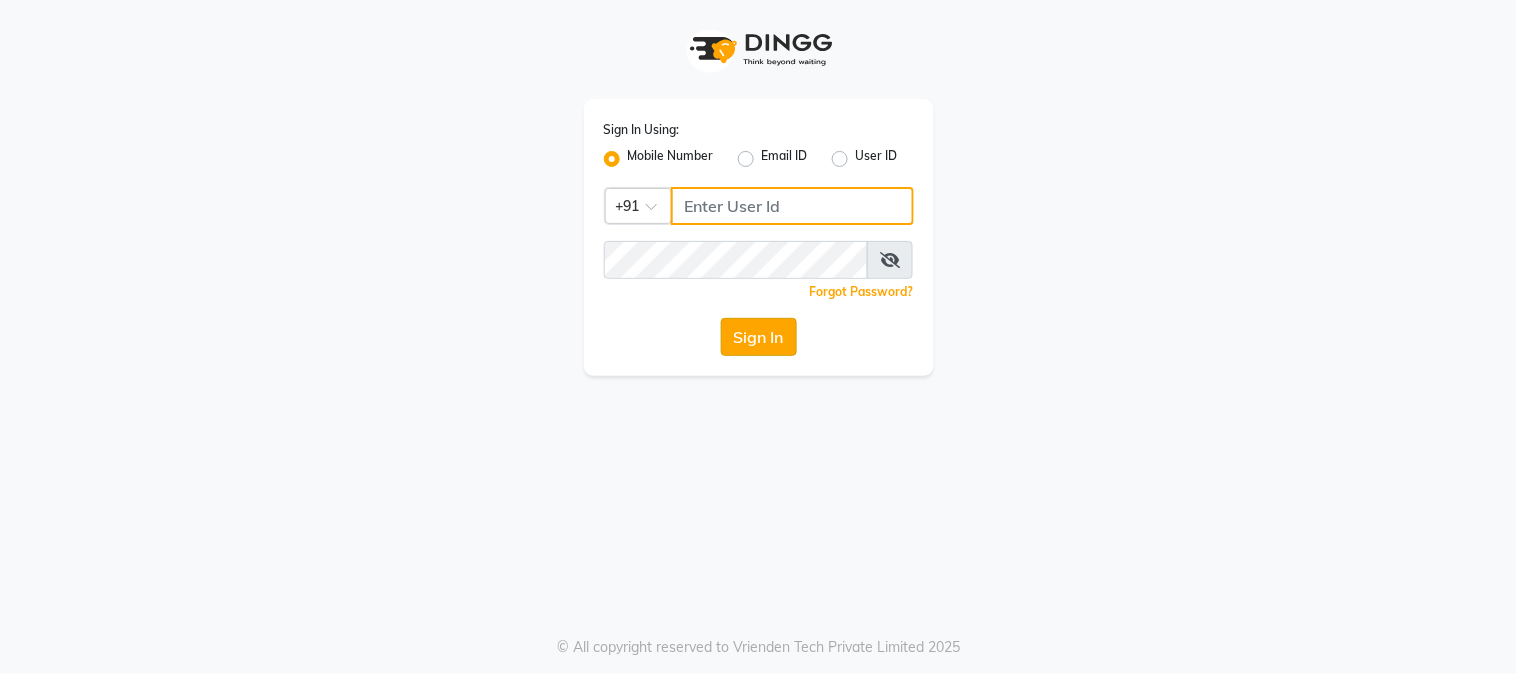 type on "8759660660" 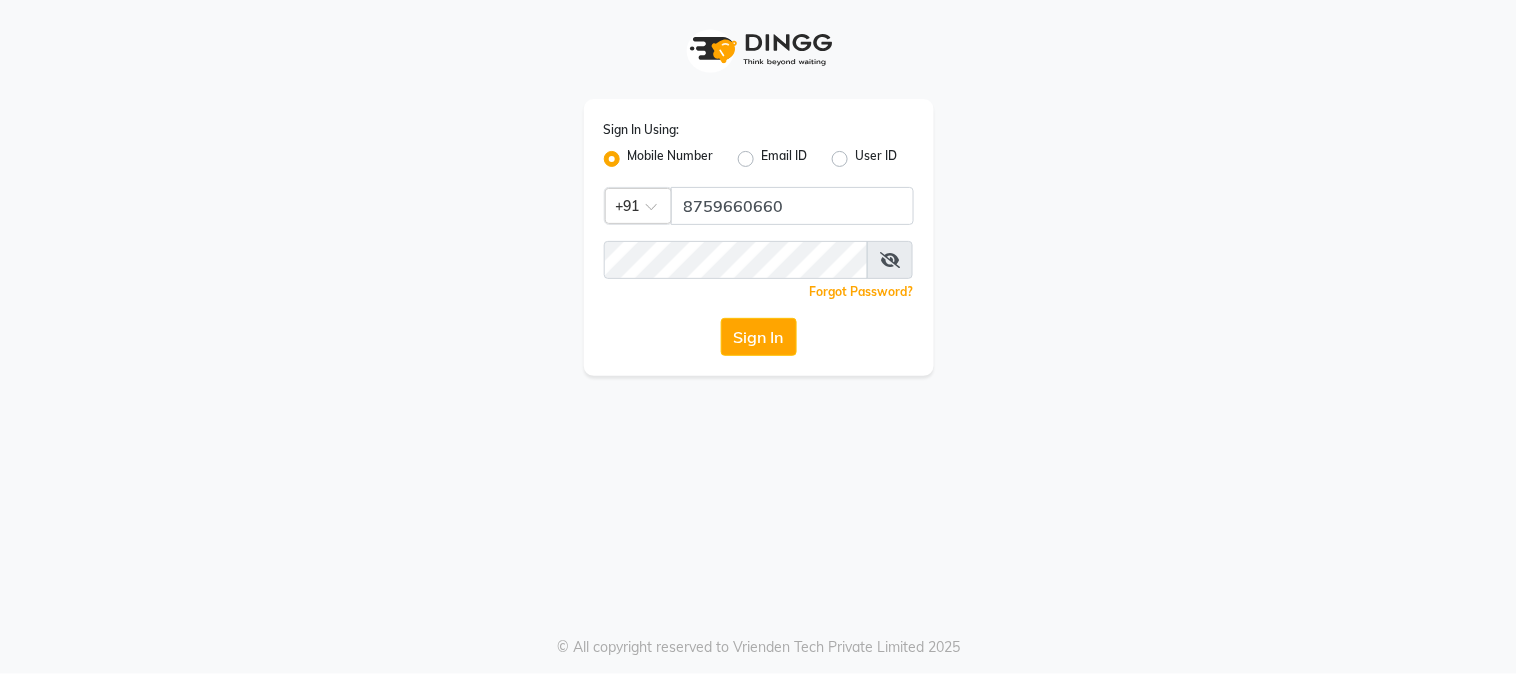 click on "Sign In" 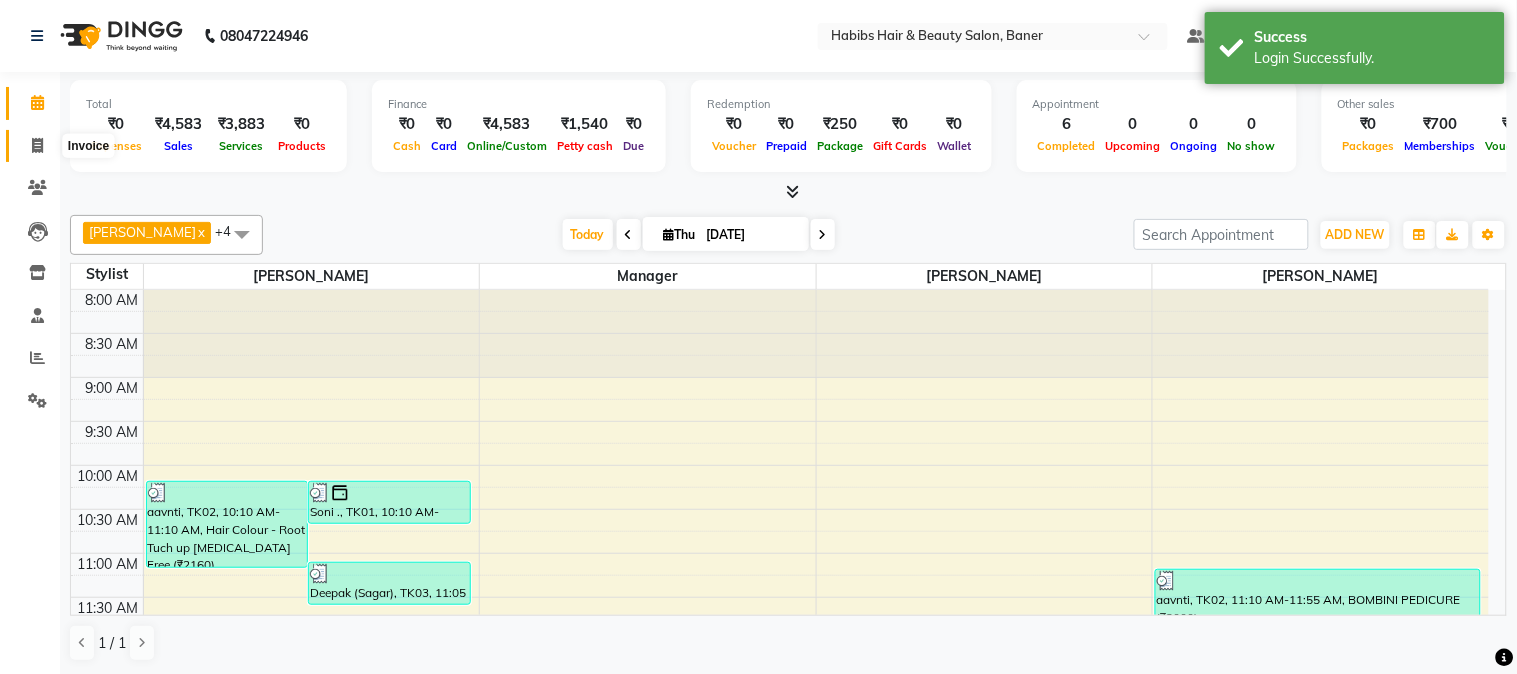 click 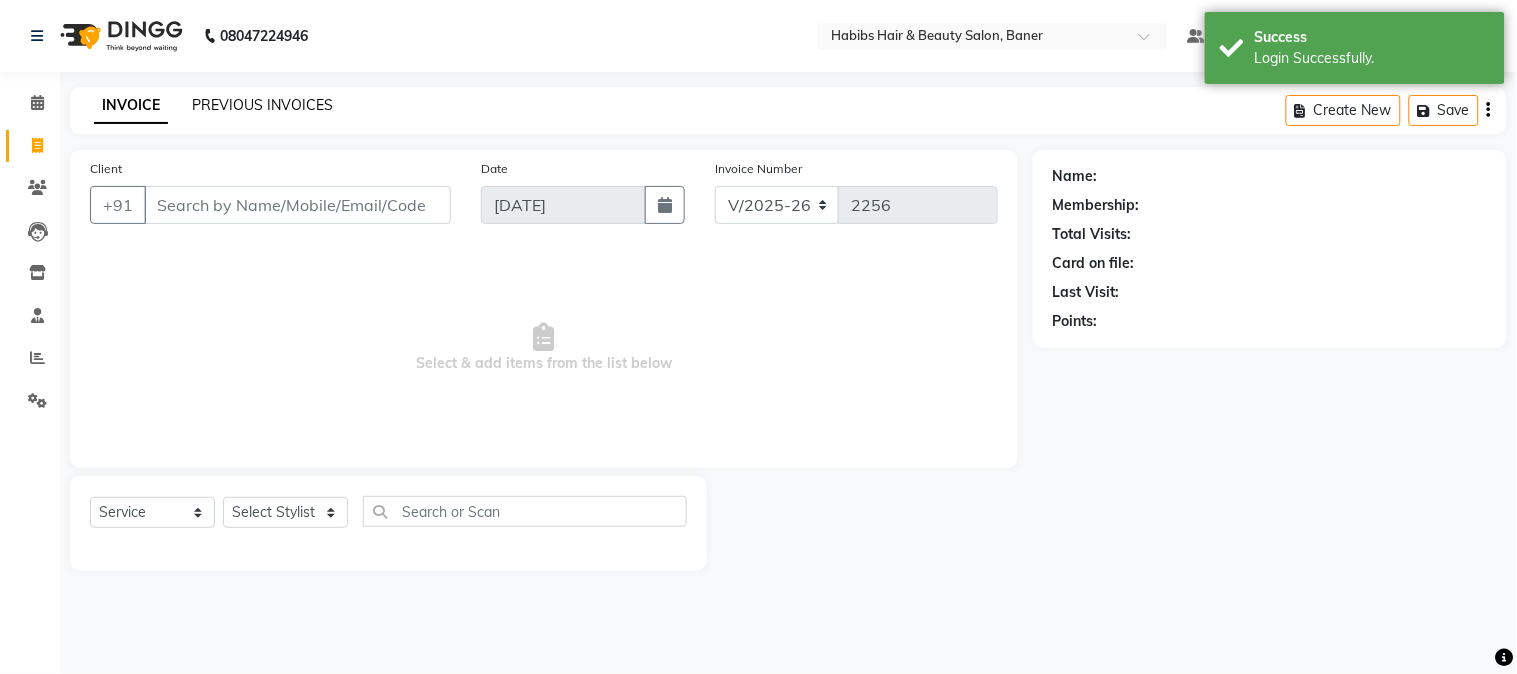 click on "PREVIOUS INVOICES" 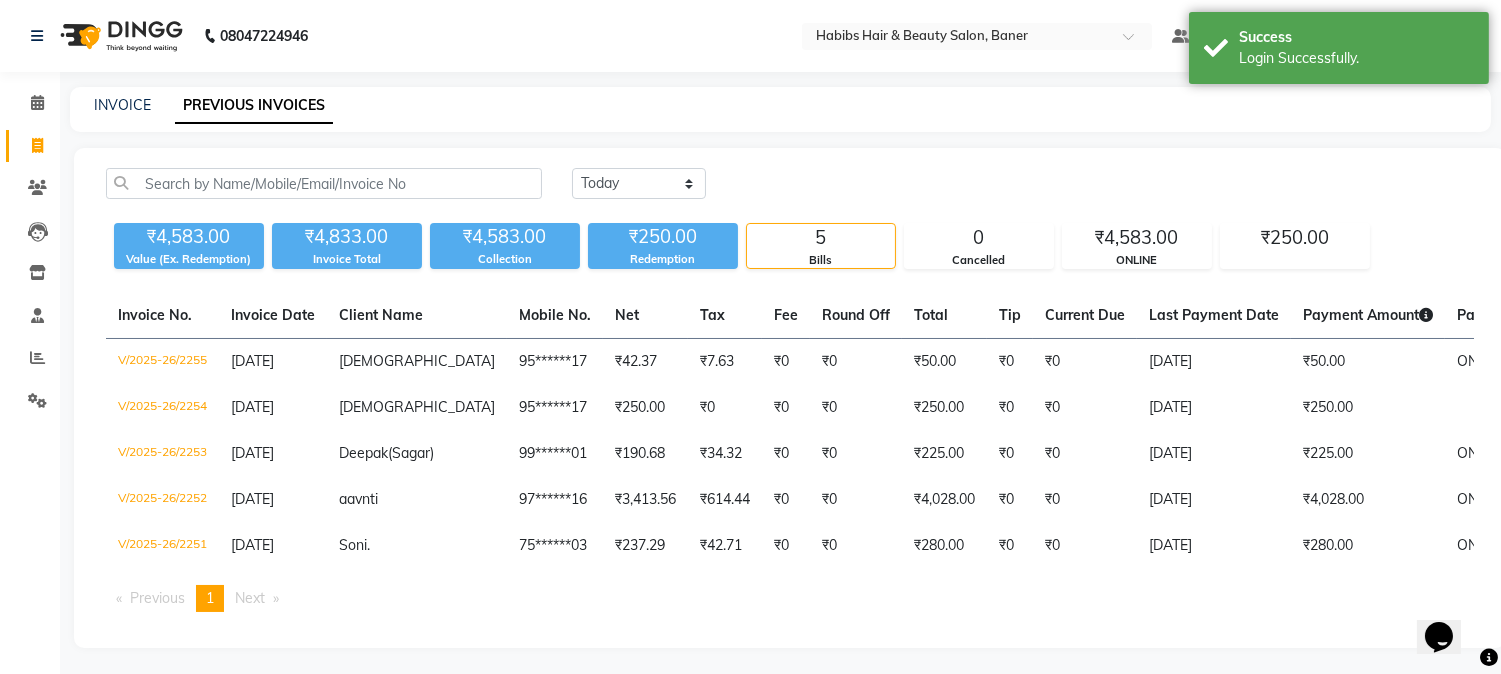 scroll, scrollTop: 0, scrollLeft: 0, axis: both 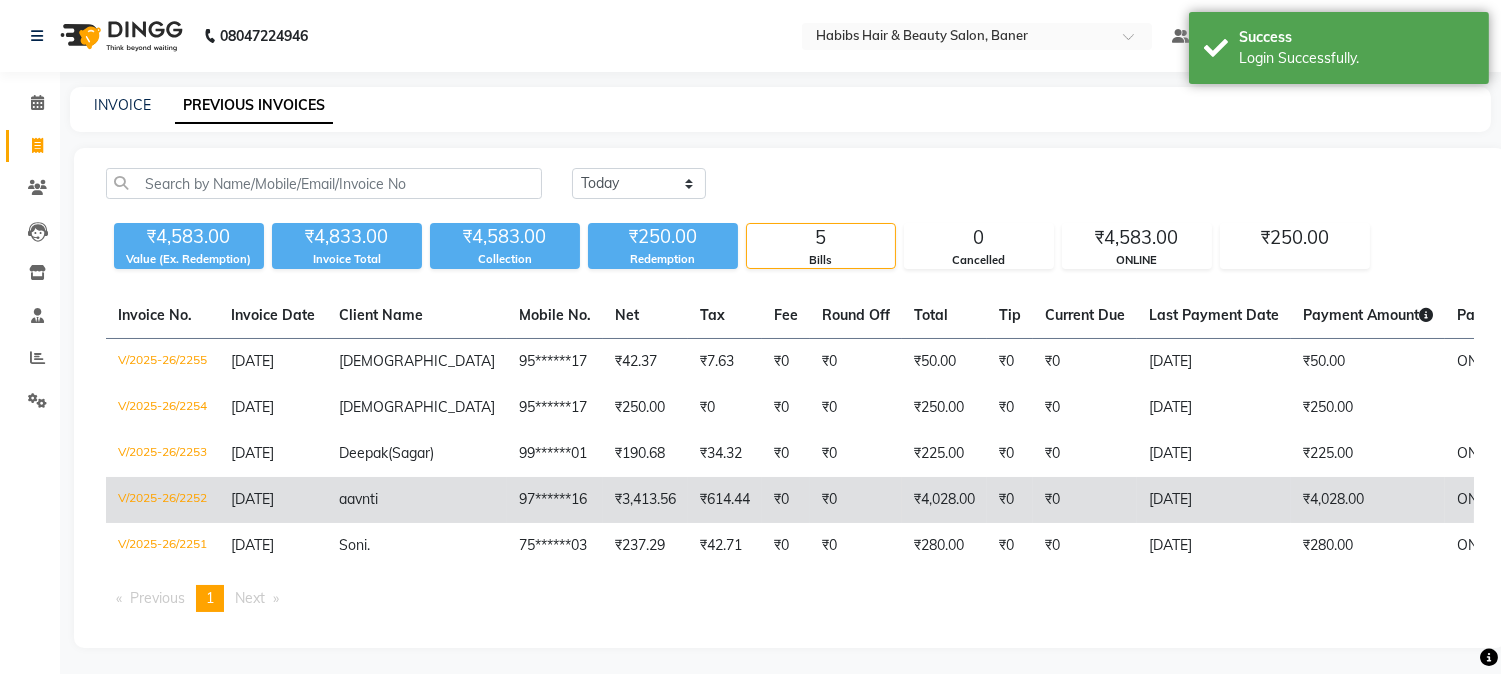 click on "97******16" 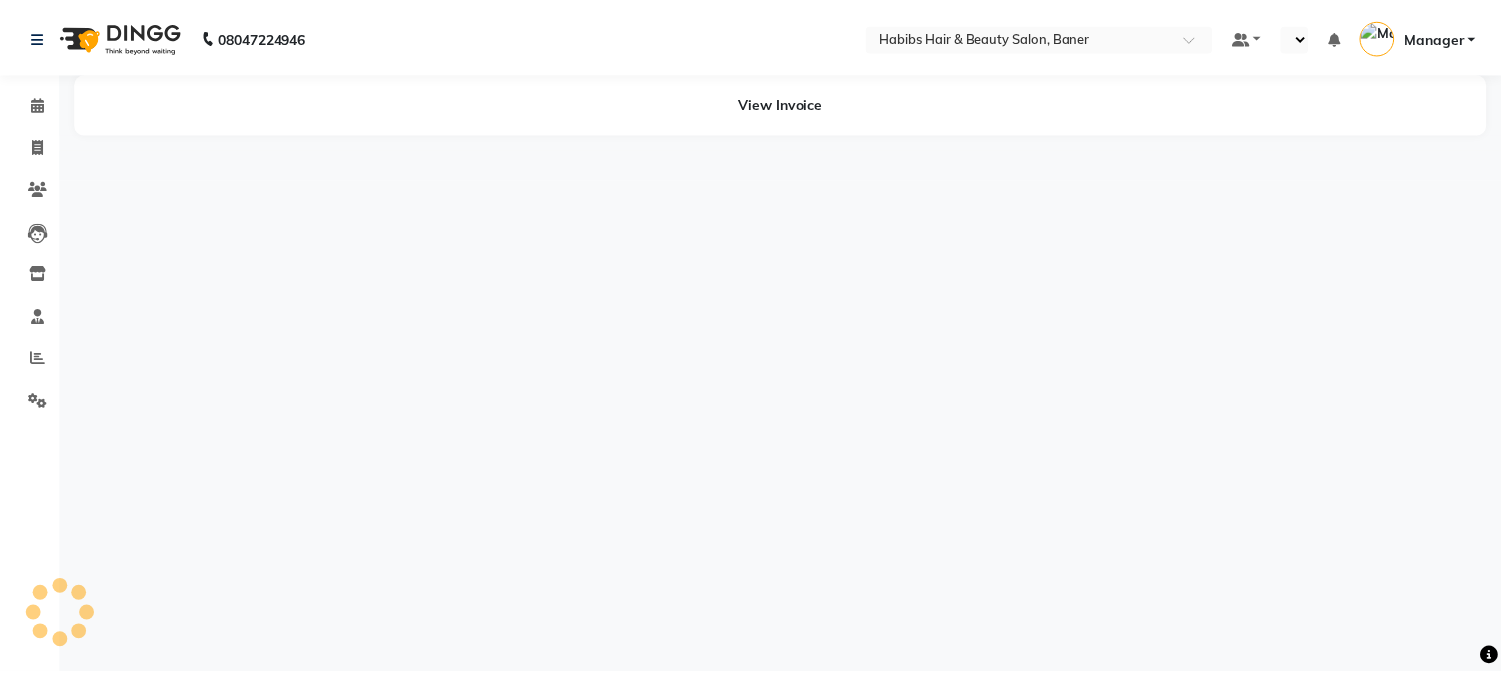 scroll, scrollTop: 0, scrollLeft: 0, axis: both 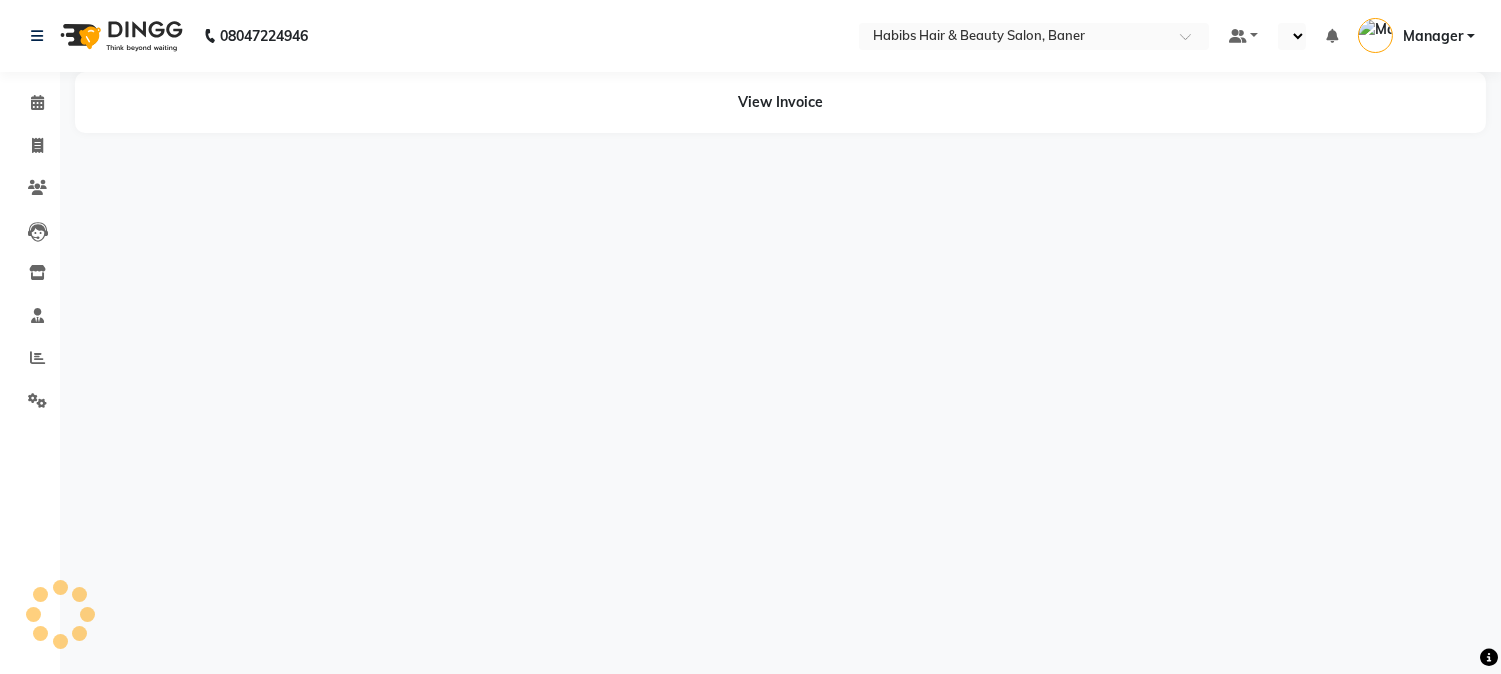 select on "en" 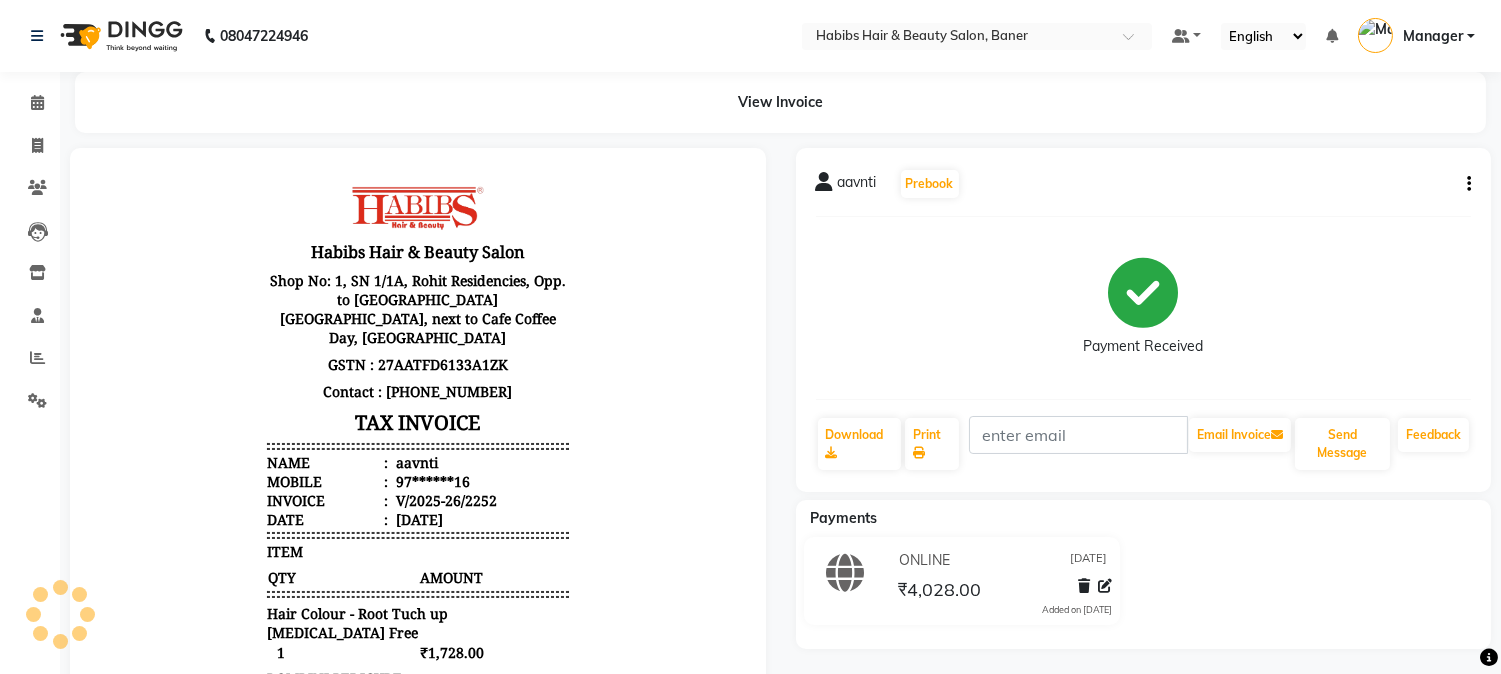 scroll, scrollTop: 0, scrollLeft: 0, axis: both 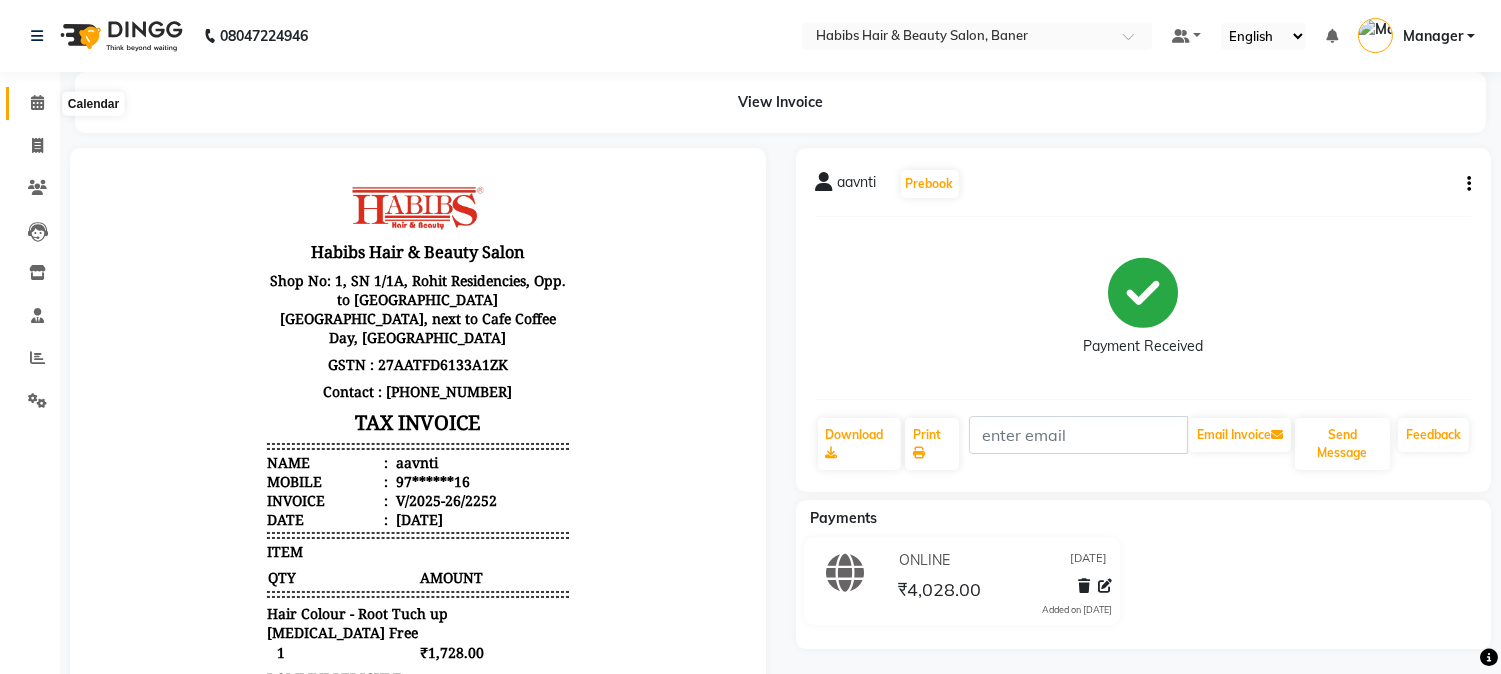 click 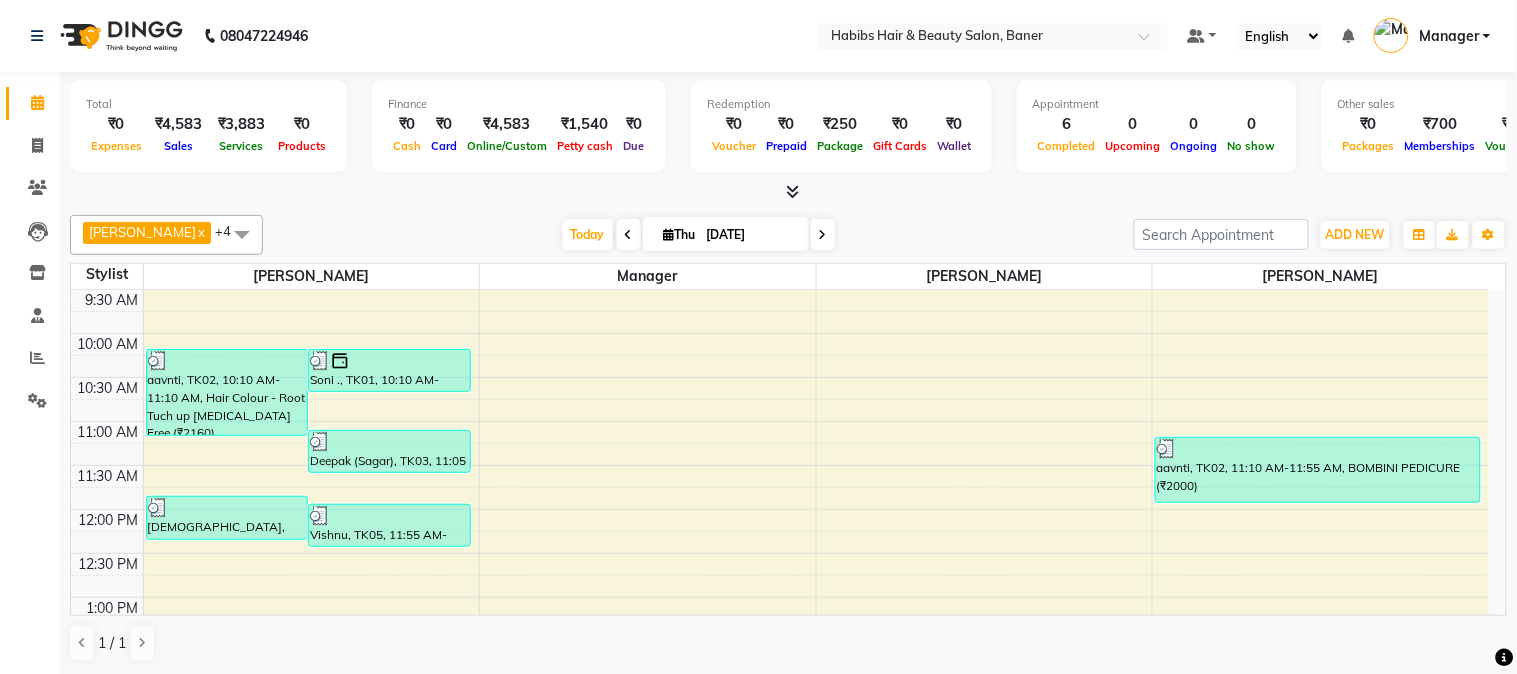 scroll, scrollTop: 111, scrollLeft: 0, axis: vertical 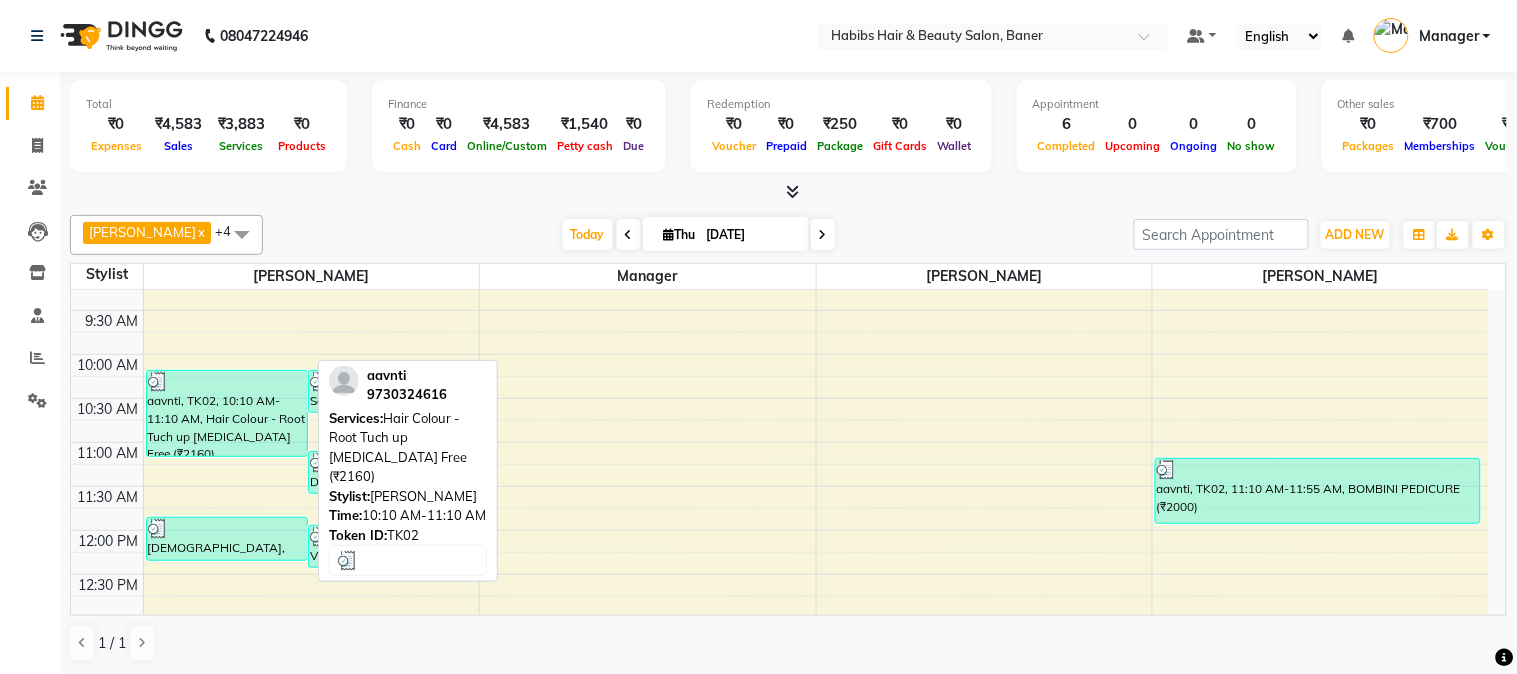 click on "aavnti, TK02, 10:10 AM-11:10 AM, Hair Colour - Root Tuch up [MEDICAL_DATA] Free (₹2160)" at bounding box center (227, 413) 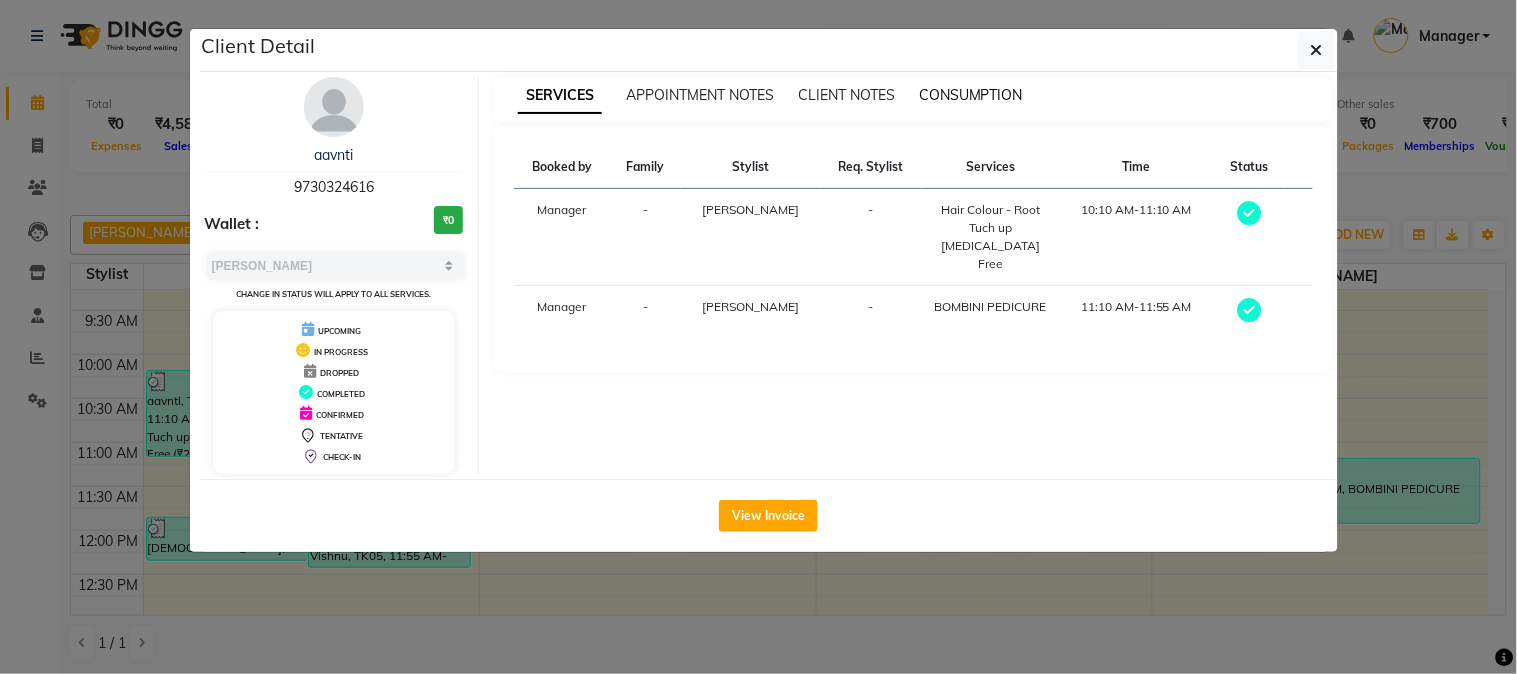 click on "CONSUMPTION" at bounding box center [971, 95] 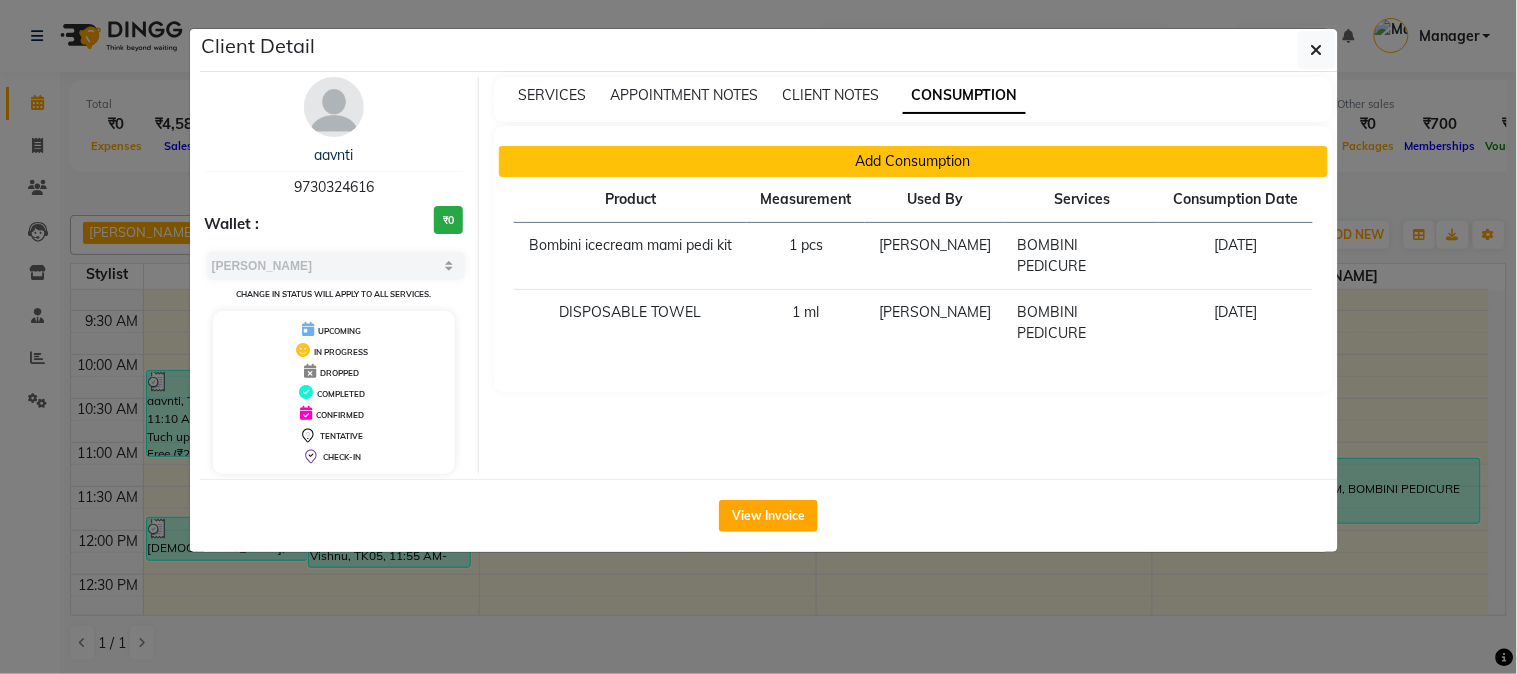 click on "Add Consumption" at bounding box center (913, 161) 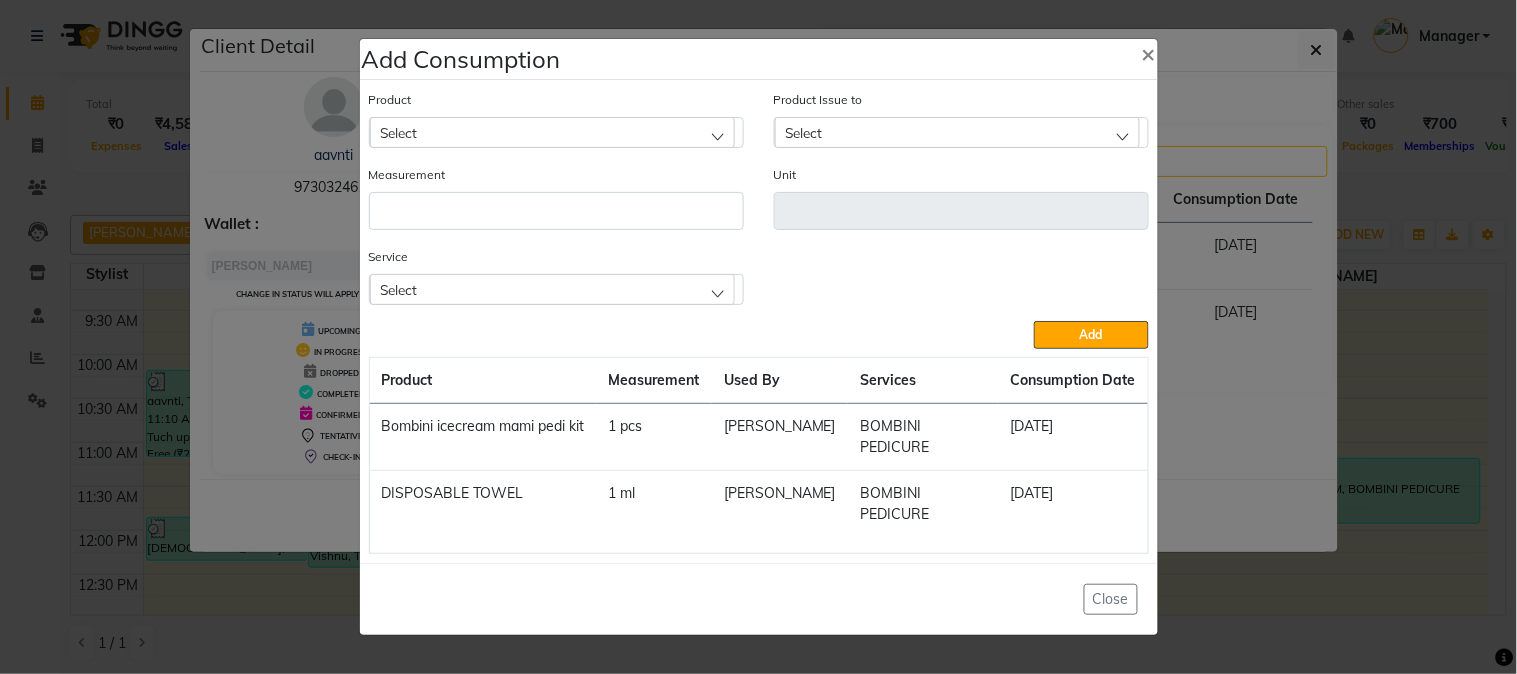 click on "Select" 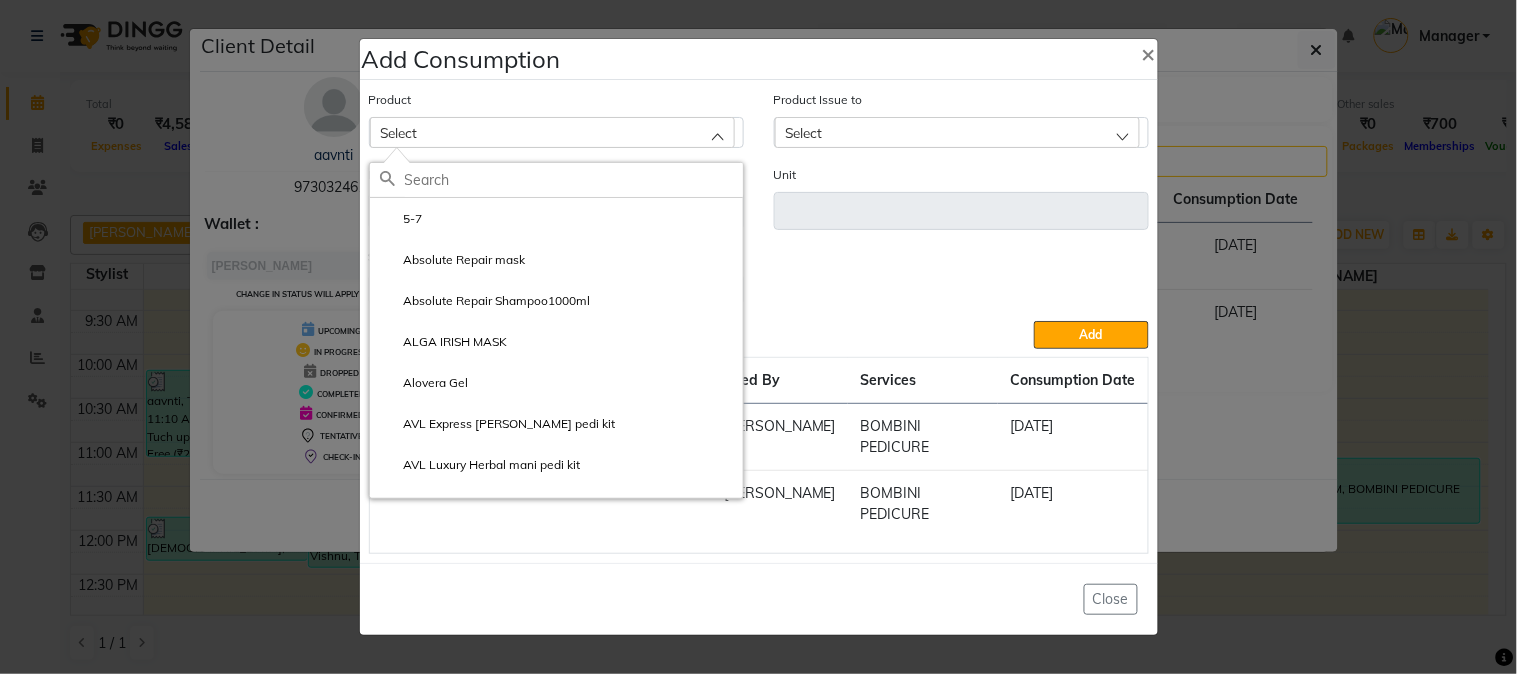 type on "5" 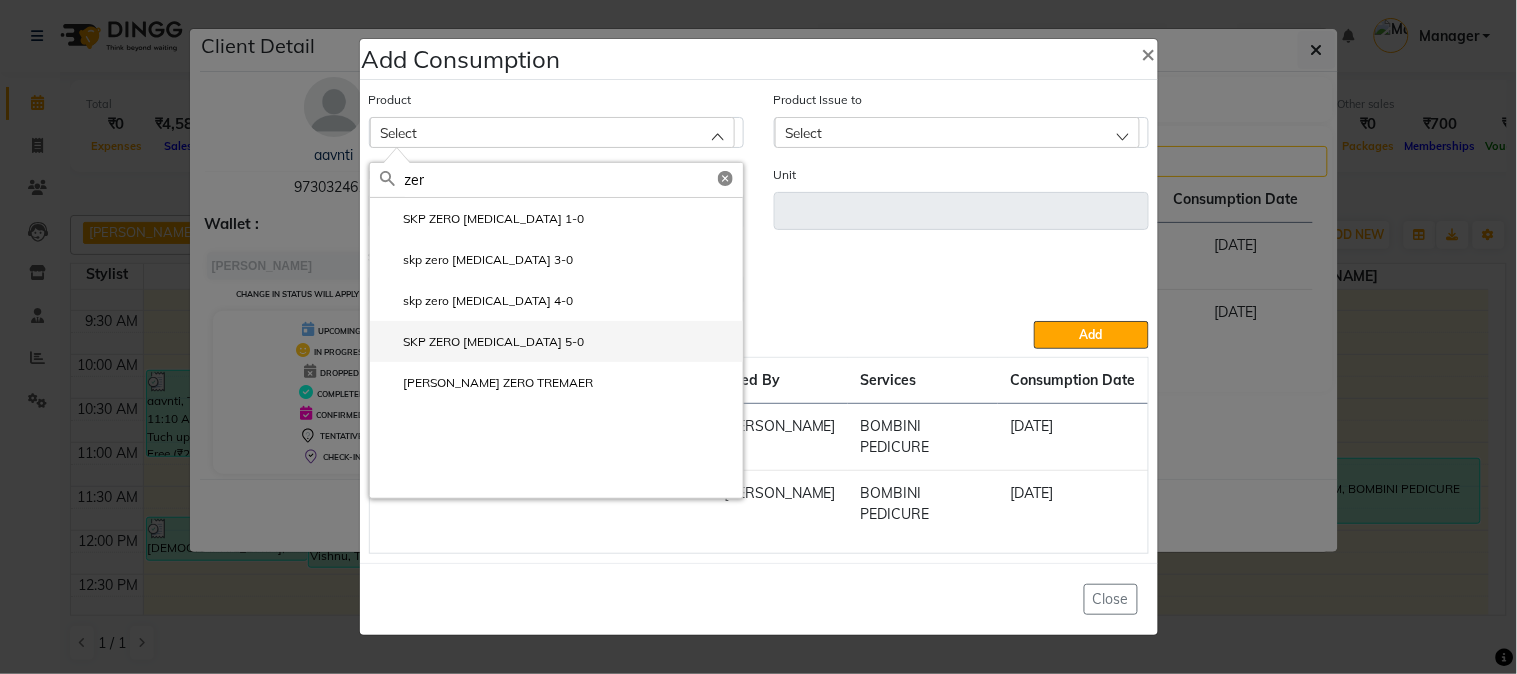 type on "zer" 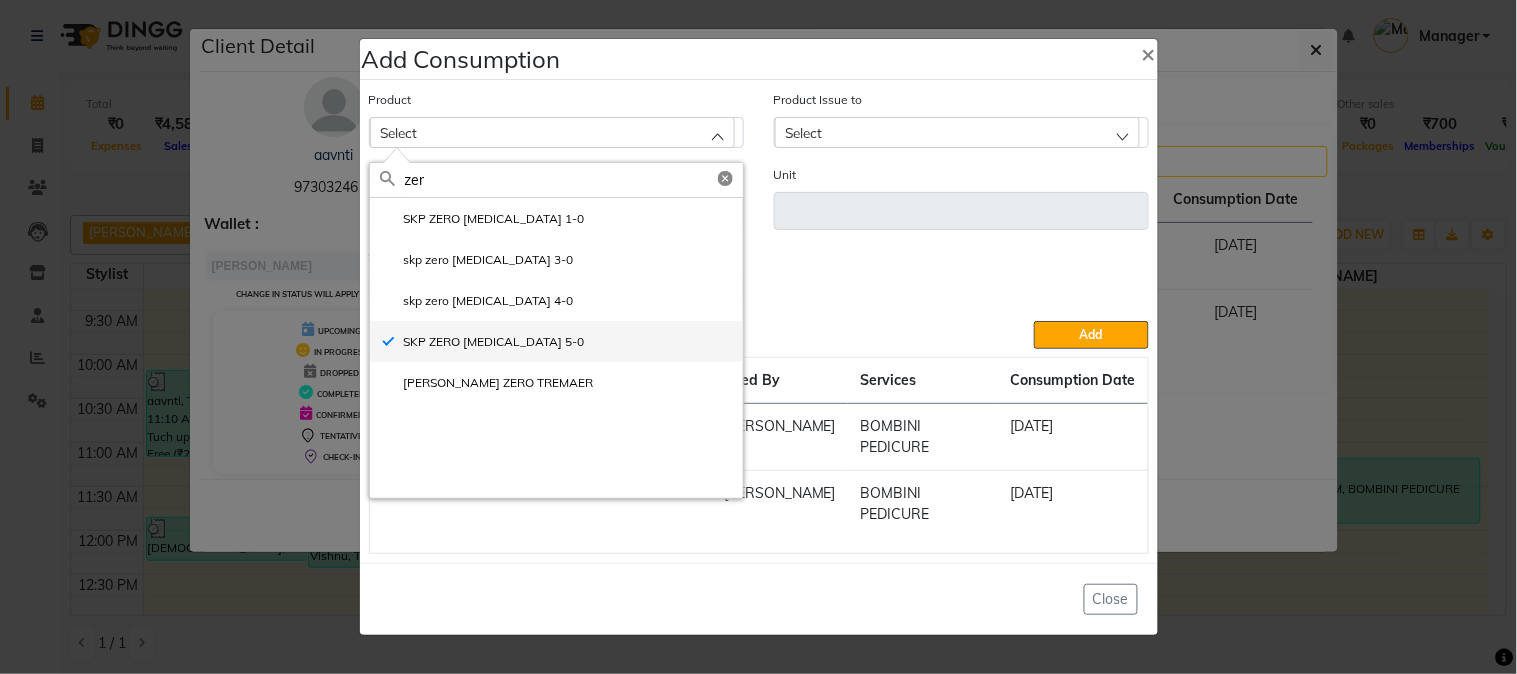 type on "ML" 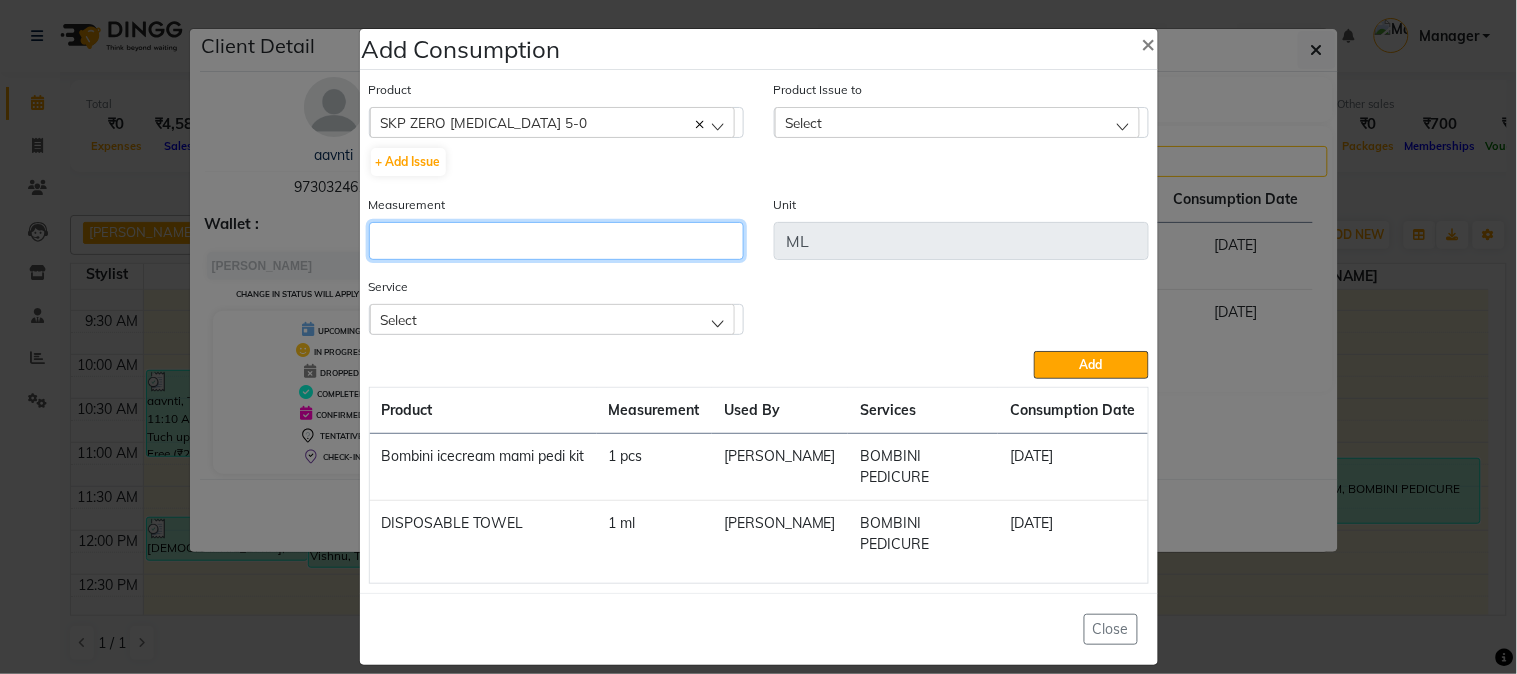 click 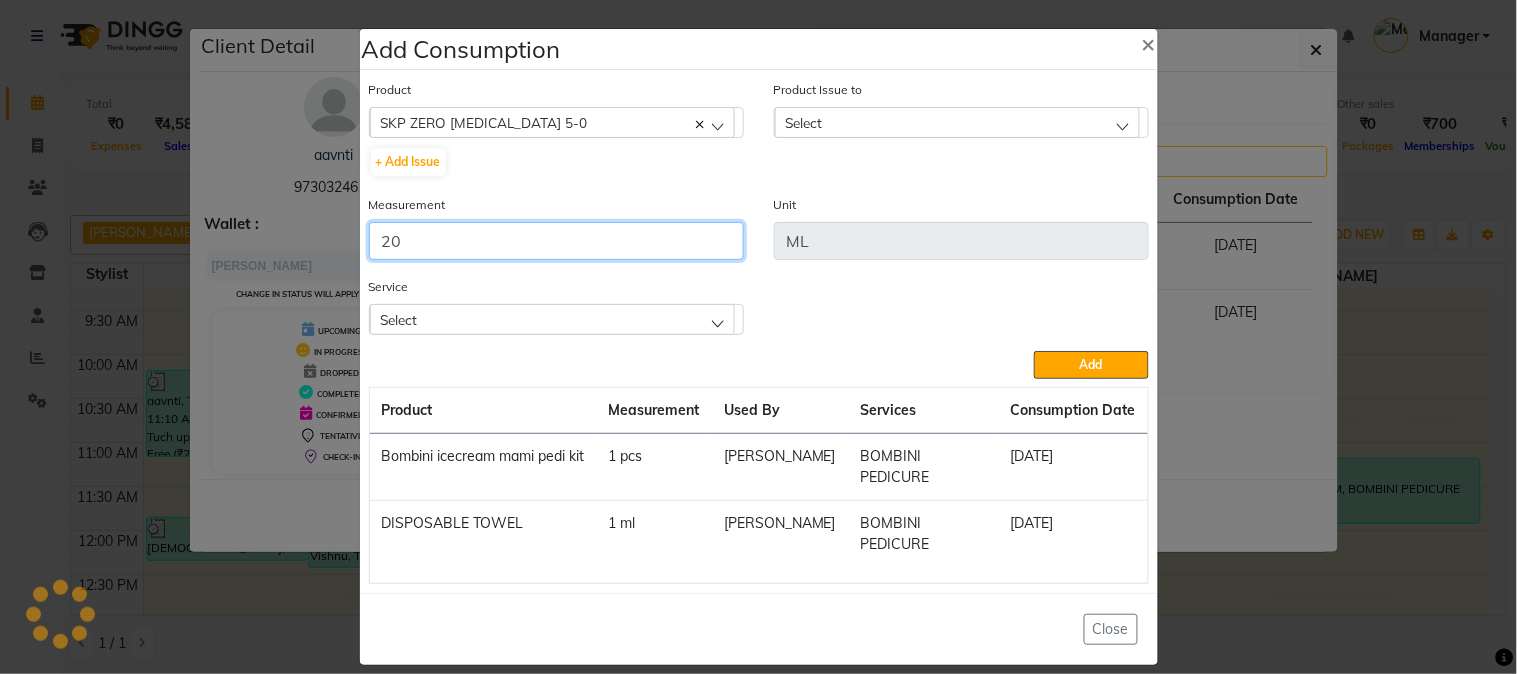 type on "20" 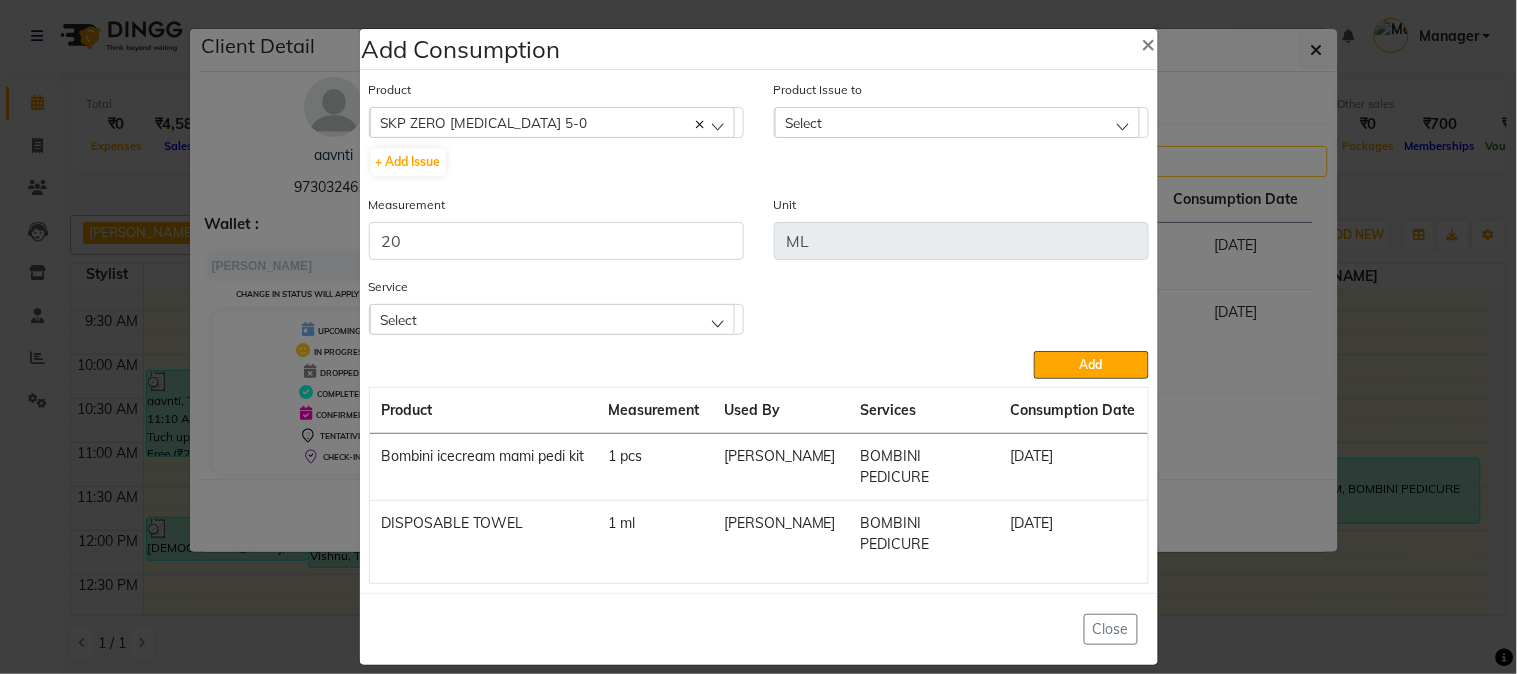 click on "Select" 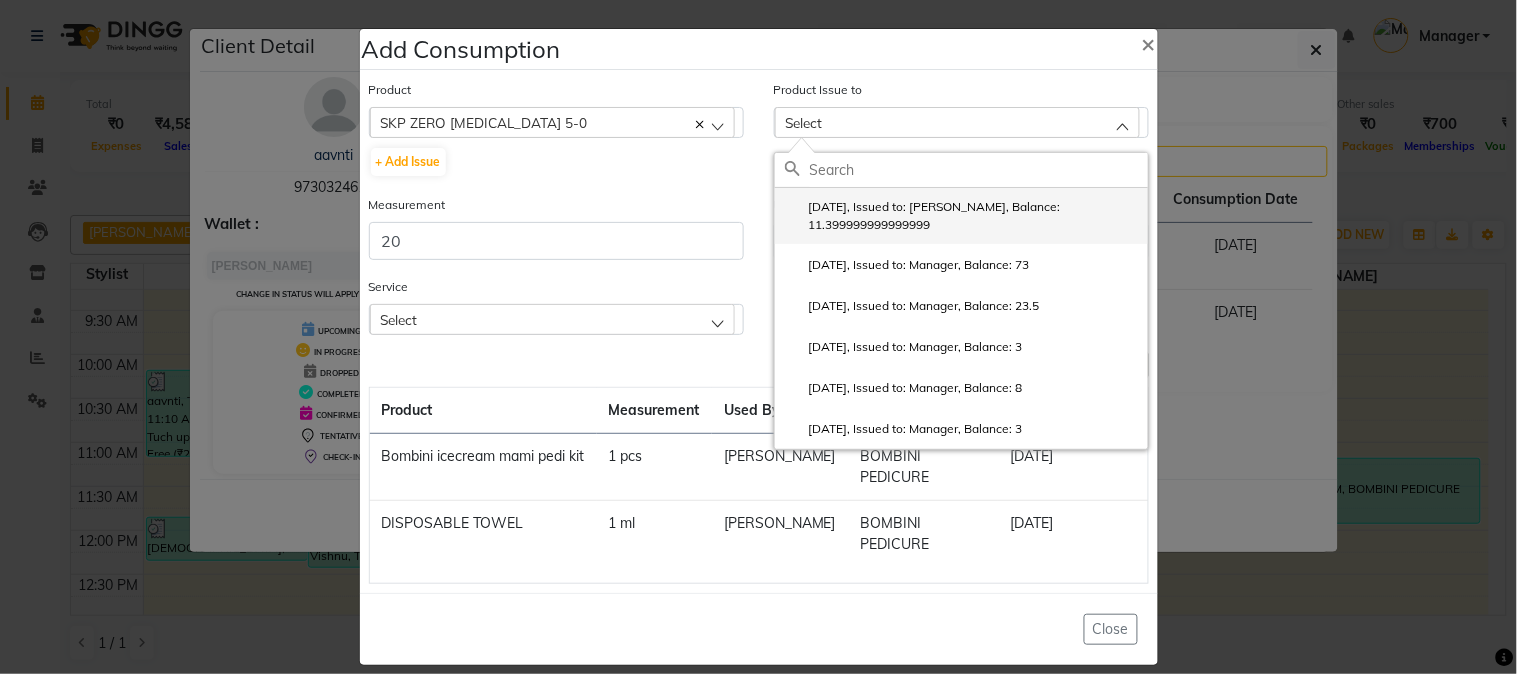 click on "[DATE], Issued to: [PERSON_NAME], Balance: 11.399999999999999" 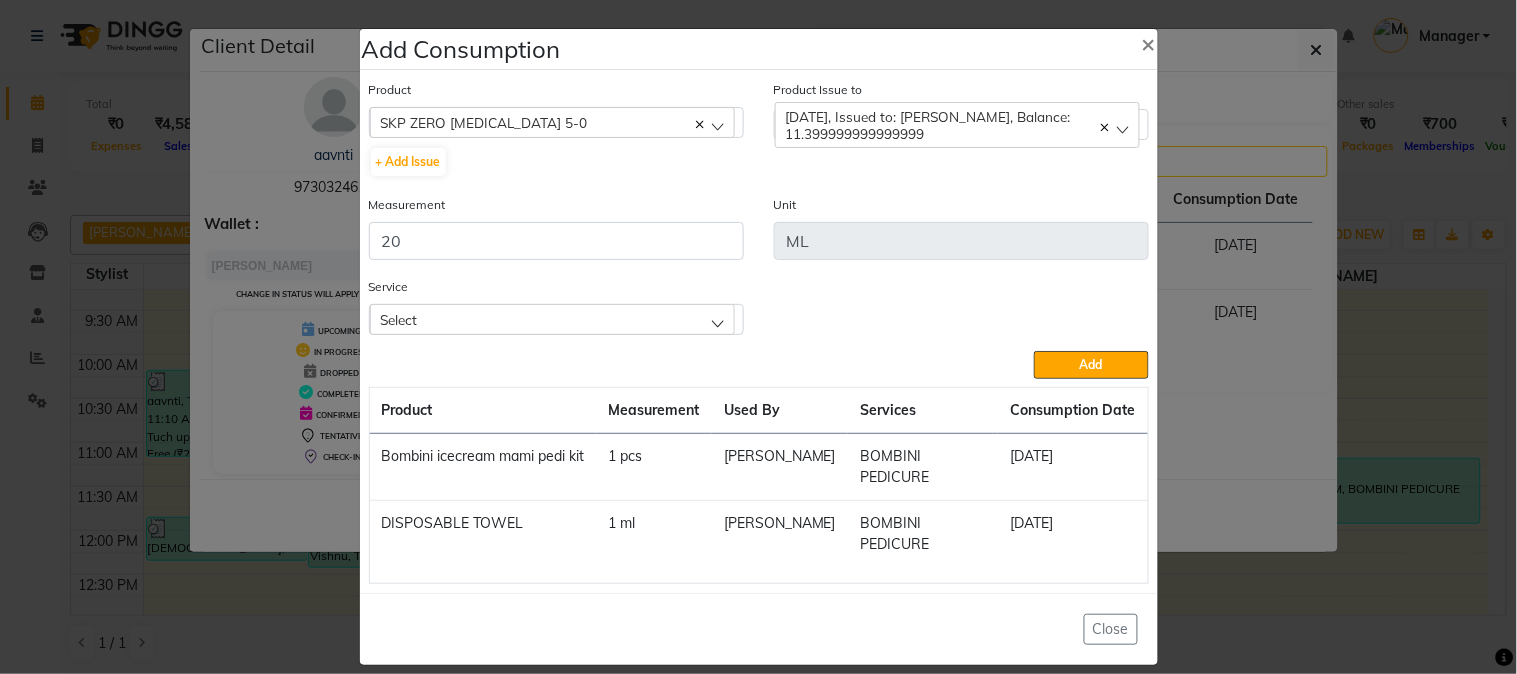 click on "Select" 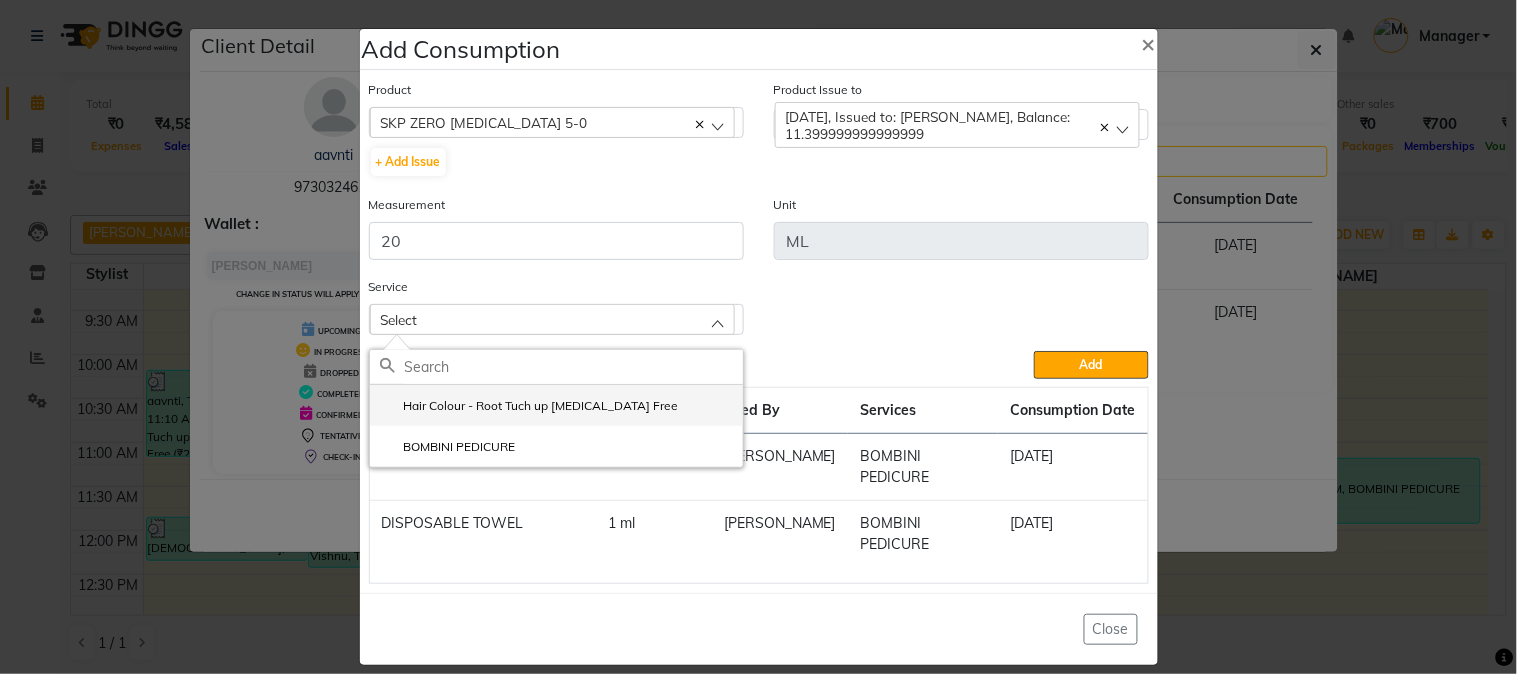 click on "Hair Colour - Root Tuch up [MEDICAL_DATA] Free" 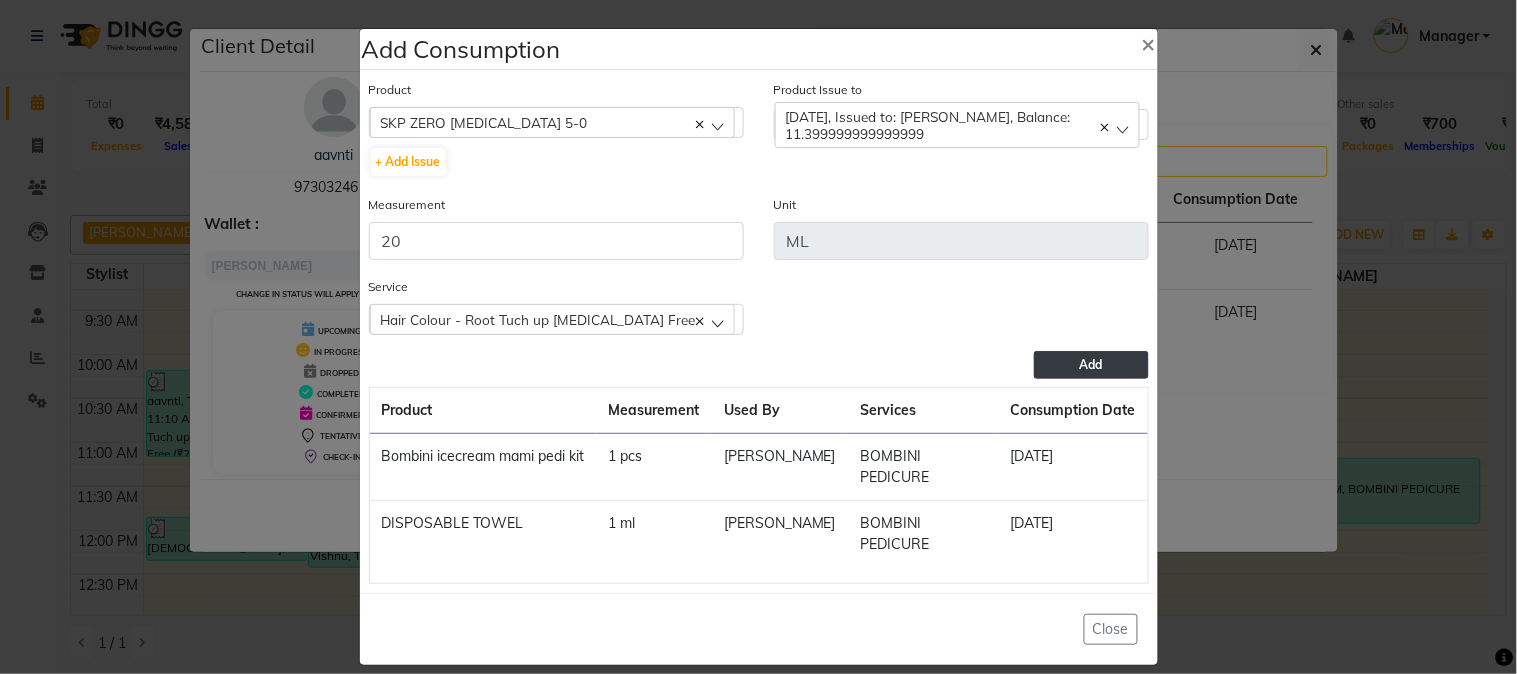 click on "Add" 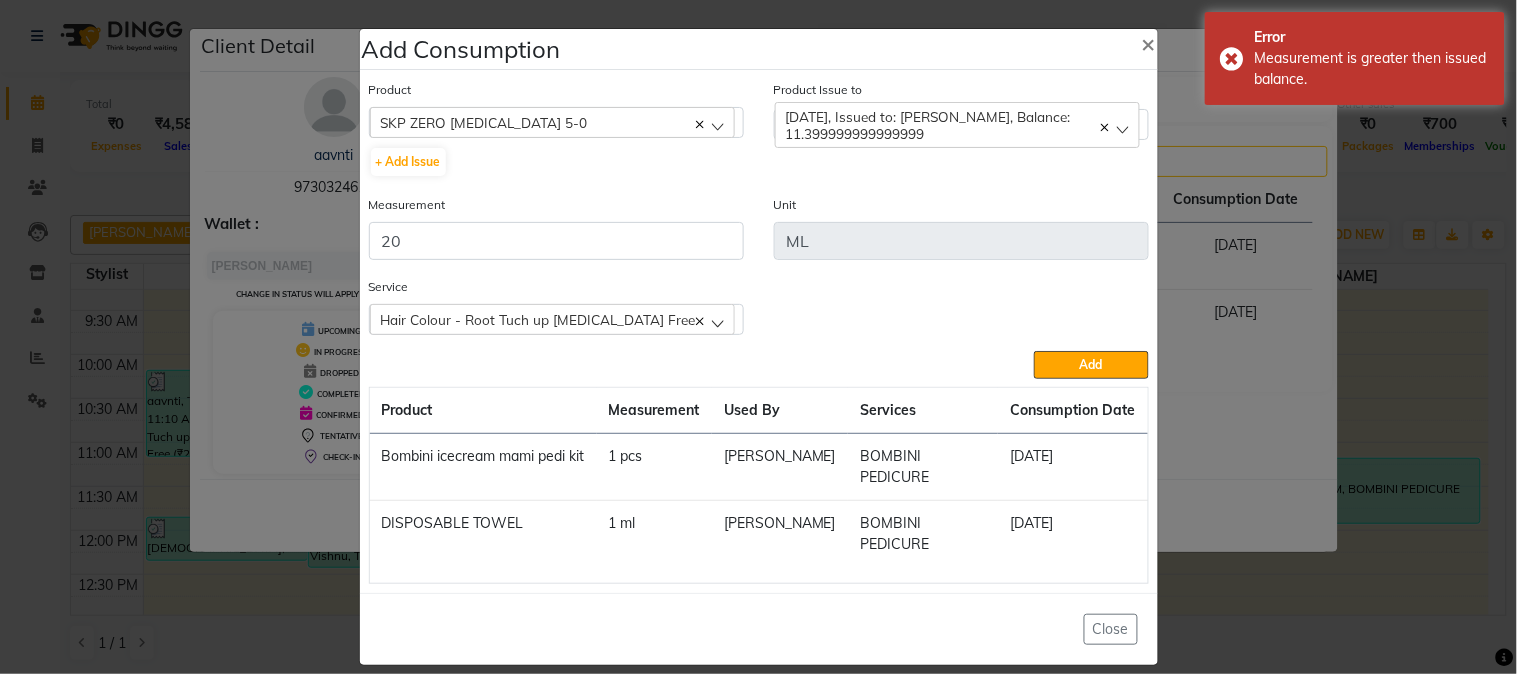 click on "[DATE], Issued to: [PERSON_NAME], Balance: 11.399999999999999" 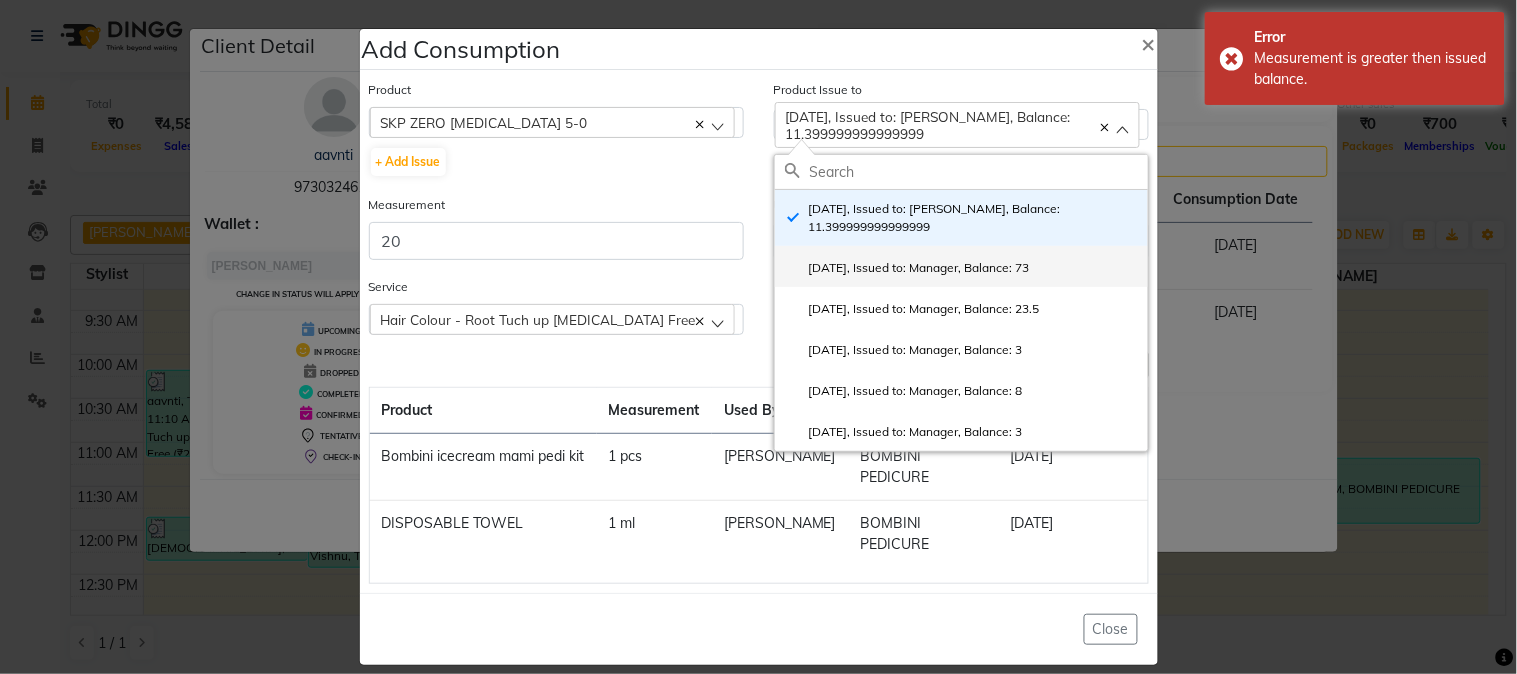 click on "[DATE], Issued to: Manager, Balance: 73" 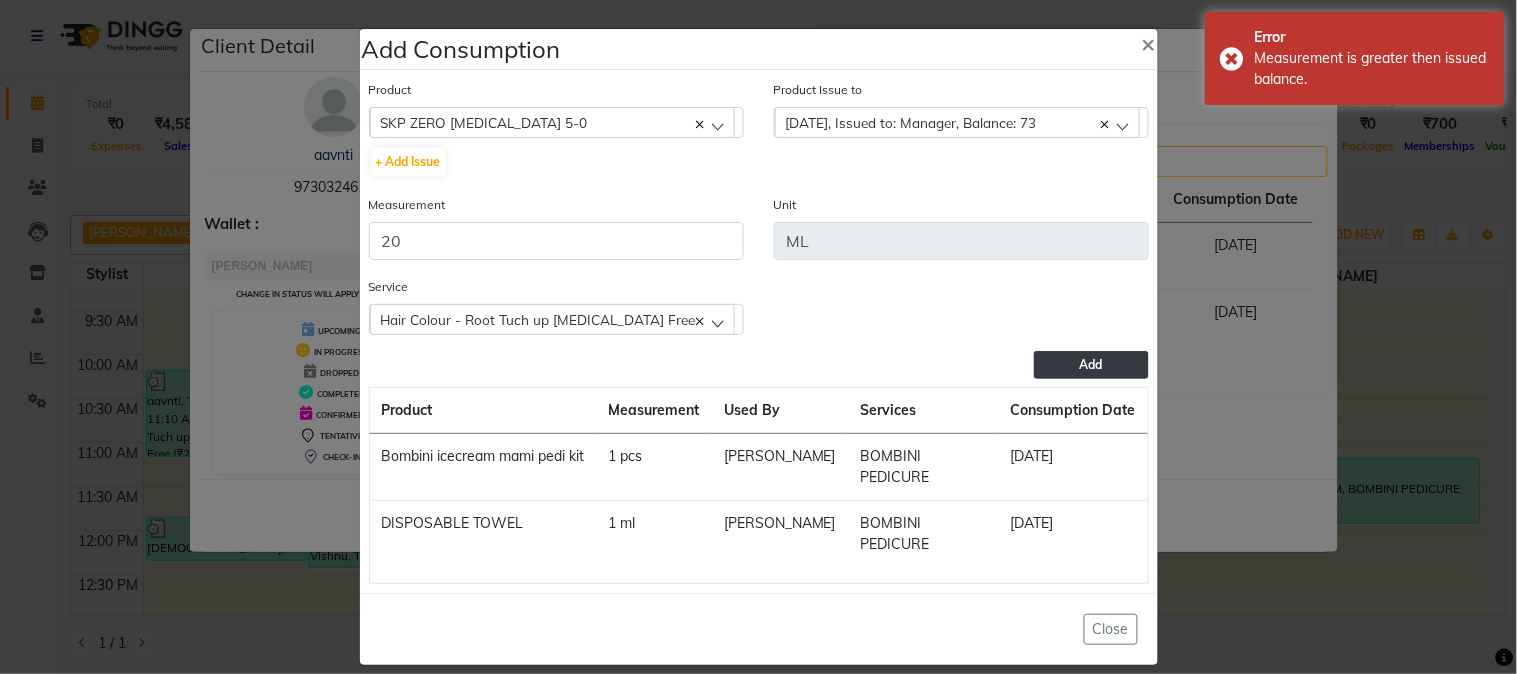 click on "Add" 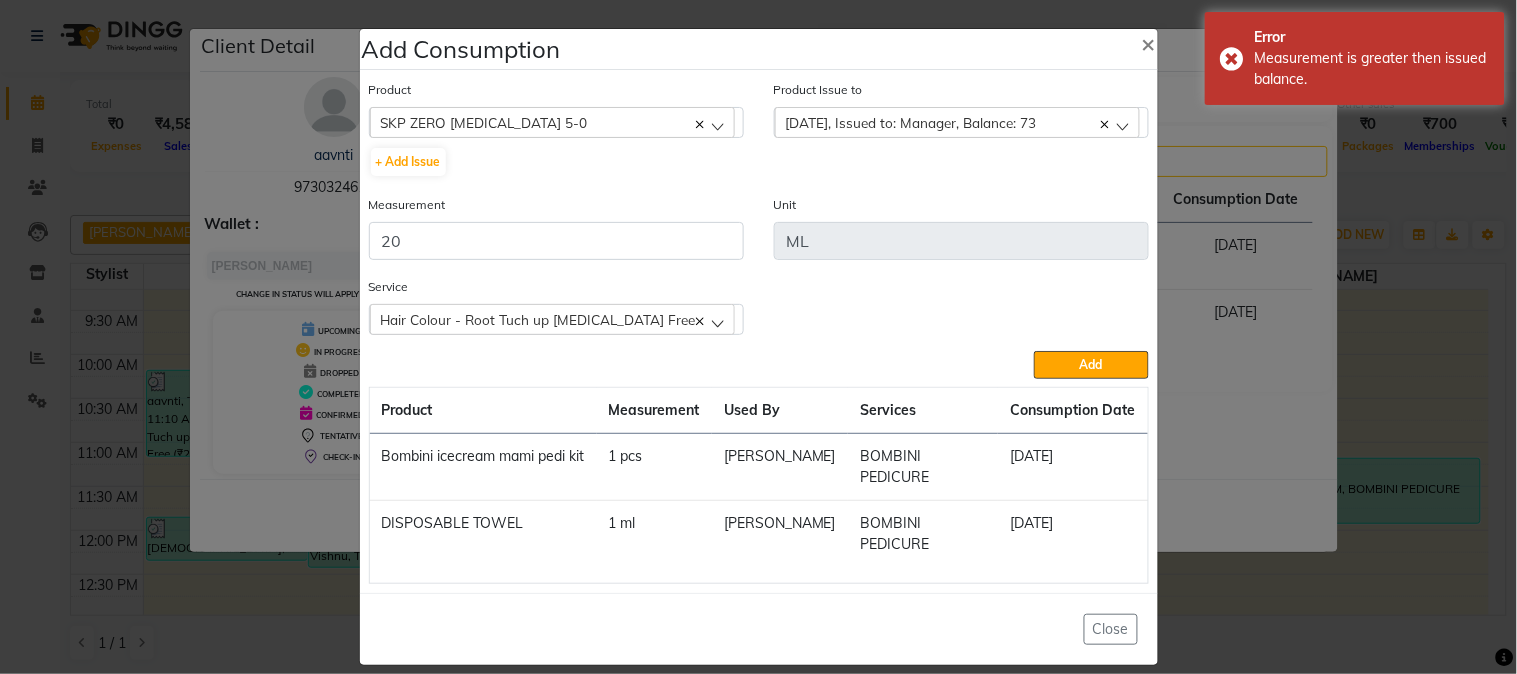 type 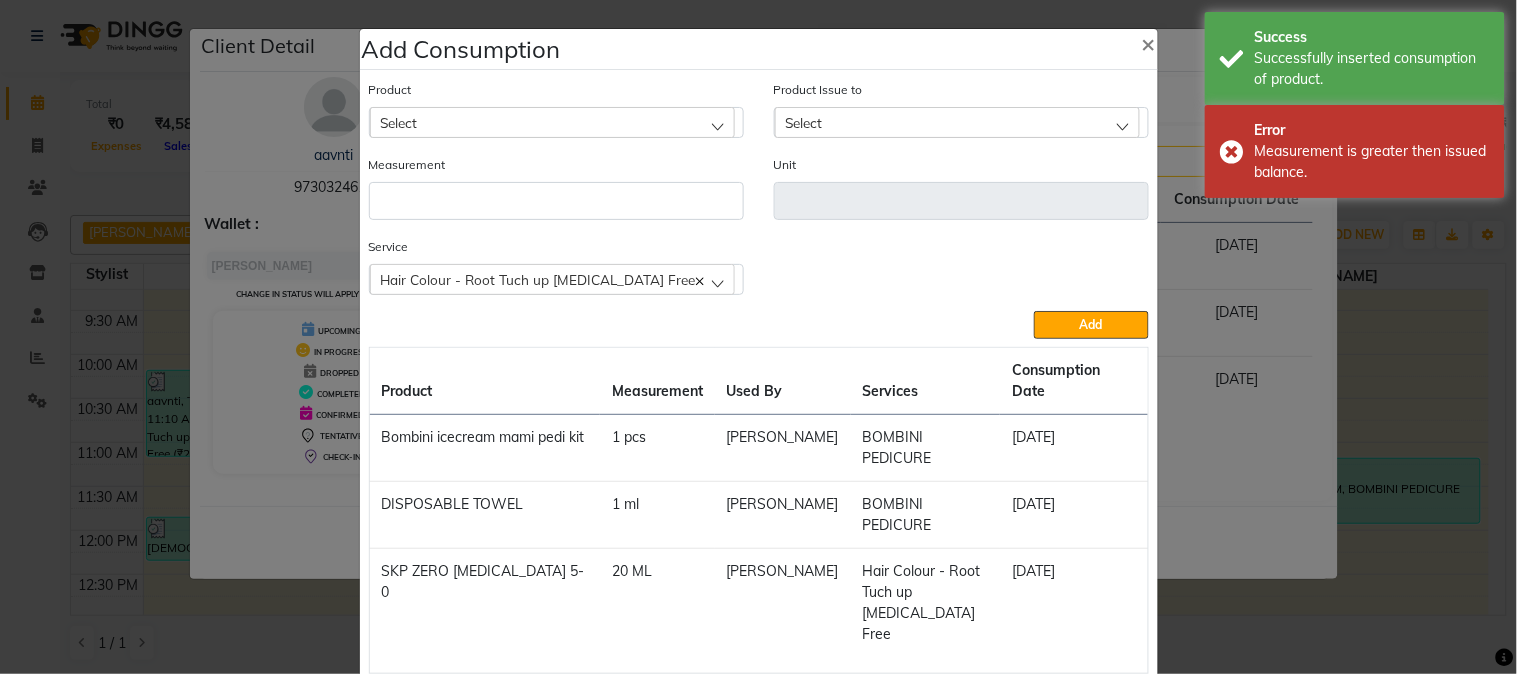 click on "Select" 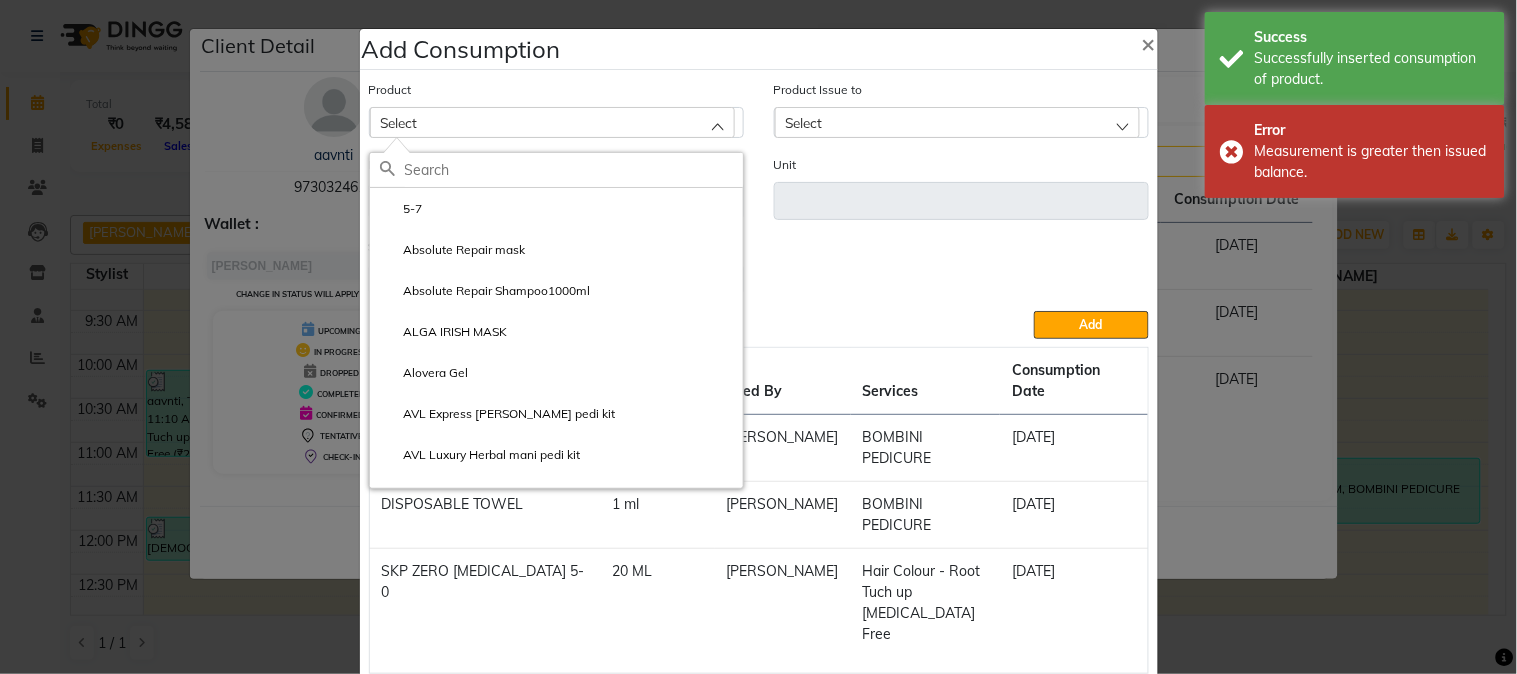 type on "3" 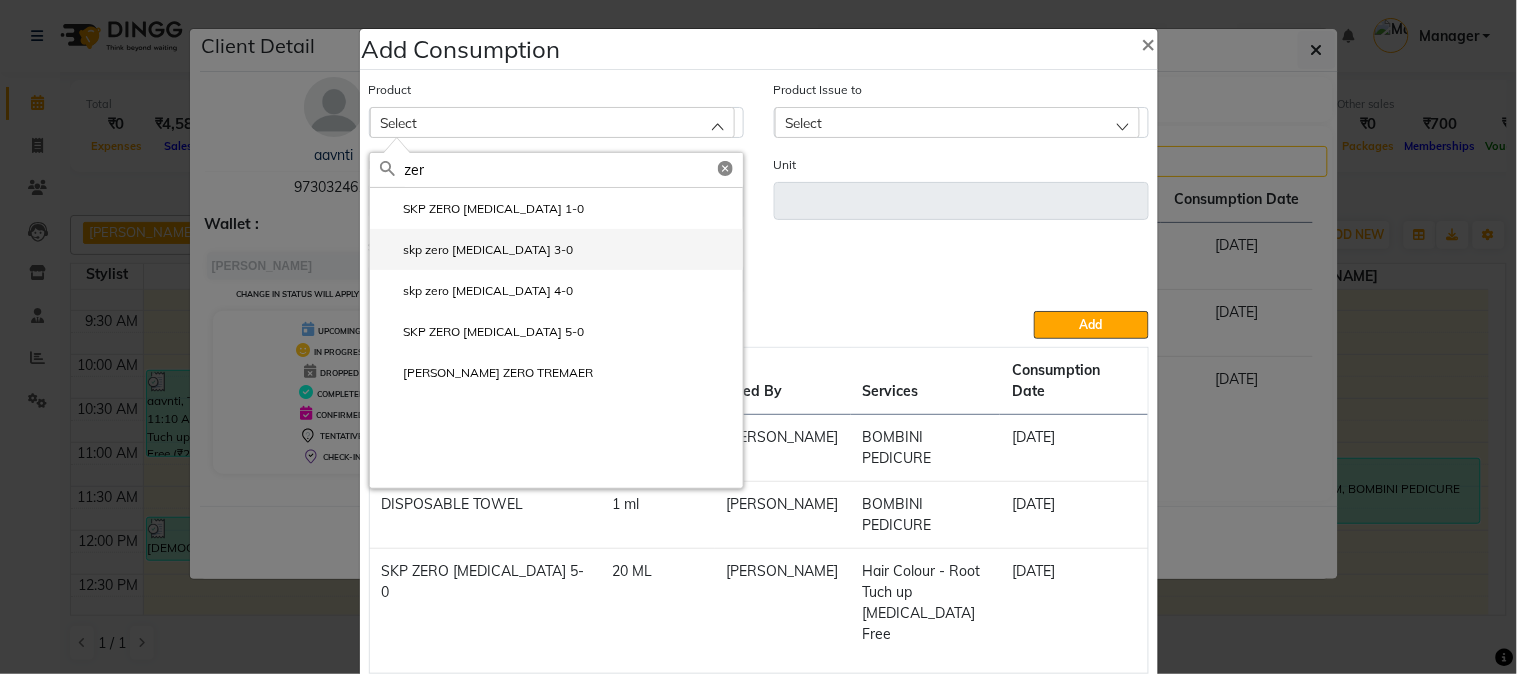 type on "zer" 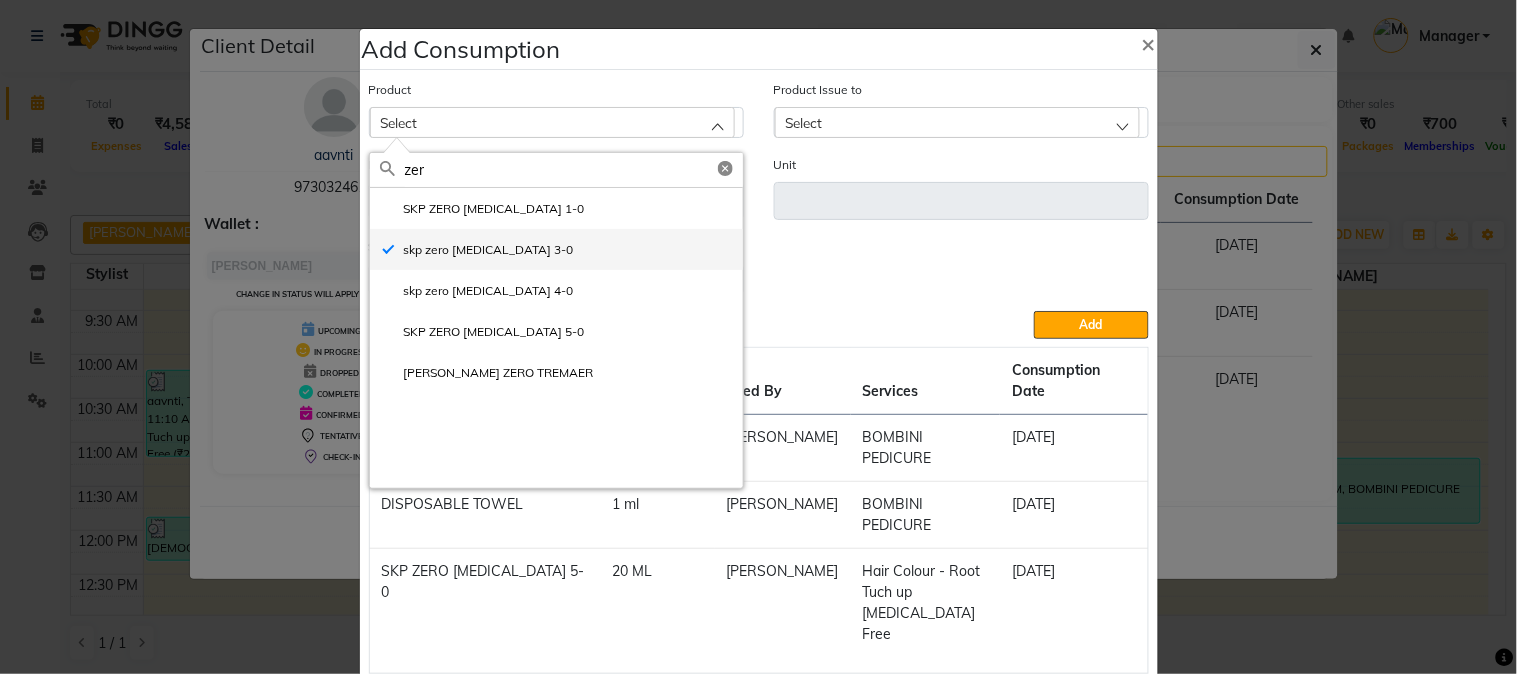 type on "m" 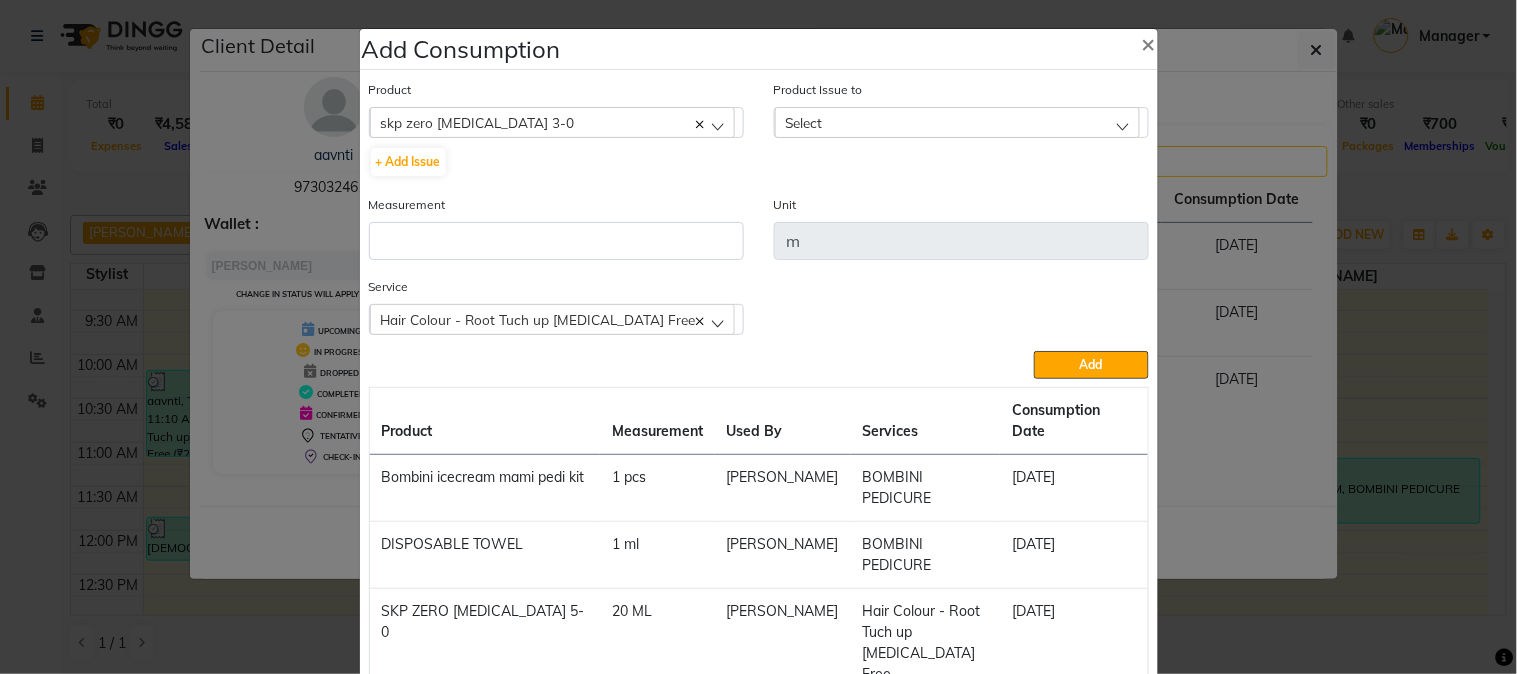 click on "Measurement" 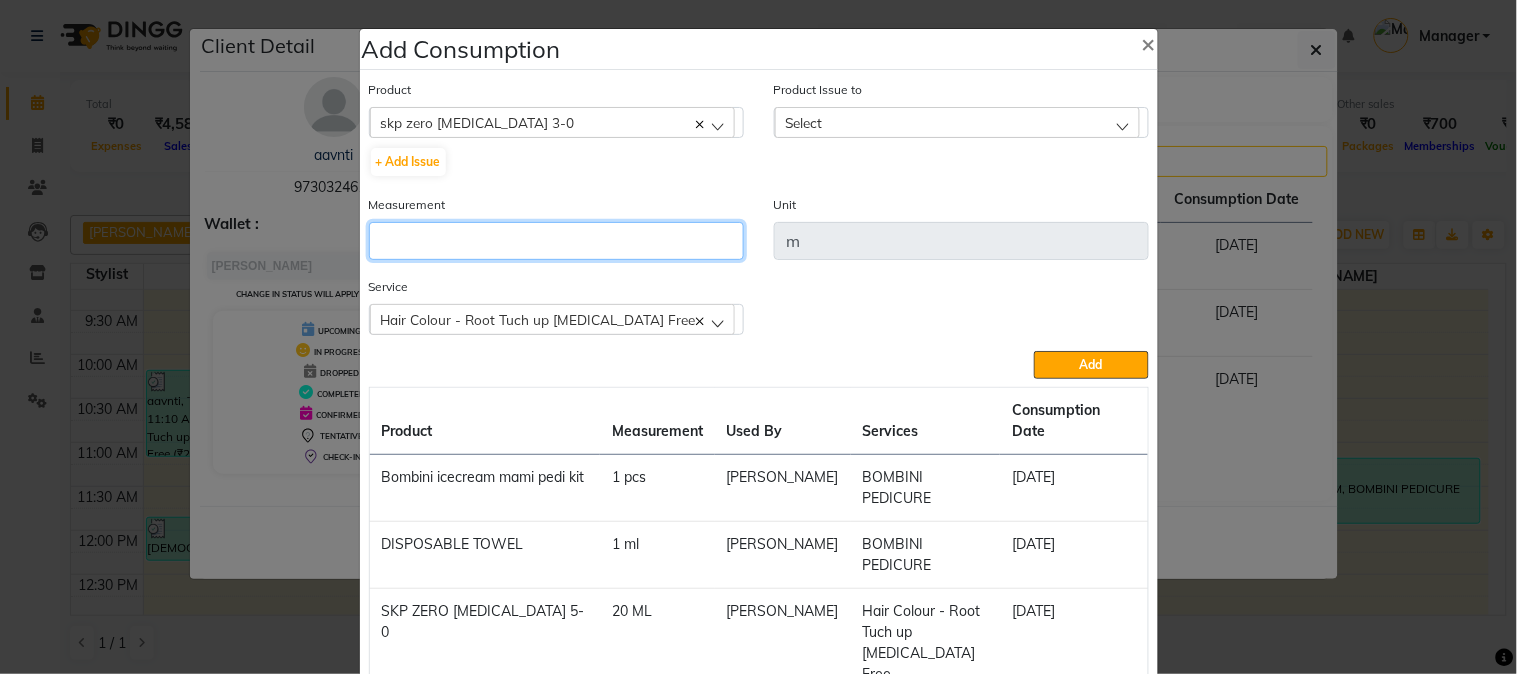 click 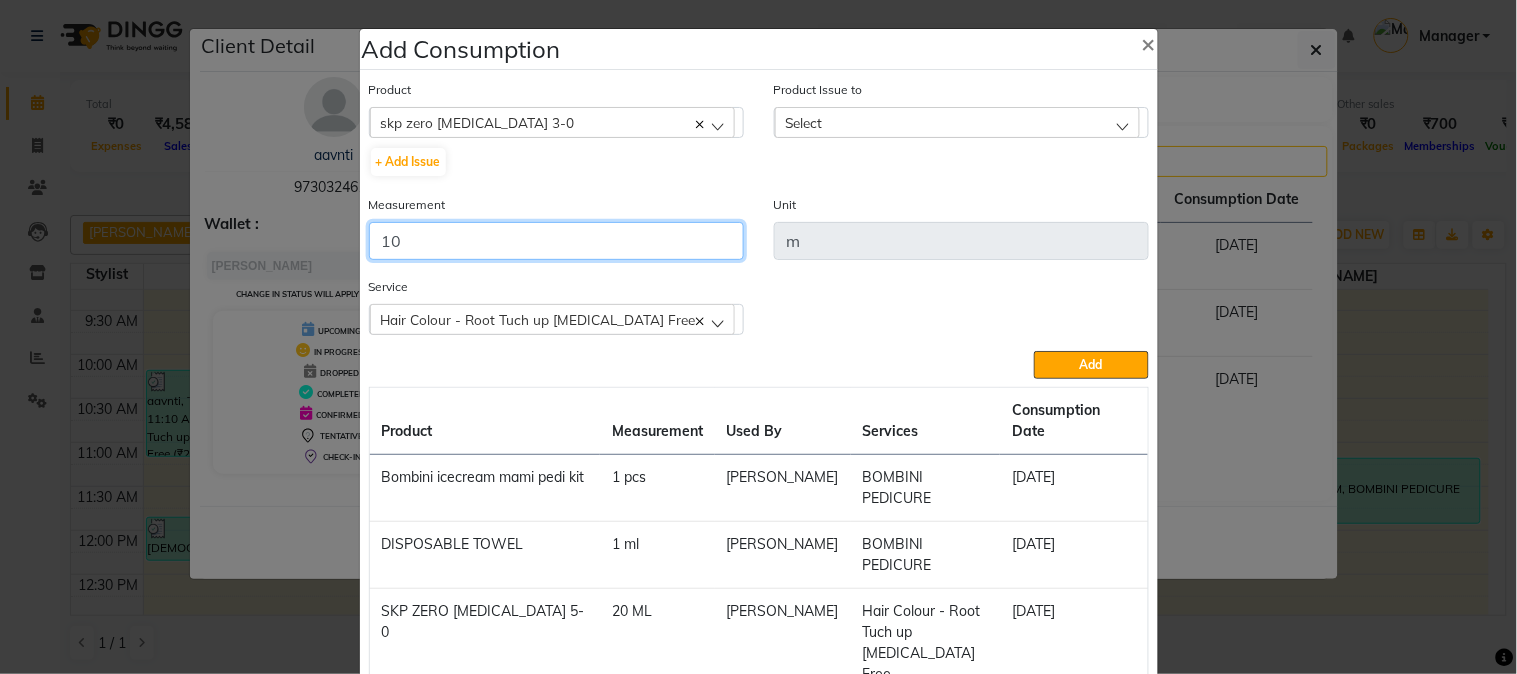 type on "10" 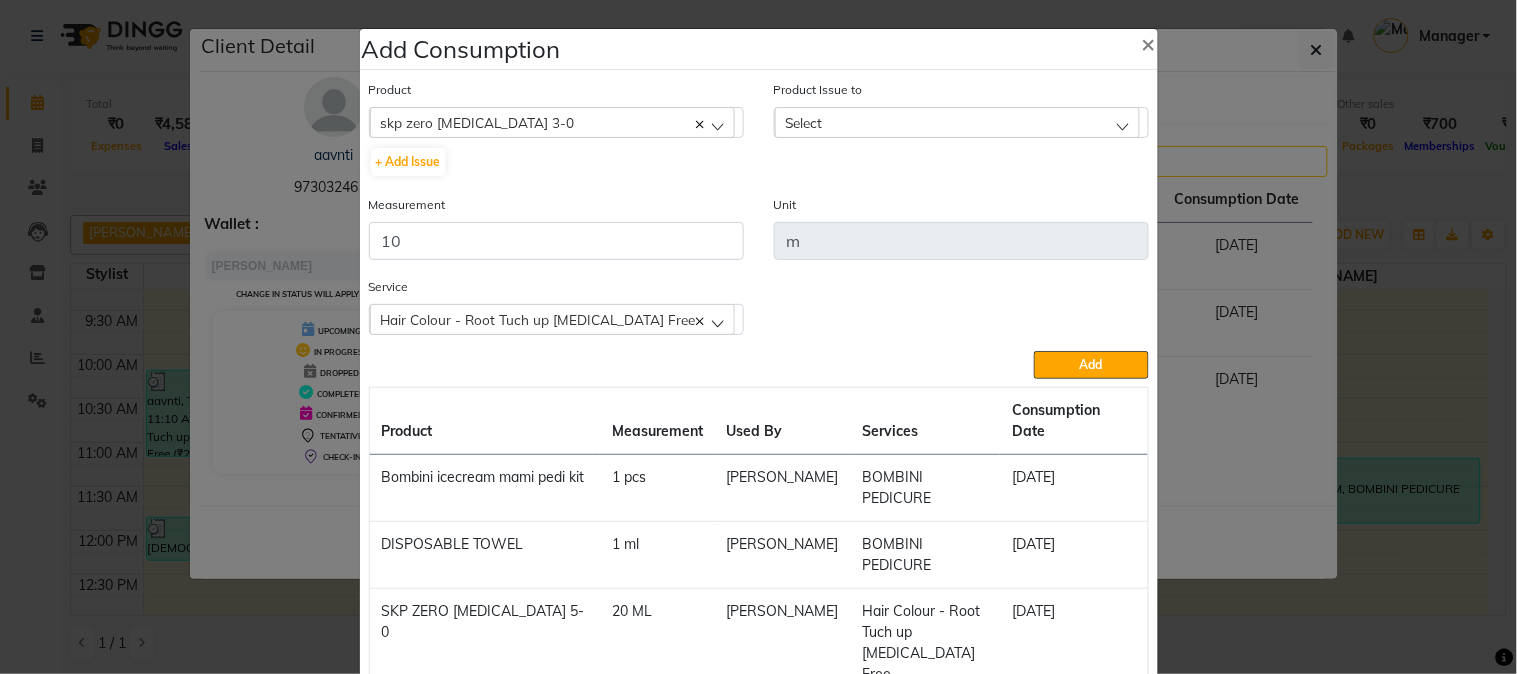 drag, startPoint x: 756, startPoint y: 138, endPoint x: 766, endPoint y: 128, distance: 14.142136 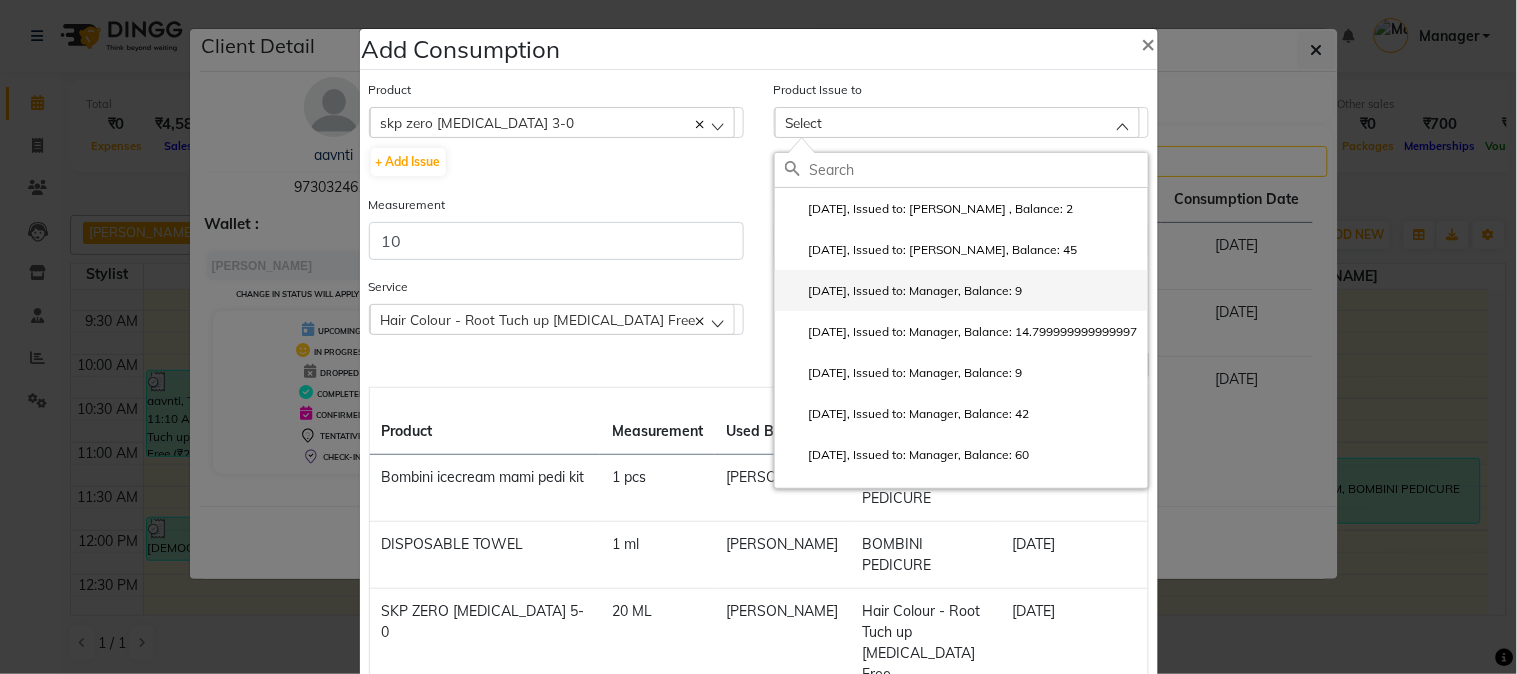 click on "[DATE], Issued to: Manager, Balance: 9" 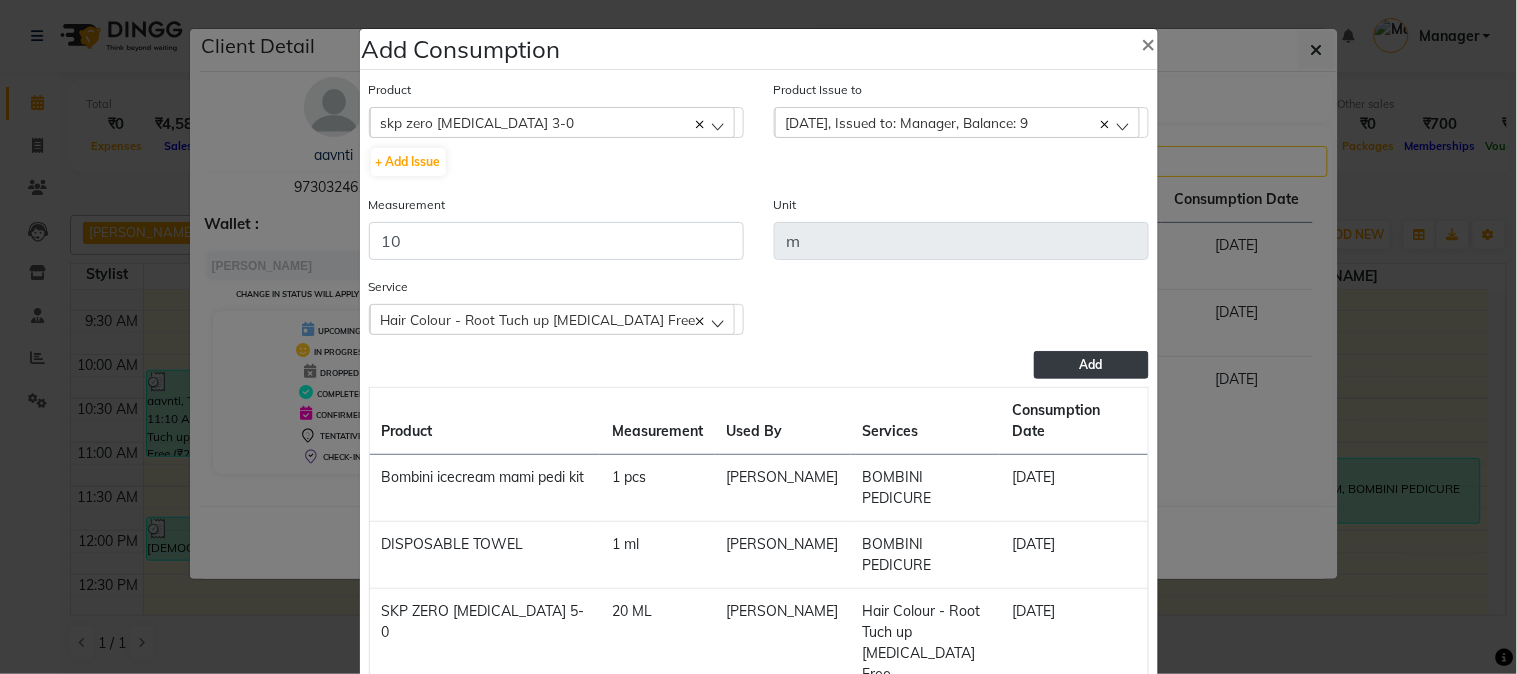click on "Add" 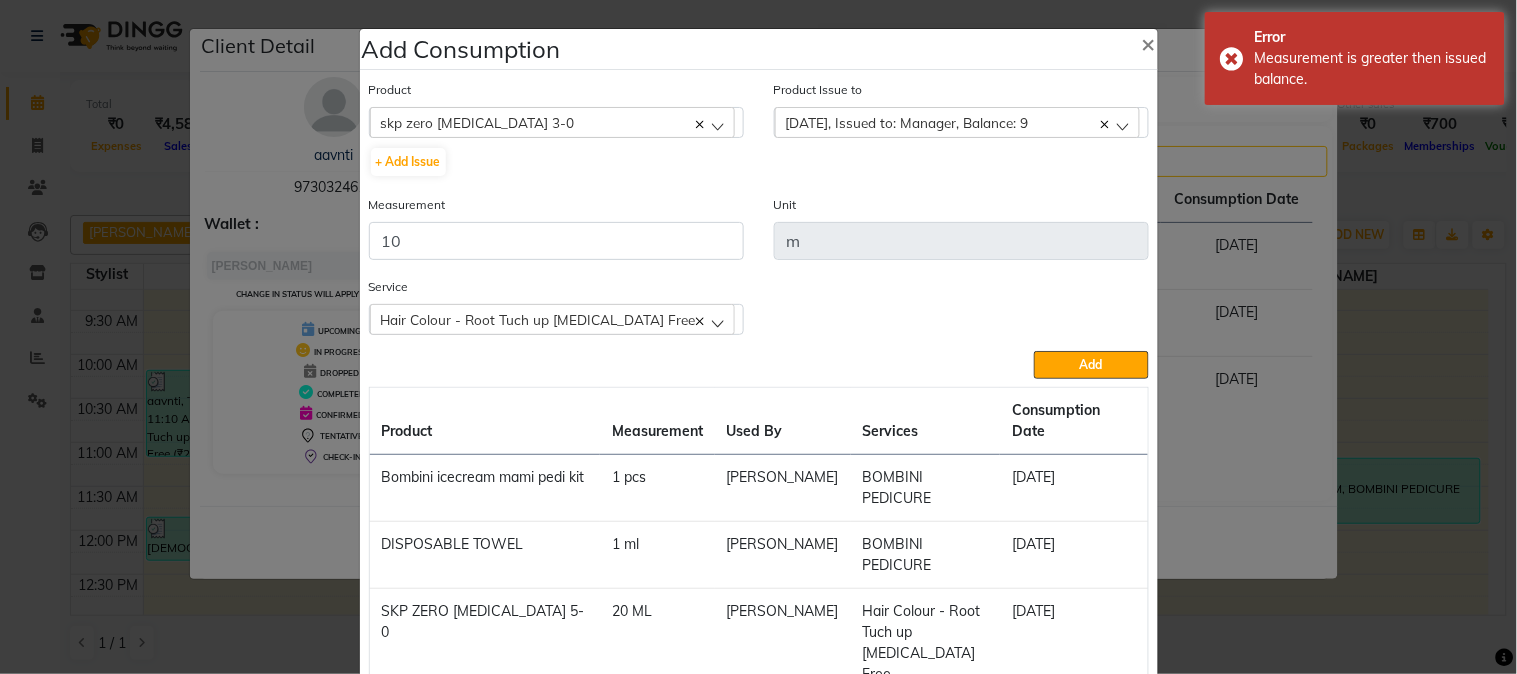 click on "[DATE], Issued to: Manager, Balance: 9" 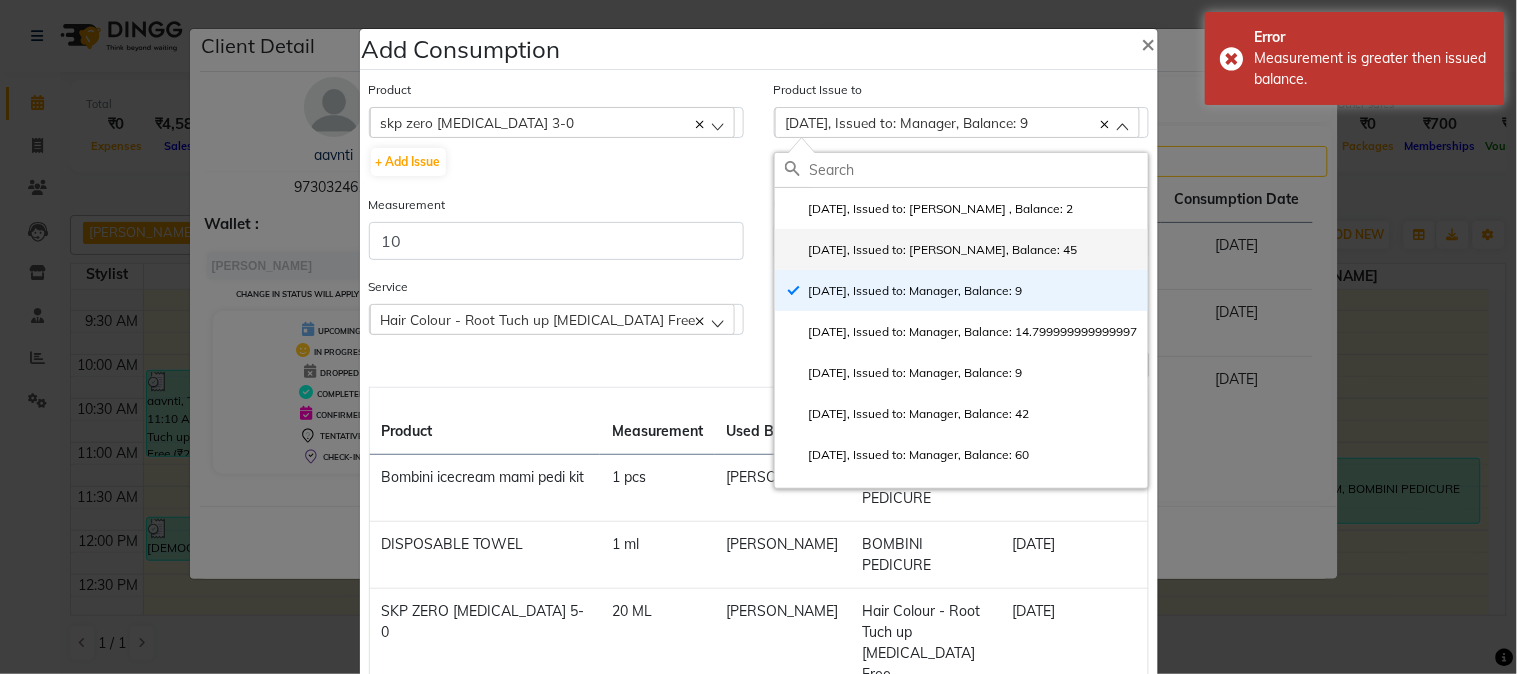 click on "[DATE], Issued to: [PERSON_NAME], Balance: 45" 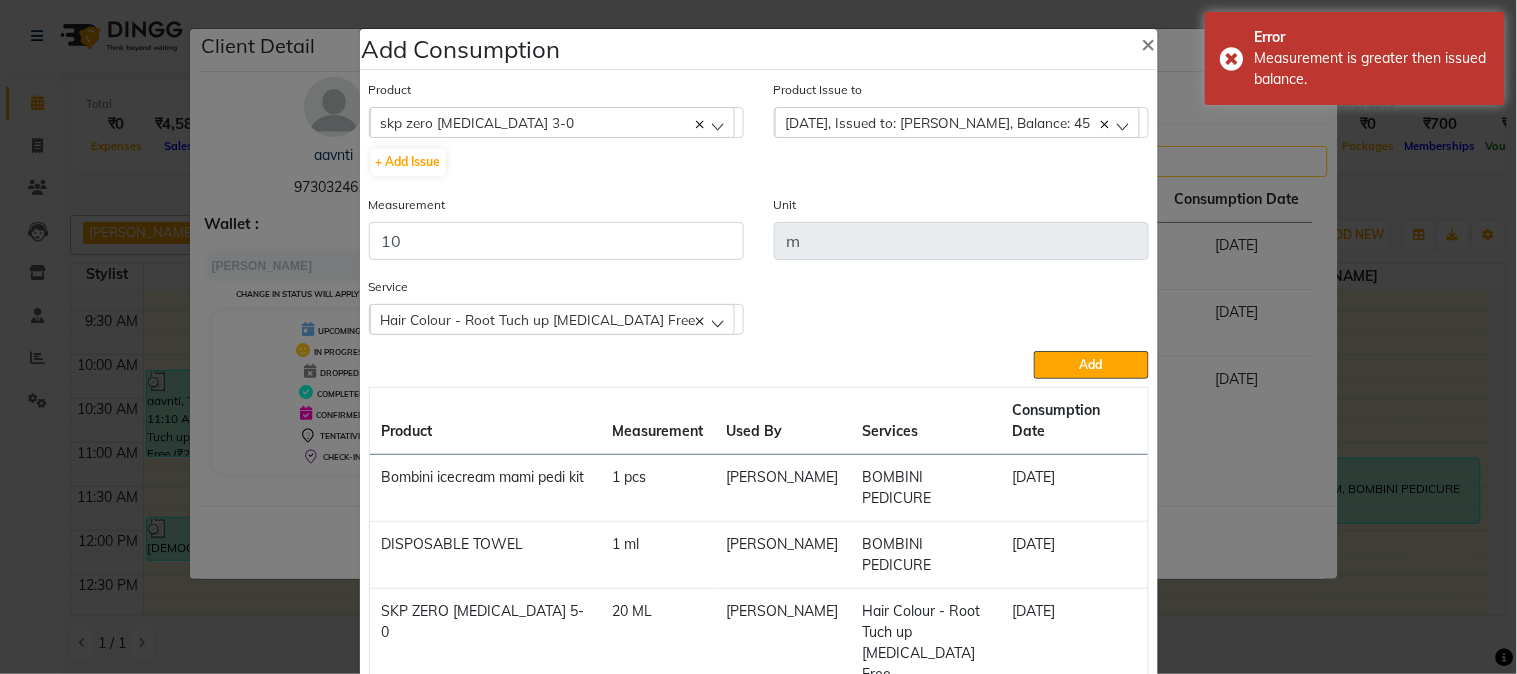 click on "Product Issue to  [DATE], Issued to: [PERSON_NAME], Balance: 45  [DATE], Issued to: [PERSON_NAME] , Balance: 2 [DATE], Issued to: [PERSON_NAME], Balance: 45 [DATE], Issued to: Manager, Balance: 9 [DATE], Issued to: Manager, Balance: 14.799999999999997 [DATE], Issued to: Manager, Balance: 9 [DATE], Issued to: Manager, Balance: 42 [DATE], Issued to: Manager, Balance: 60 [DATE], Issued to: Manager, Balance: 24.4 [DATE], Issued to: Manager, Balance: 60 [DATE], Issued to: Manager, Balance: 88 [DATE], Issued to: Manager, Balance: 0.3999999999999986 [DATE], Issued to: Manager, Balance: 38 [DATE], Issued to: Manager, Balance: 5.6200000000000045 [DATE], Issued to: Manager, Balance: 75 [DATE], Issued to: Manager, Balance: 52 [DATE], Issued to: Manager, Balance: 5 [DATE], Issued to: Manager, Balance: 3 [DATE], Issued to: Manager, Balance: 33 [DATE], Issued to: , Balance: 15 [DATE], Issued to: , Balance: 10" 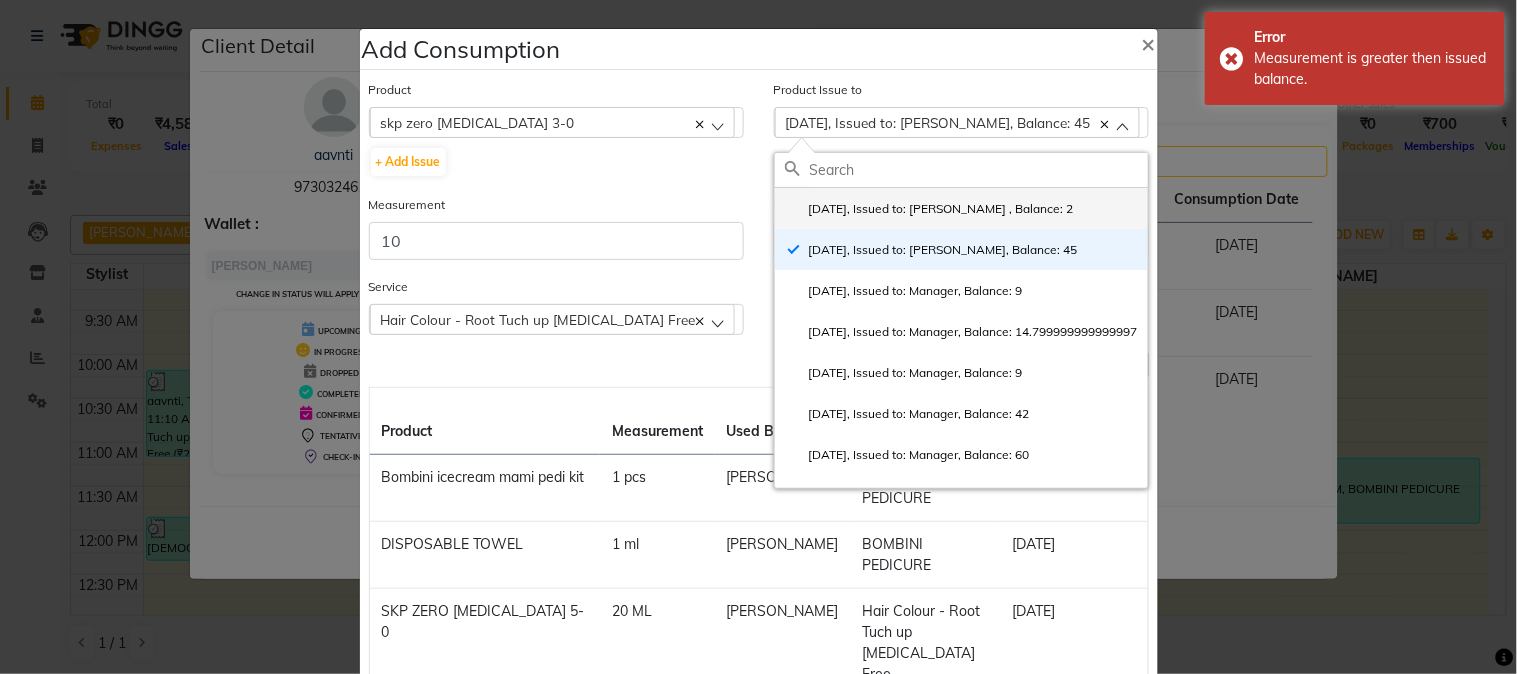 click on "[DATE], Issued to: [PERSON_NAME] , Balance: 2" 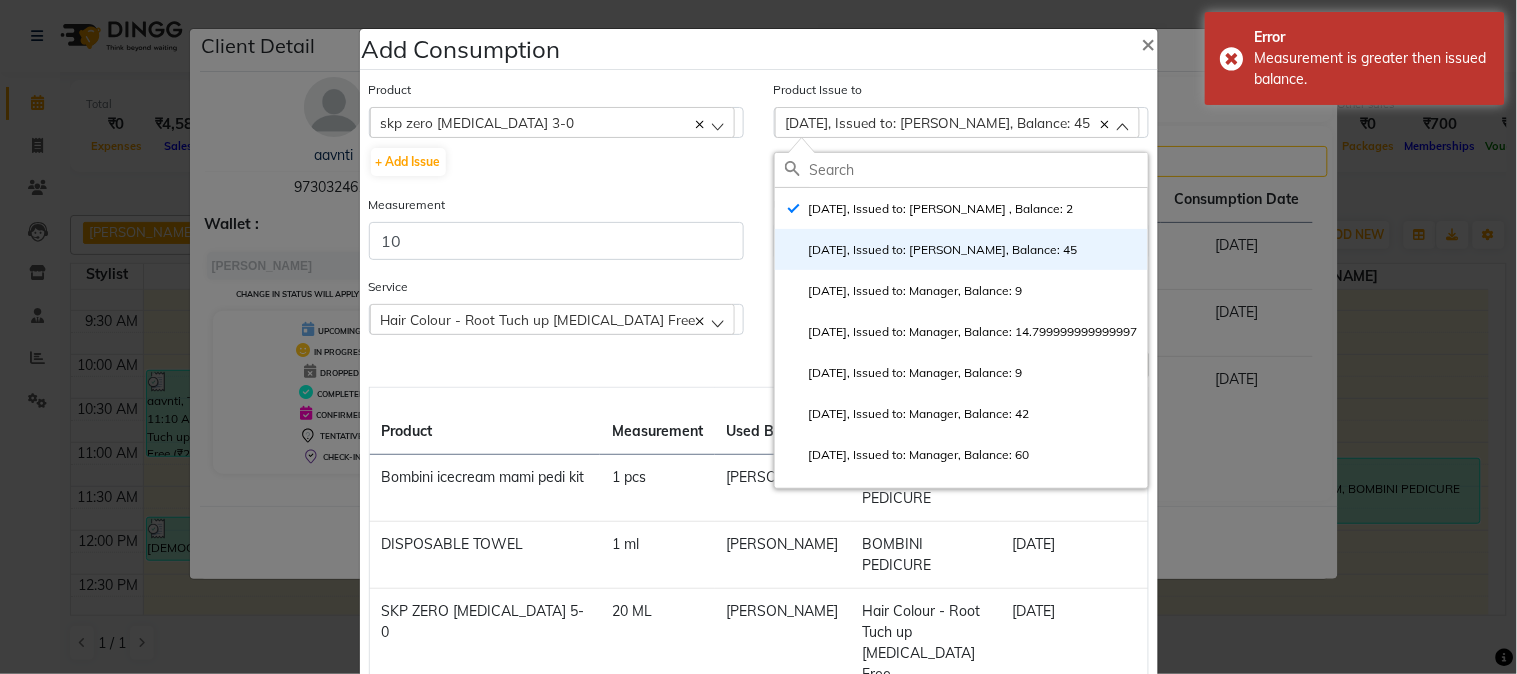 checkbox on "true" 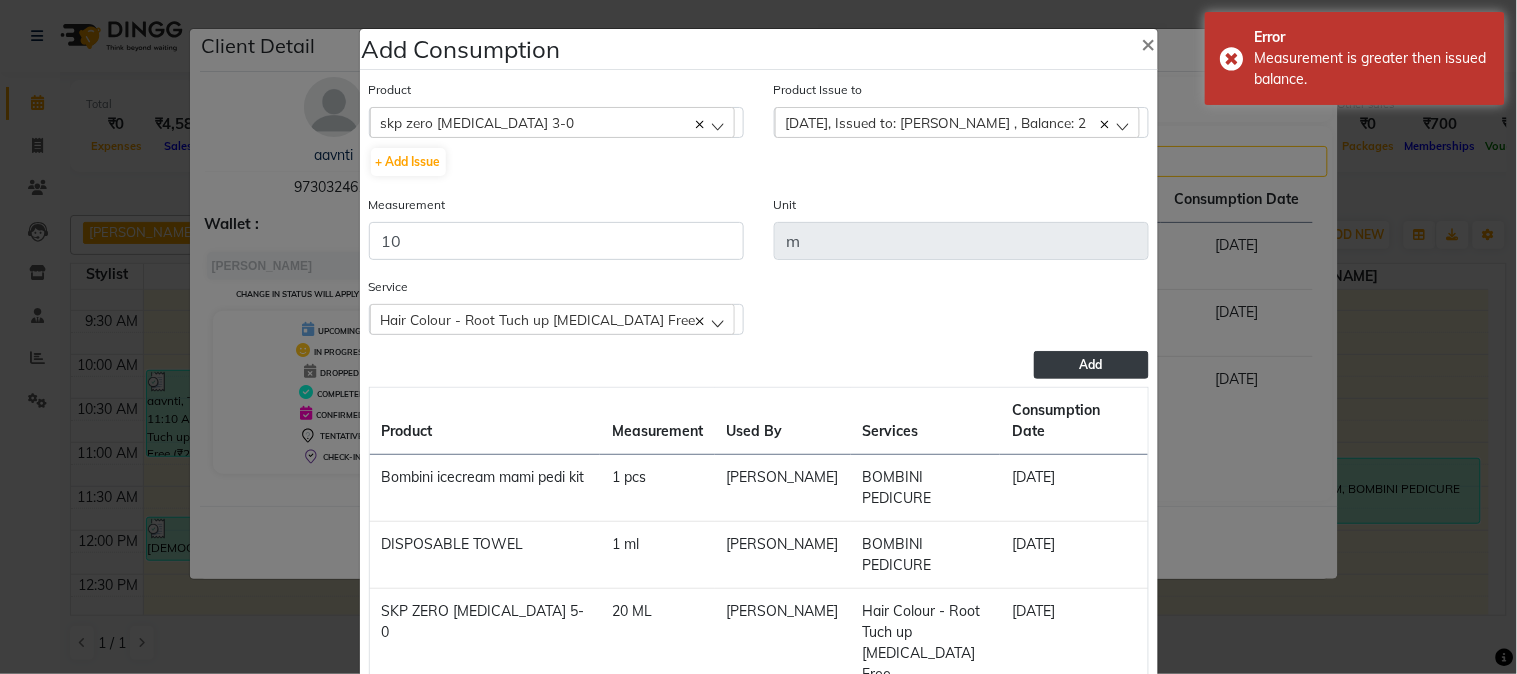 click on "Add" 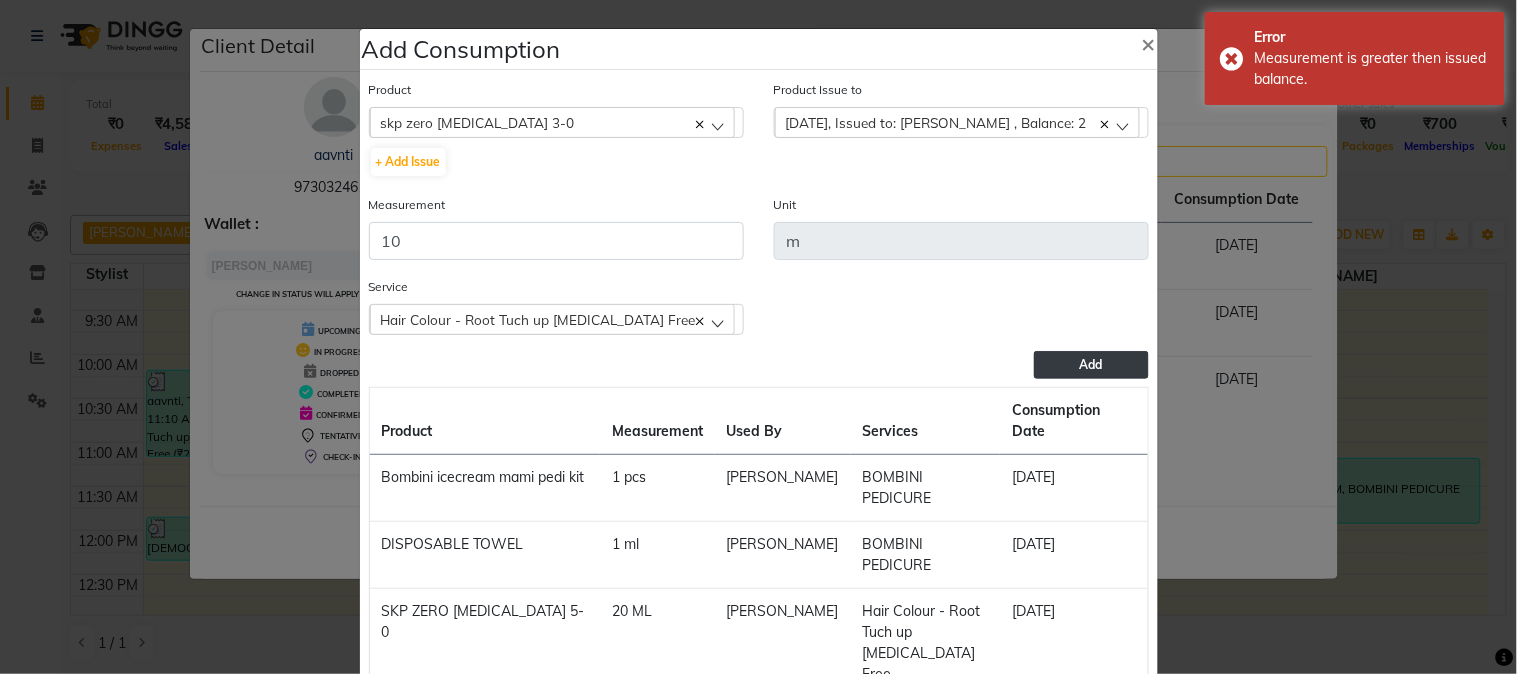 click on "Add" 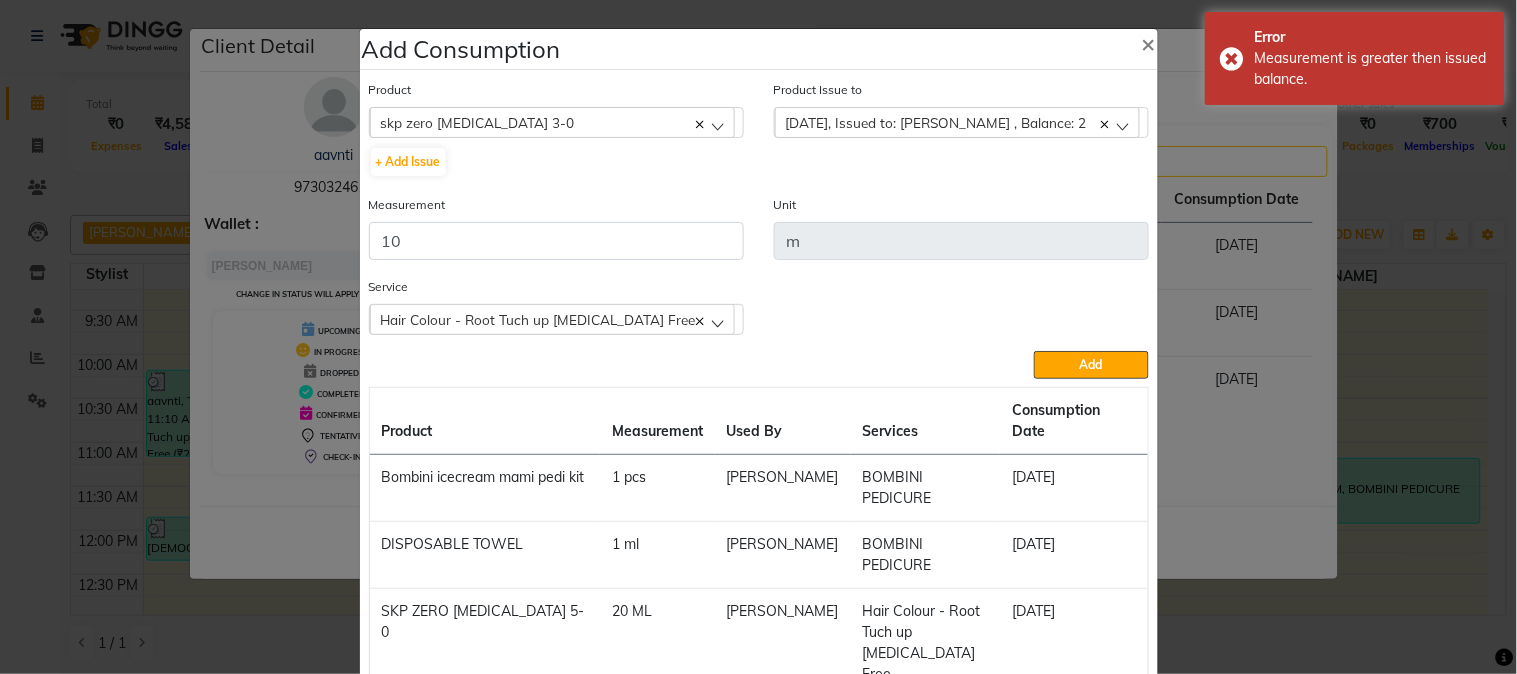 click on "[DATE], Issued to: [PERSON_NAME] , Balance: 2" 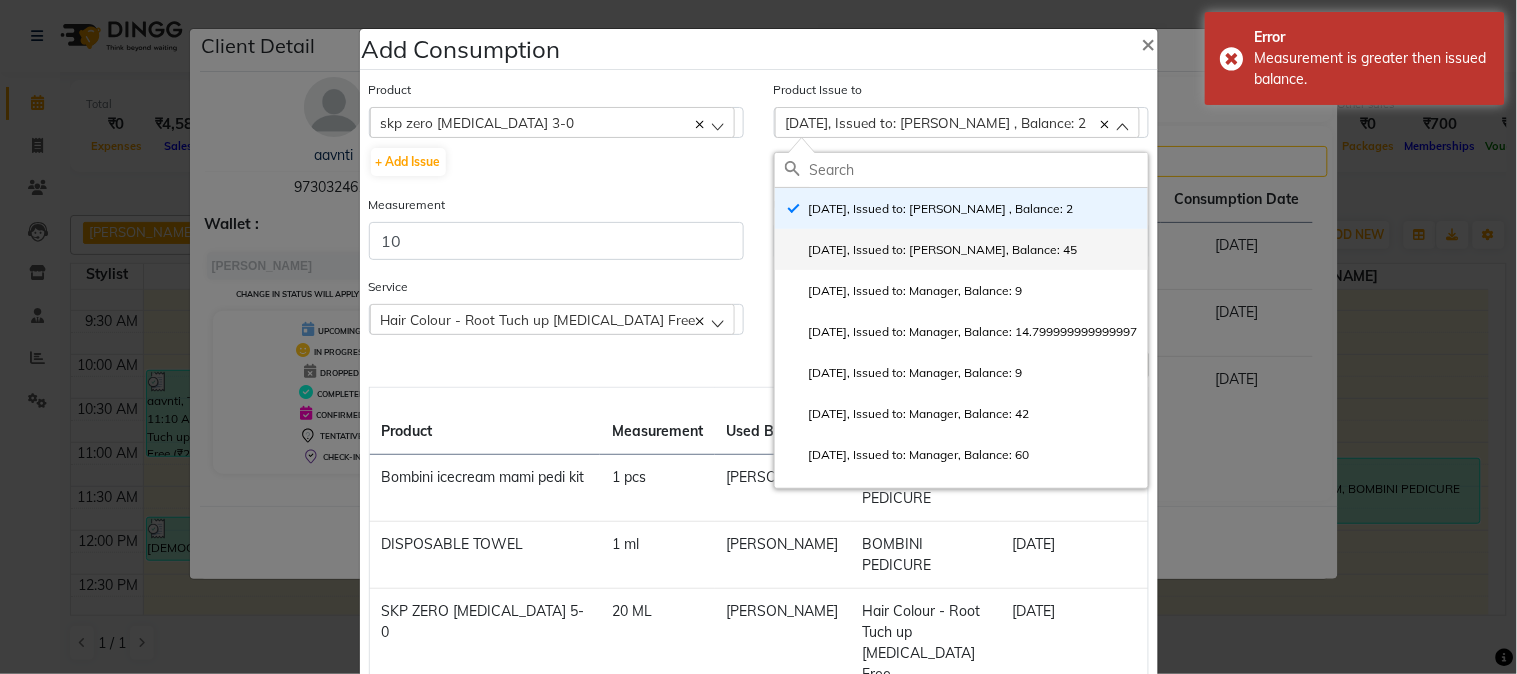 click on "[DATE], Issued to: [PERSON_NAME], Balance: 45" 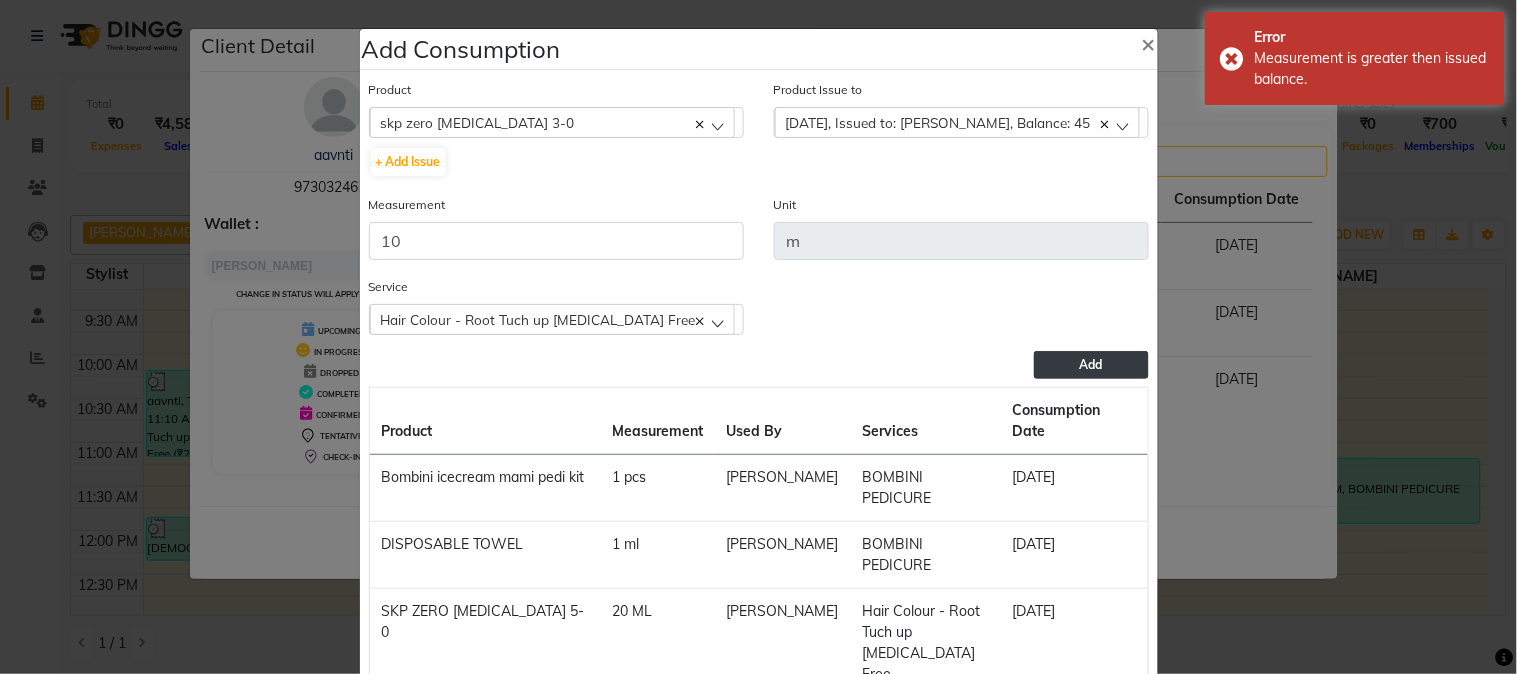 click on "Add" 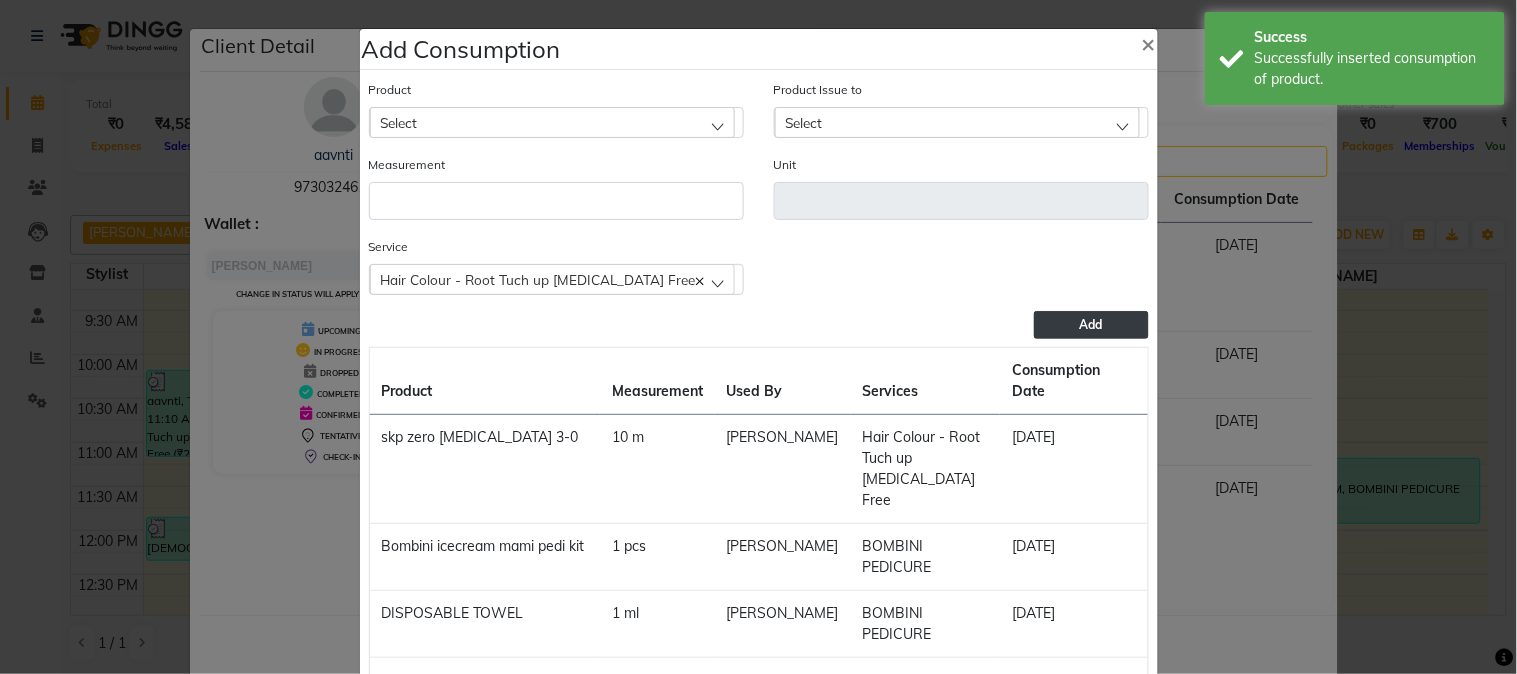 click on "Product Select 5-7" 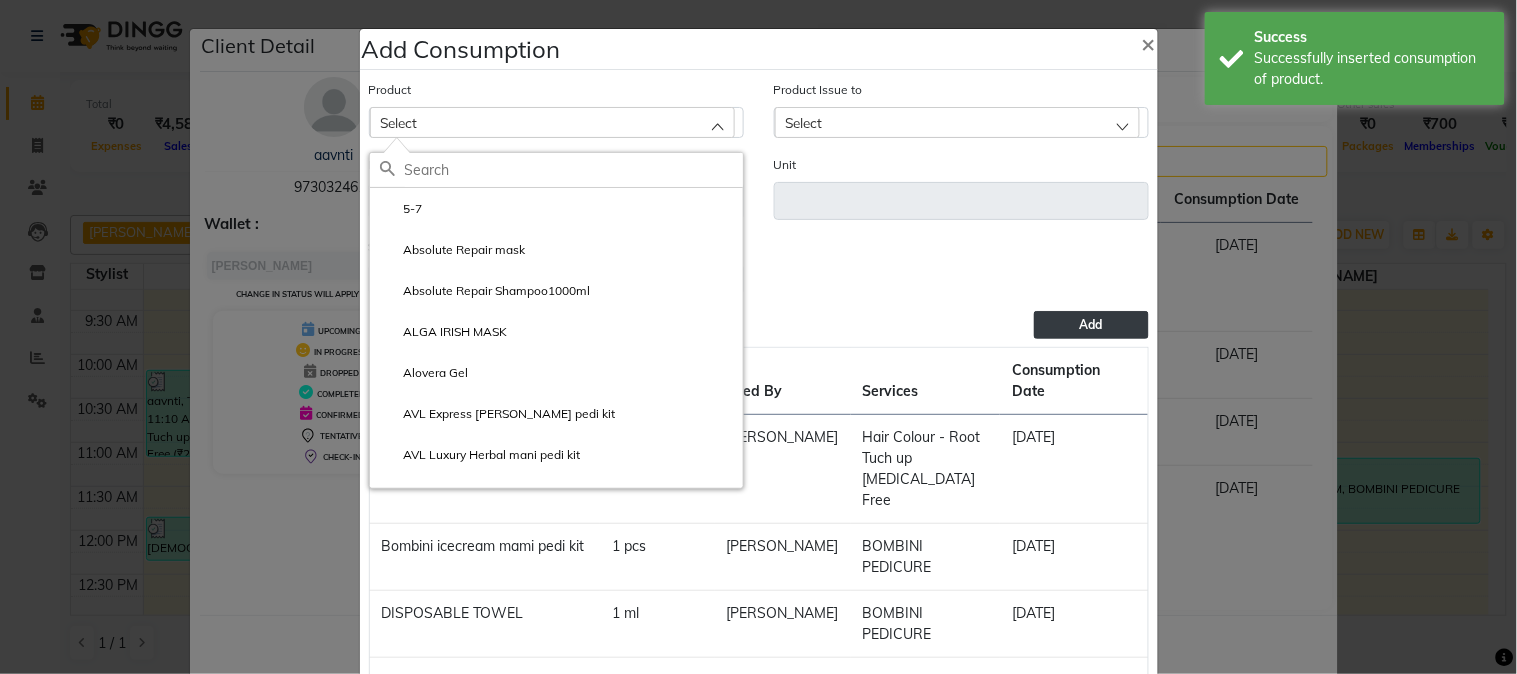 type on "s" 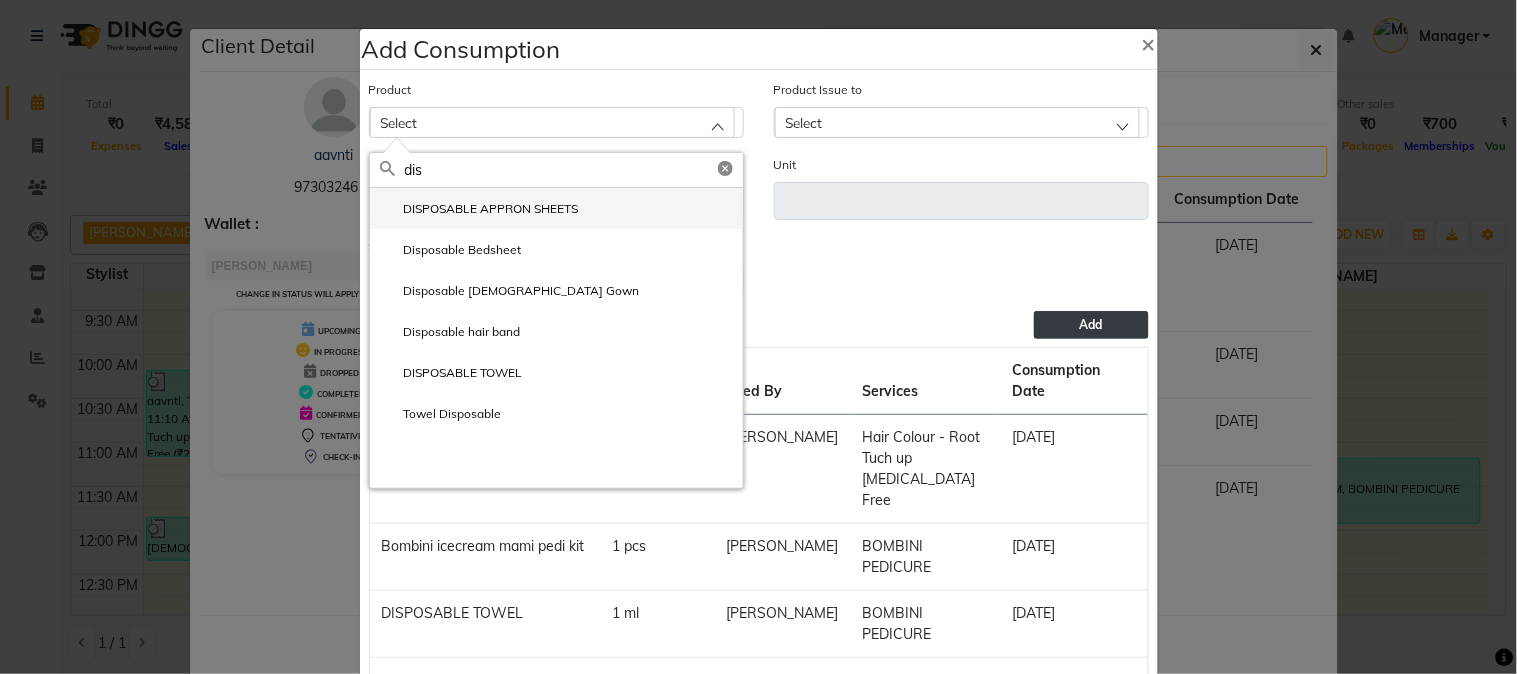 type on "dis" 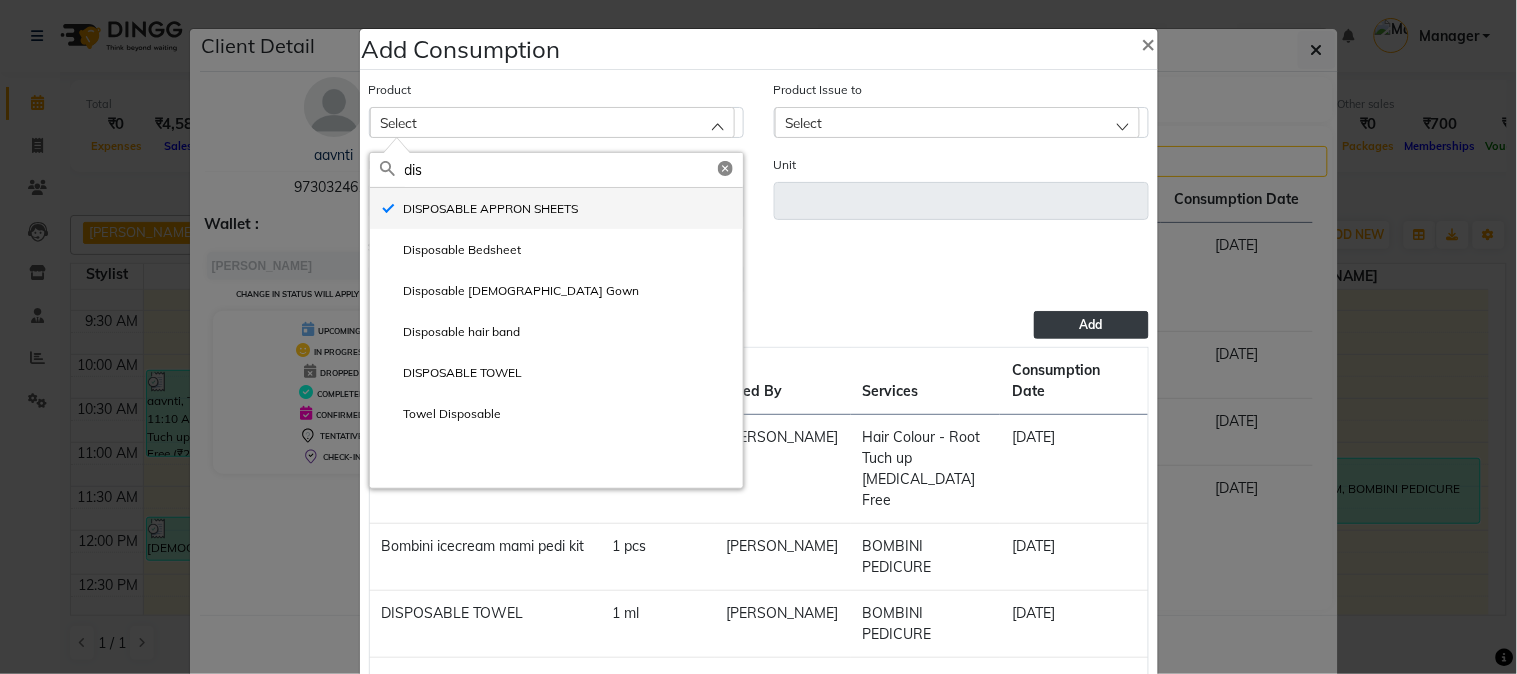 type on "ml" 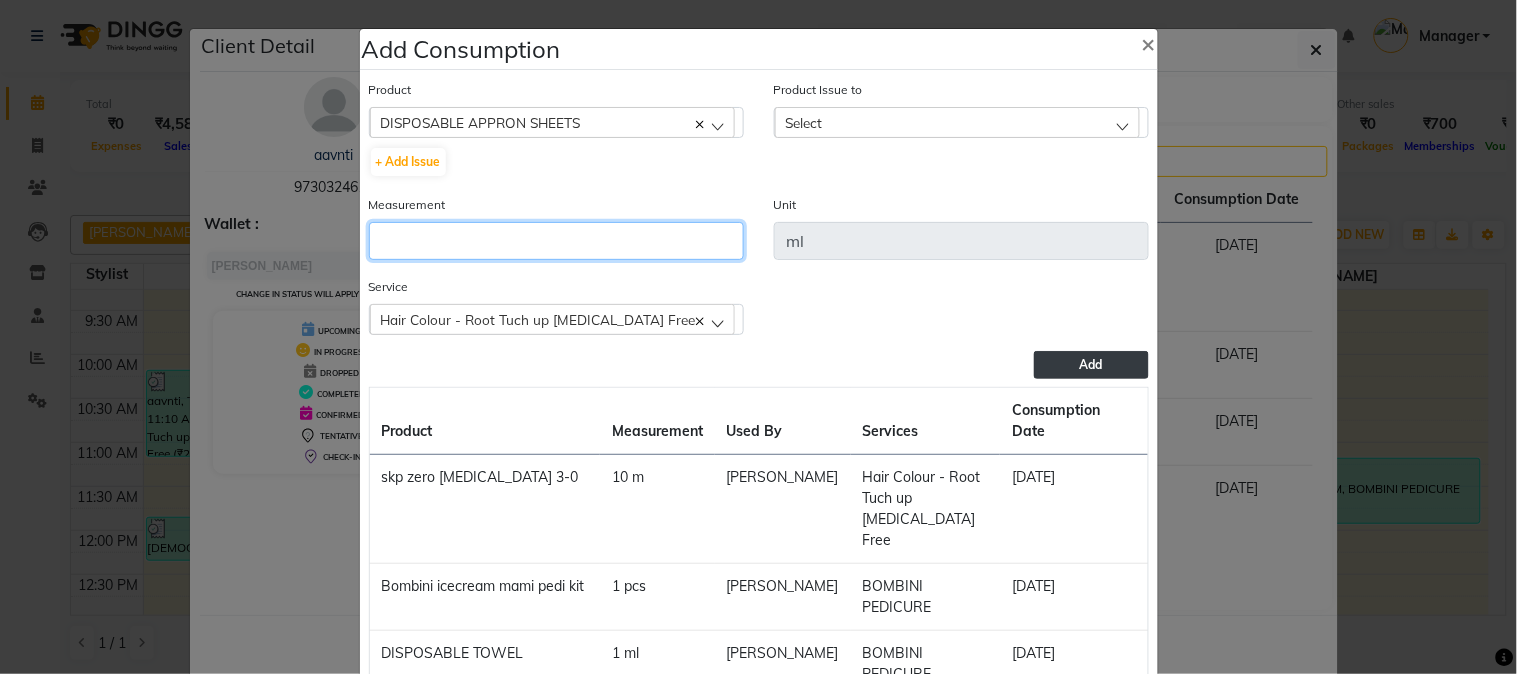 click 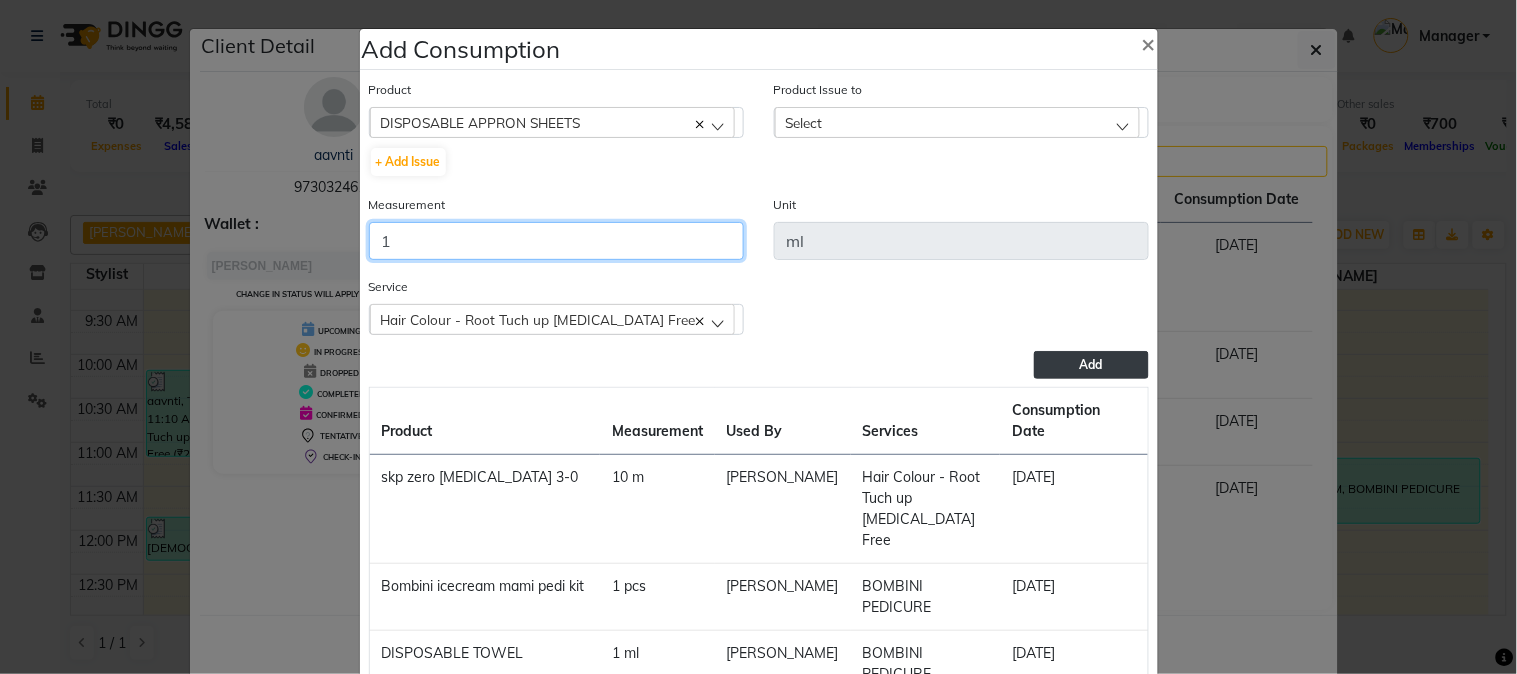 type on "1" 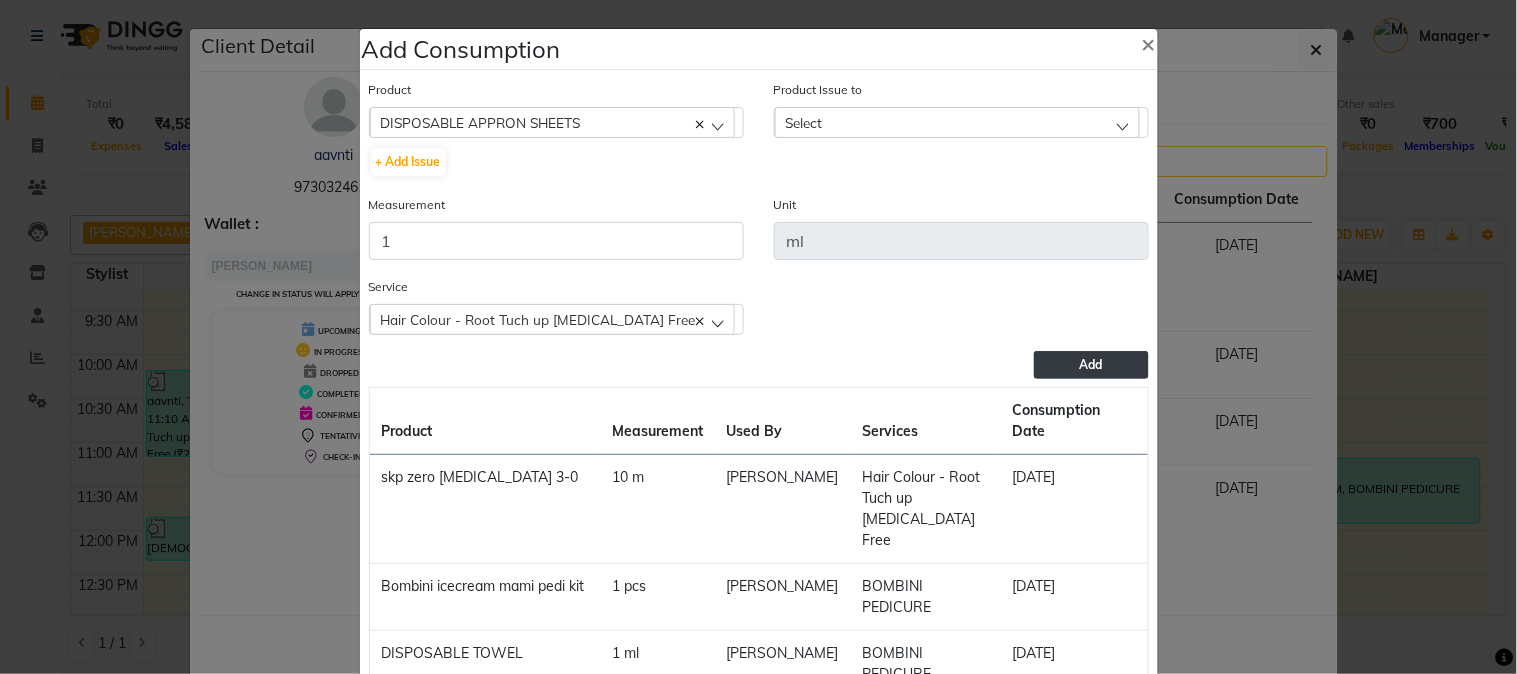 click on "Select" 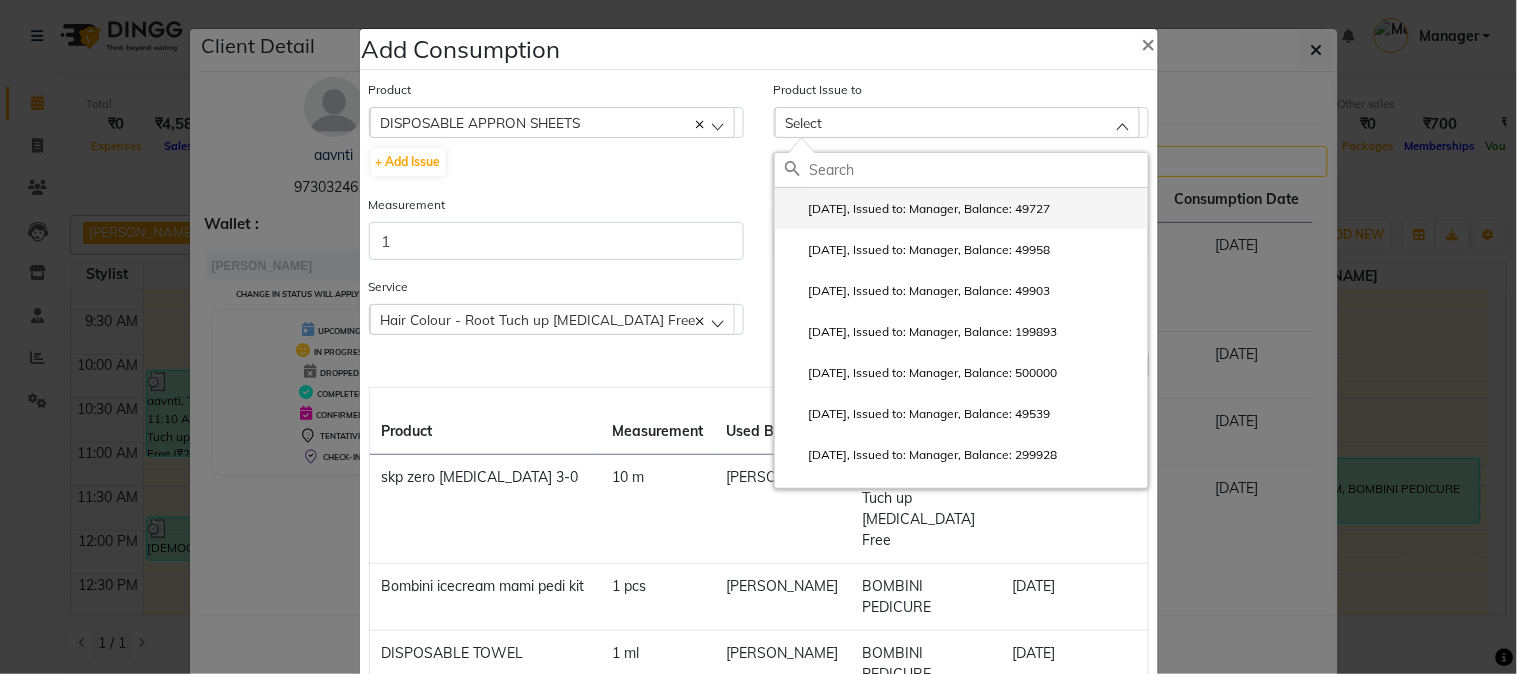 click on "[DATE], Issued to: Manager, Balance: 49727" 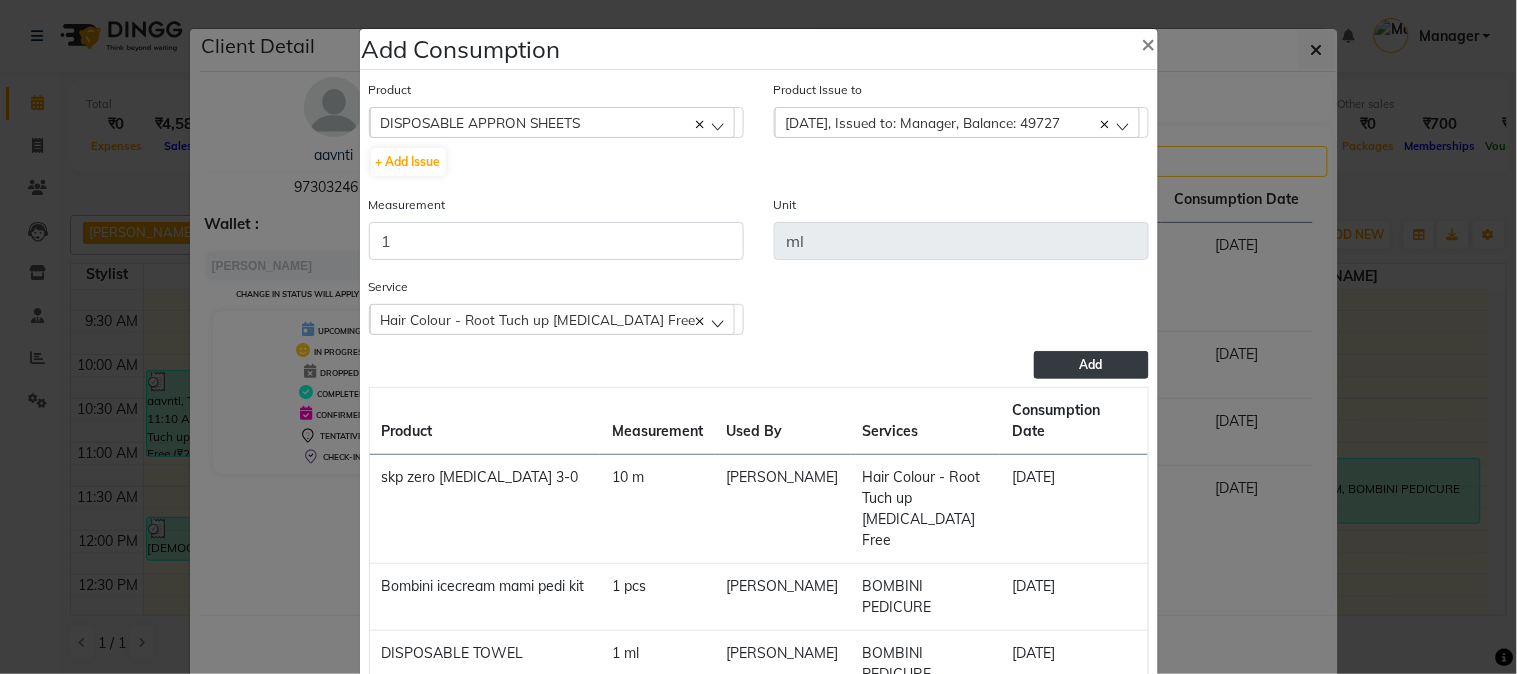 click on "Add" 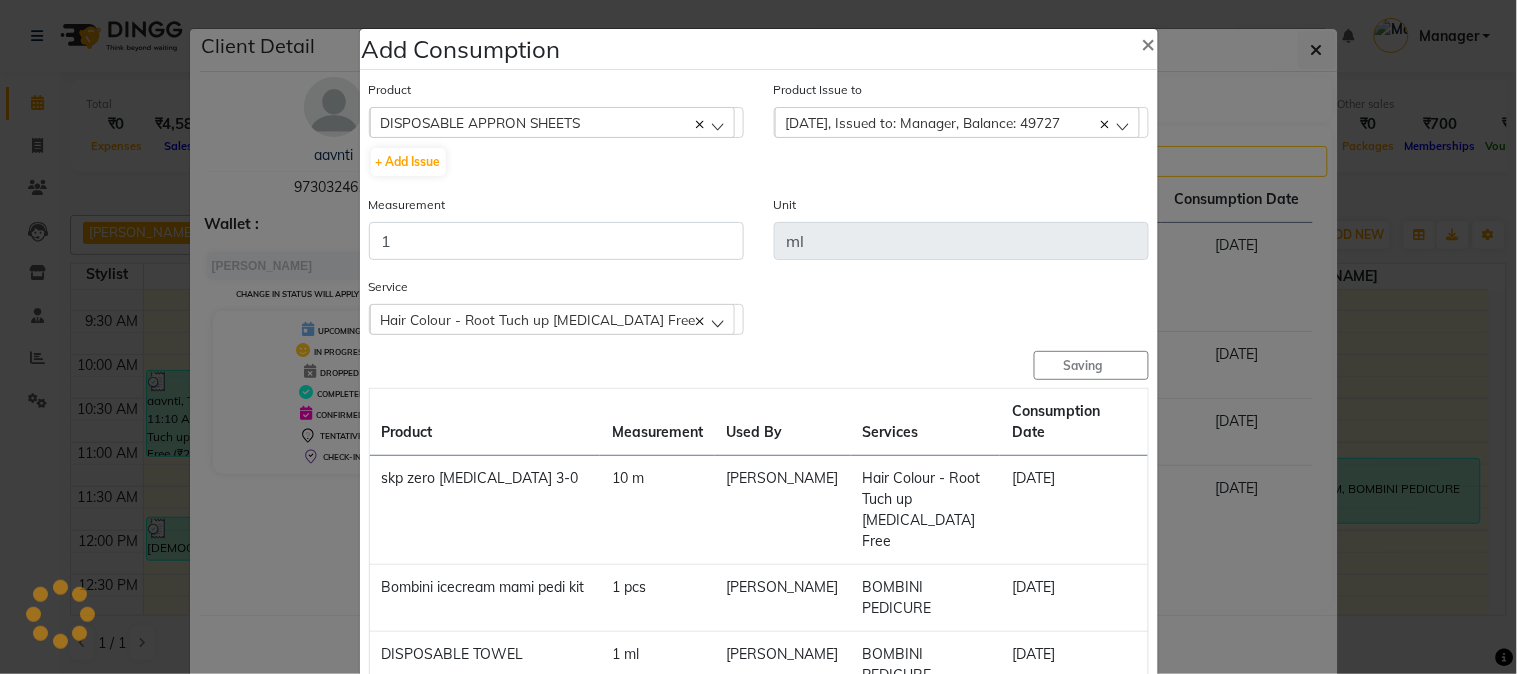 type 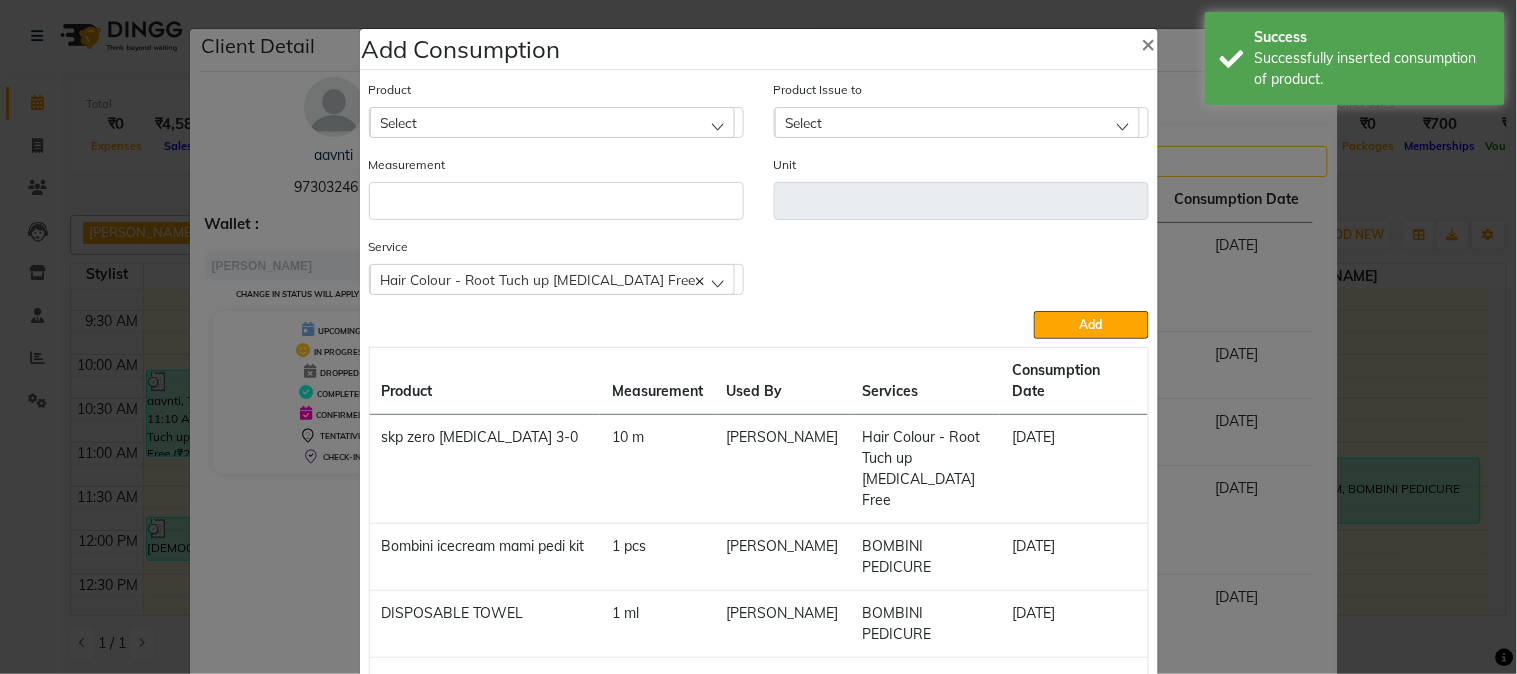 click on "Select" 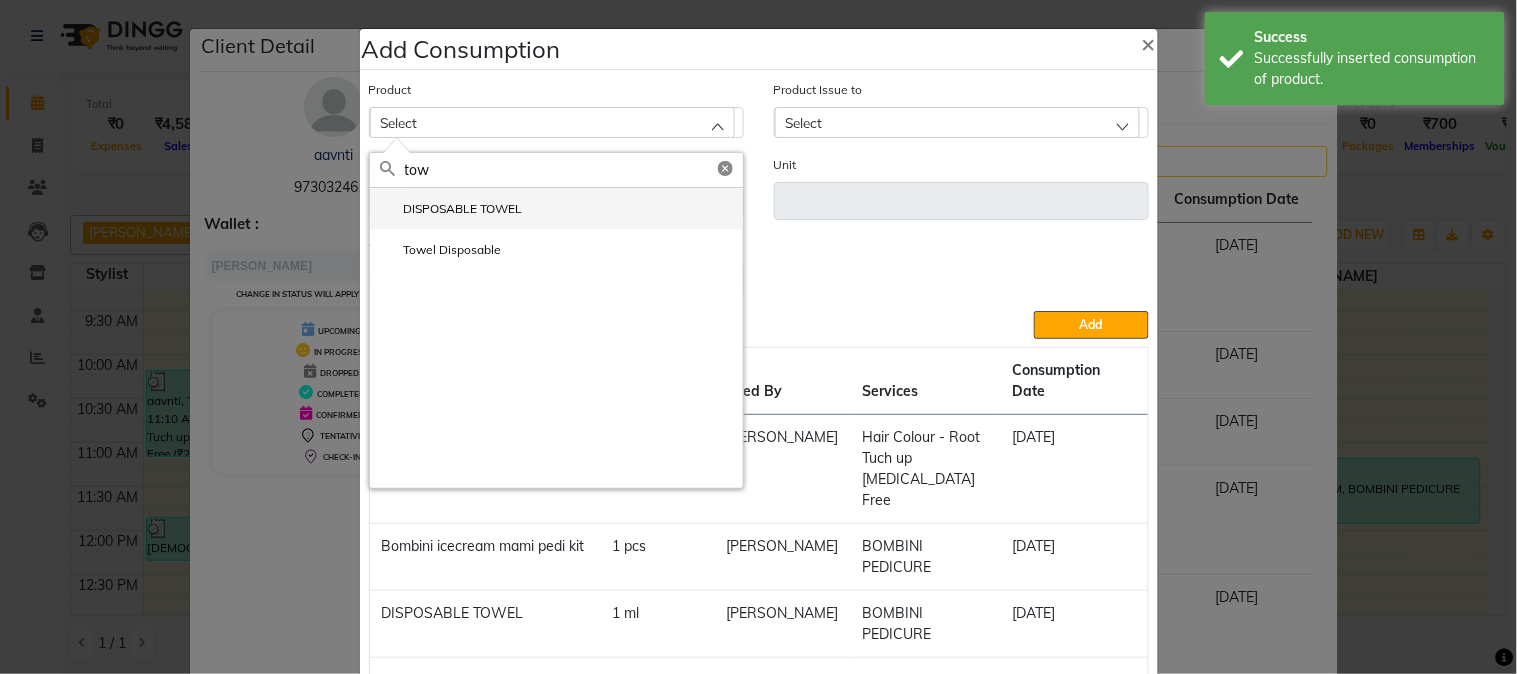 type on "tow" 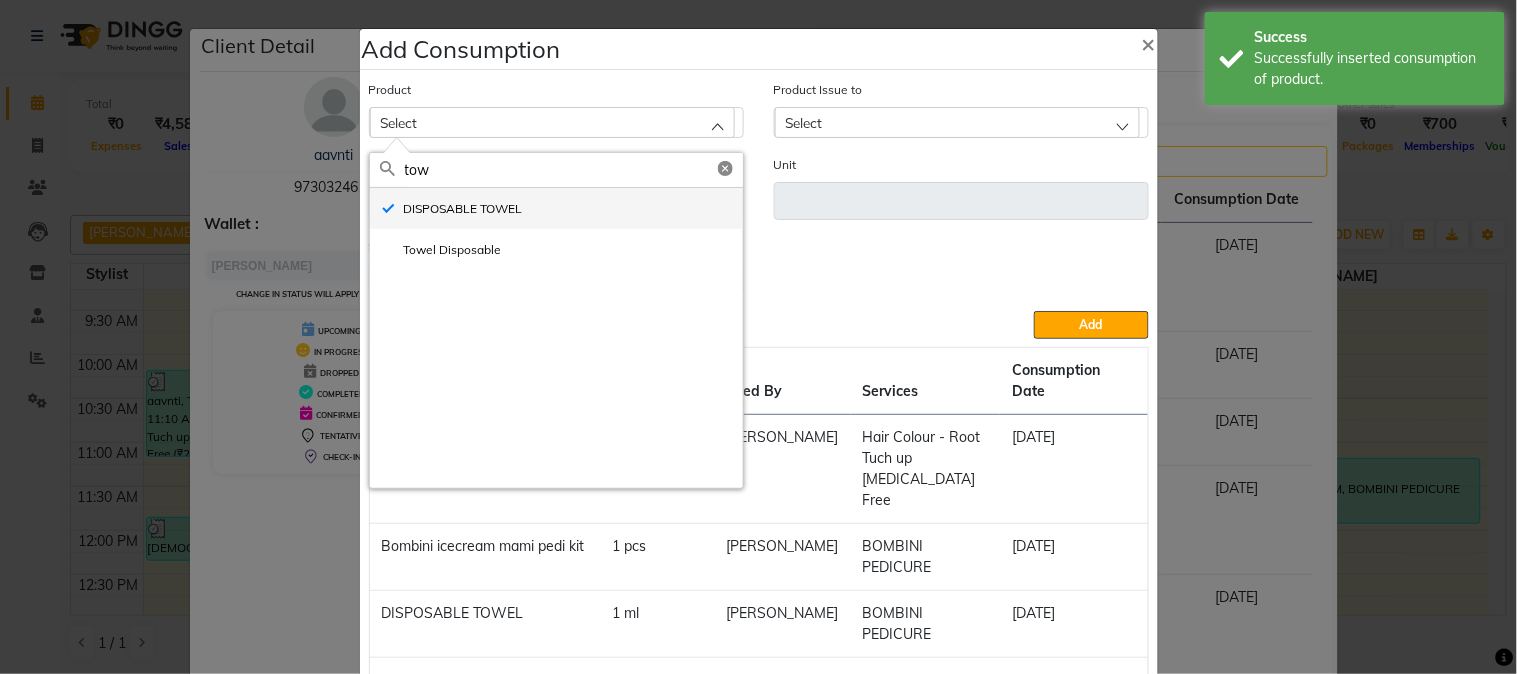 type on "ml" 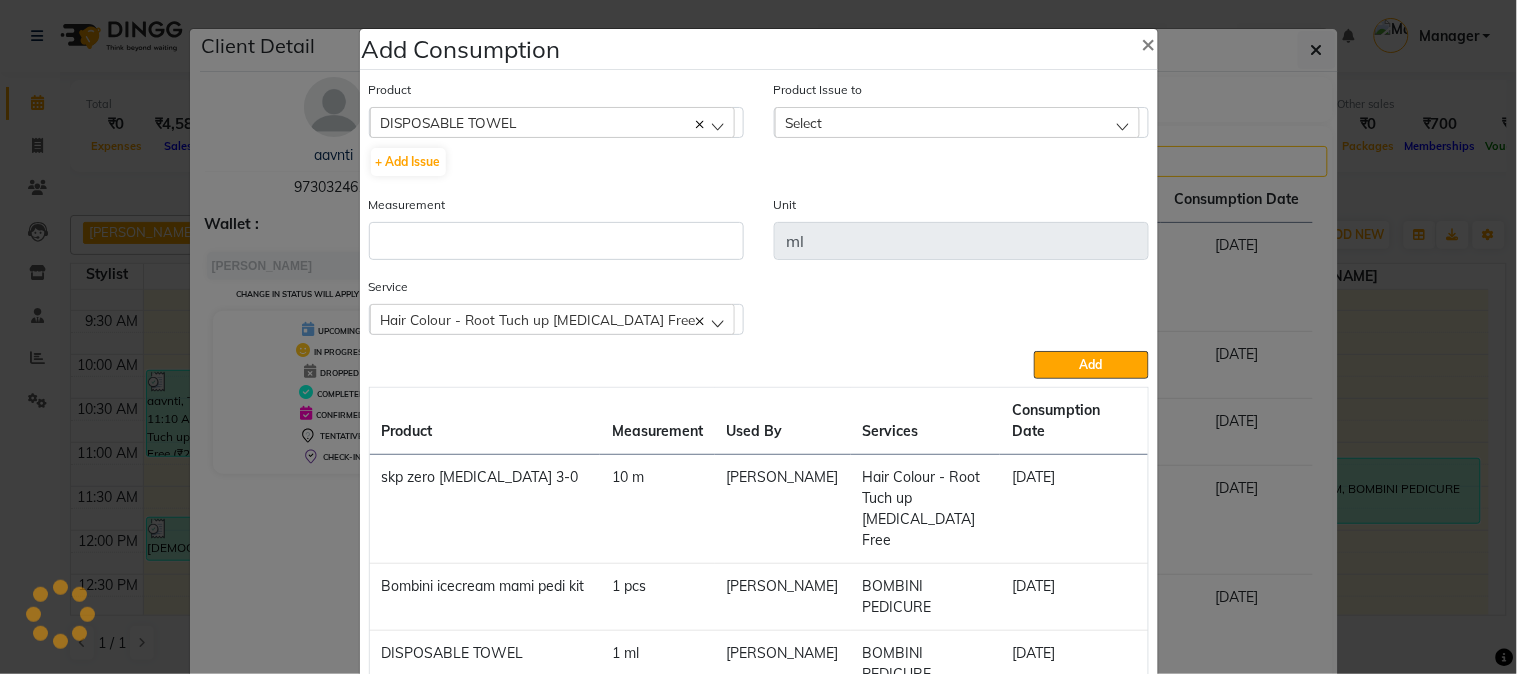 click on "Measurement" 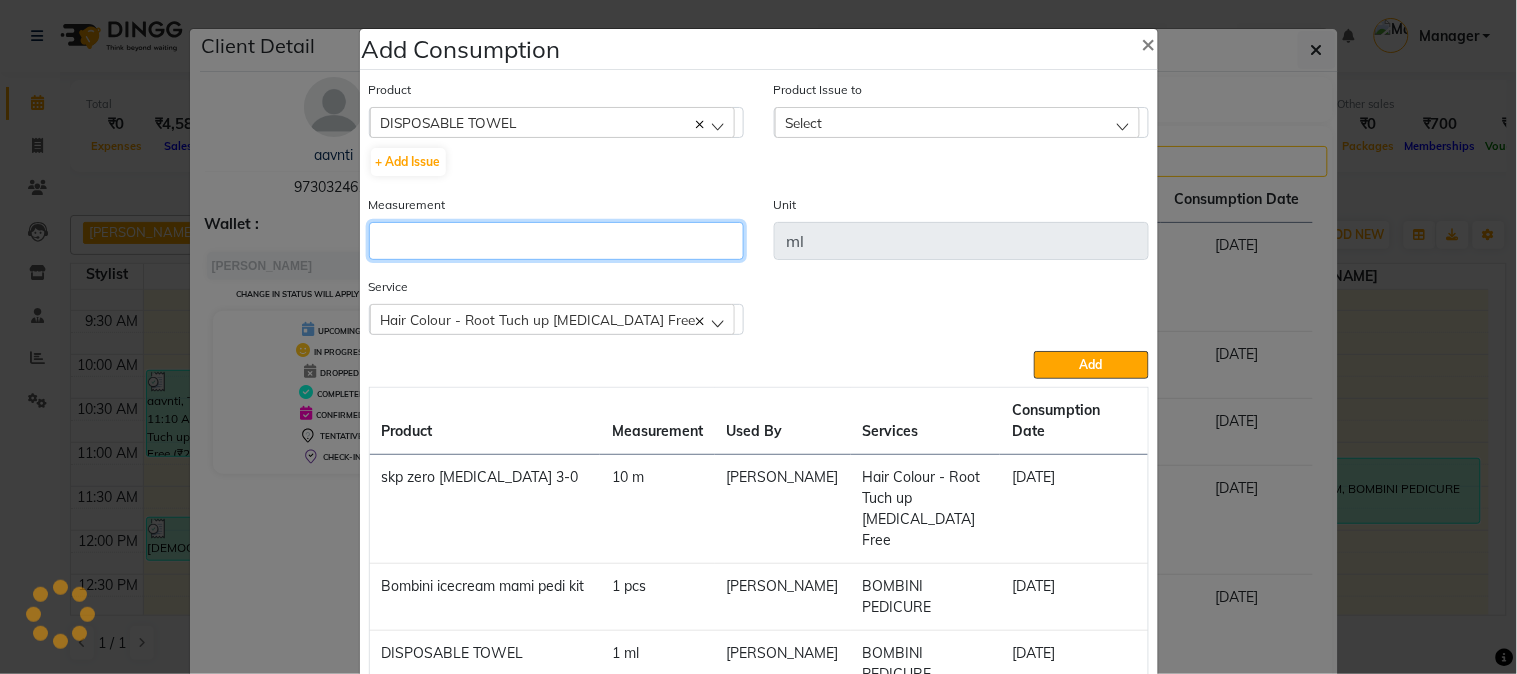 click 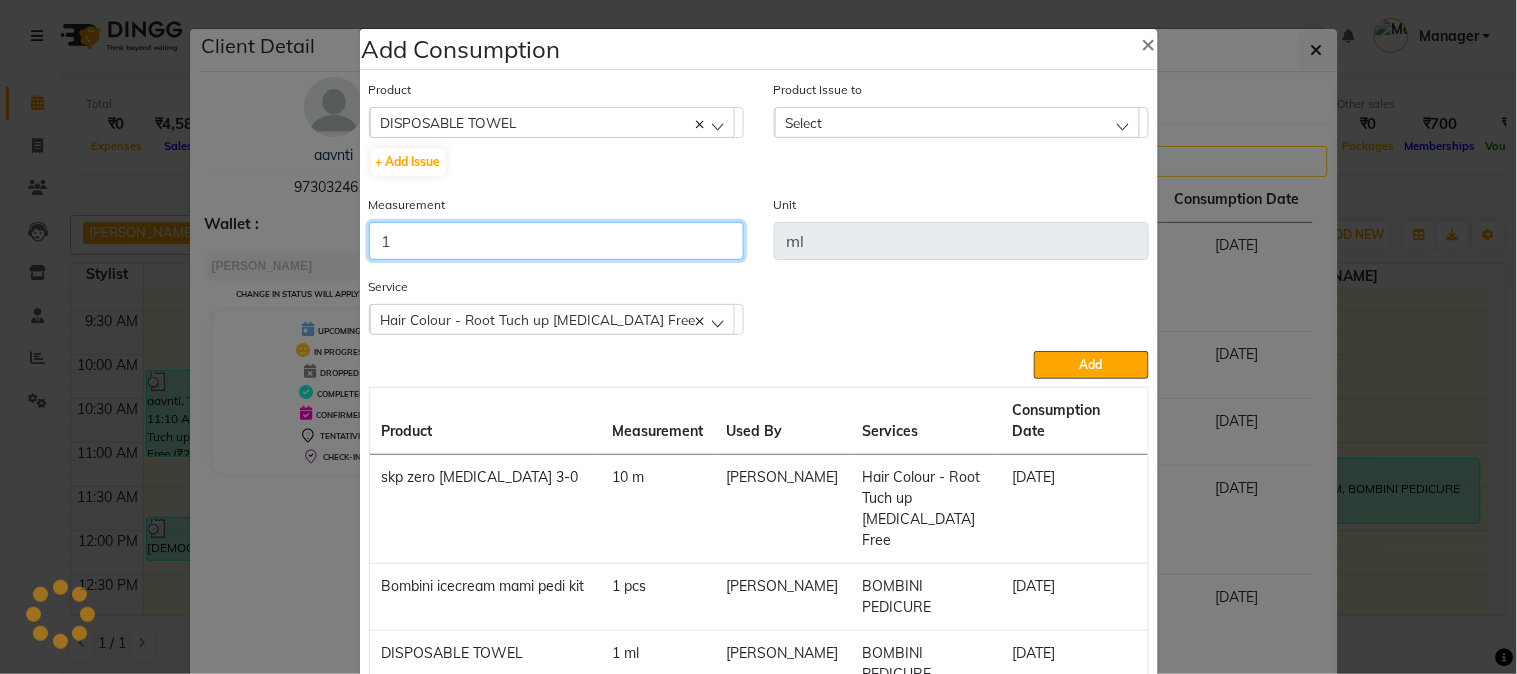type on "1" 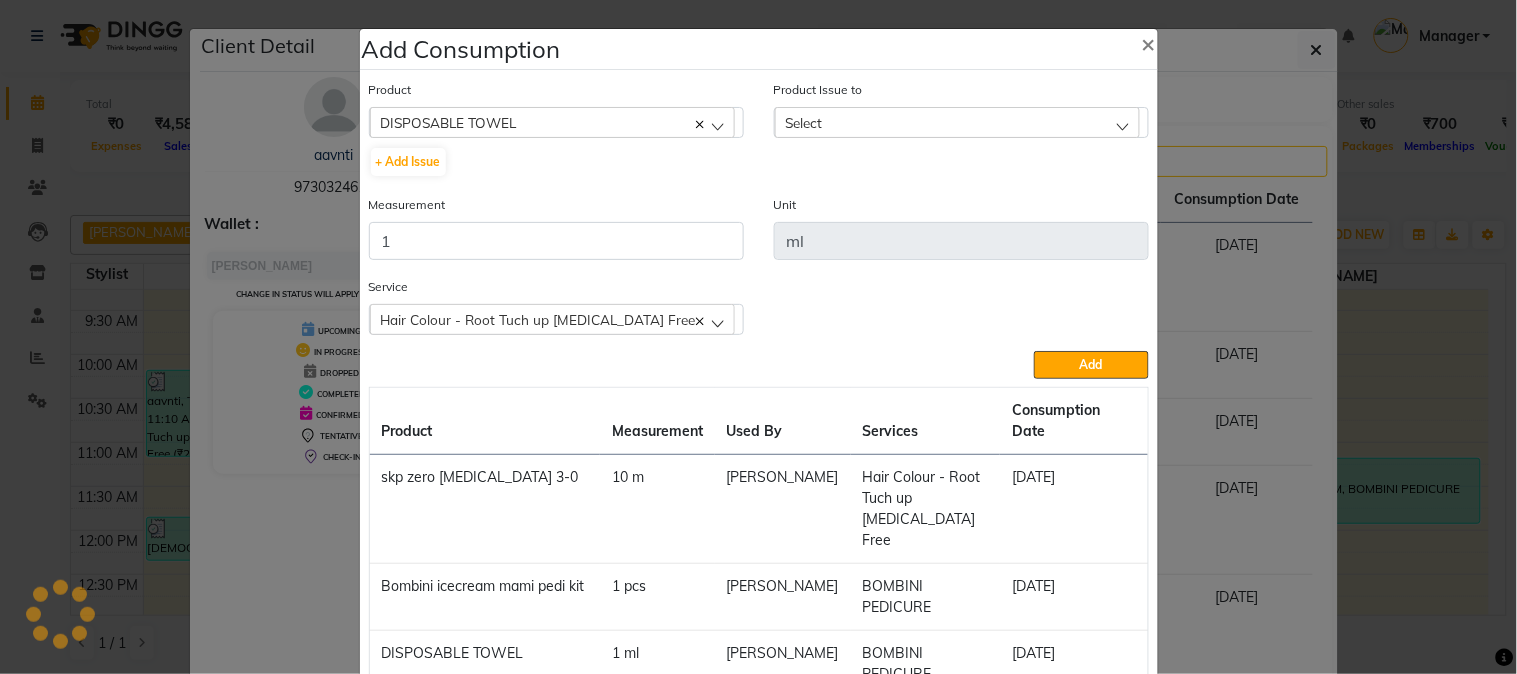 click on "Select" 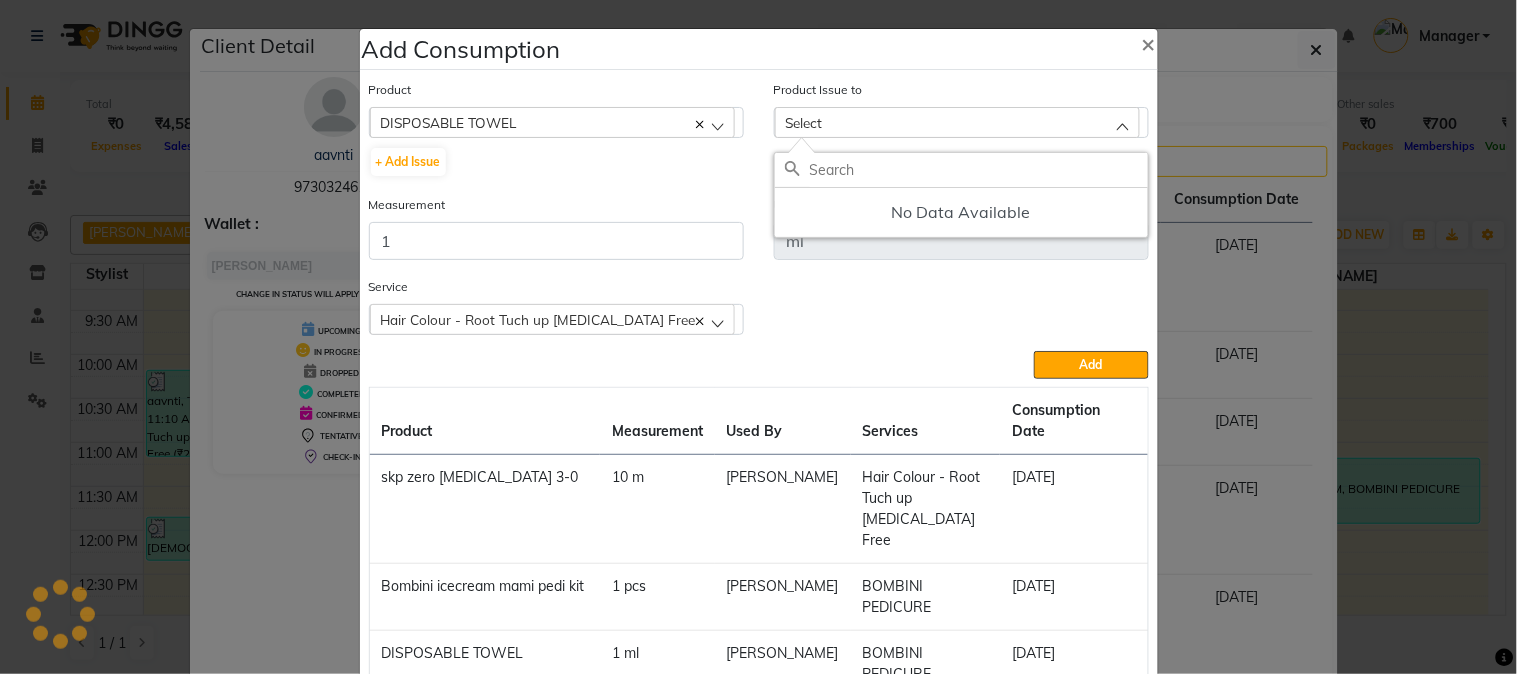 click on "DISPOSABLE TOWEL" 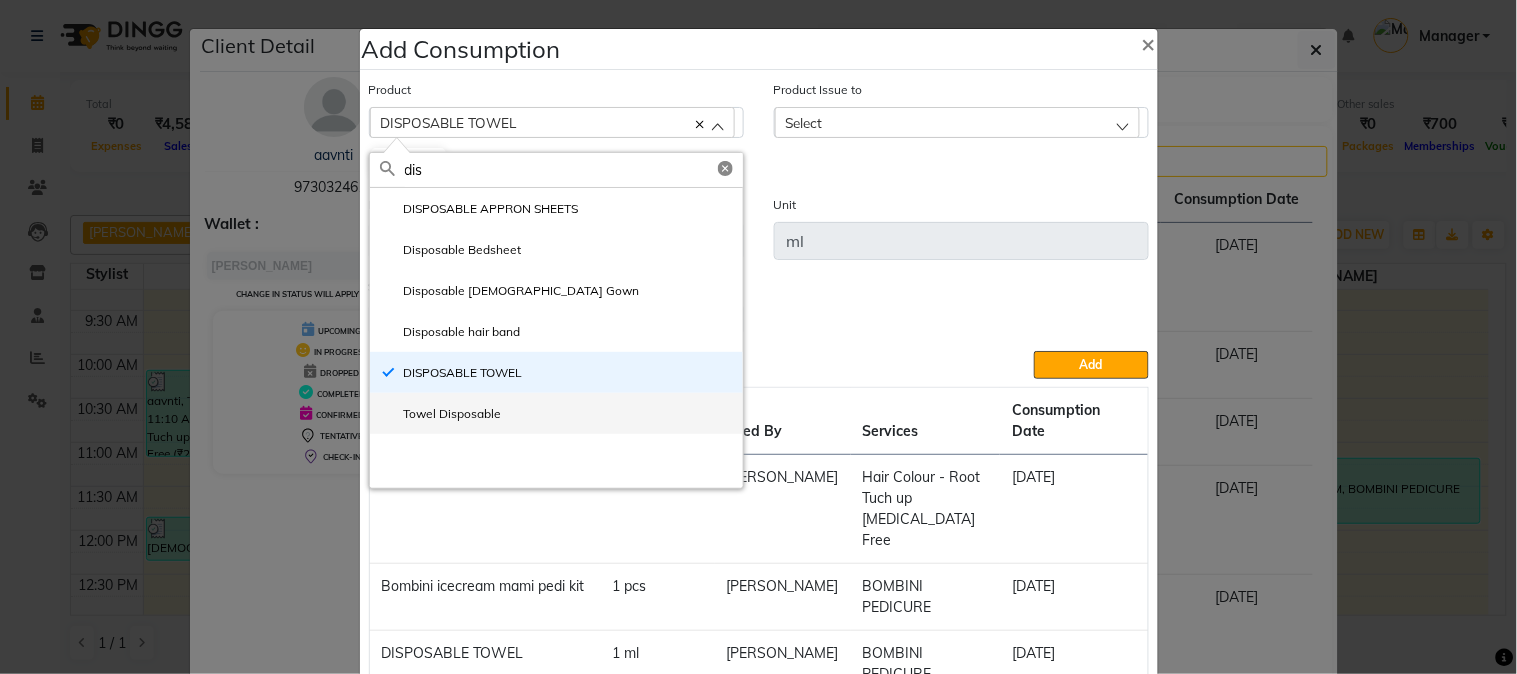type on "dis" 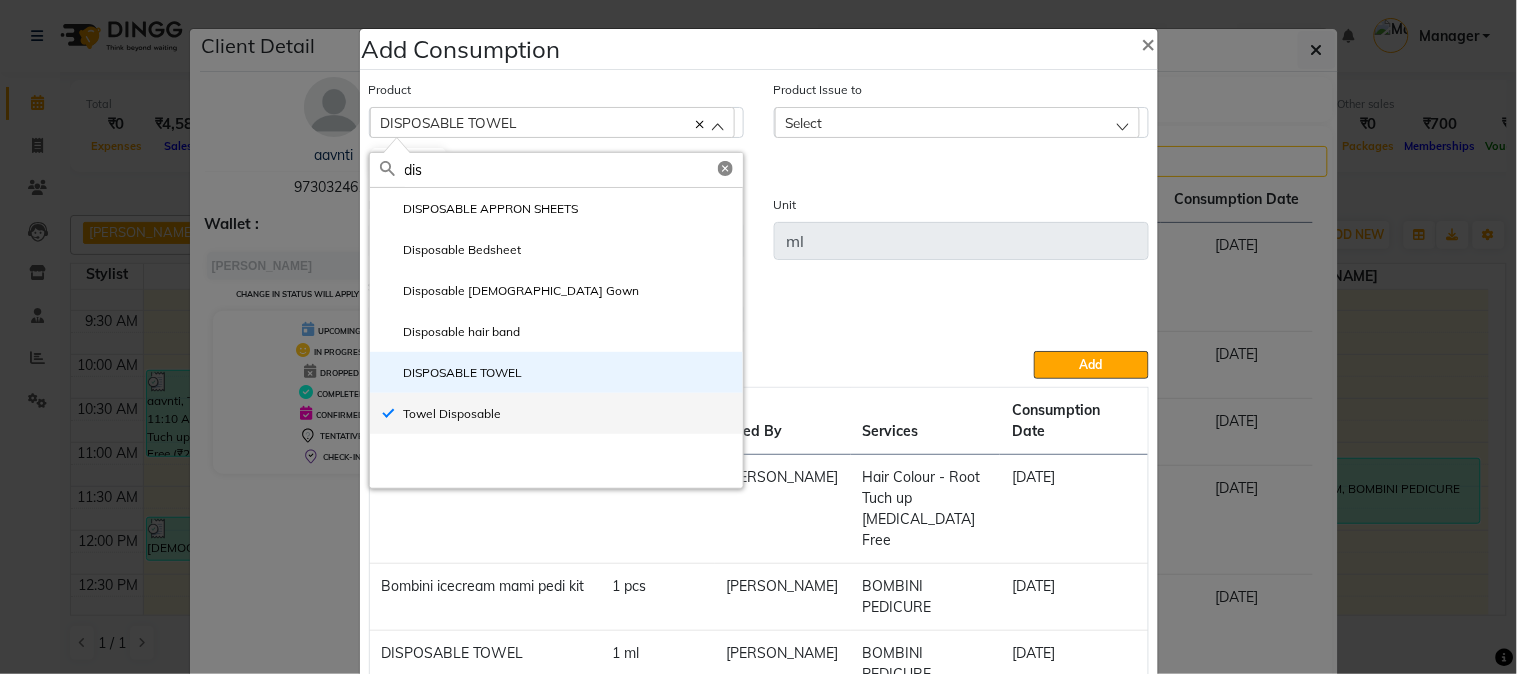 type 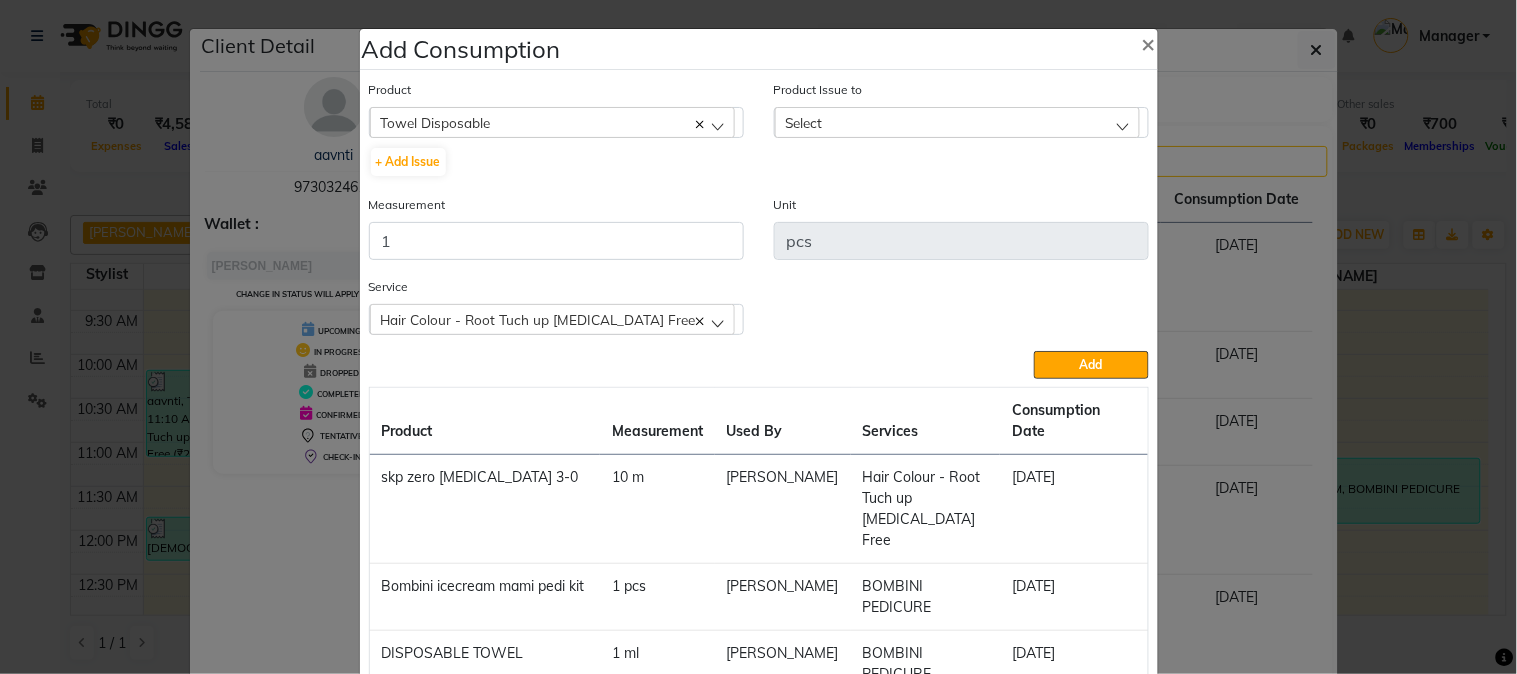 click on "Select" 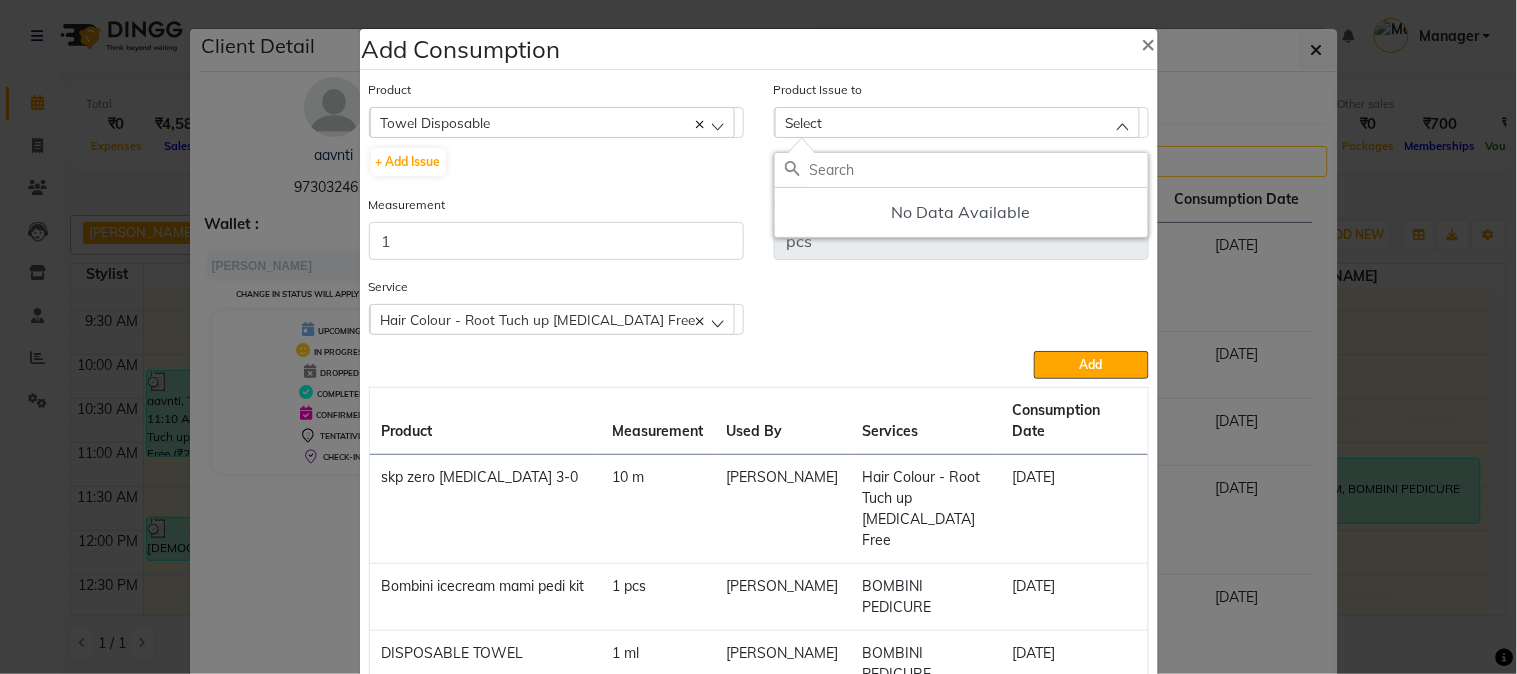 click on "Select" 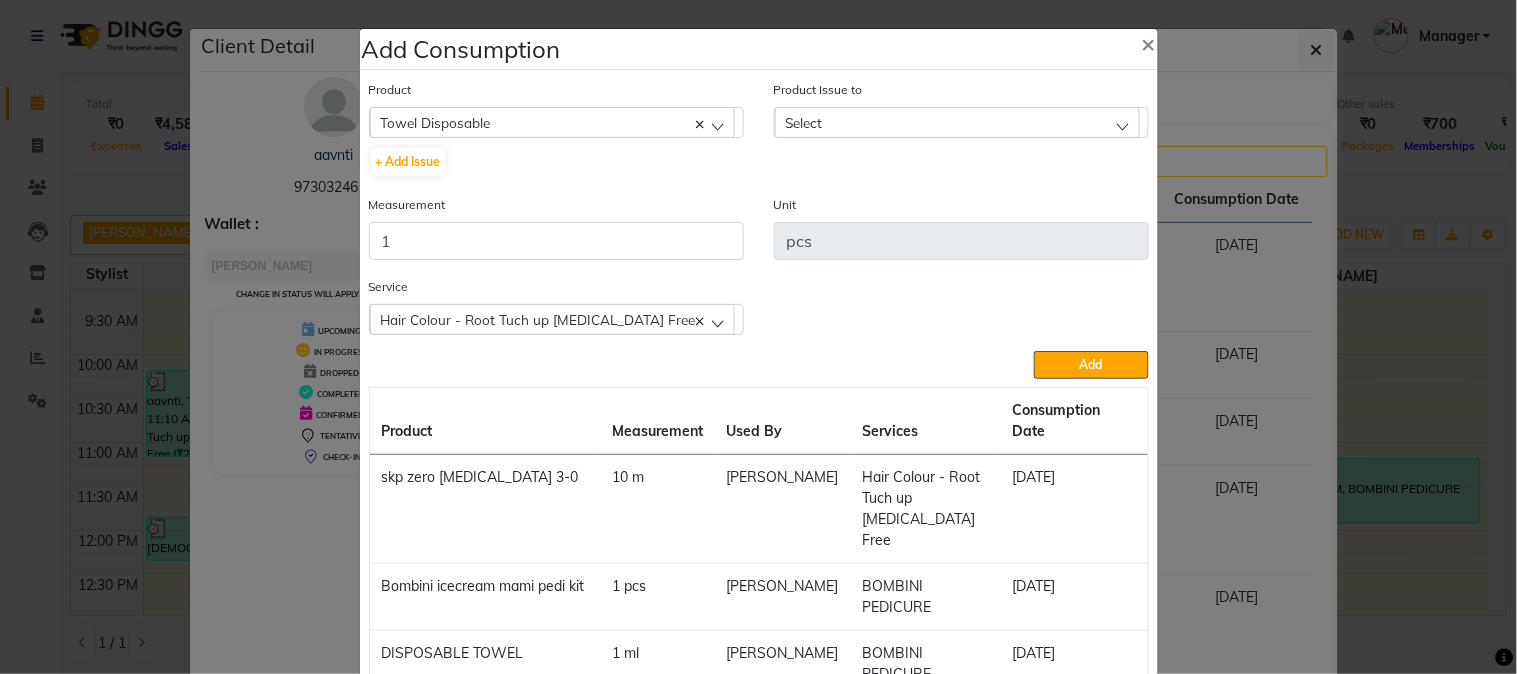 click on "Towel Disposable" 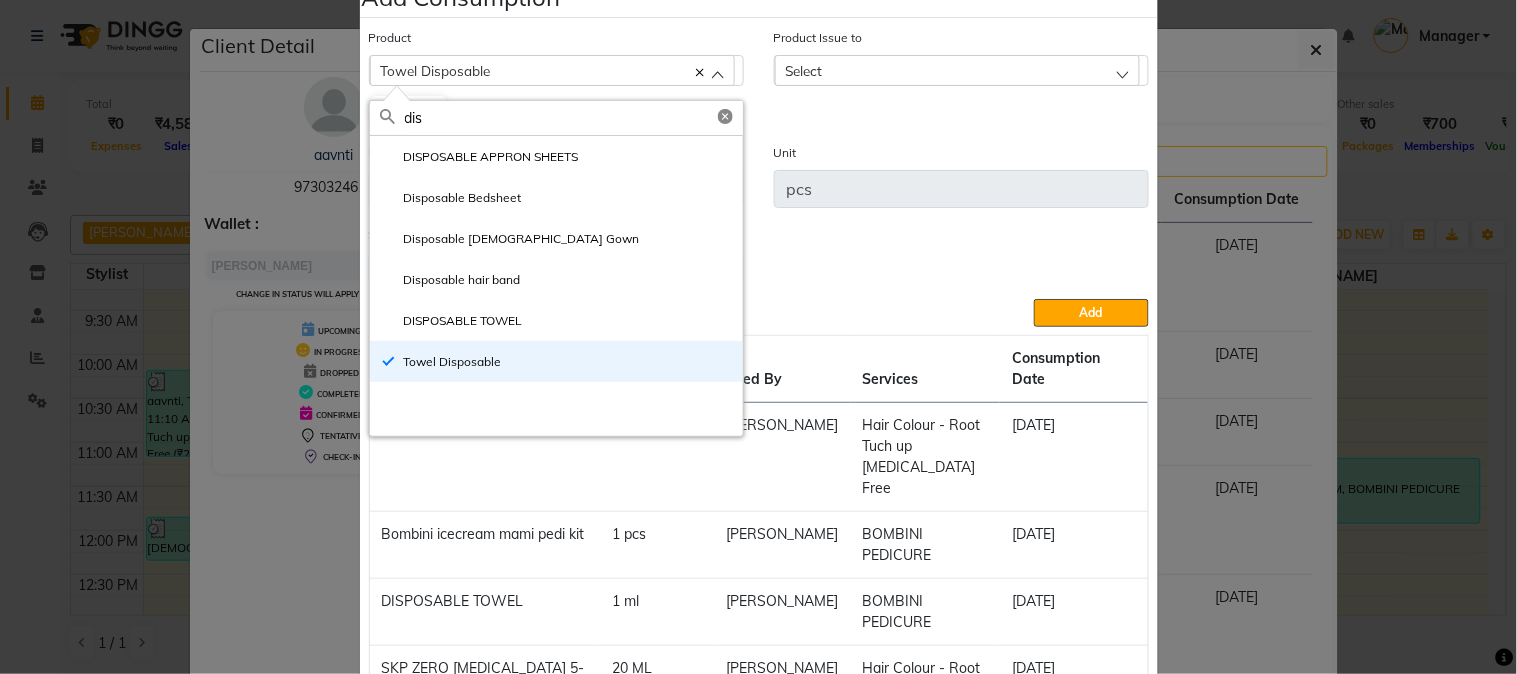 scroll, scrollTop: 0, scrollLeft: 0, axis: both 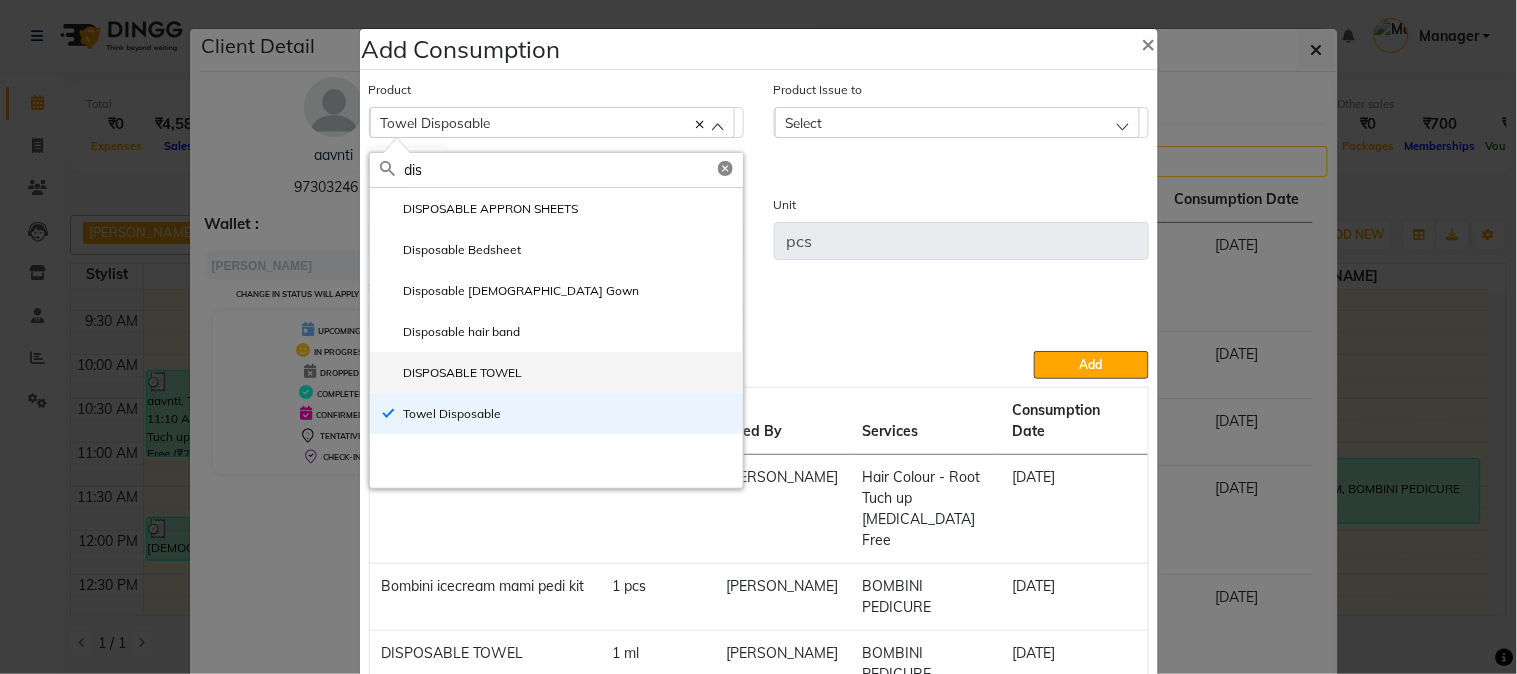 type on "dis" 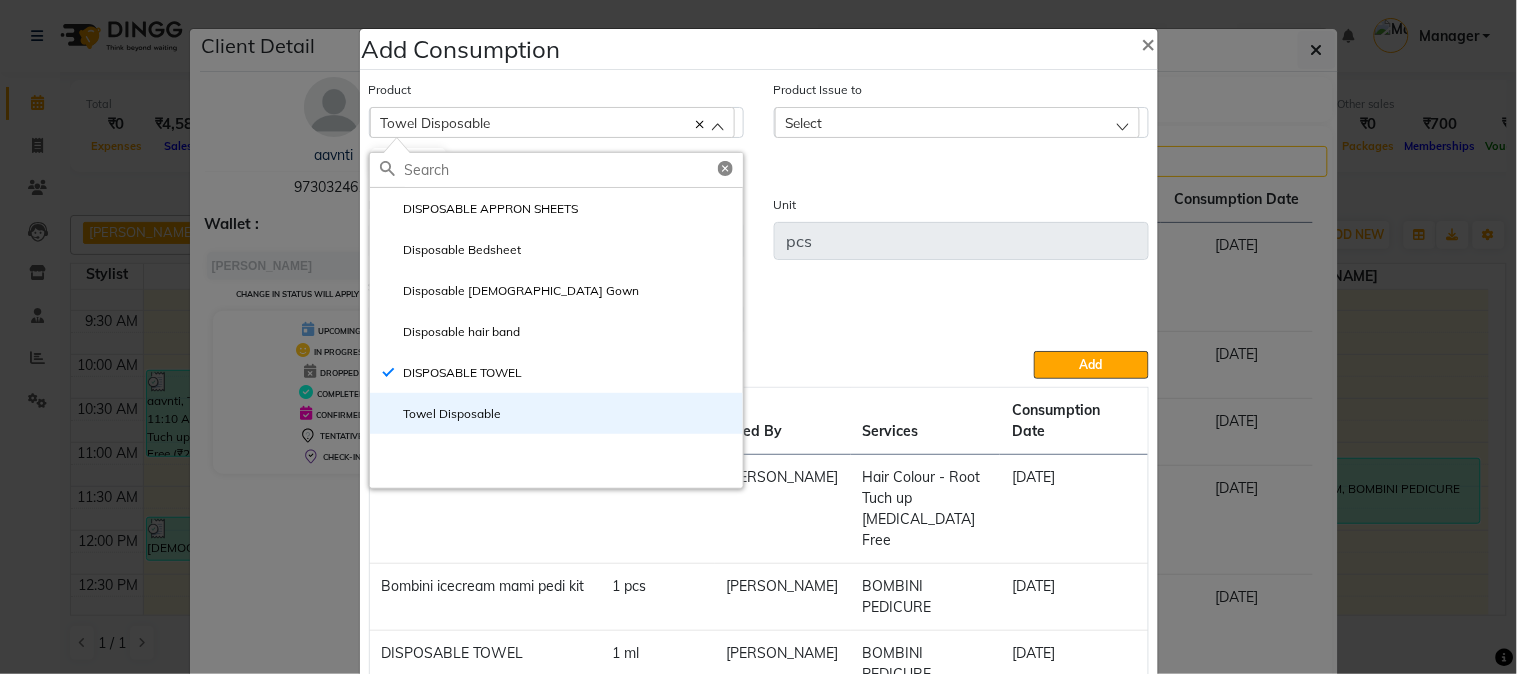 type on "ml" 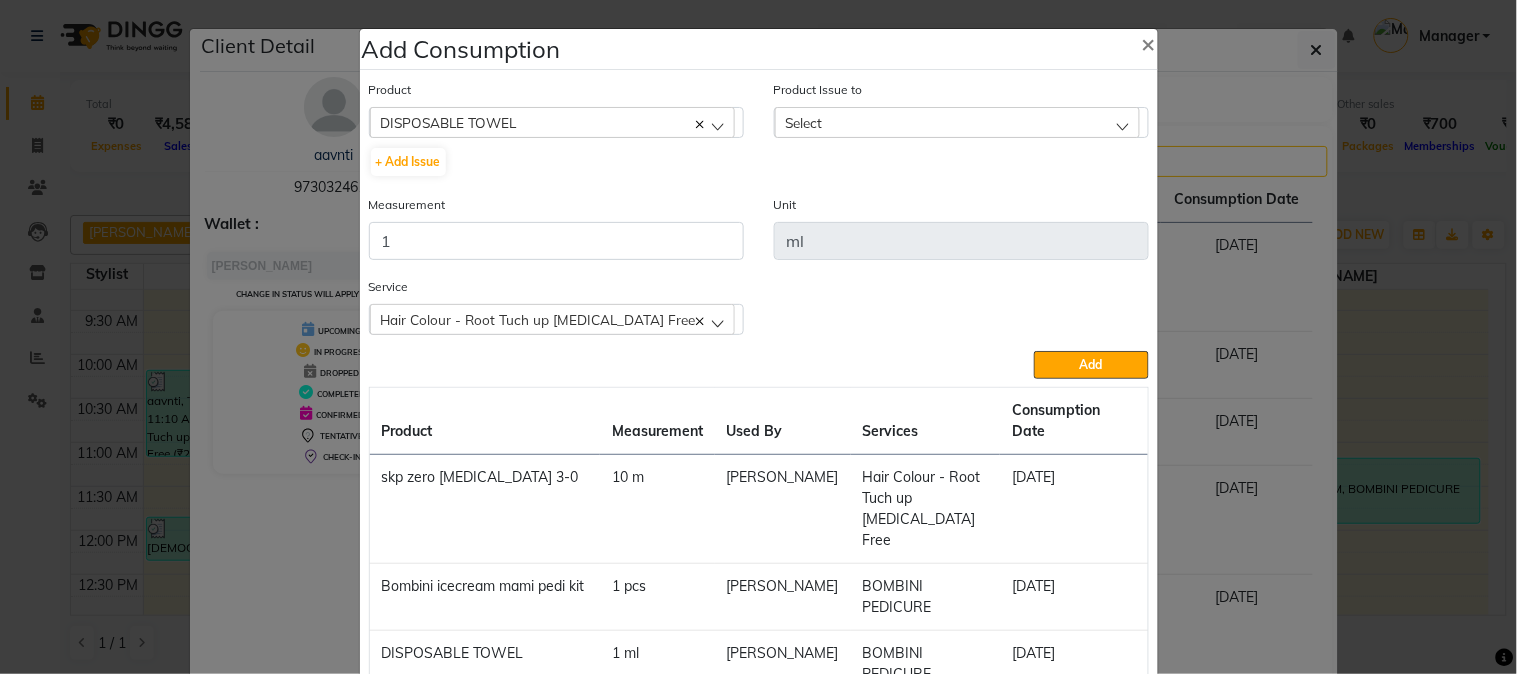 click on "Select" 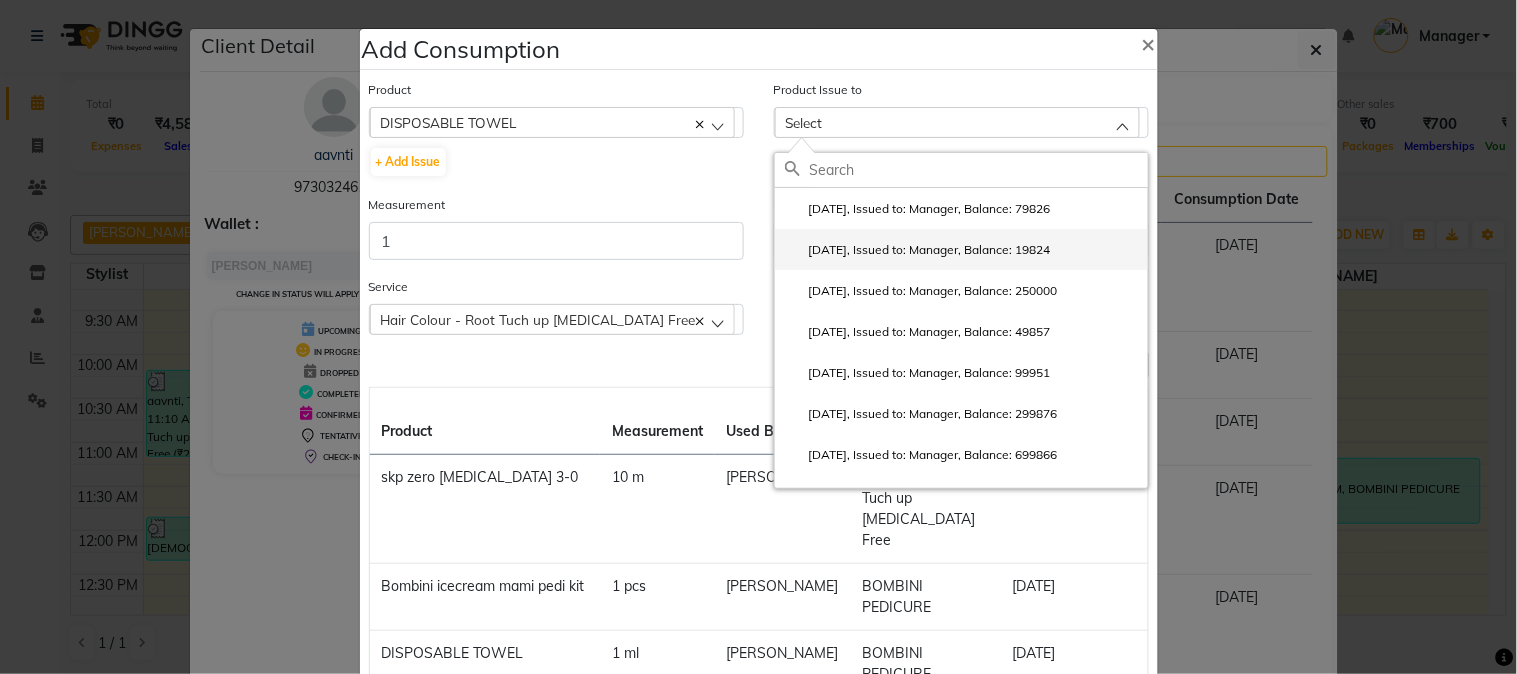 click on "[DATE], Issued to: Manager, Balance: 19824" 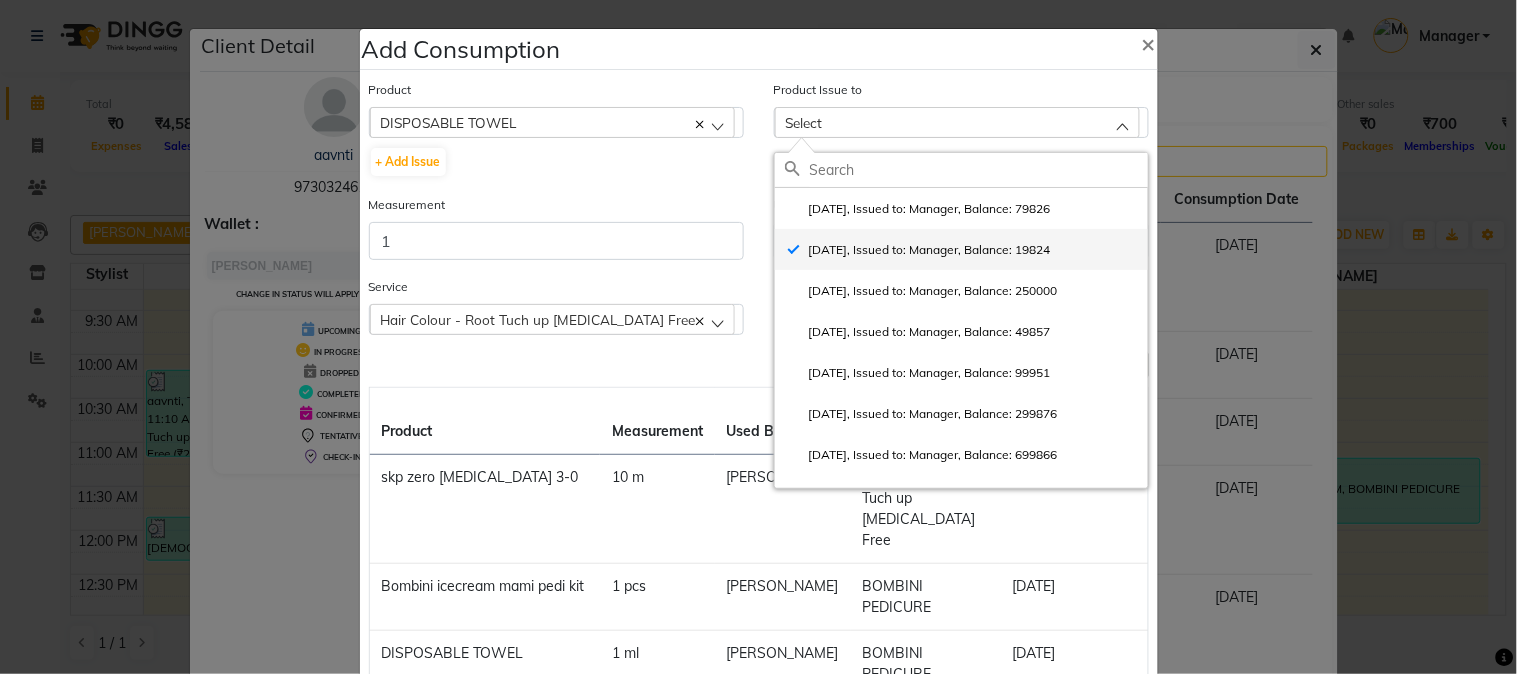 checkbox on "true" 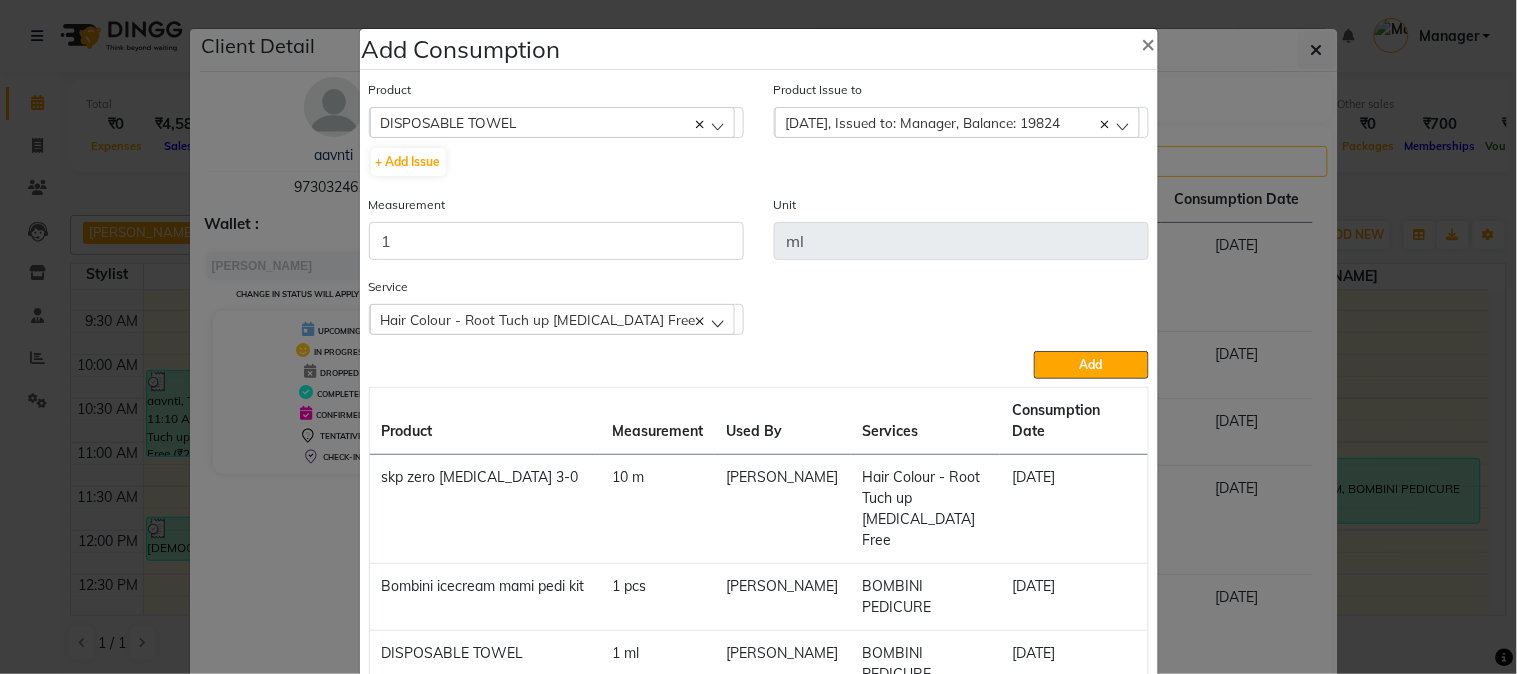 click on "[DATE], Issued to: Manager, Balance: 19824" 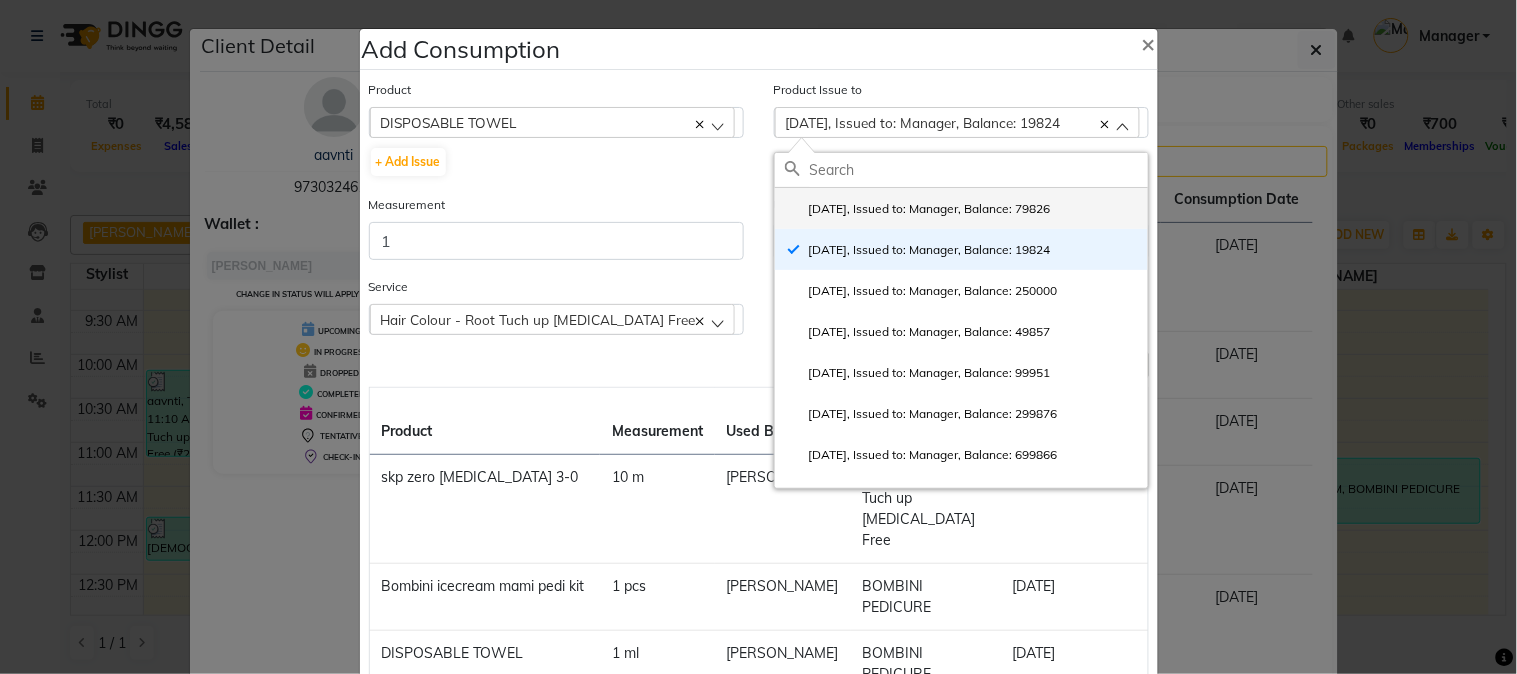 click on "[DATE], Issued to: Manager, Balance: 79826" 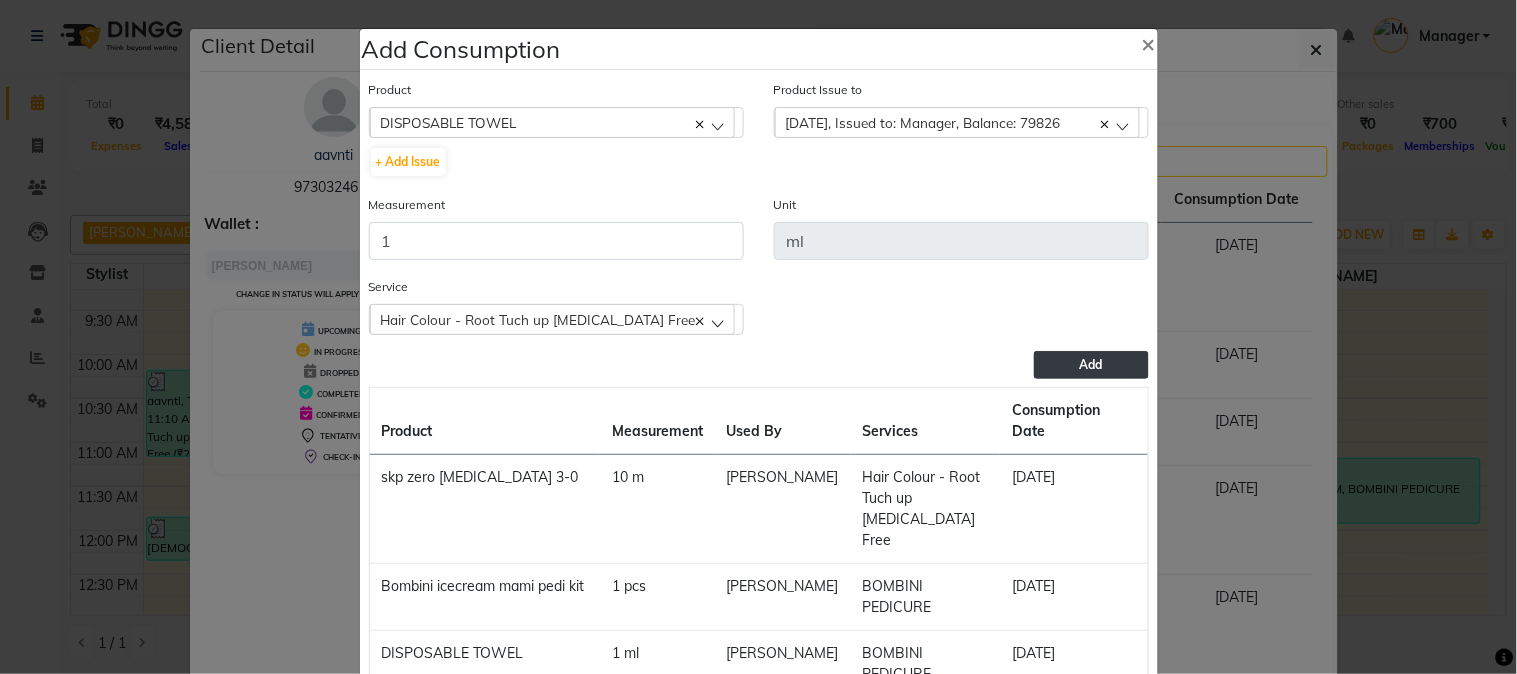 click on "Add" 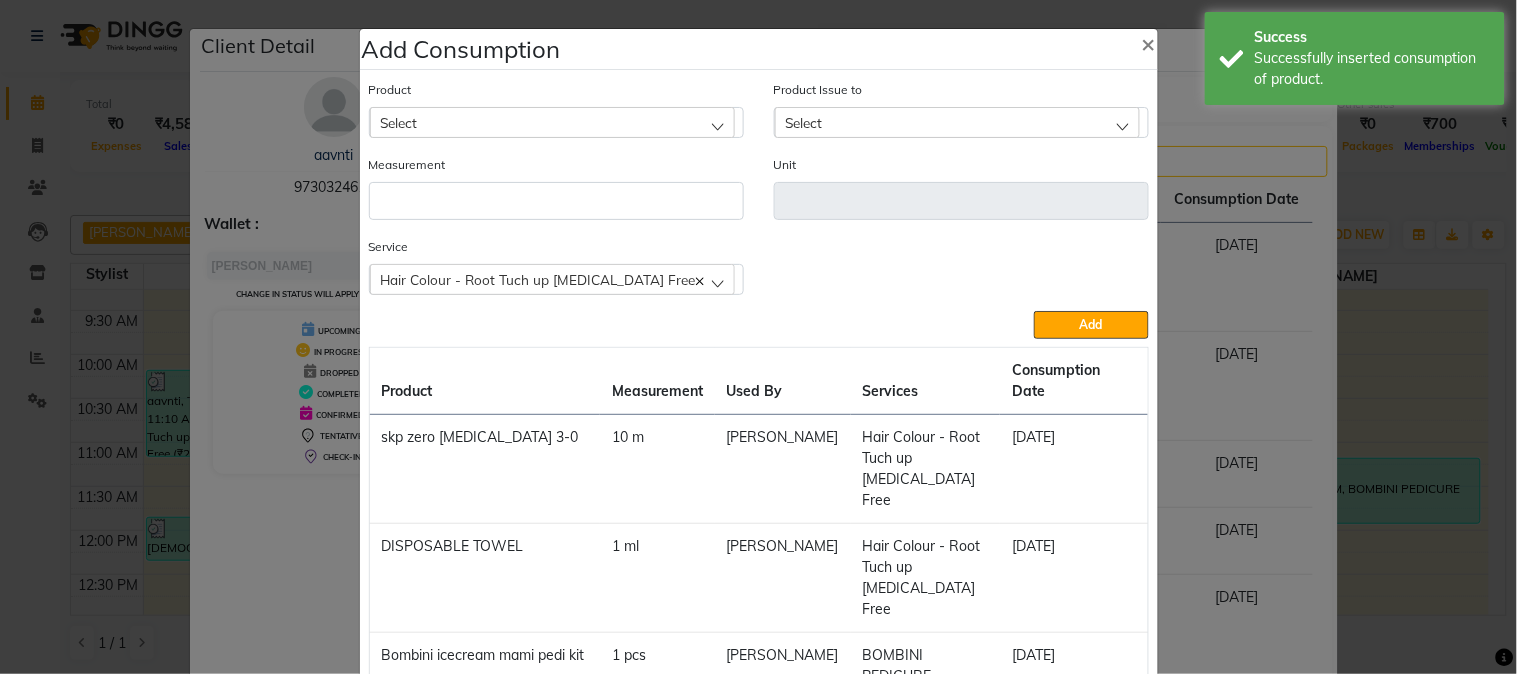 click on "Select" 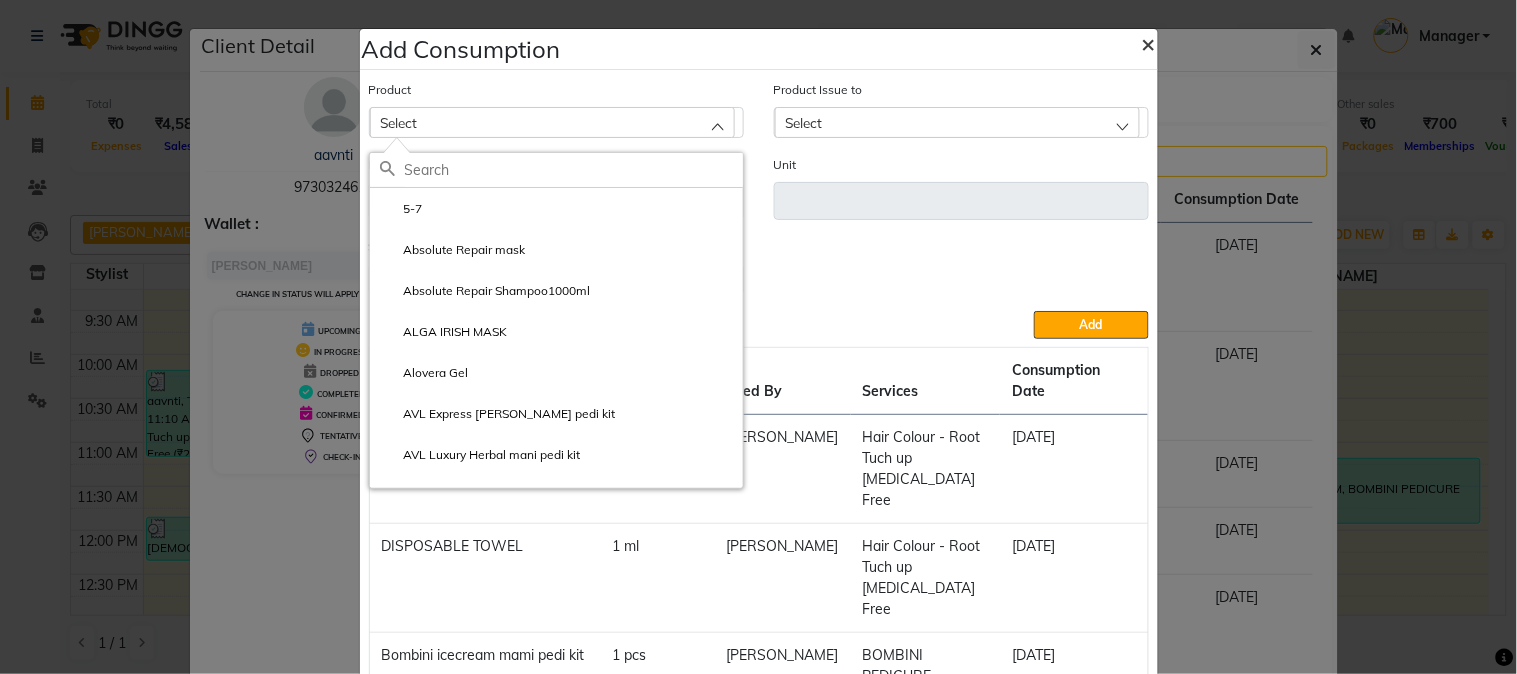 click on "×" 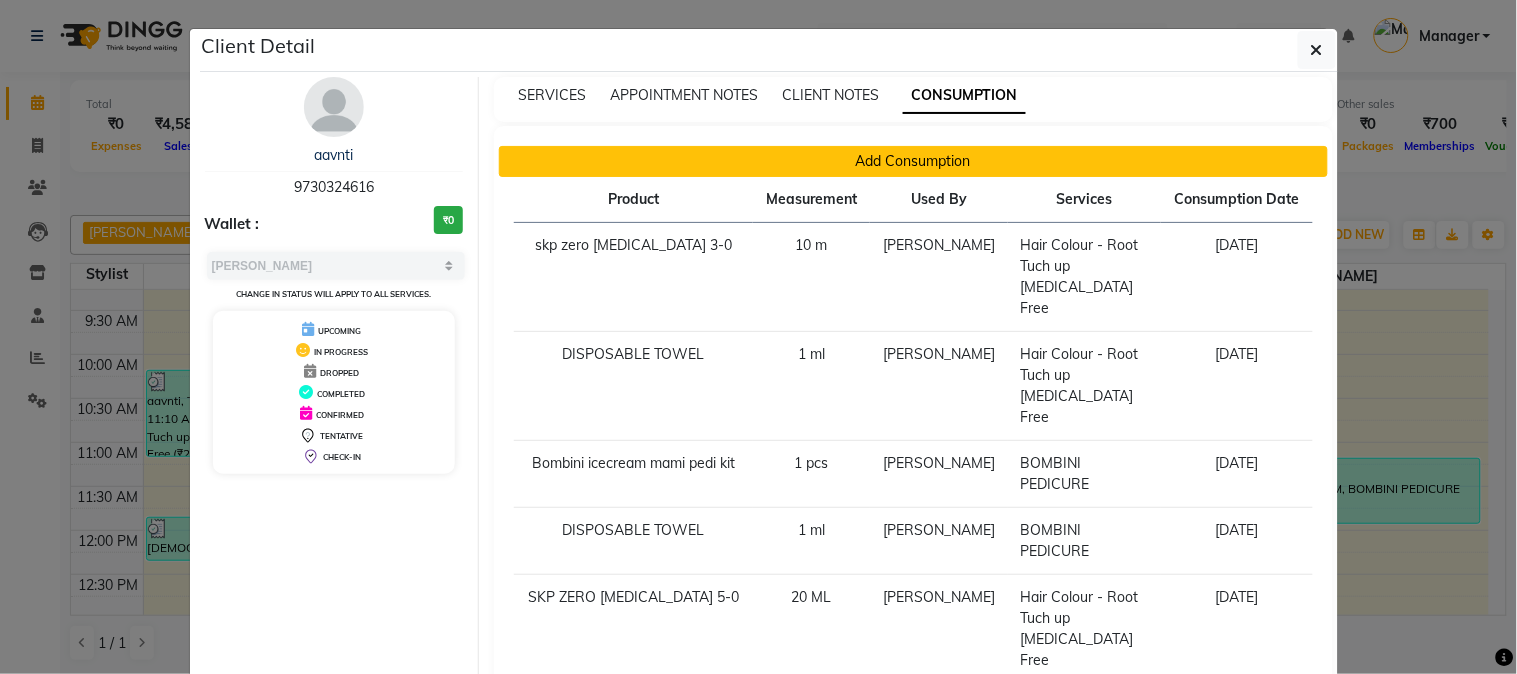 click on "Add Consumption" at bounding box center [913, 161] 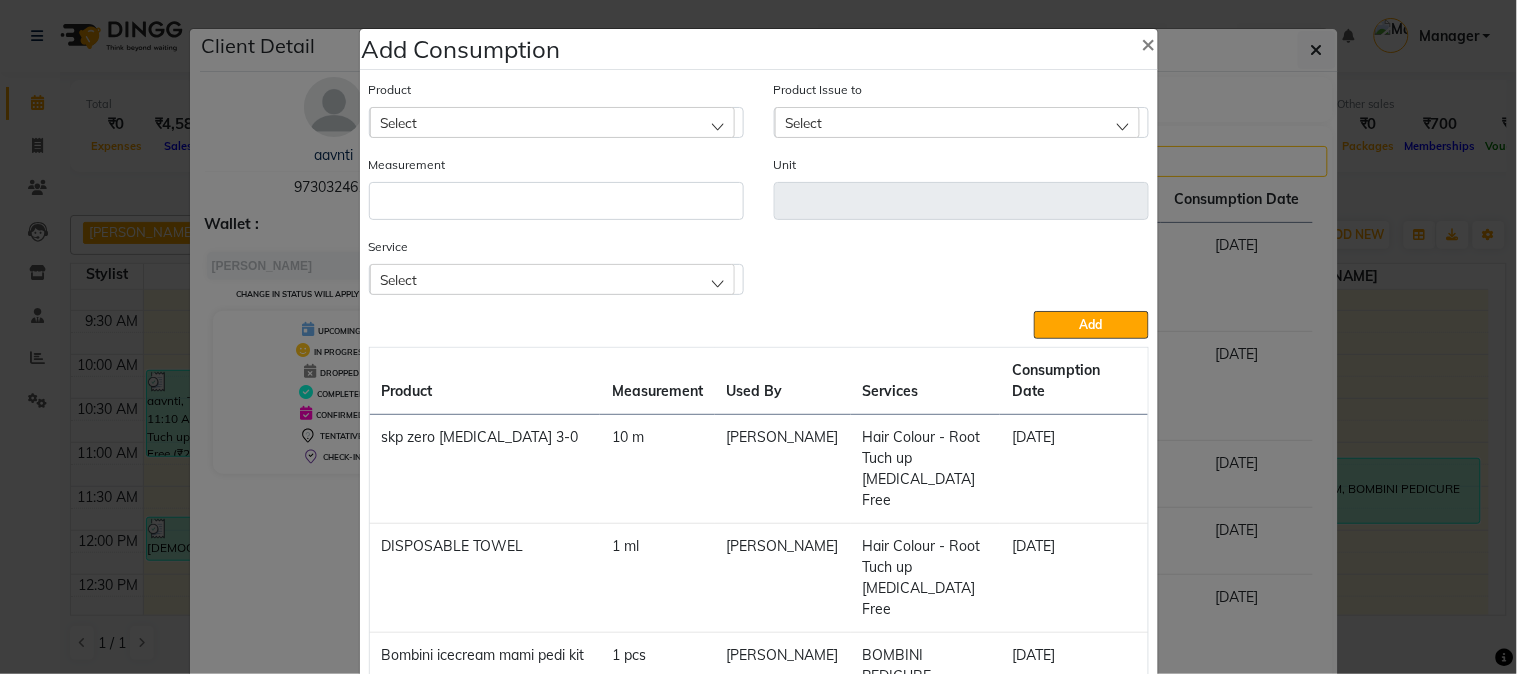click on "Select" 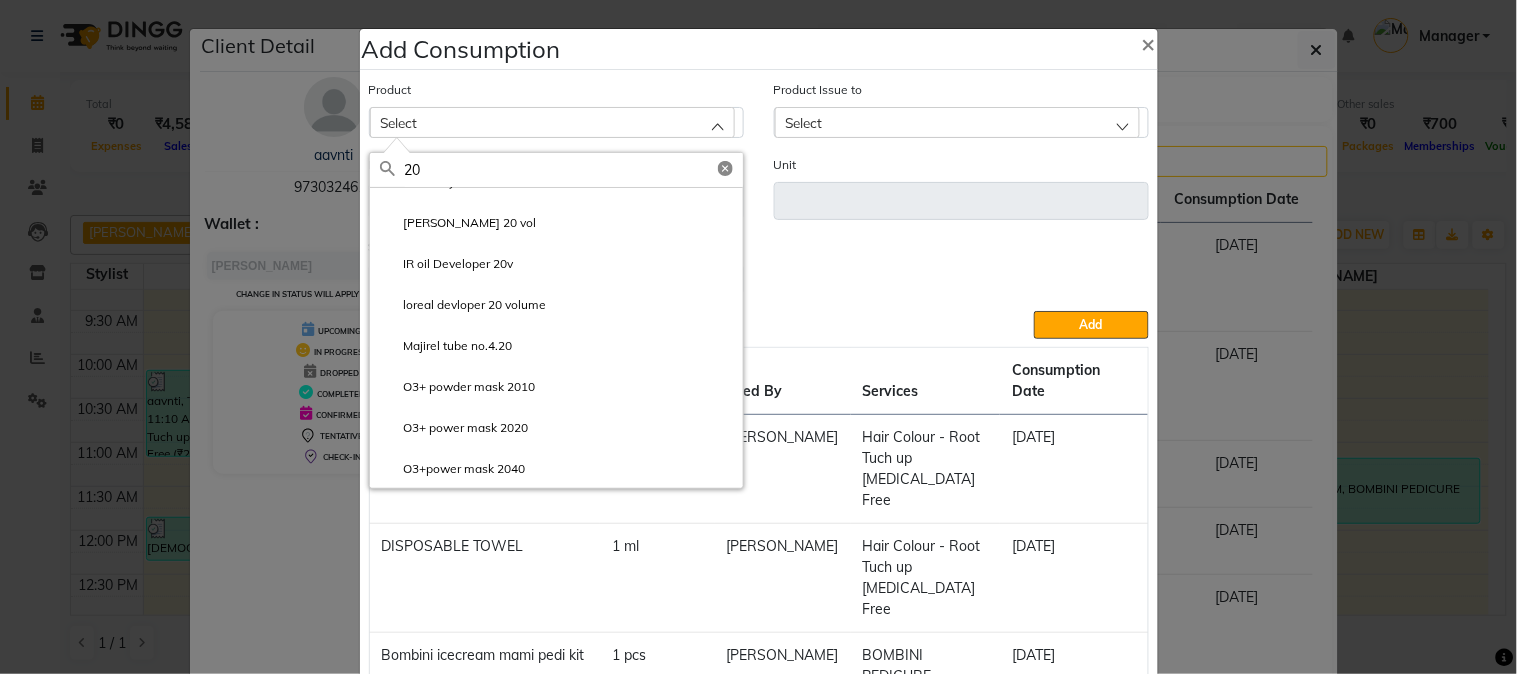 scroll, scrollTop: 151, scrollLeft: 0, axis: vertical 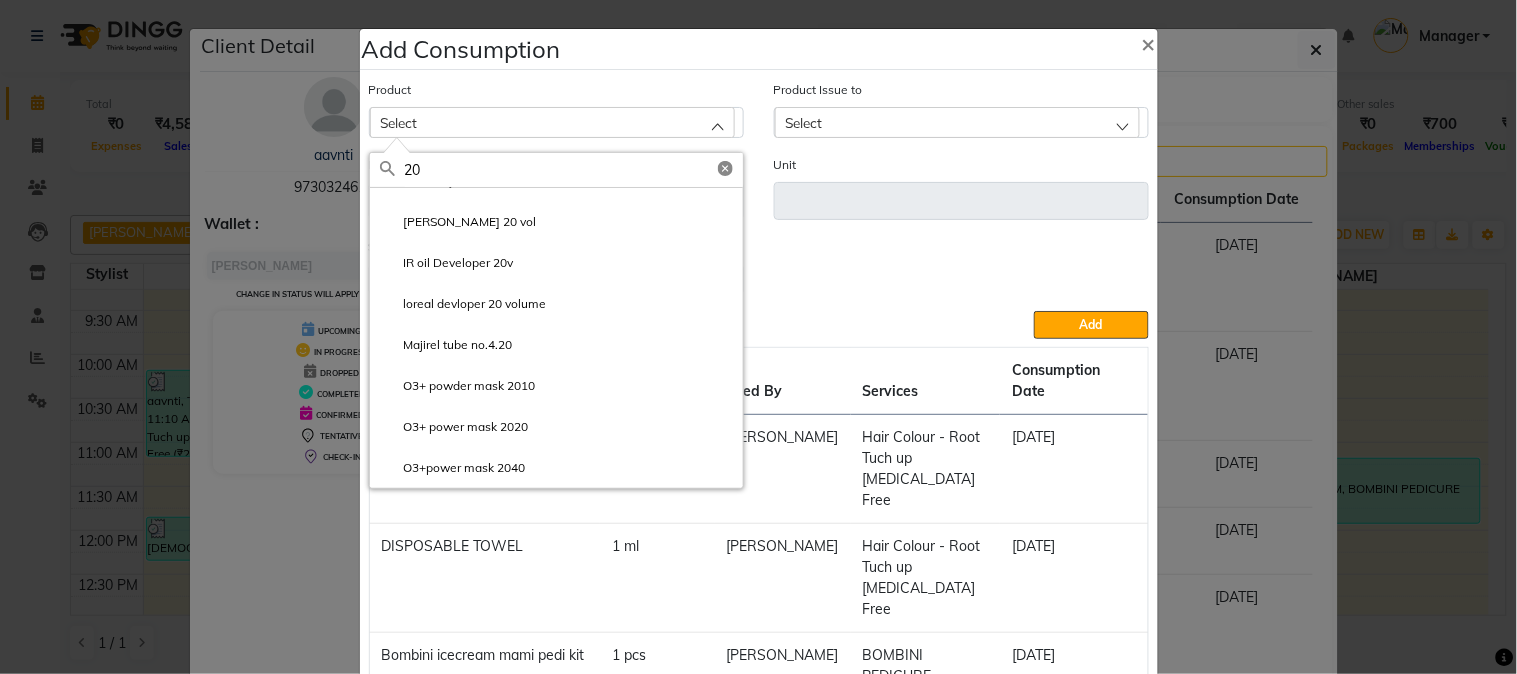 type on "20" 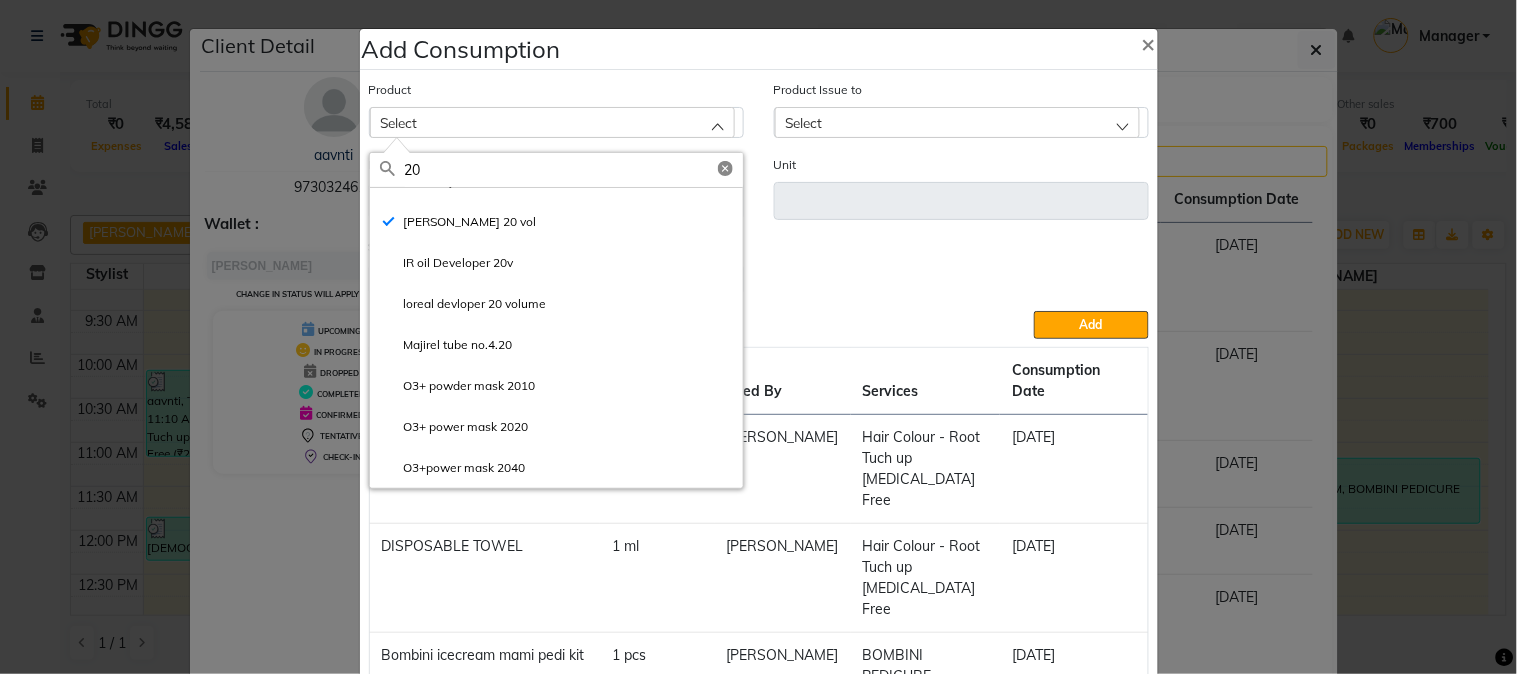 type on "ml" 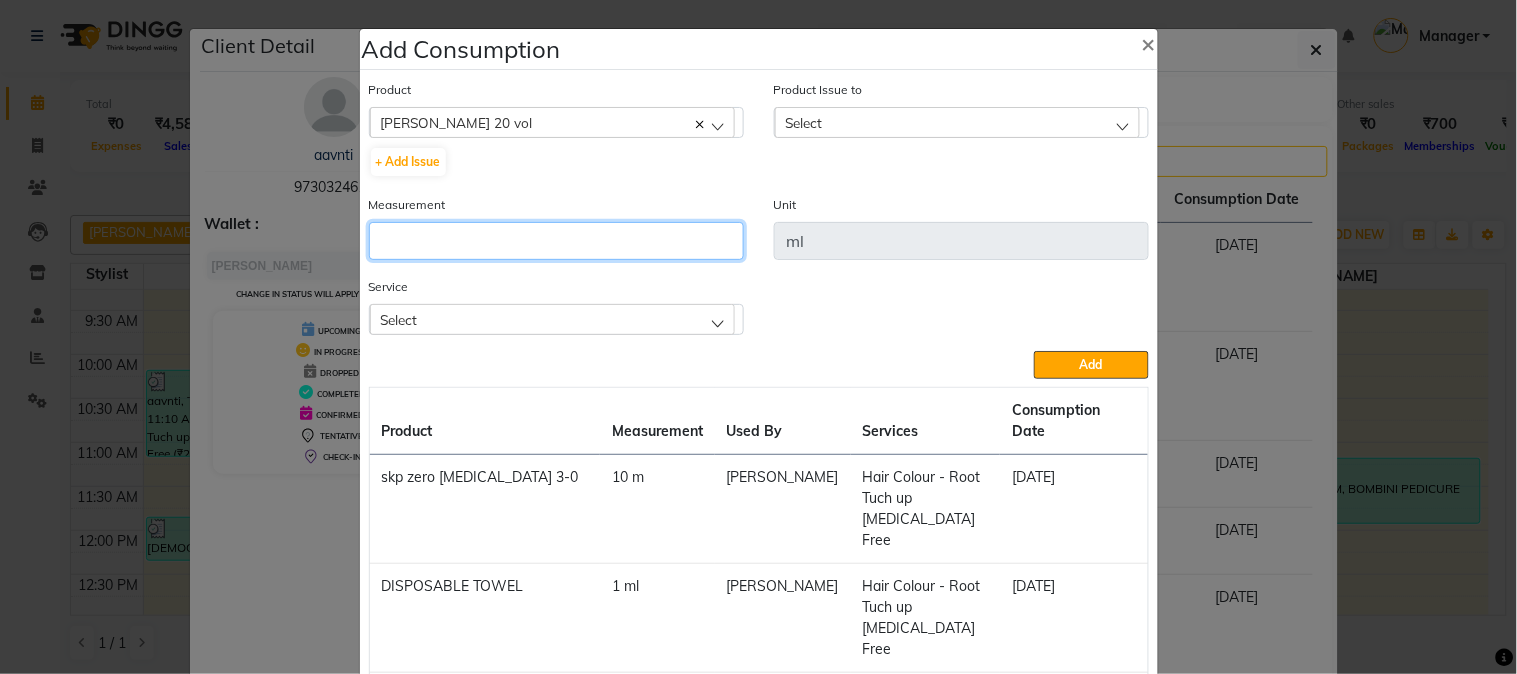 click 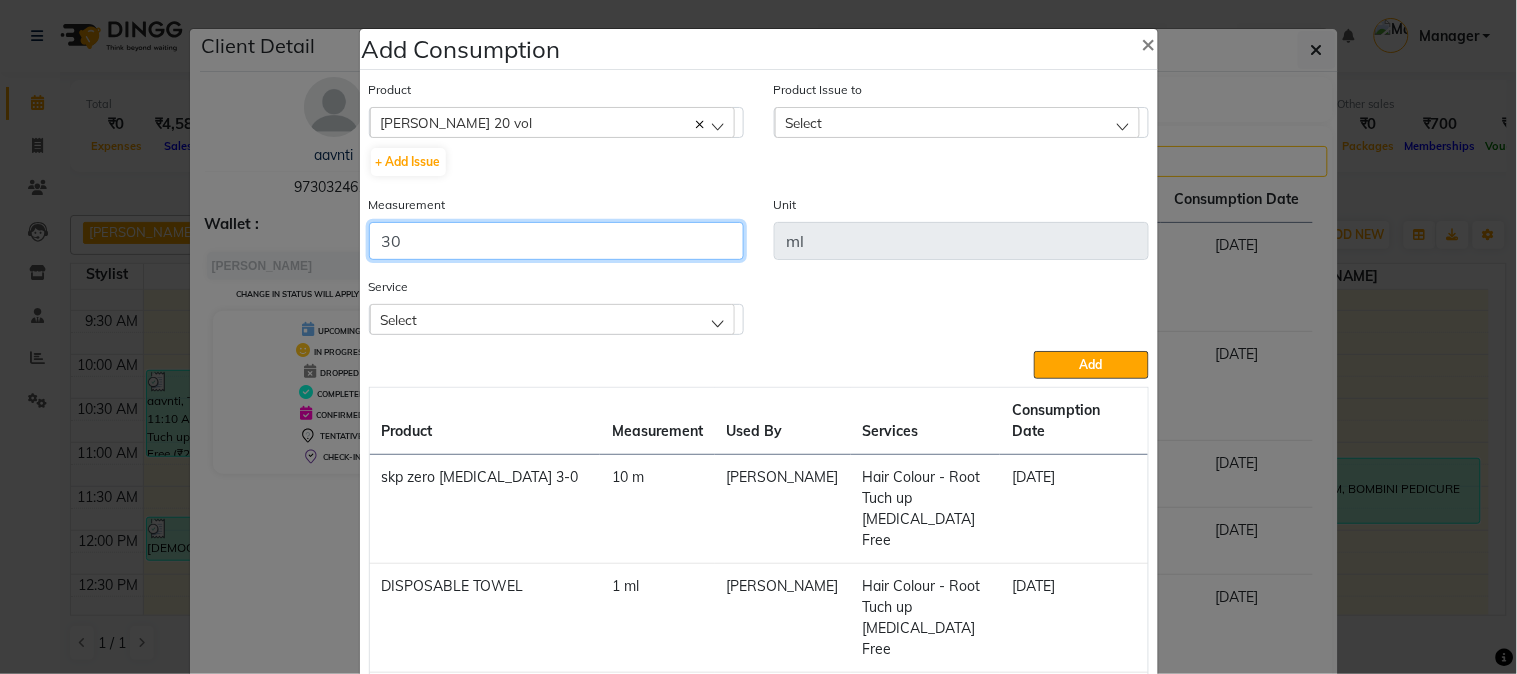 type on "30" 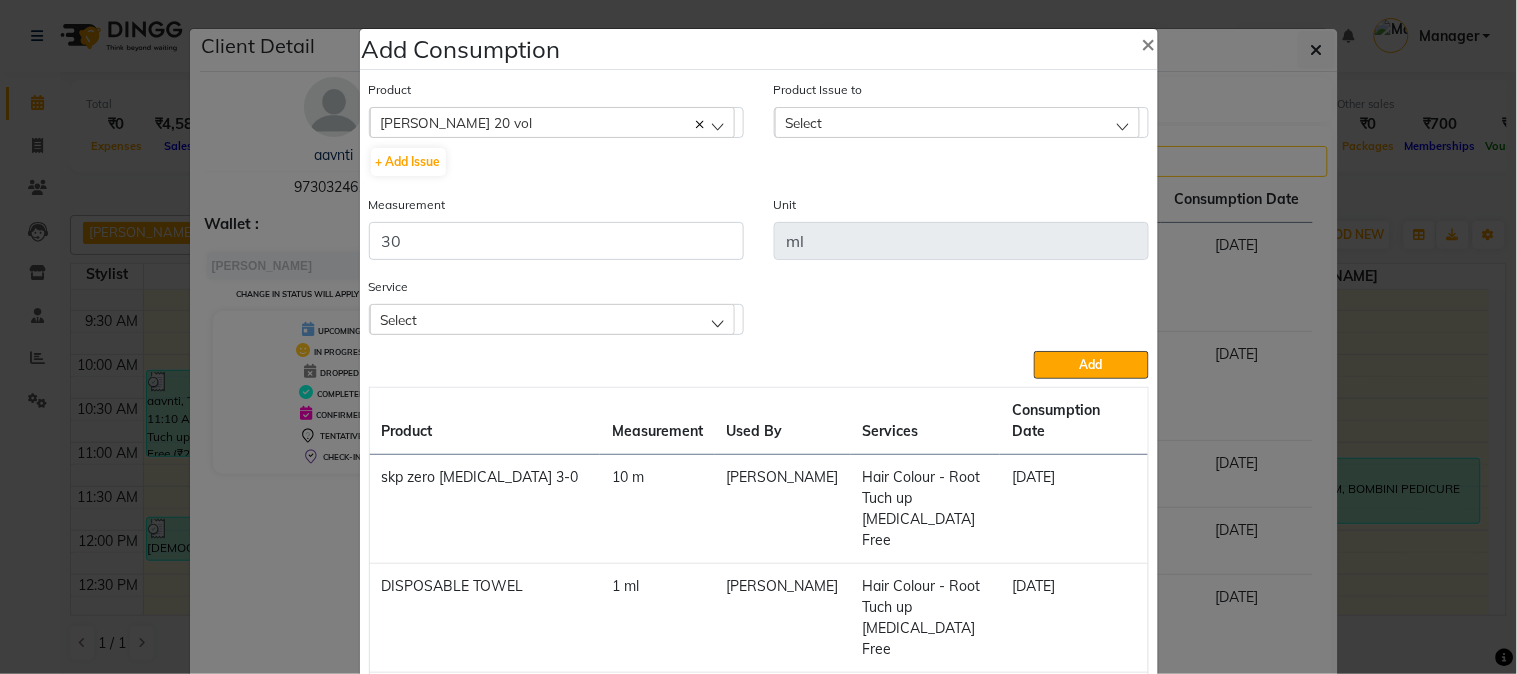click on "Select" 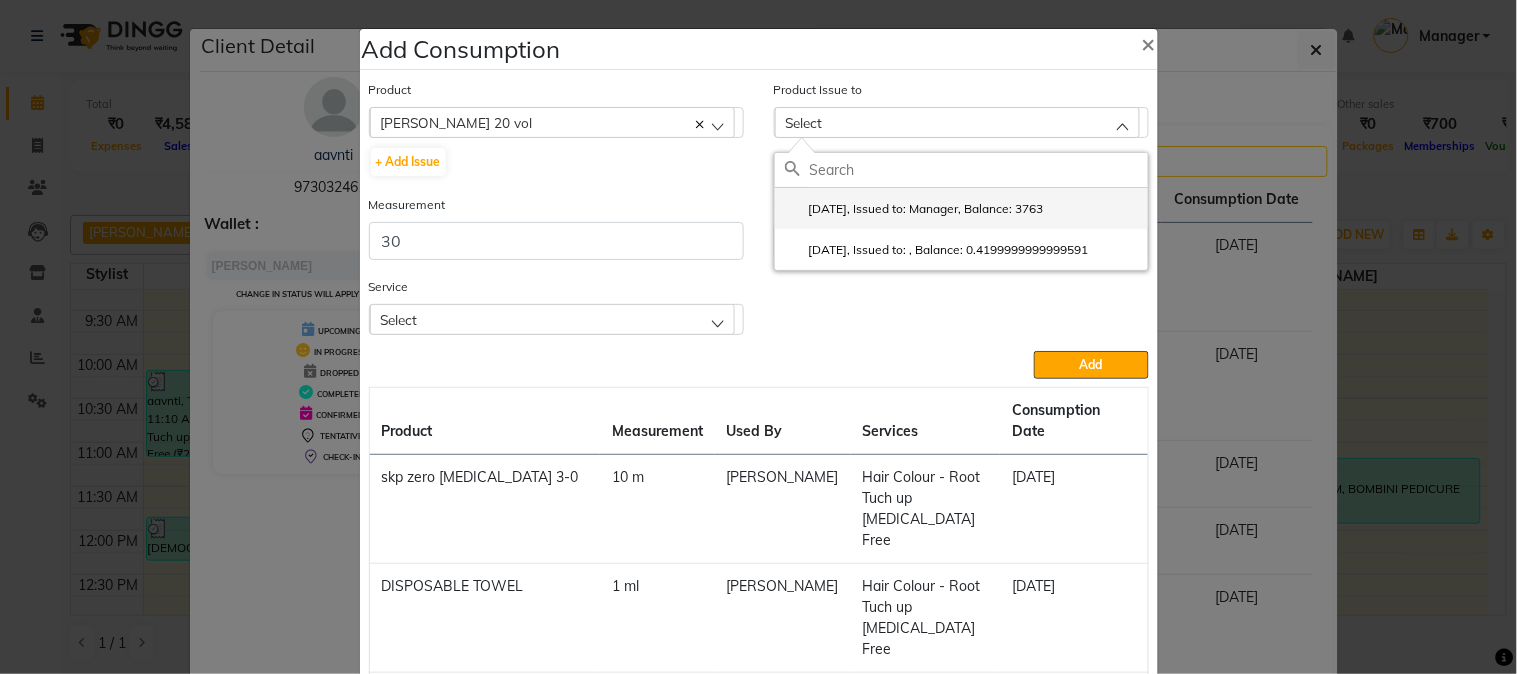 click on "[DATE], Issued to: Manager, Balance: 3763" 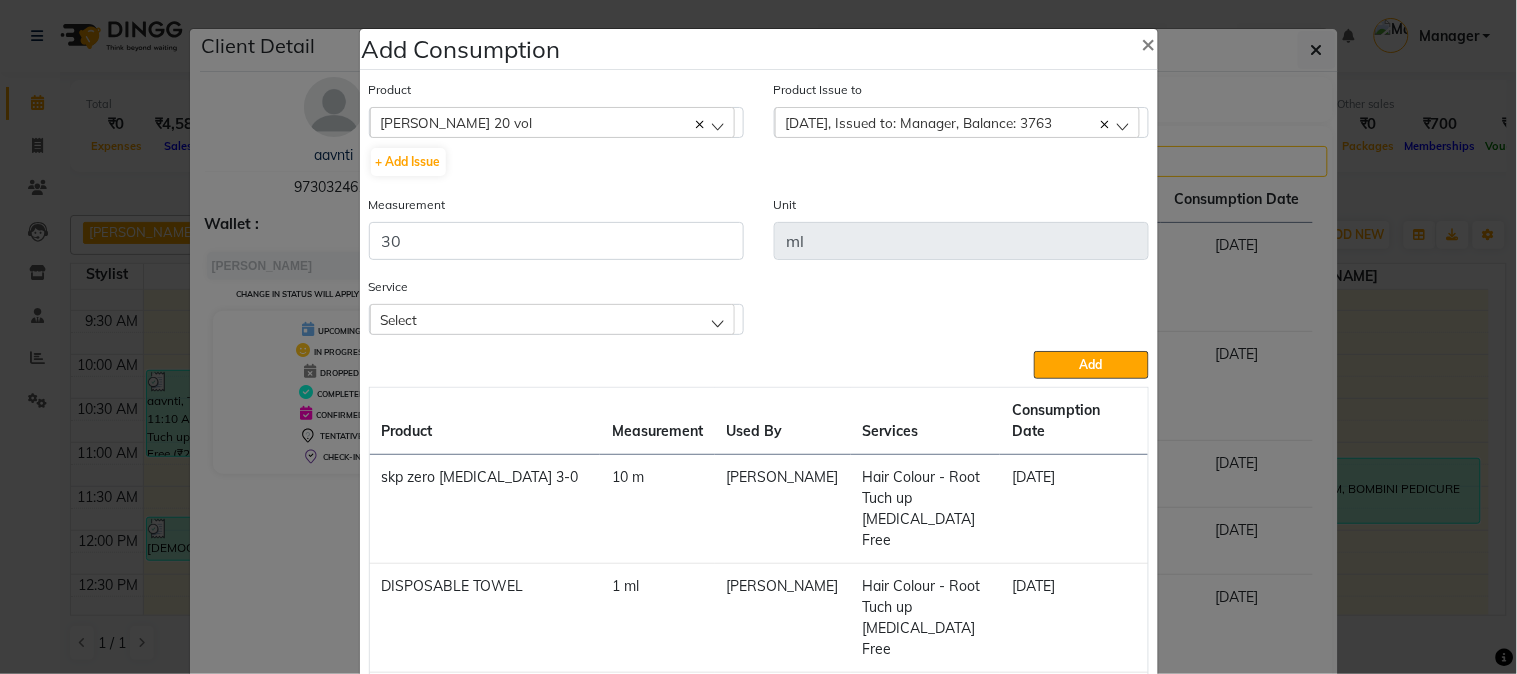 click on "Select" 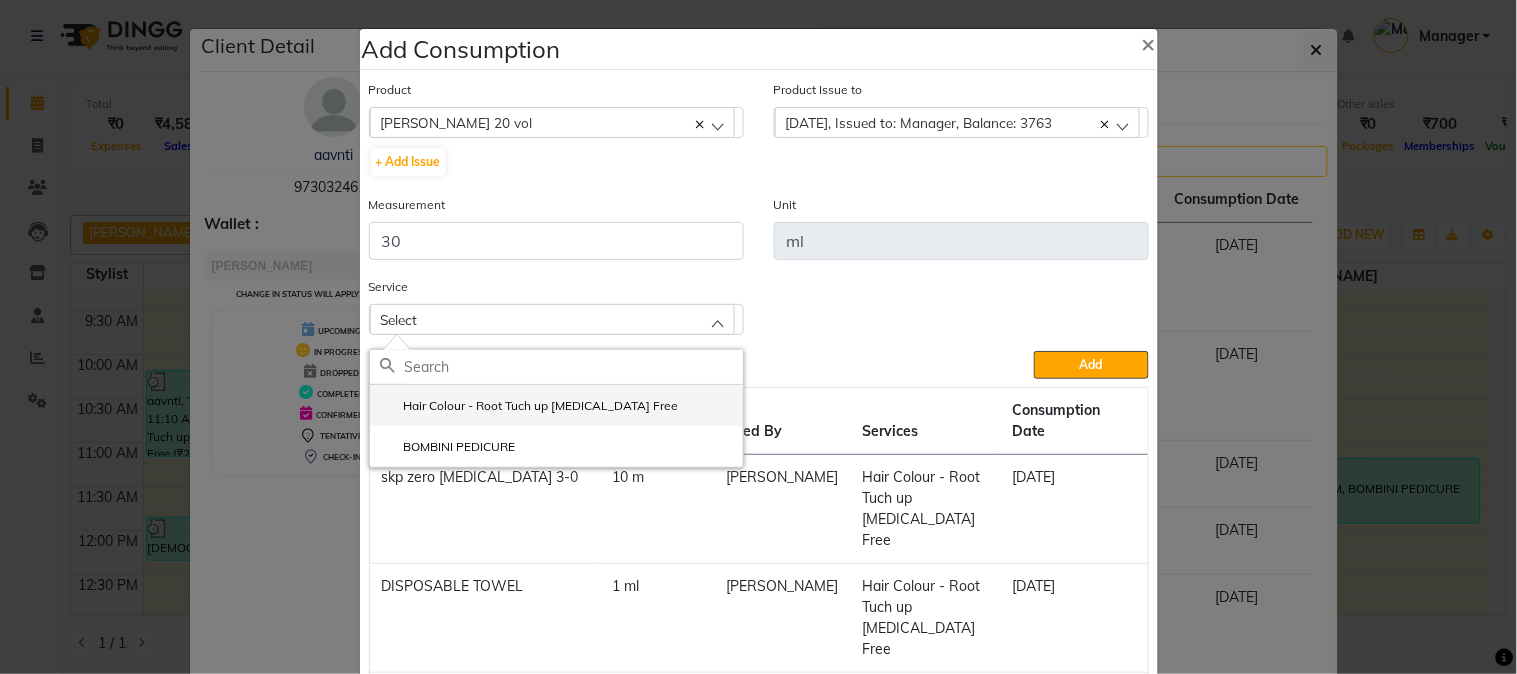 click on "Hair Colour - Root Tuch up [MEDICAL_DATA] Free" 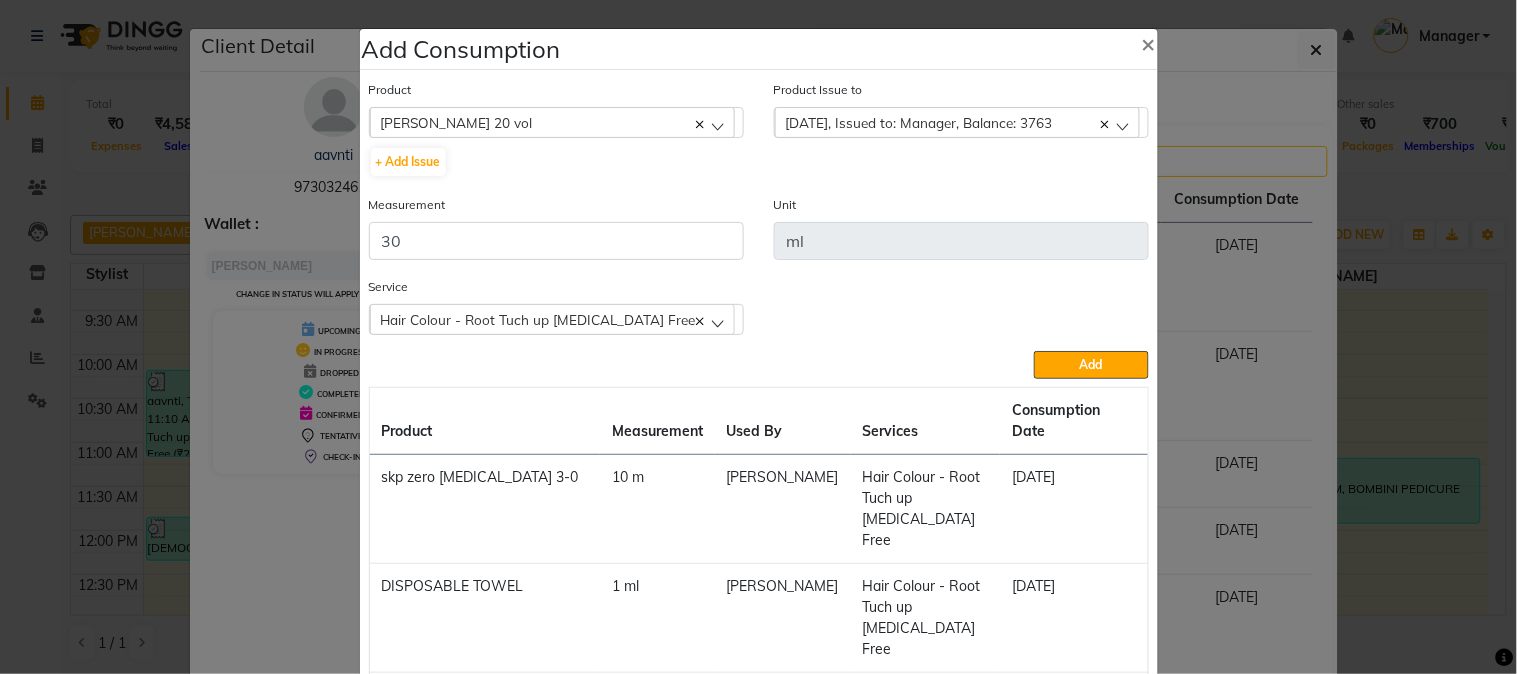 click on "Add" 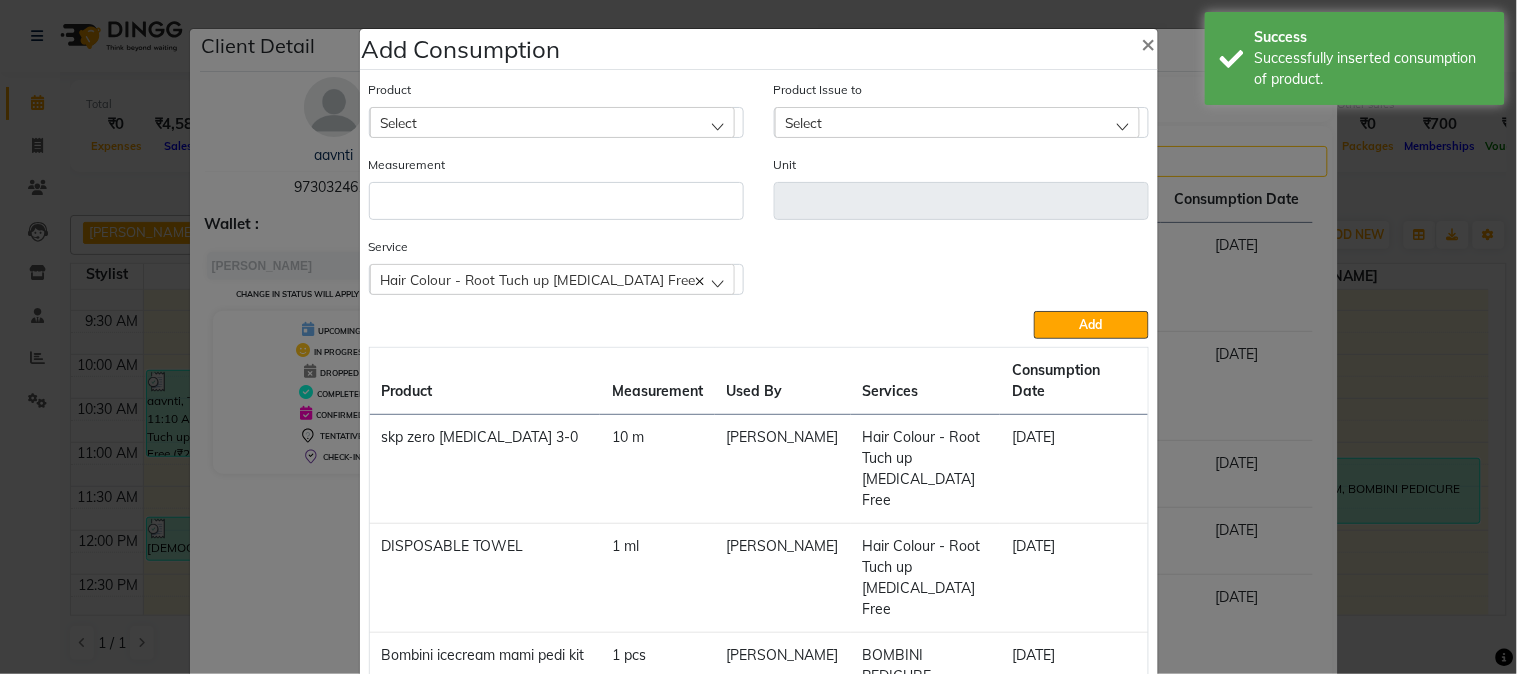 click on "Select" 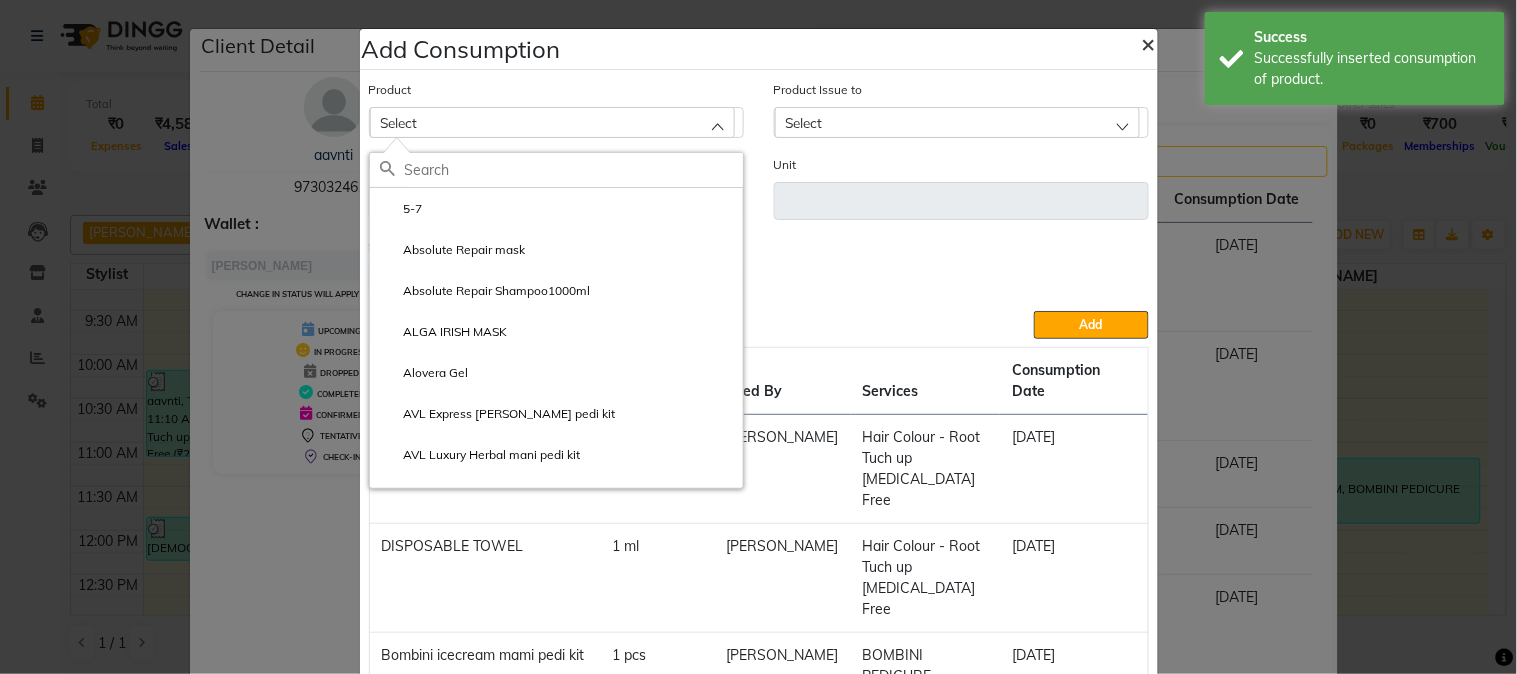 click on "×" 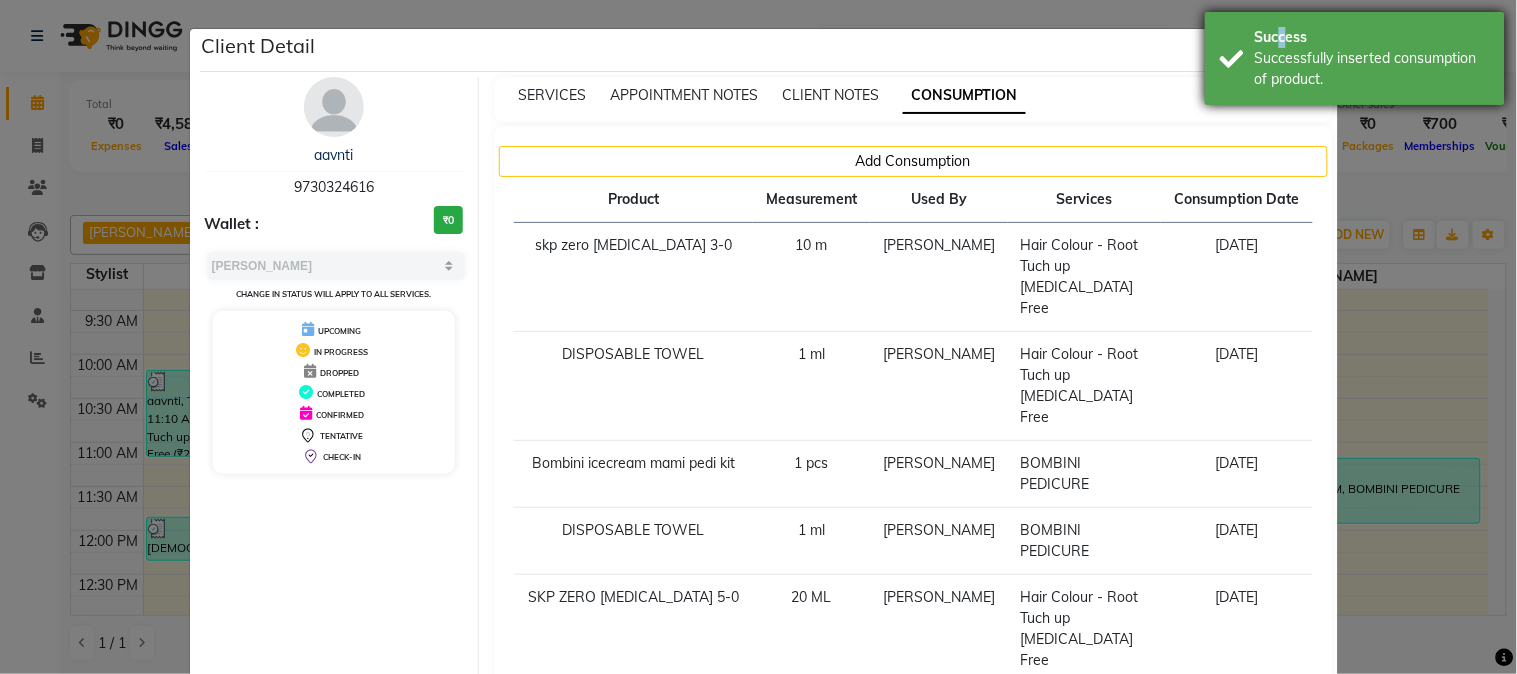 click on "Success" at bounding box center [1372, 37] 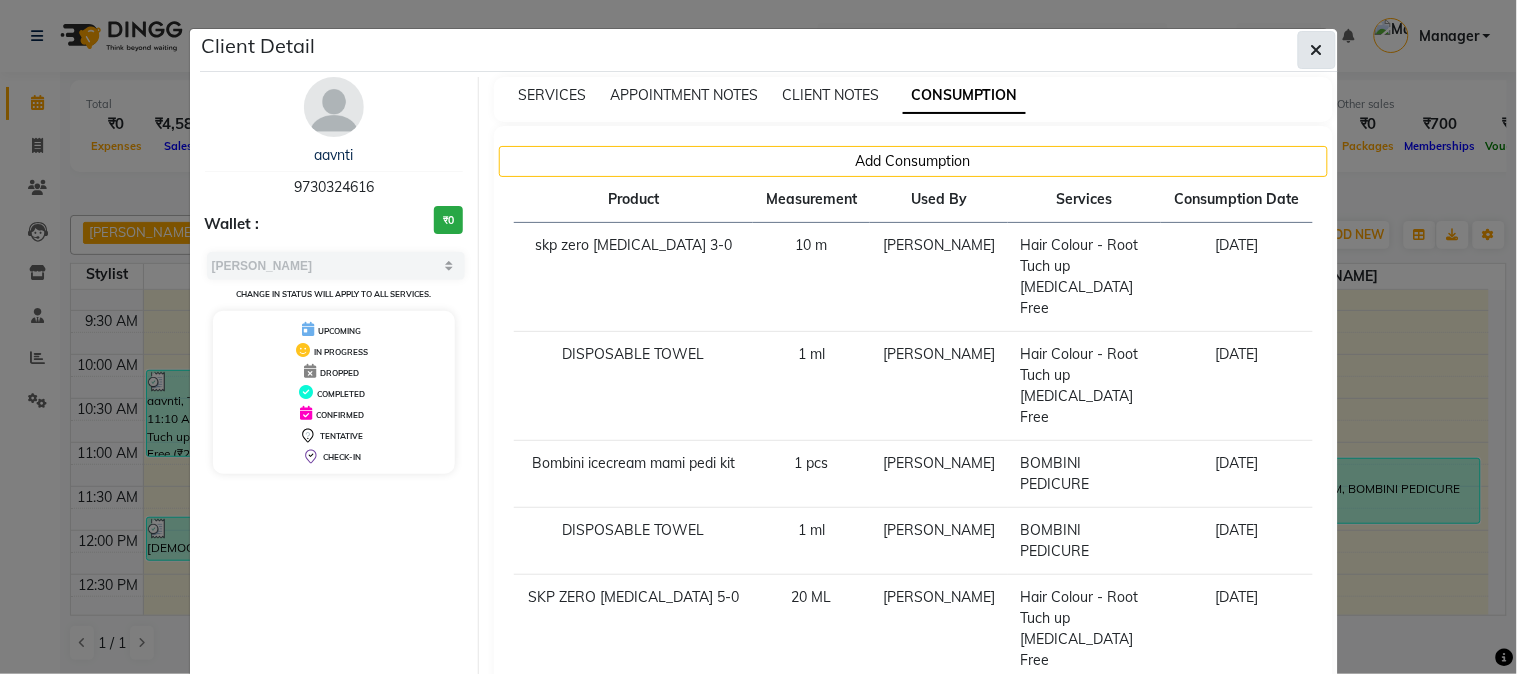 click on "Client Detail" 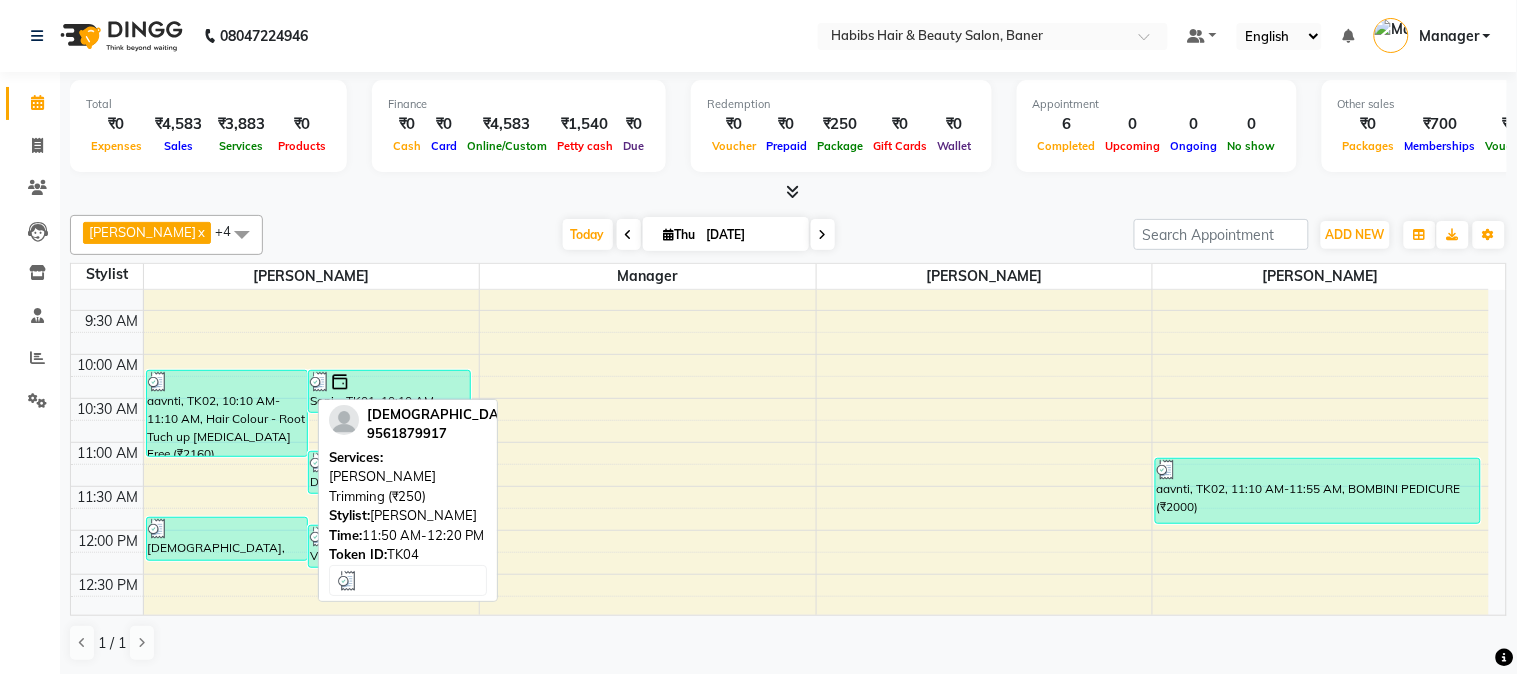 click at bounding box center (227, 529) 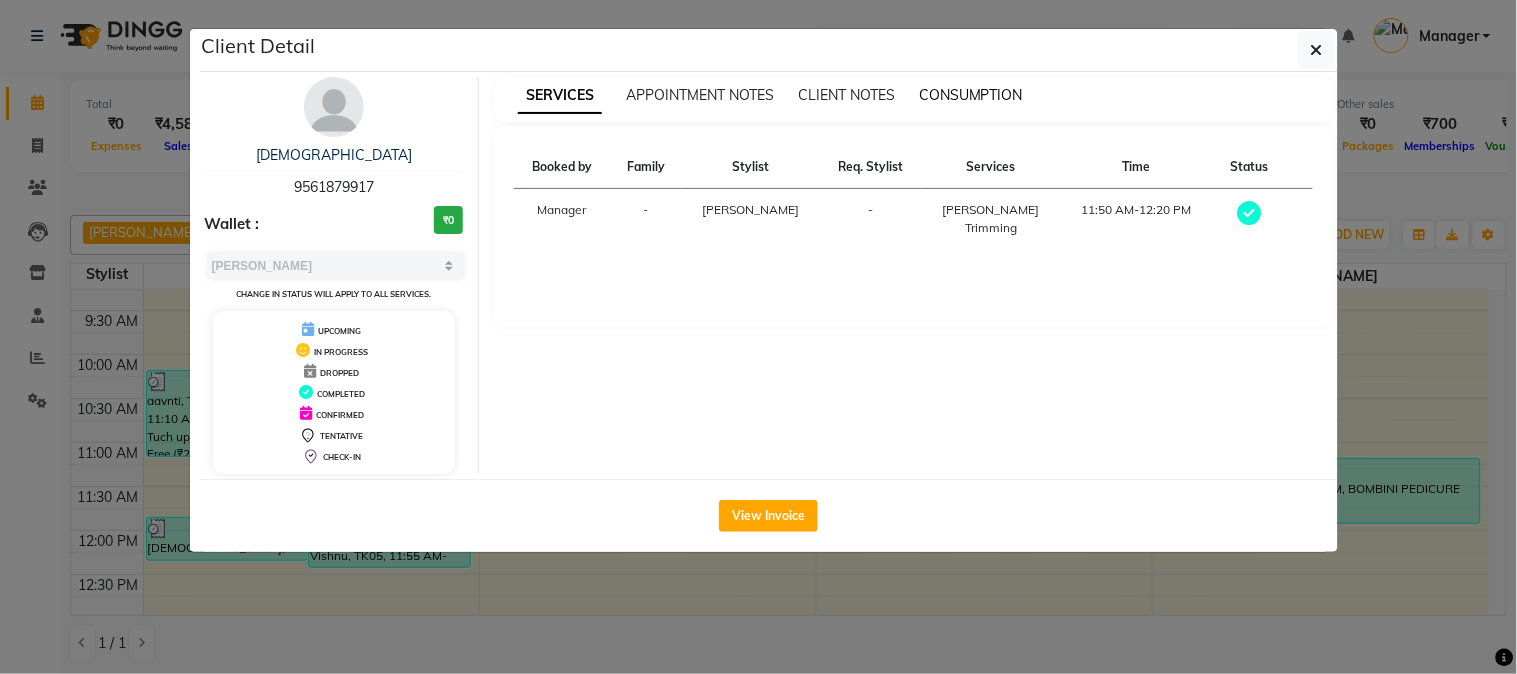 click on "CONSUMPTION" at bounding box center [971, 95] 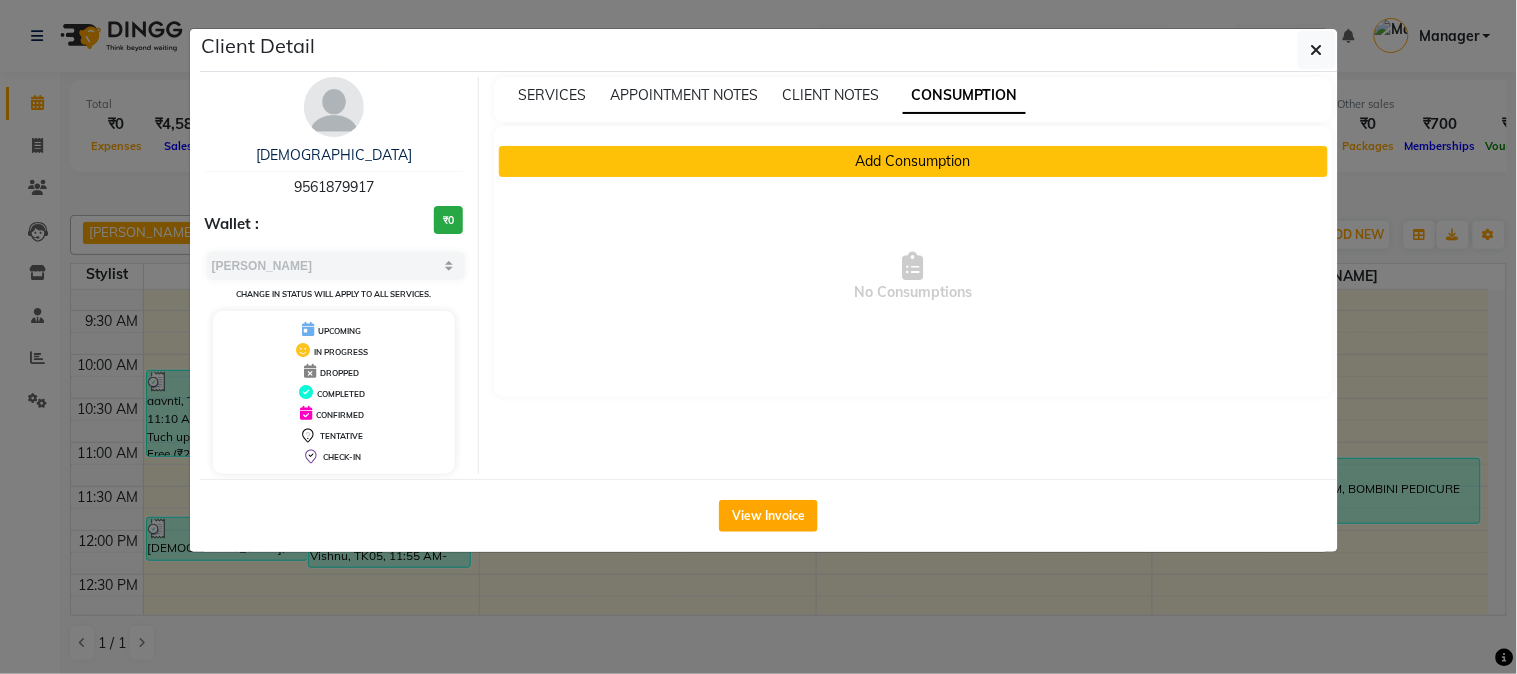 click on "Add Consumption" at bounding box center (913, 161) 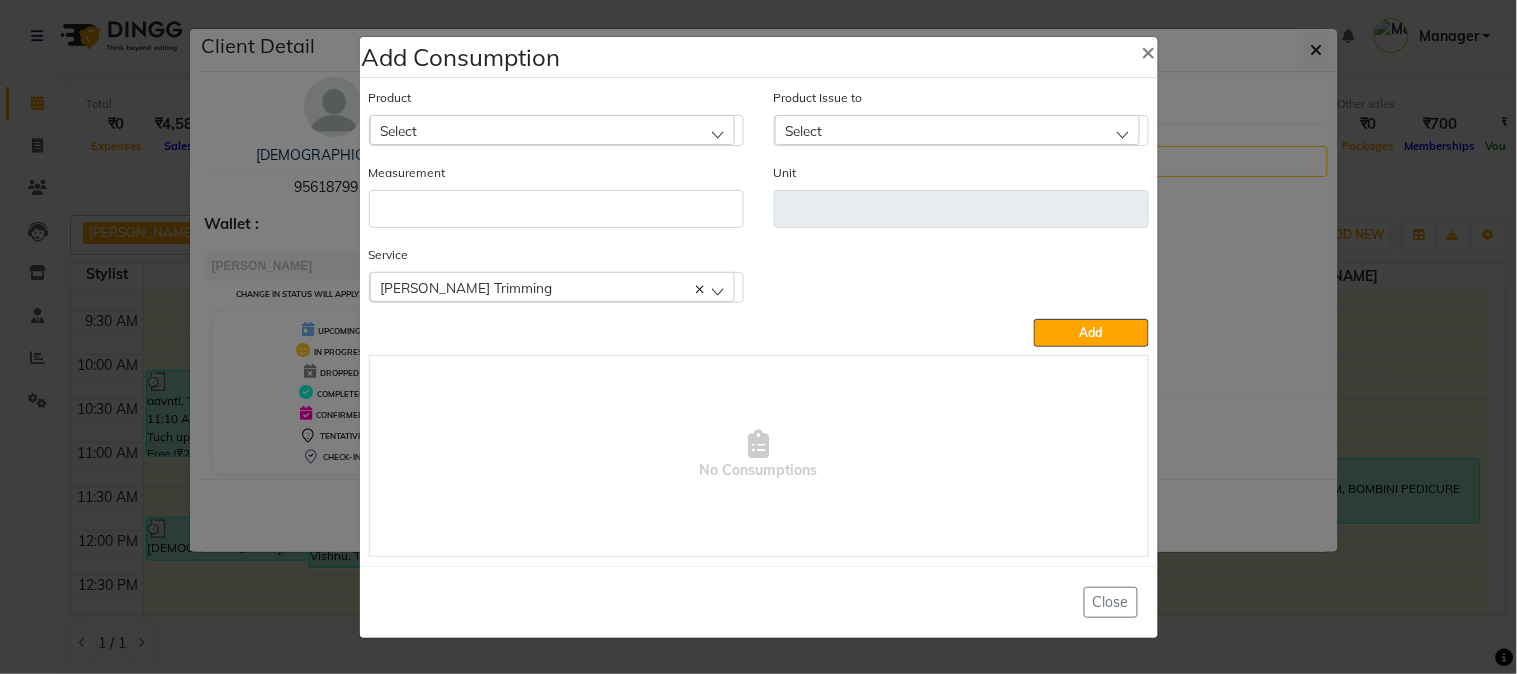 click on "Select" 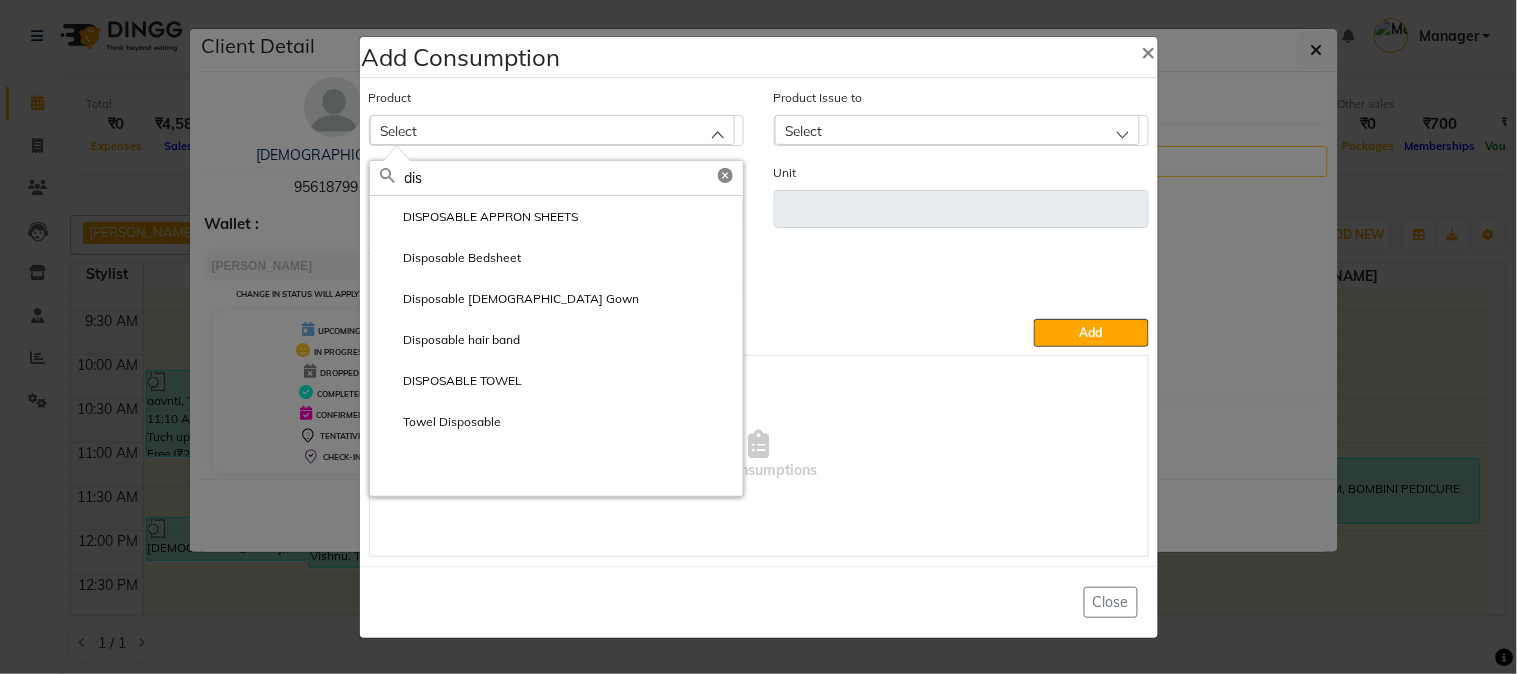type on "dis" 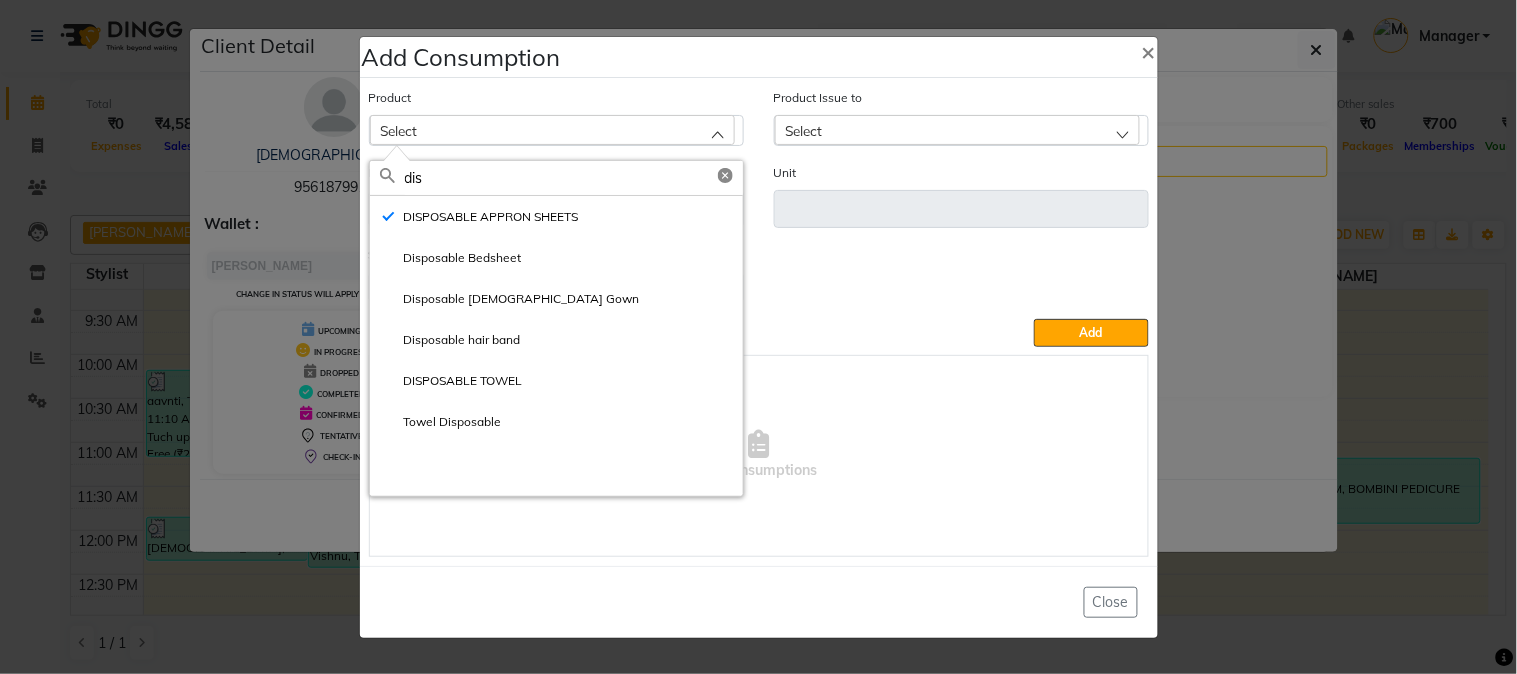 type on "ml" 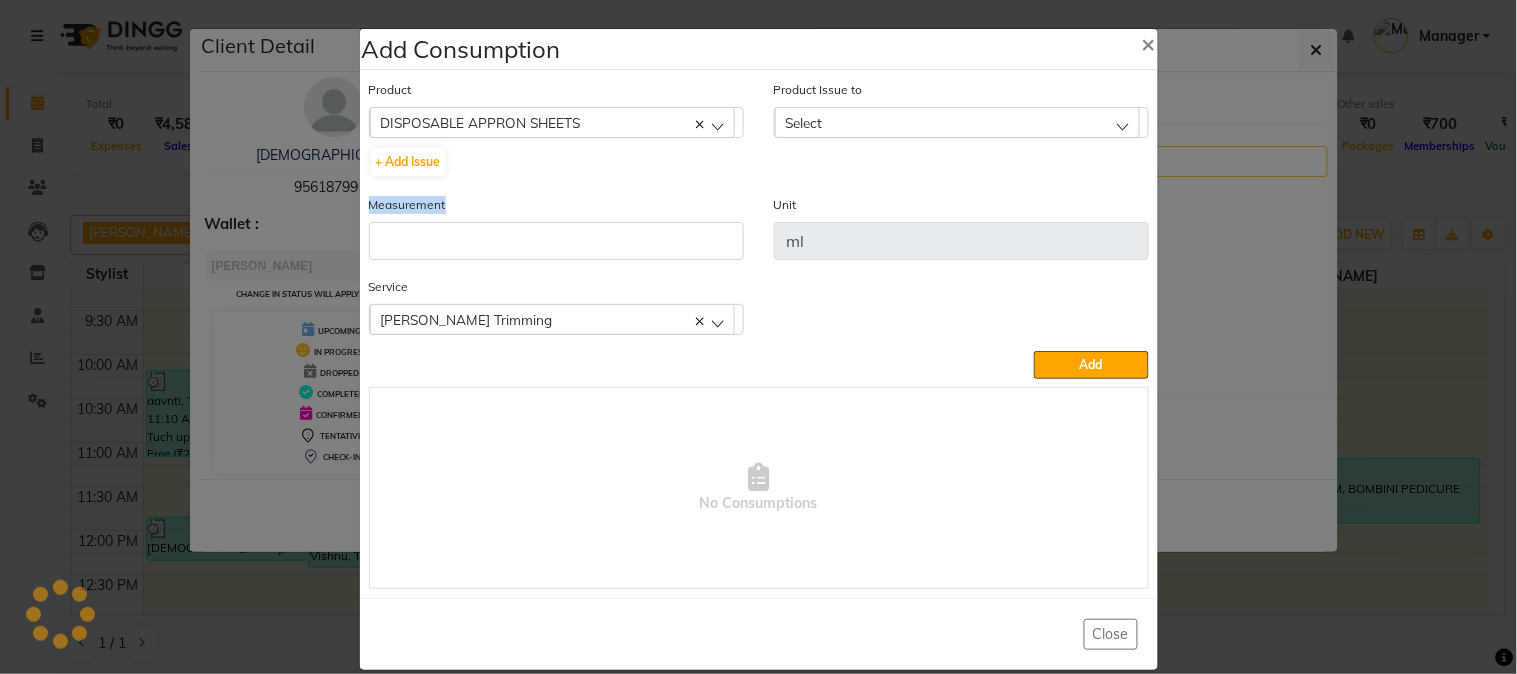 click on "Measurement" 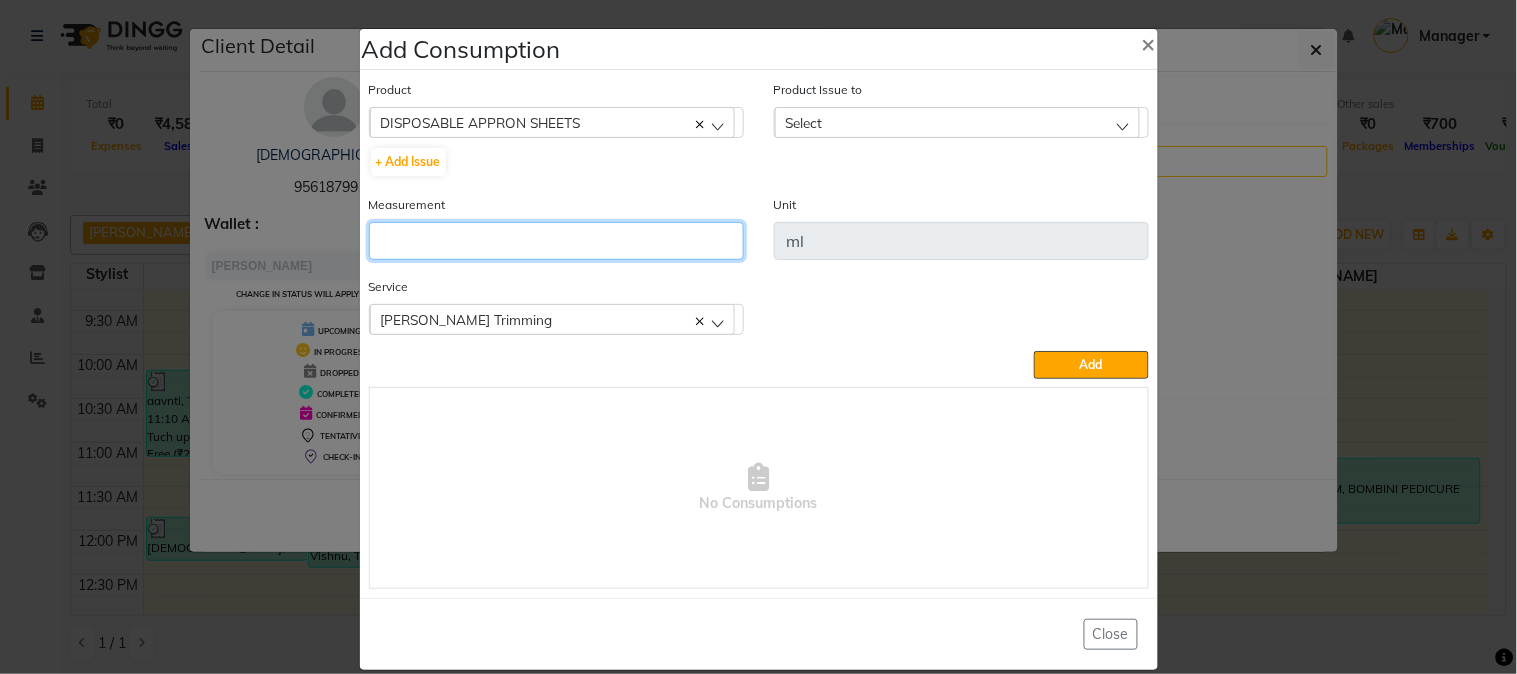 click 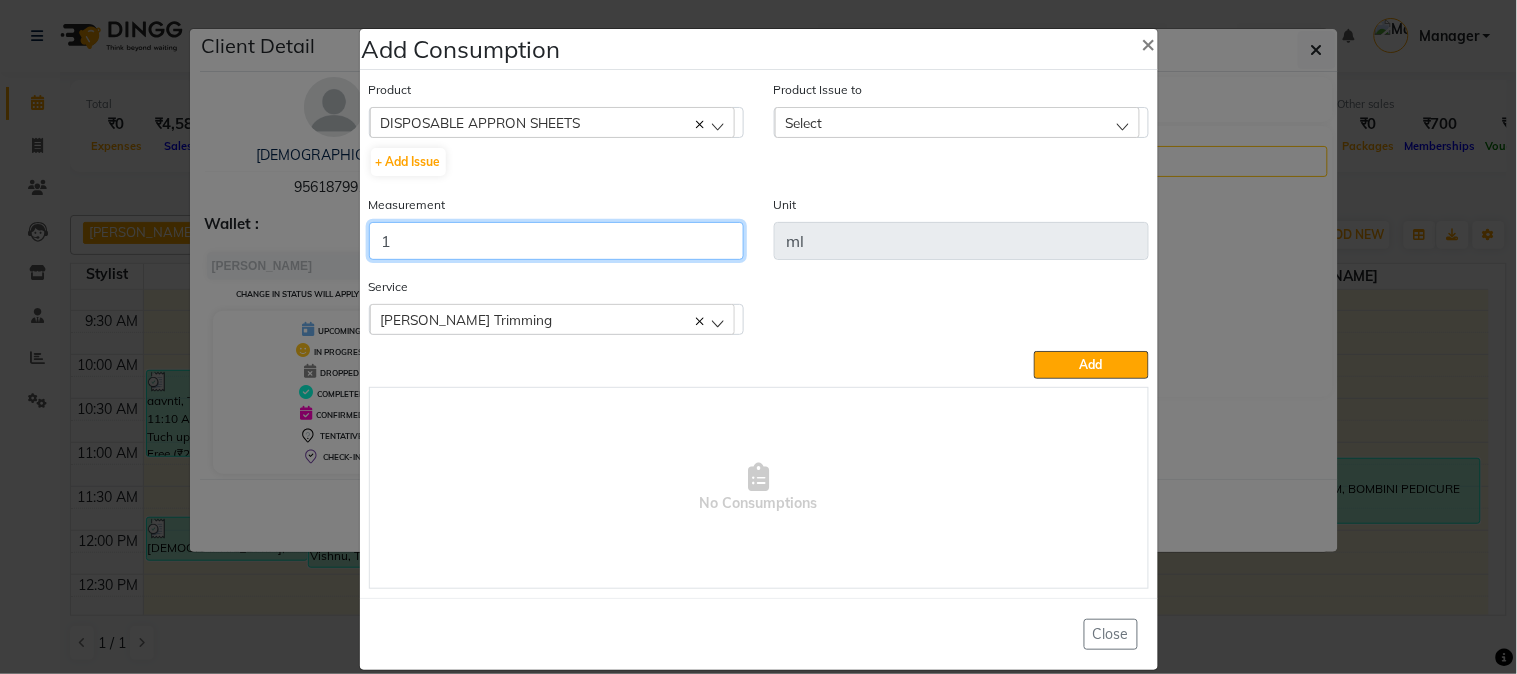 type on "1" 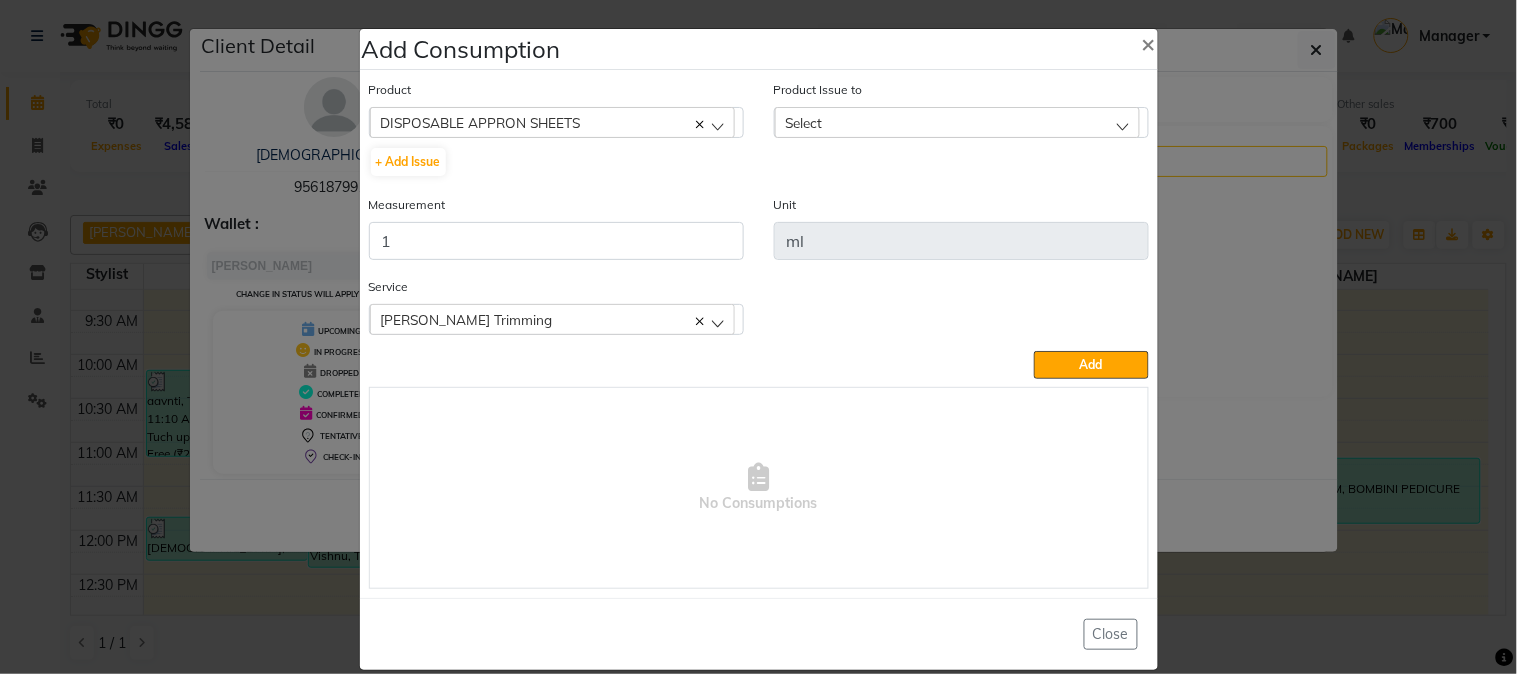 click on "Select" 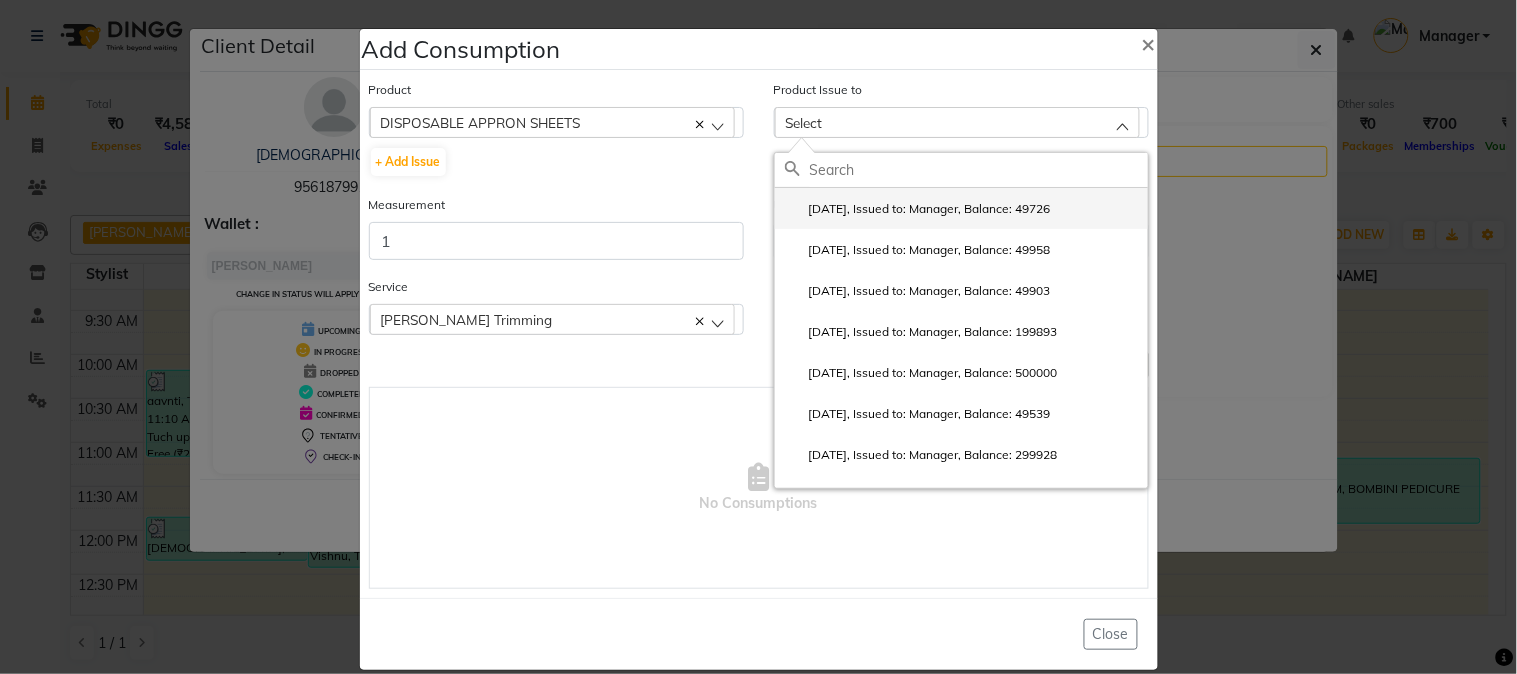 click on "[DATE], Issued to: Manager, Balance: 49726" 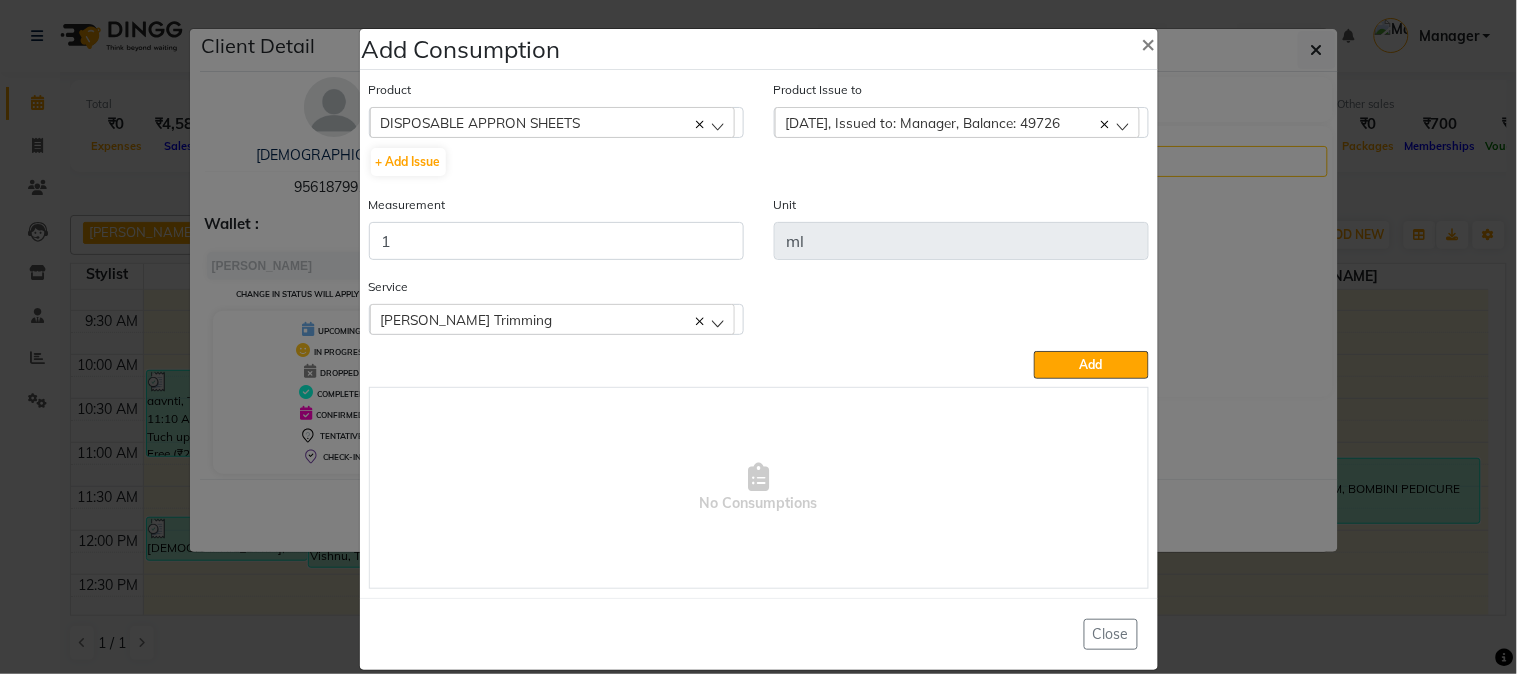 click on "Add" 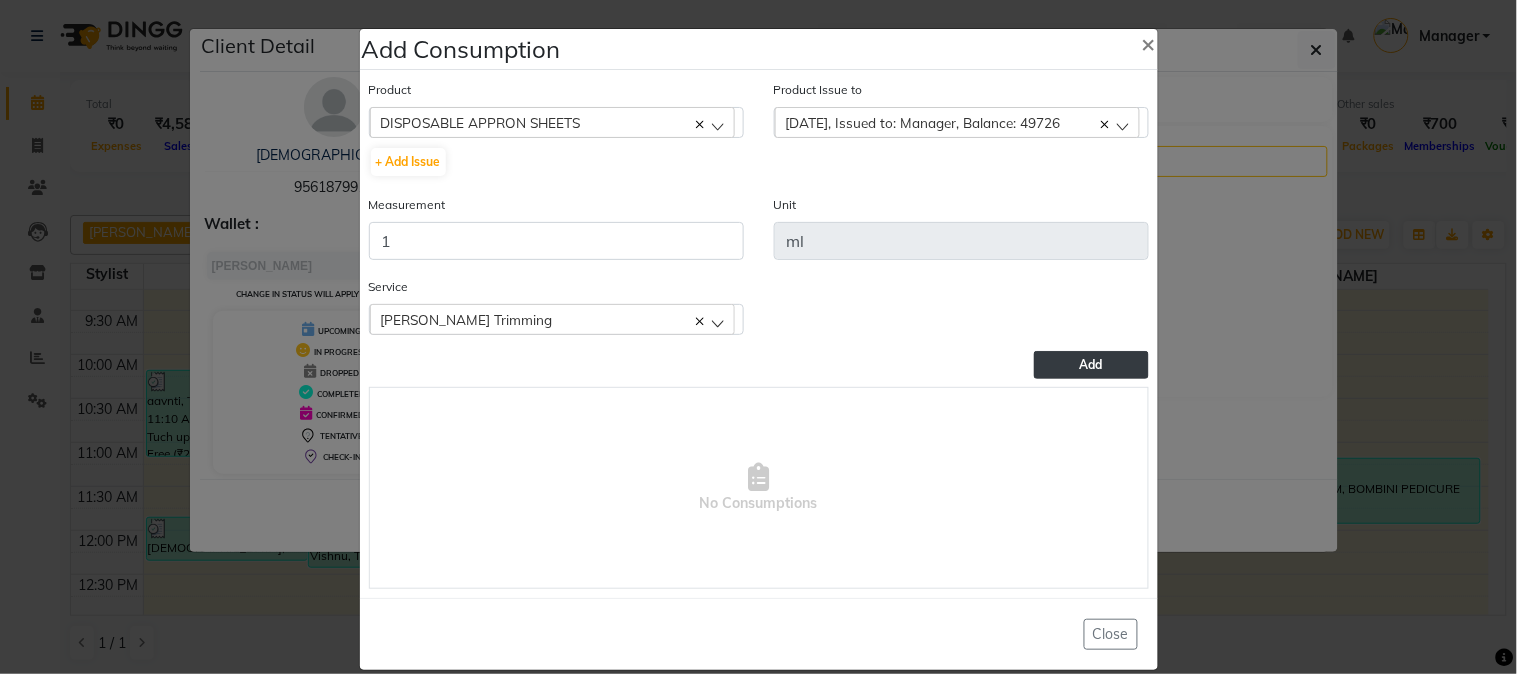 click on "Add" 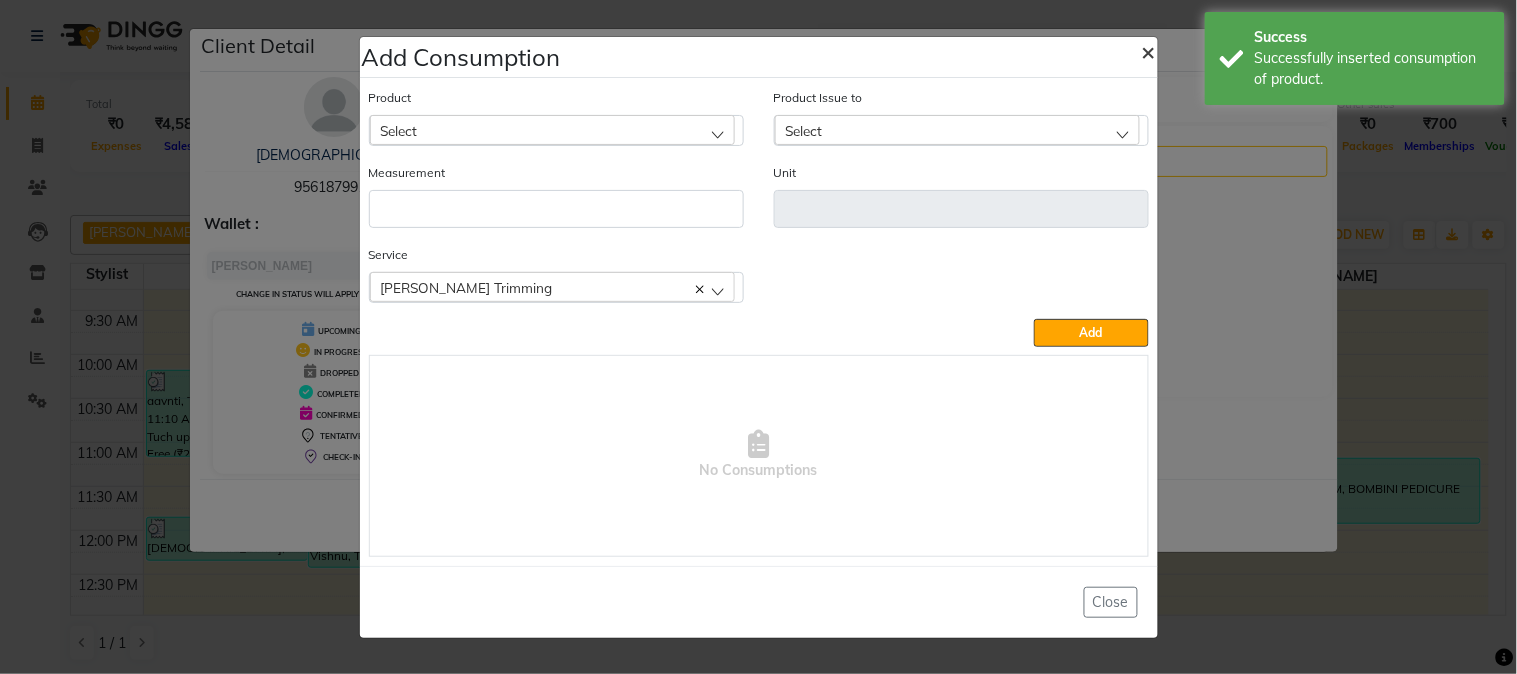 click on "×" 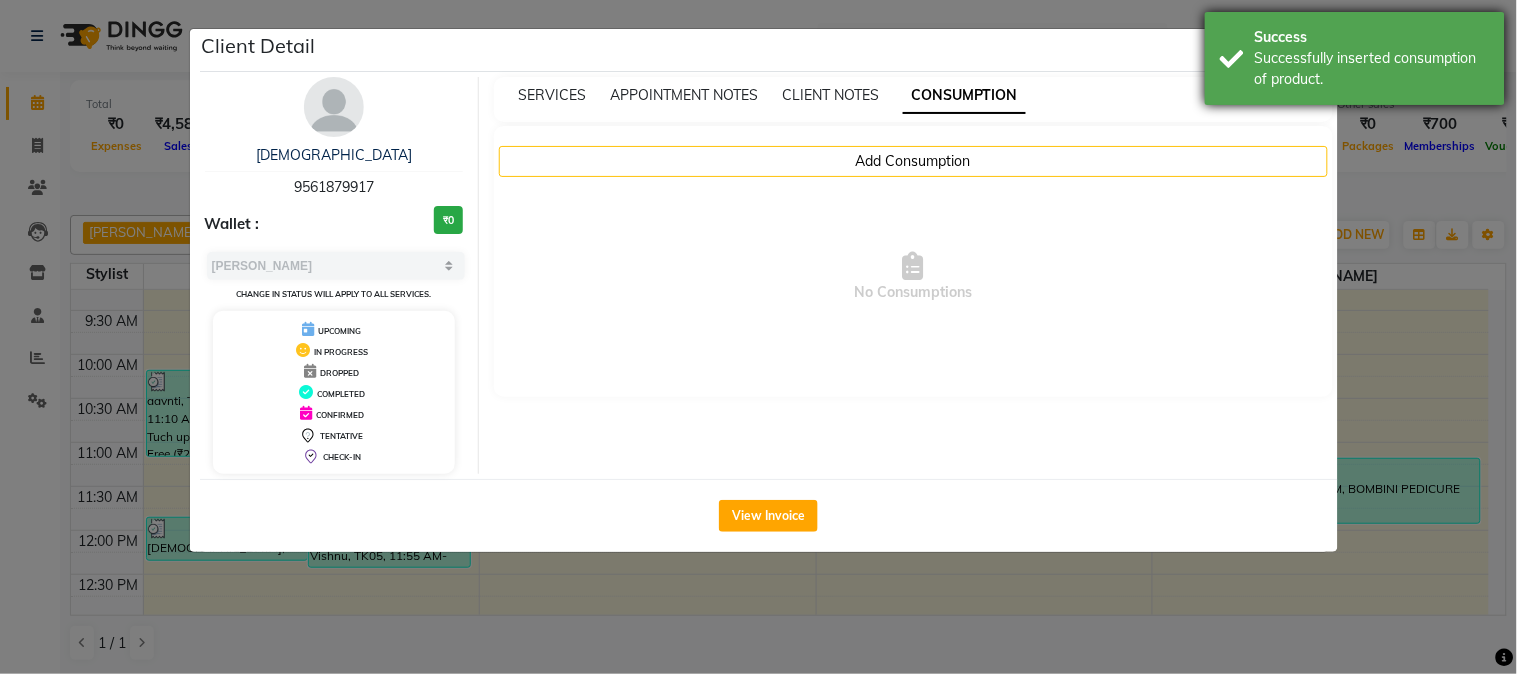 click on "Success" at bounding box center [1372, 37] 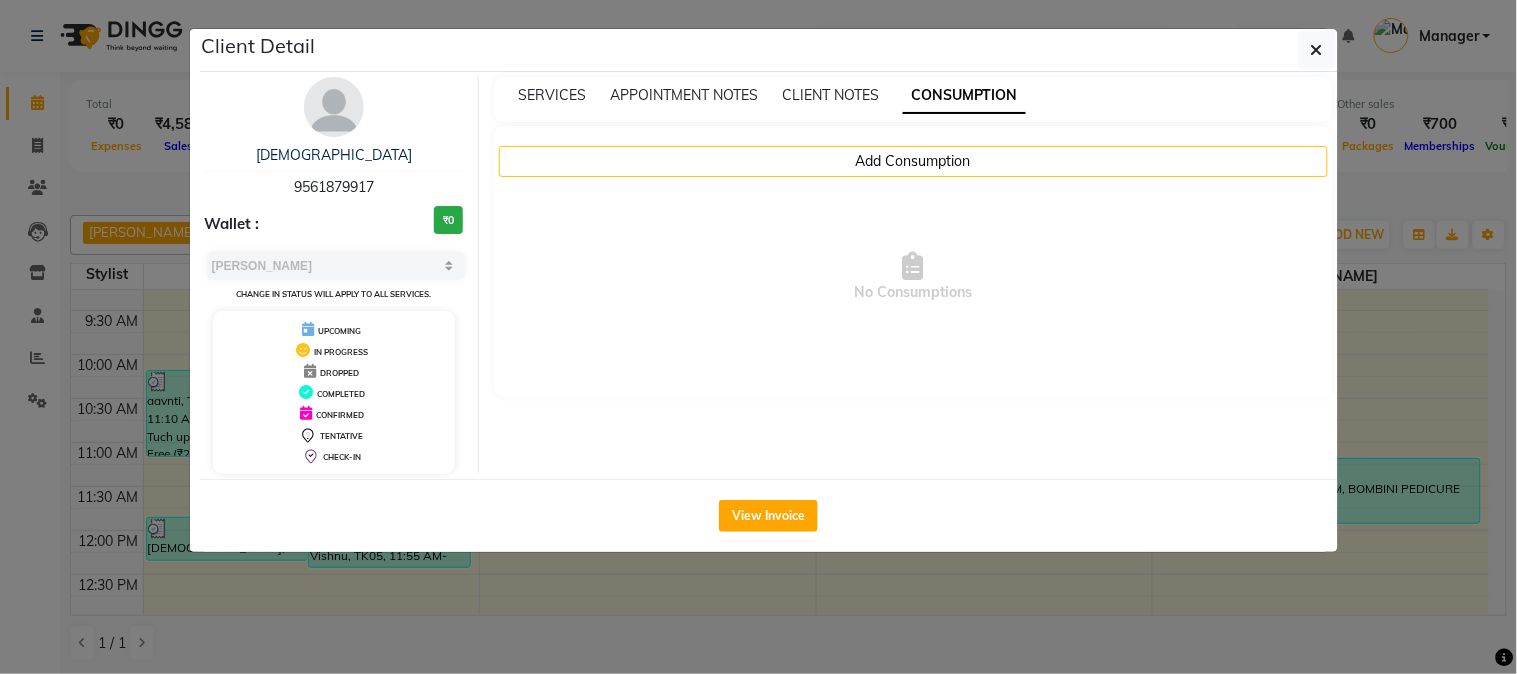 click 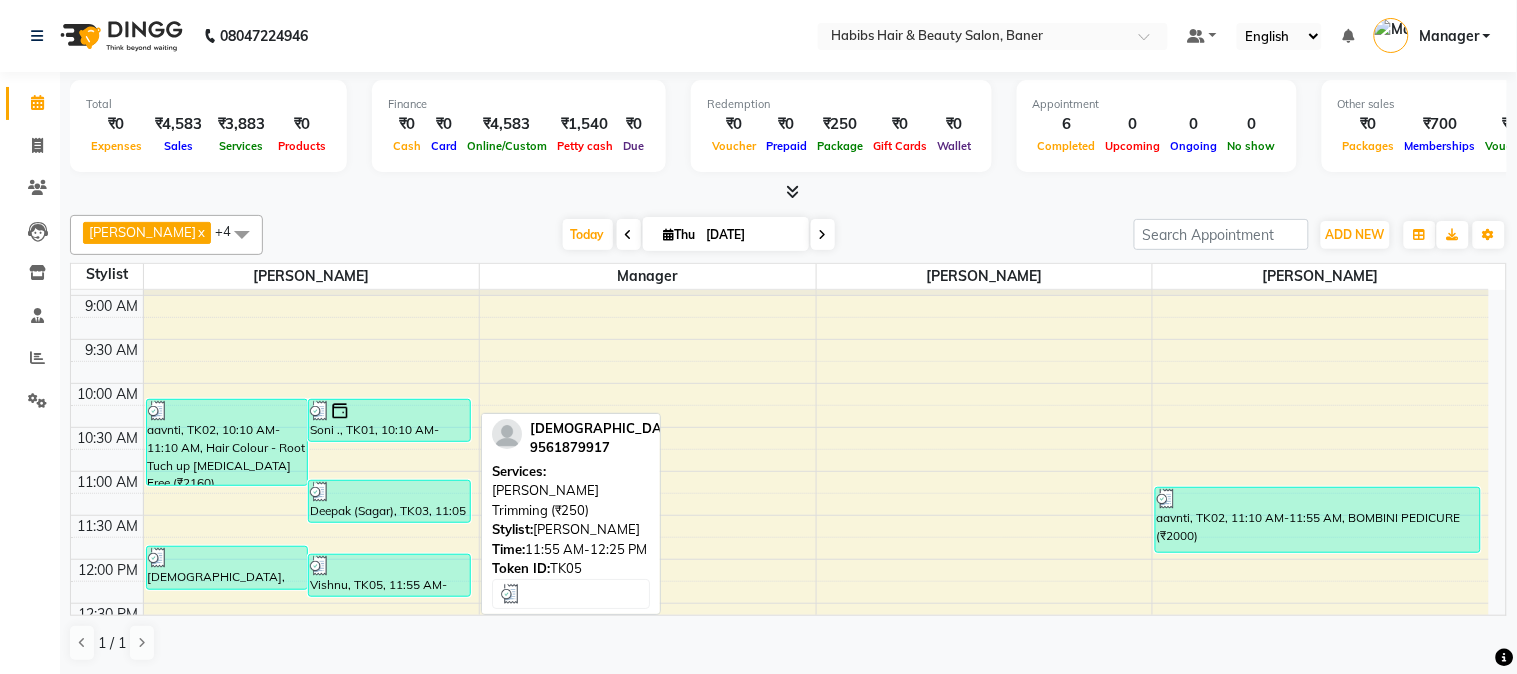scroll, scrollTop: 222, scrollLeft: 0, axis: vertical 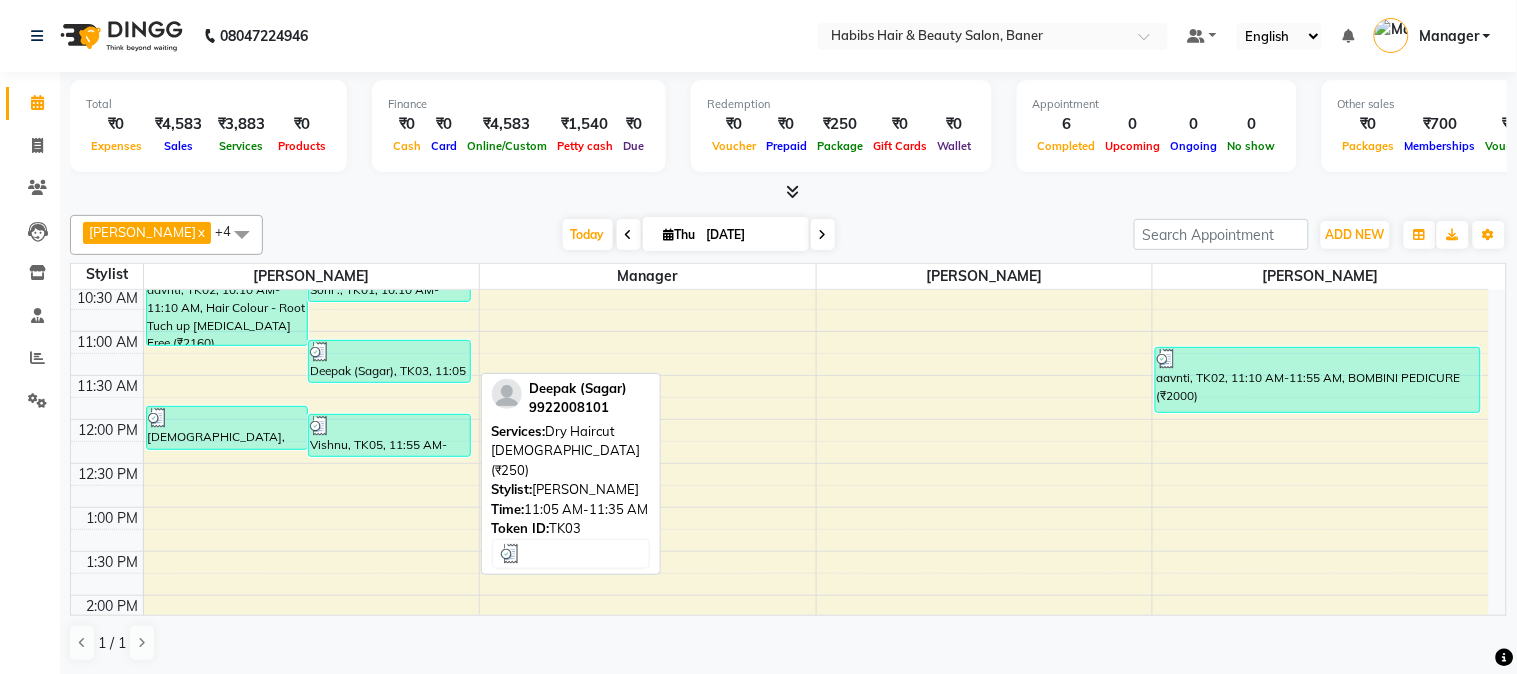 click at bounding box center [389, 352] 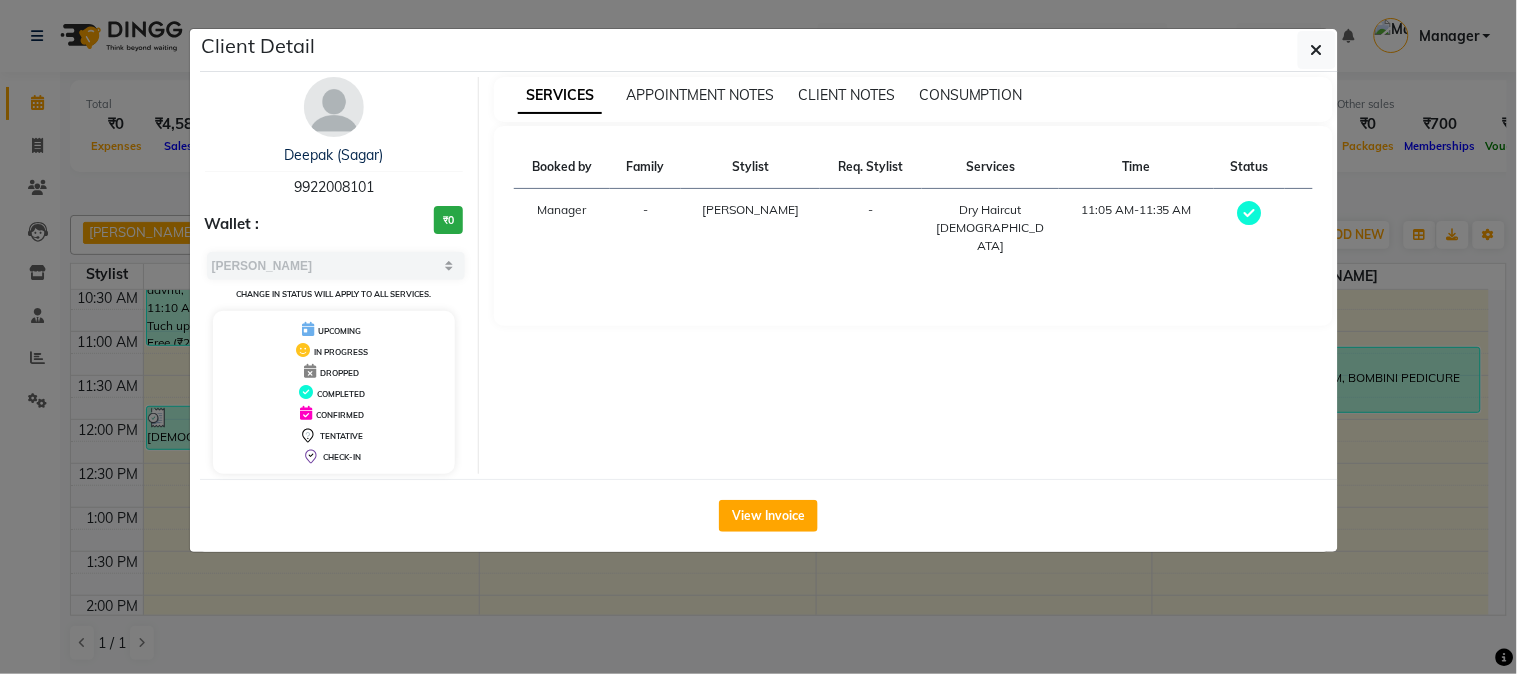 click on "CONSUMPTION" at bounding box center (971, 95) 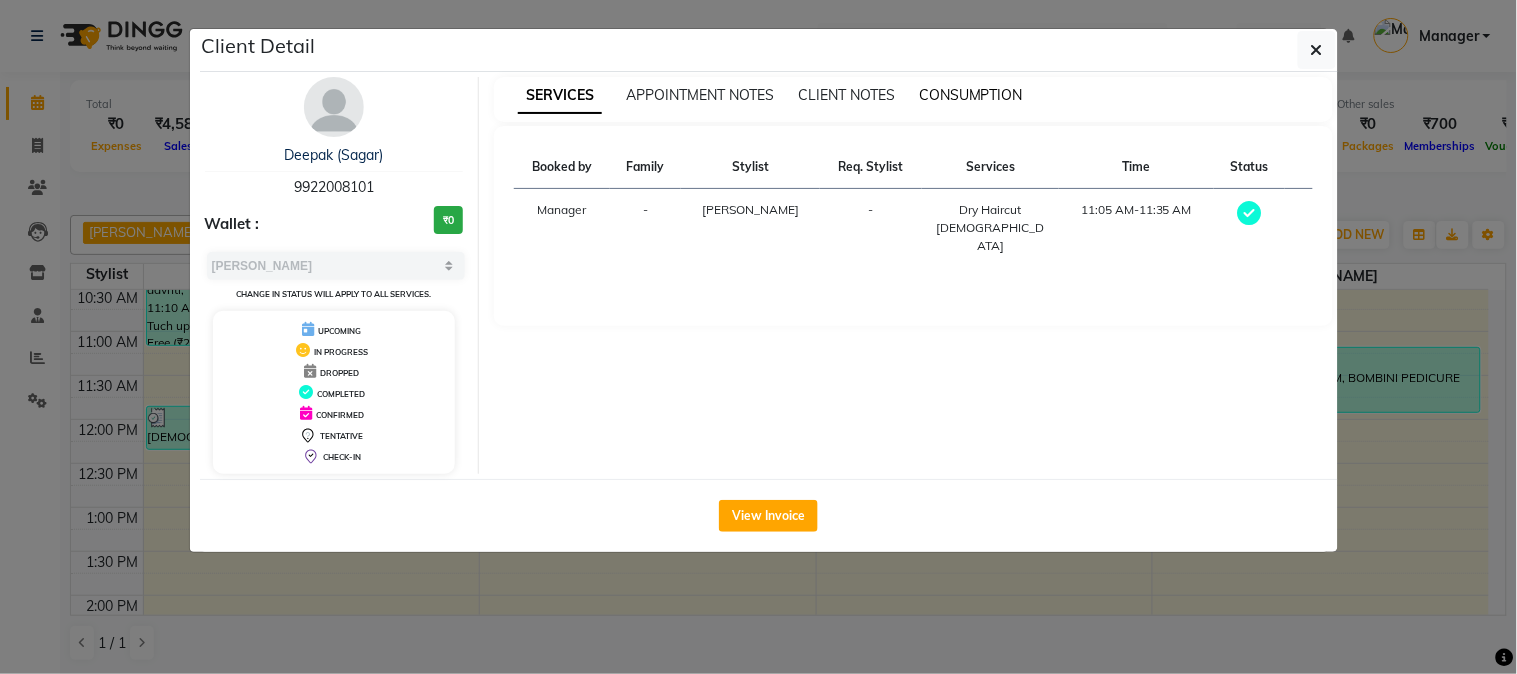 click on "CONSUMPTION" at bounding box center [971, 95] 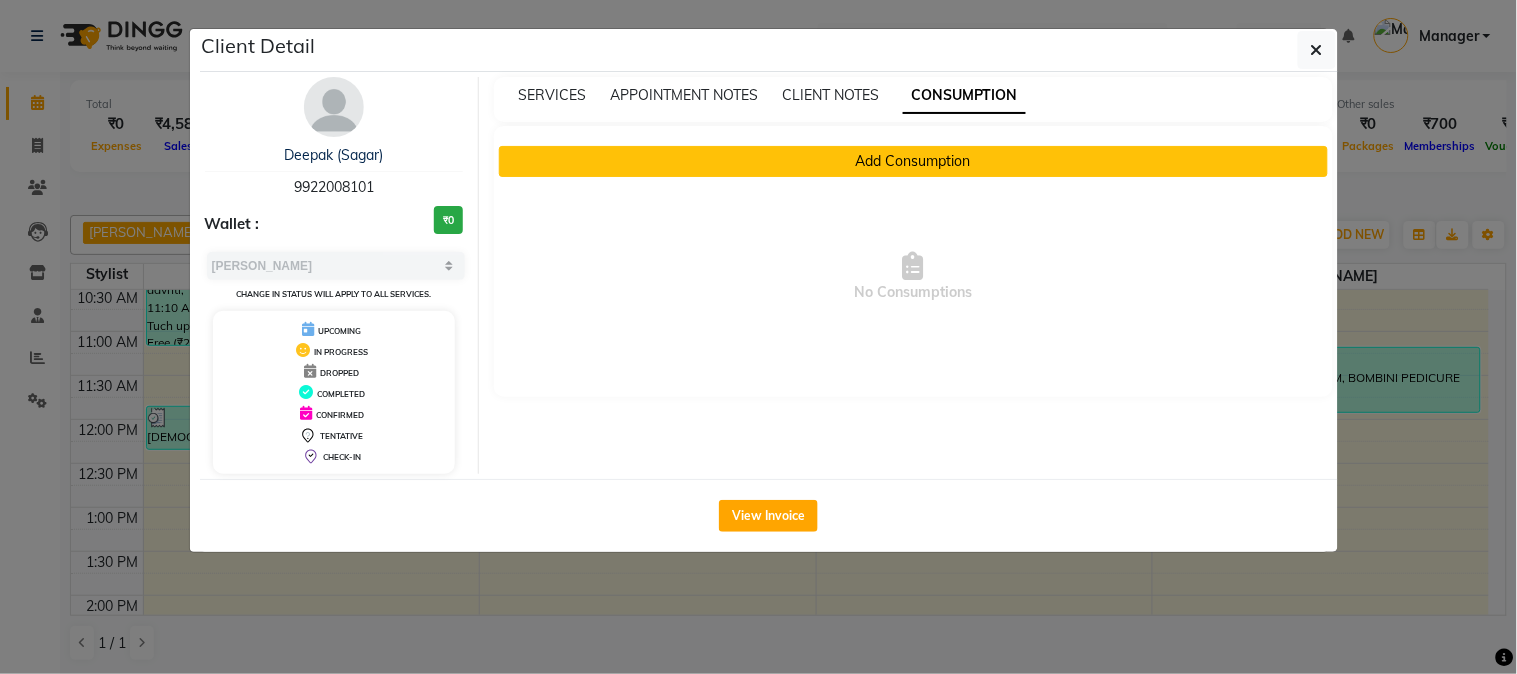 click on "Add Consumption" at bounding box center [913, 161] 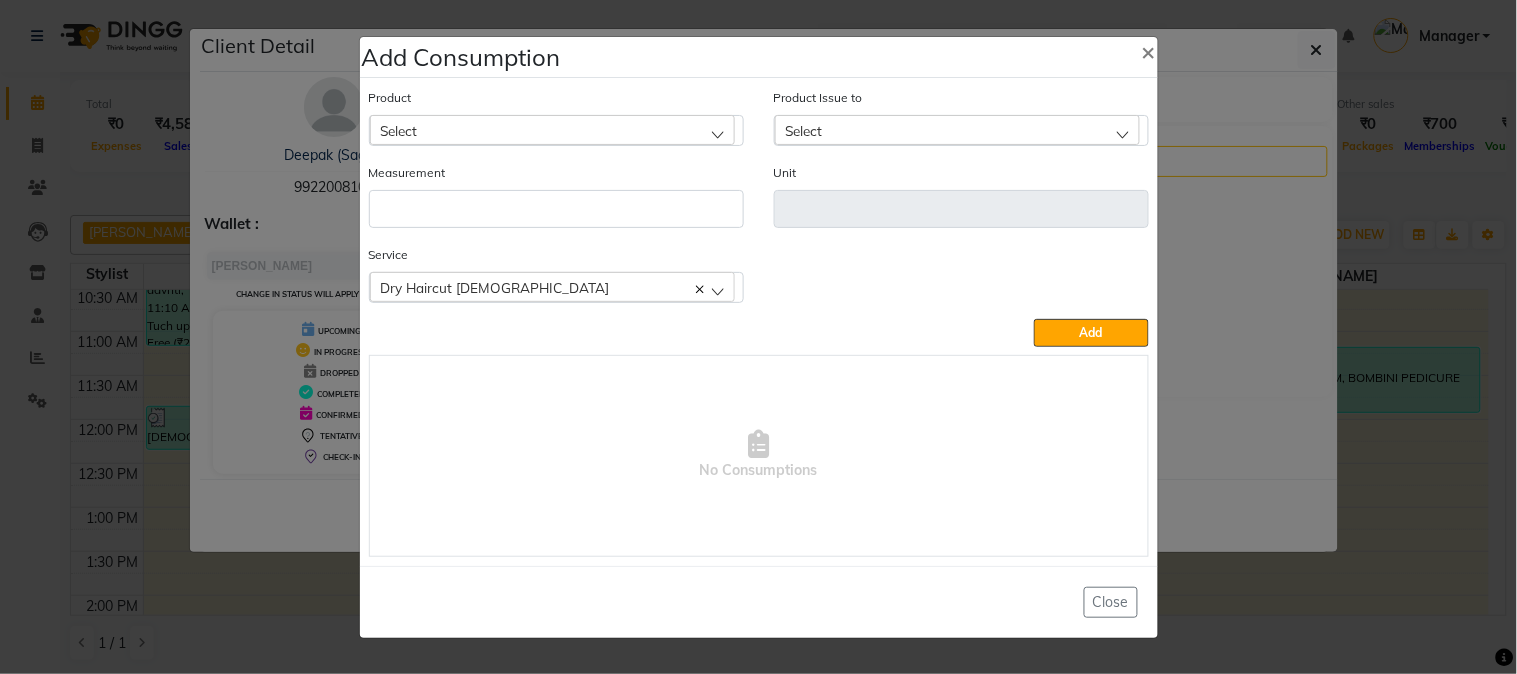 click on "Product Select" 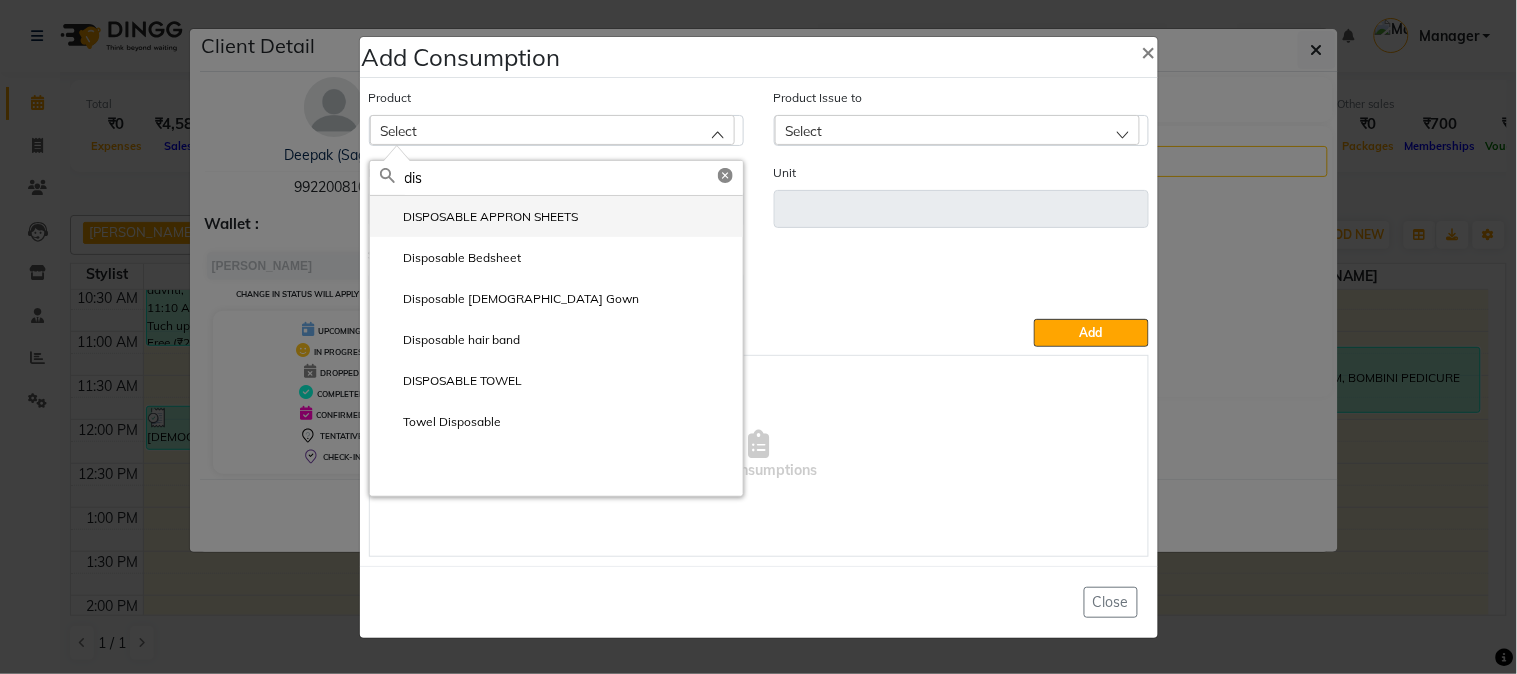 type on "dis" 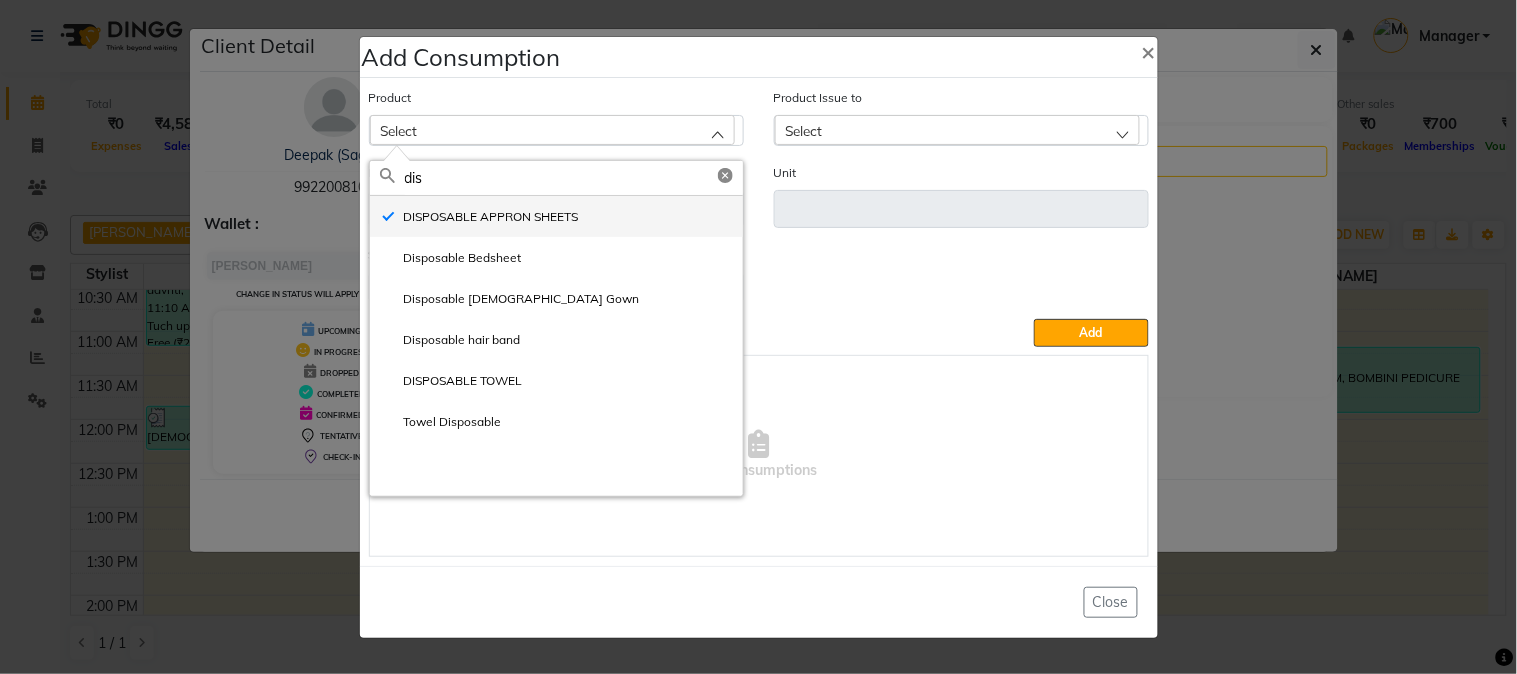 type on "ml" 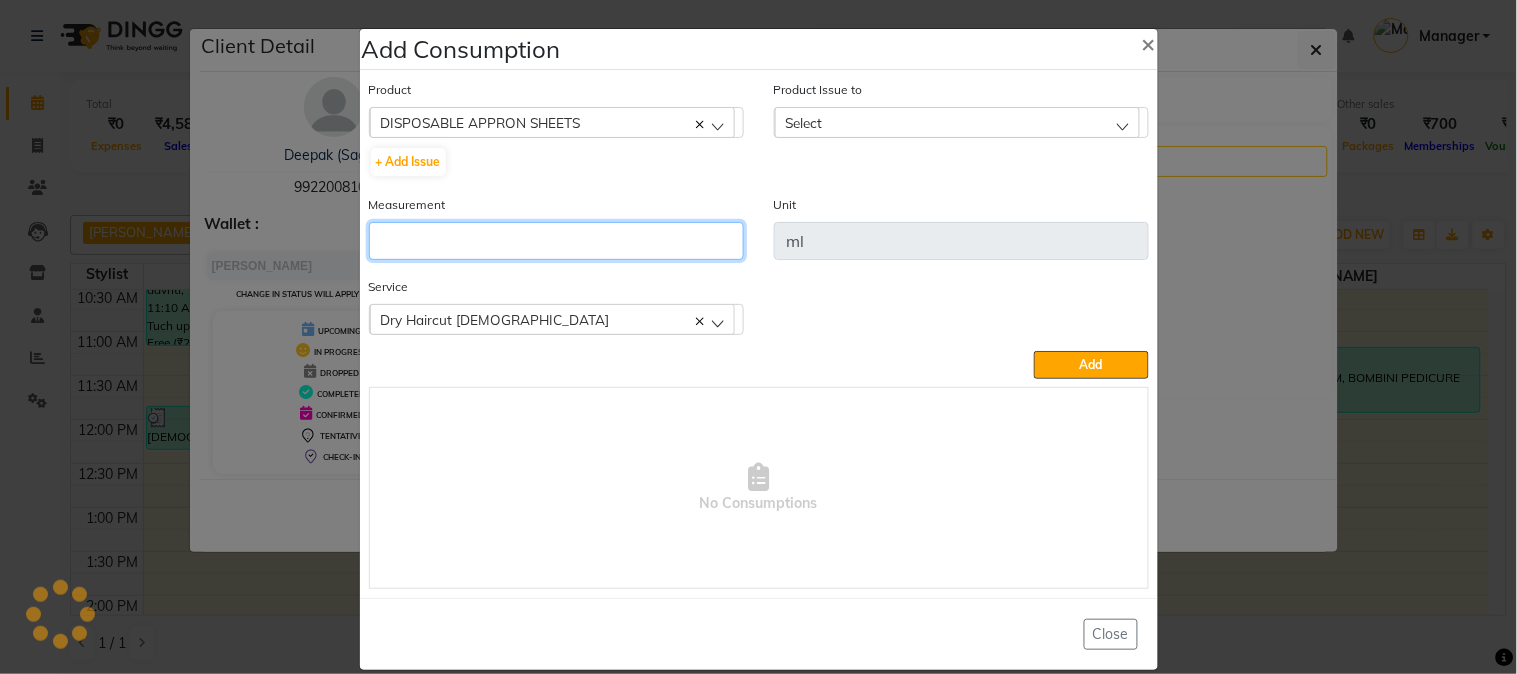 click 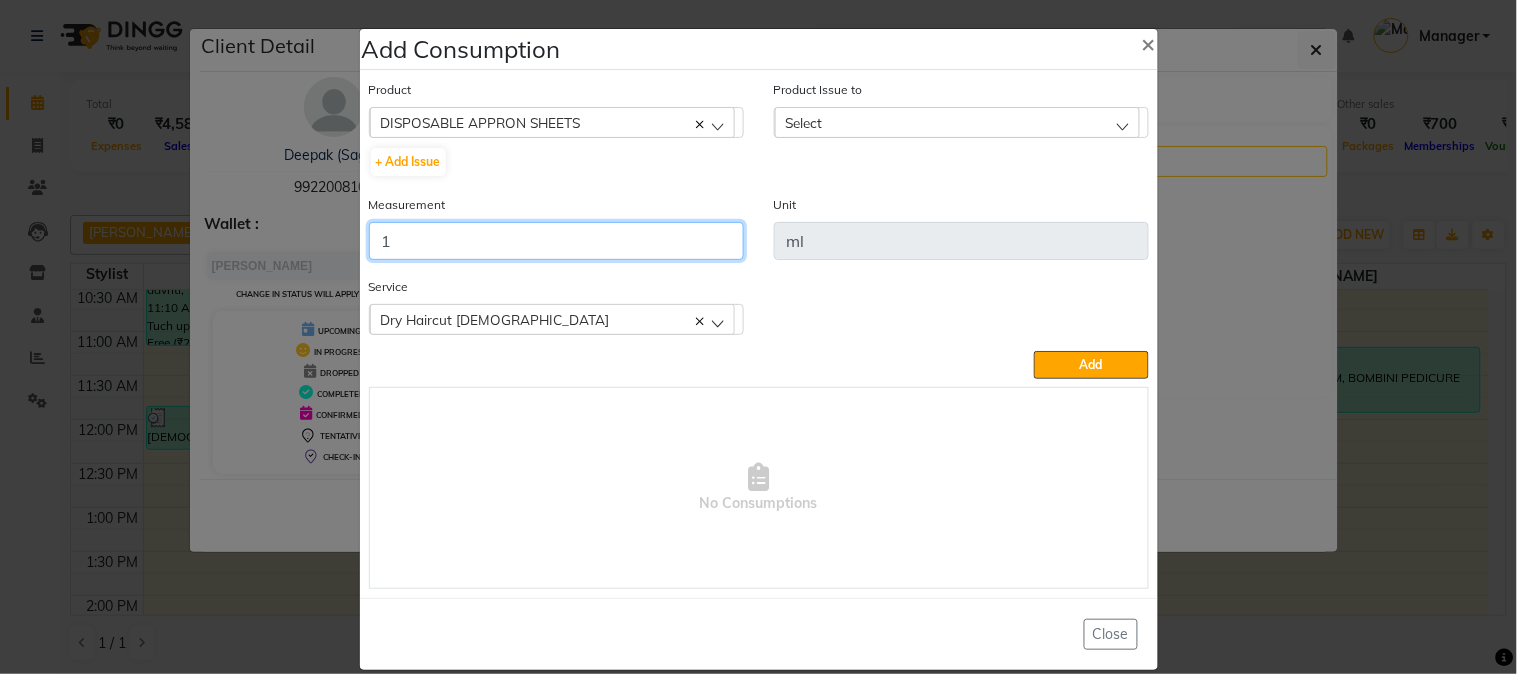 type on "1" 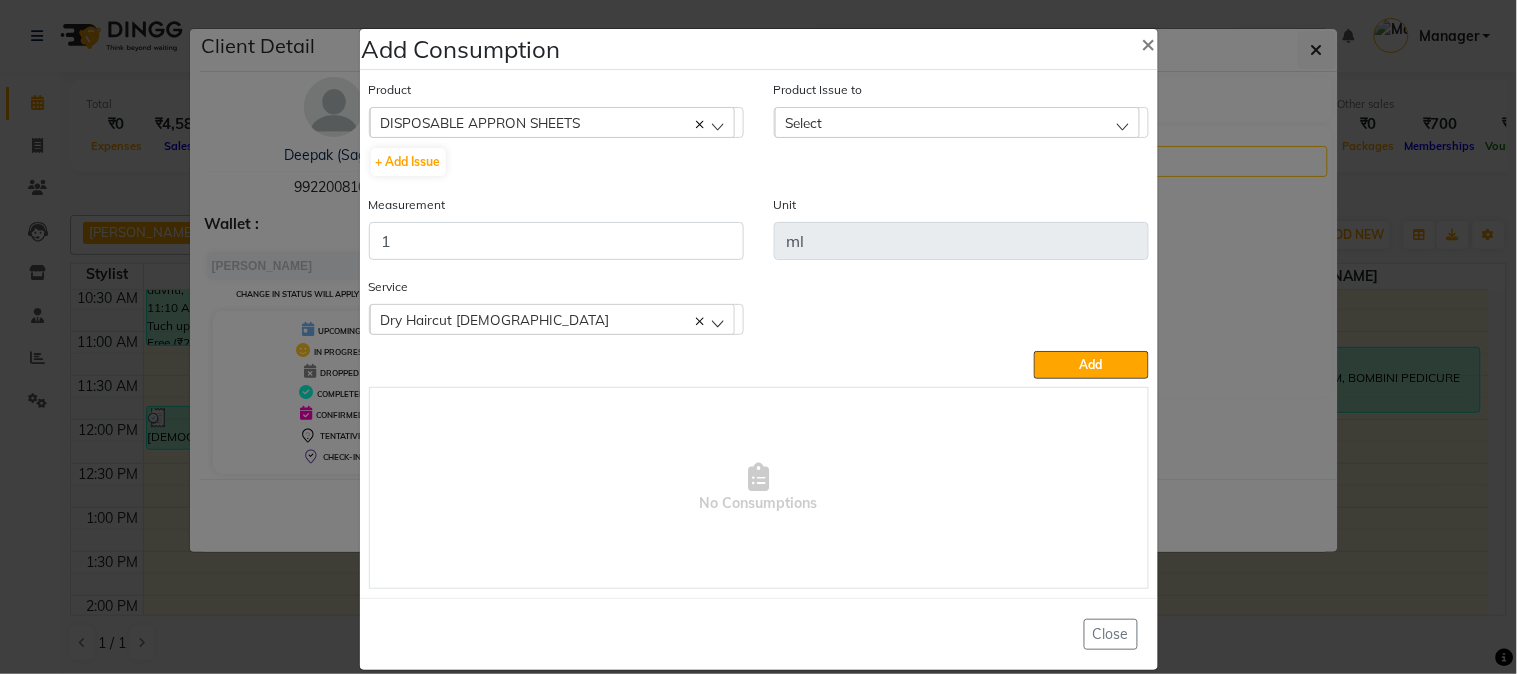 click on "Select" 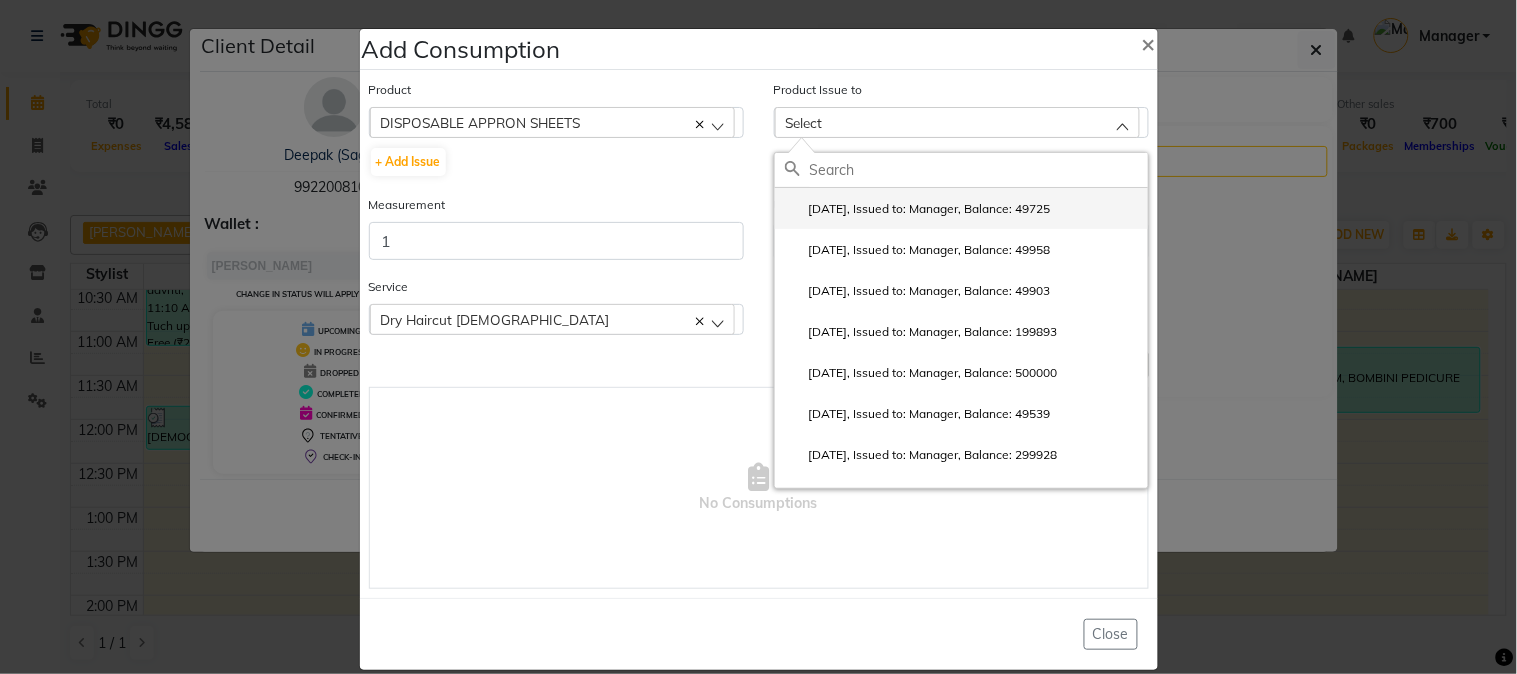 click on "[DATE], Issued to: Manager, Balance: 49725" 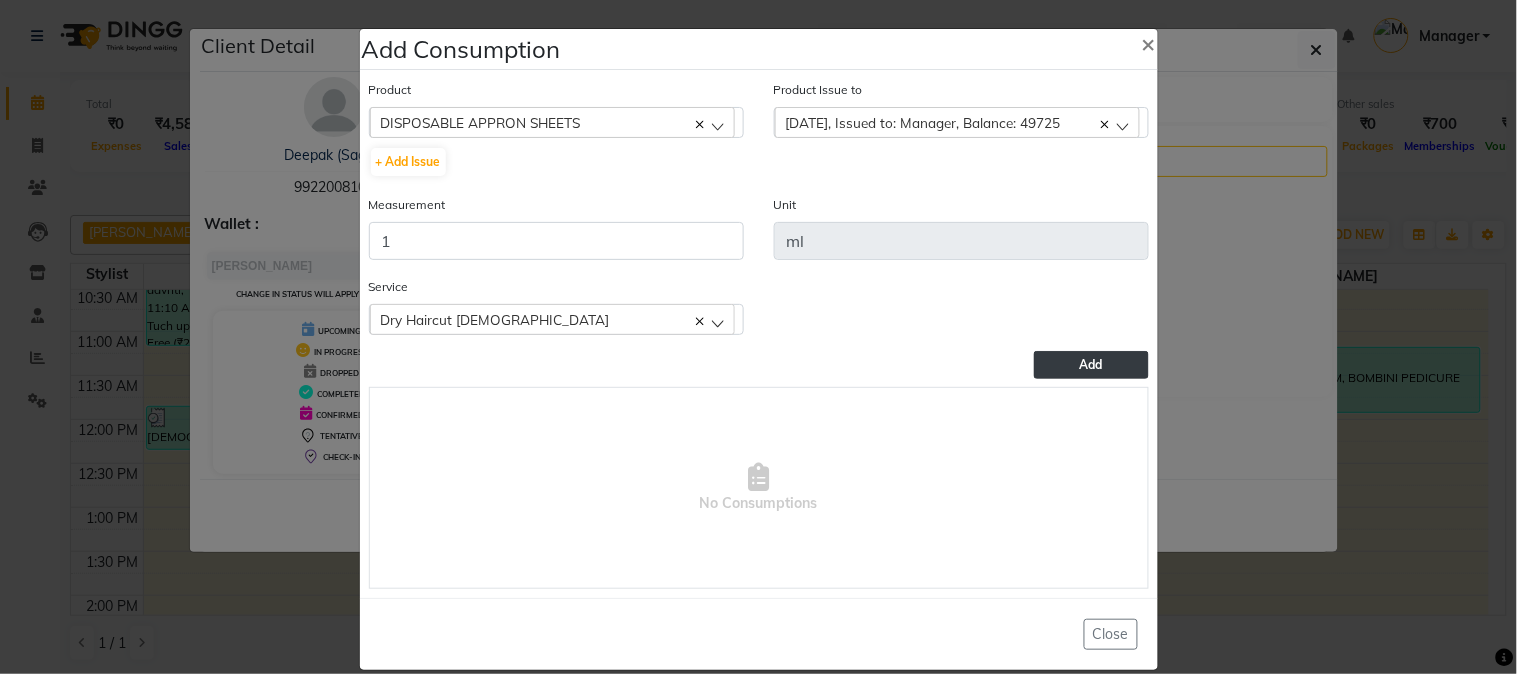 click on "Add" 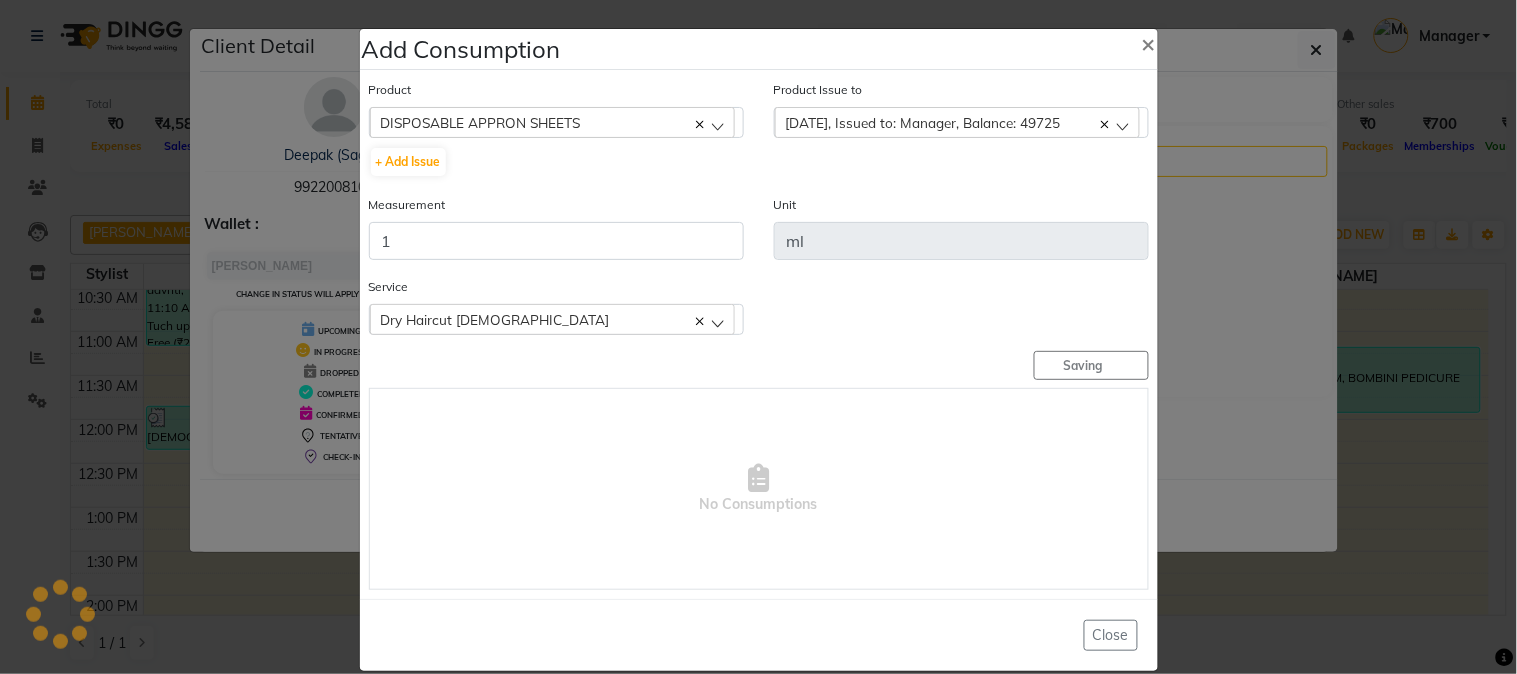 type 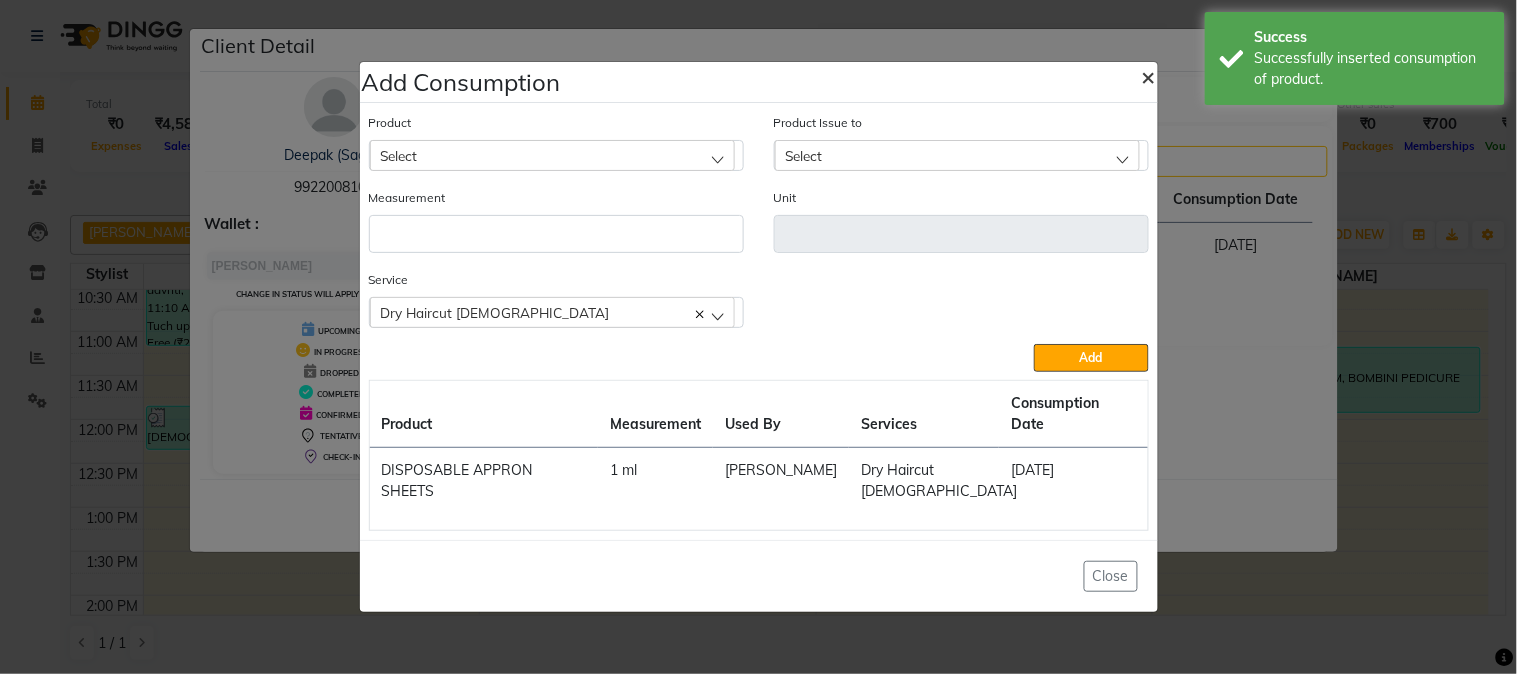 click on "×" 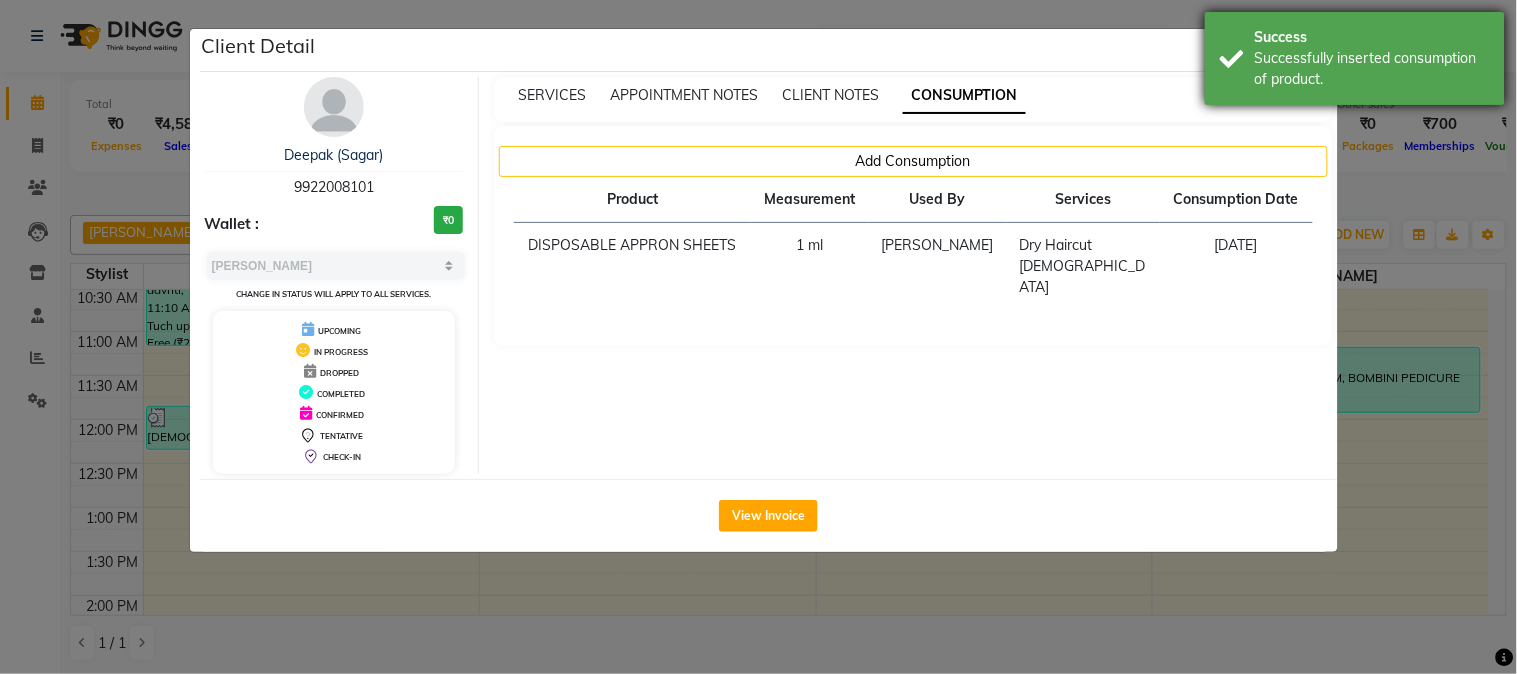 click on "Successfully inserted consumption of product." at bounding box center (1372, 69) 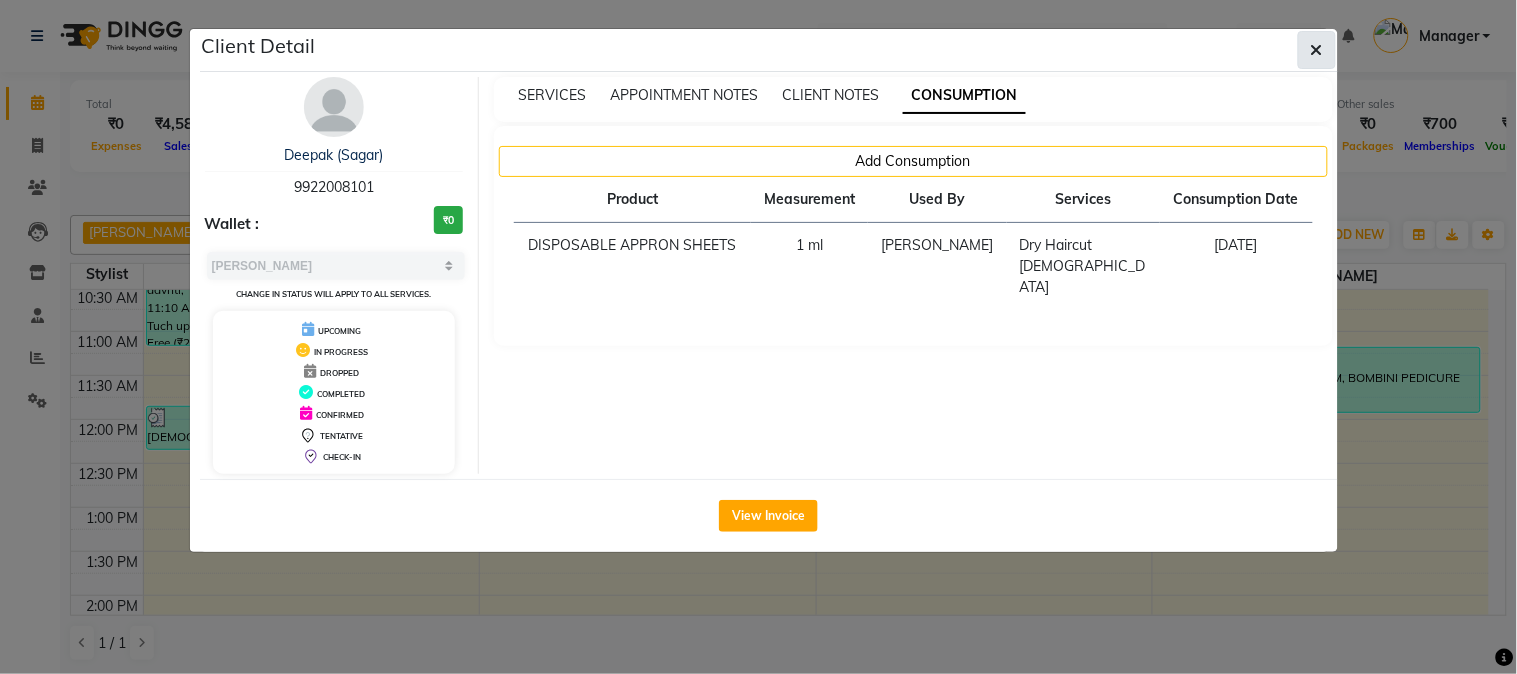 click 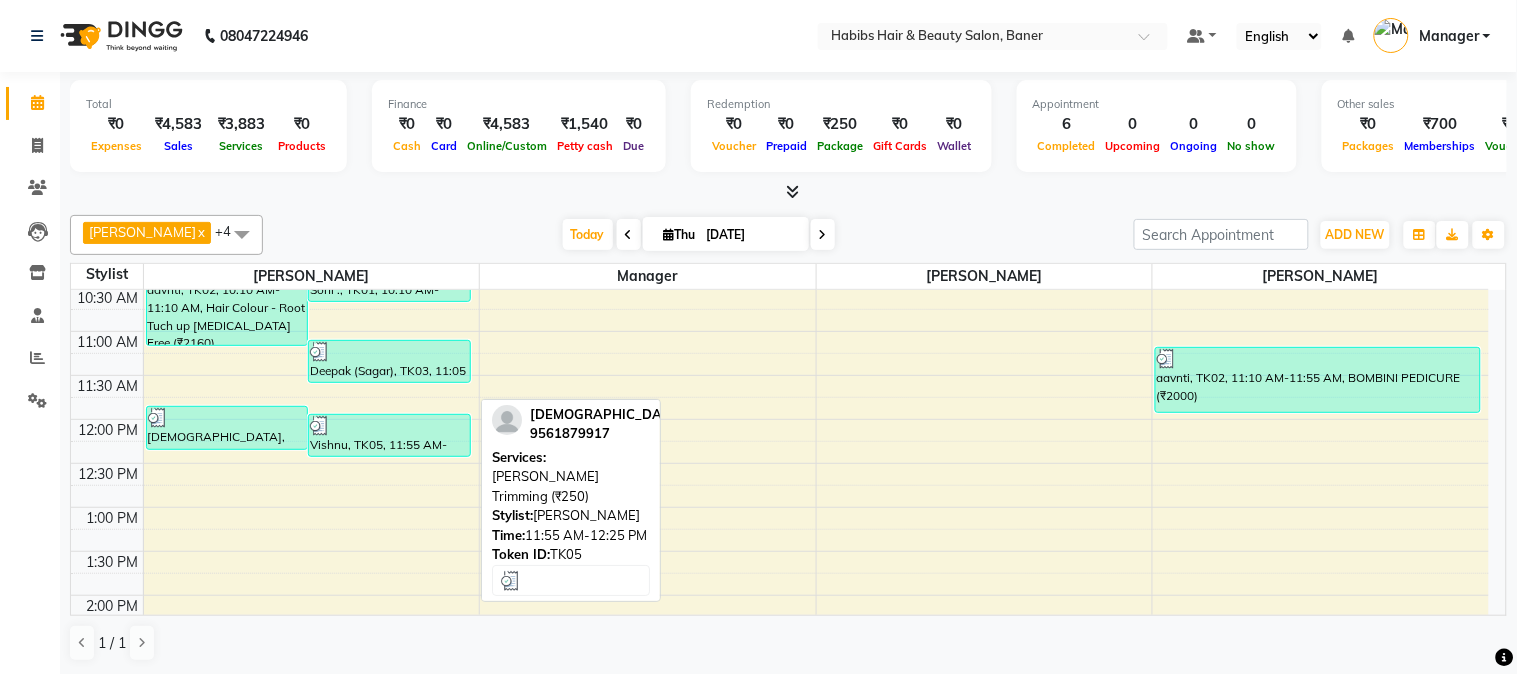 scroll, scrollTop: 111, scrollLeft: 0, axis: vertical 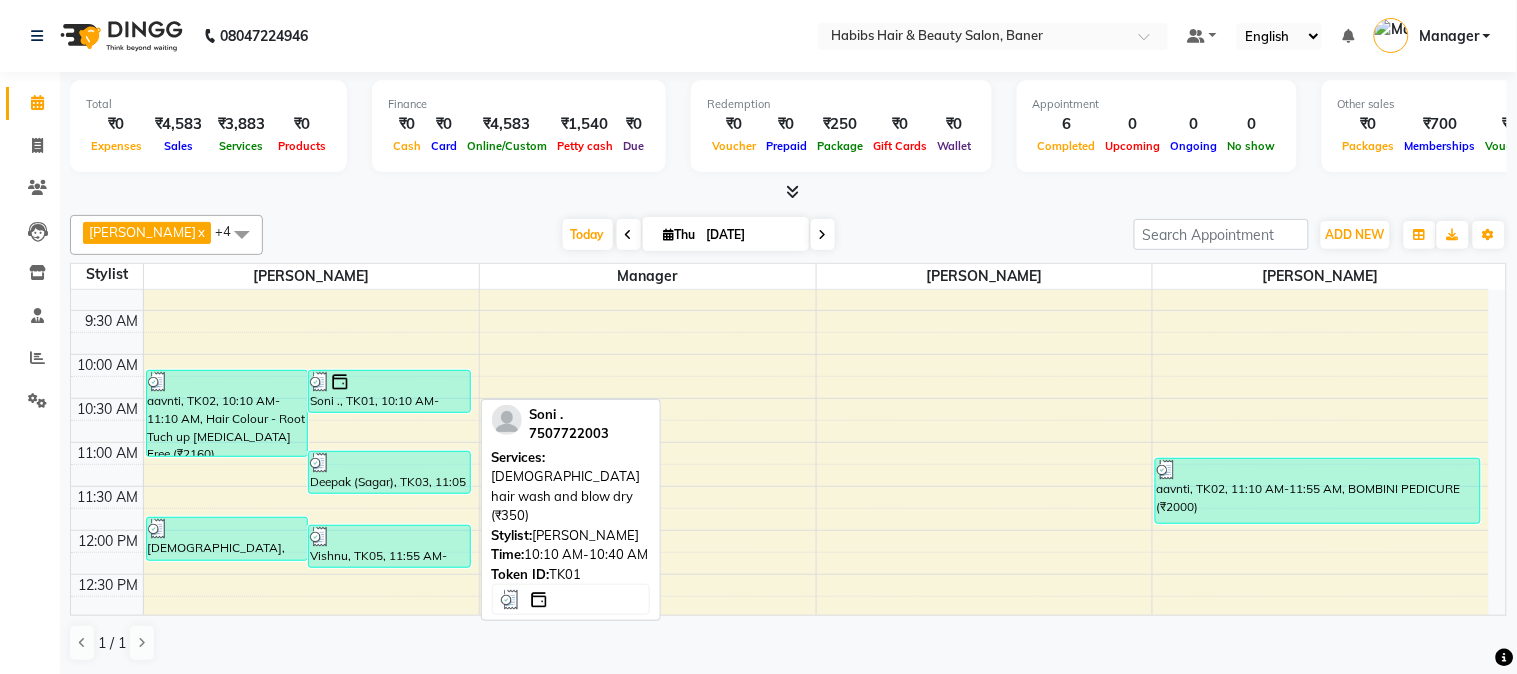 click on "Soni ., TK01, 10:10 AM-10:40 AM, [DEMOGRAPHIC_DATA] hair wash and blow dry (₹350)" at bounding box center (389, 391) 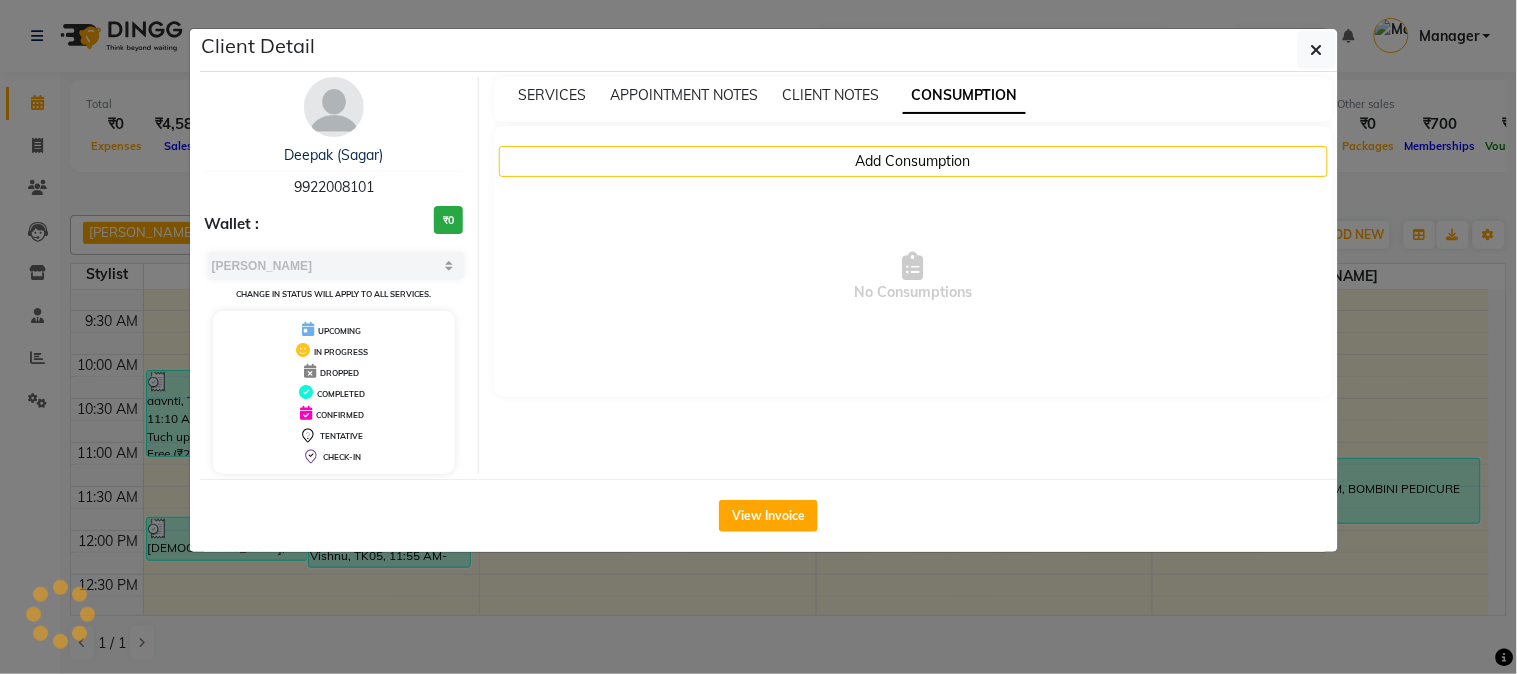 click on "Add Consumption  No Consumptions" at bounding box center (913, 261) 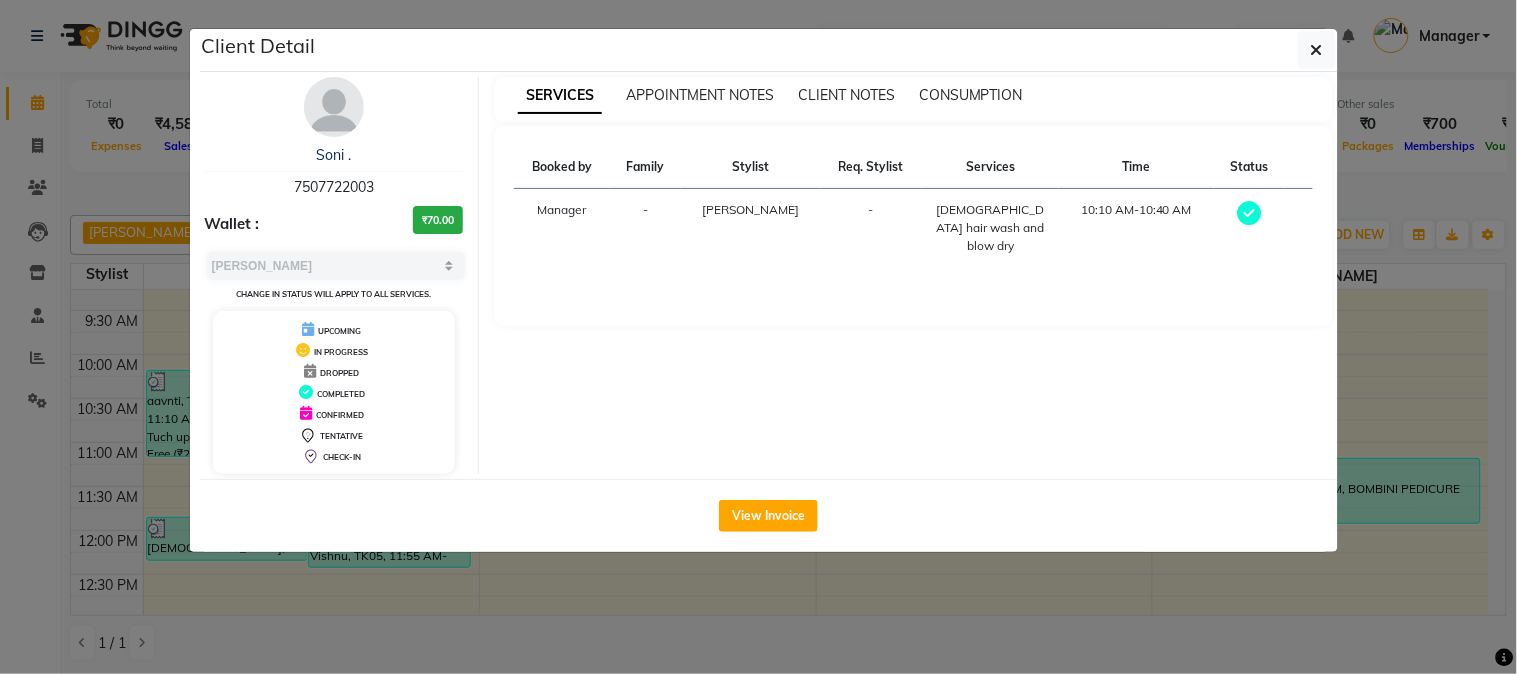 click on "CONSUMPTION" at bounding box center (971, 95) 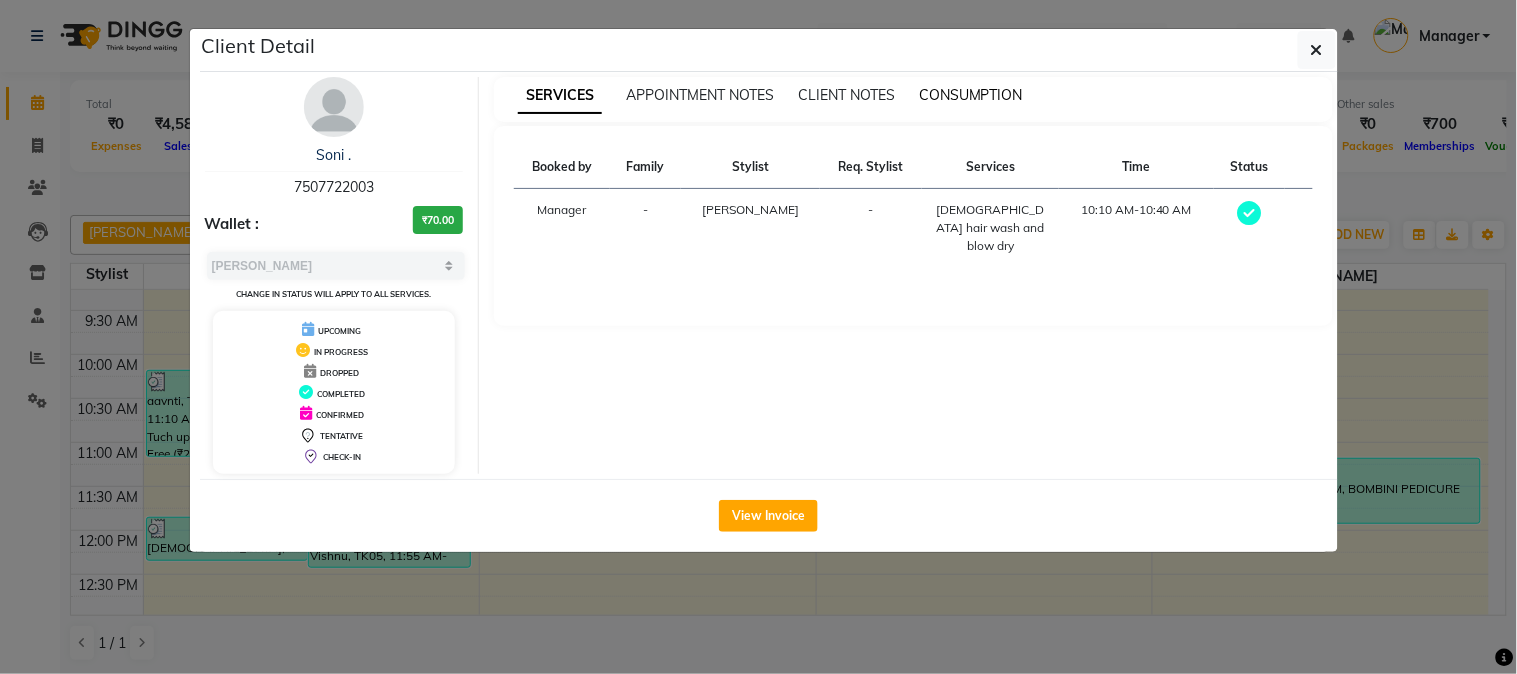 click on "CONSUMPTION" at bounding box center (971, 95) 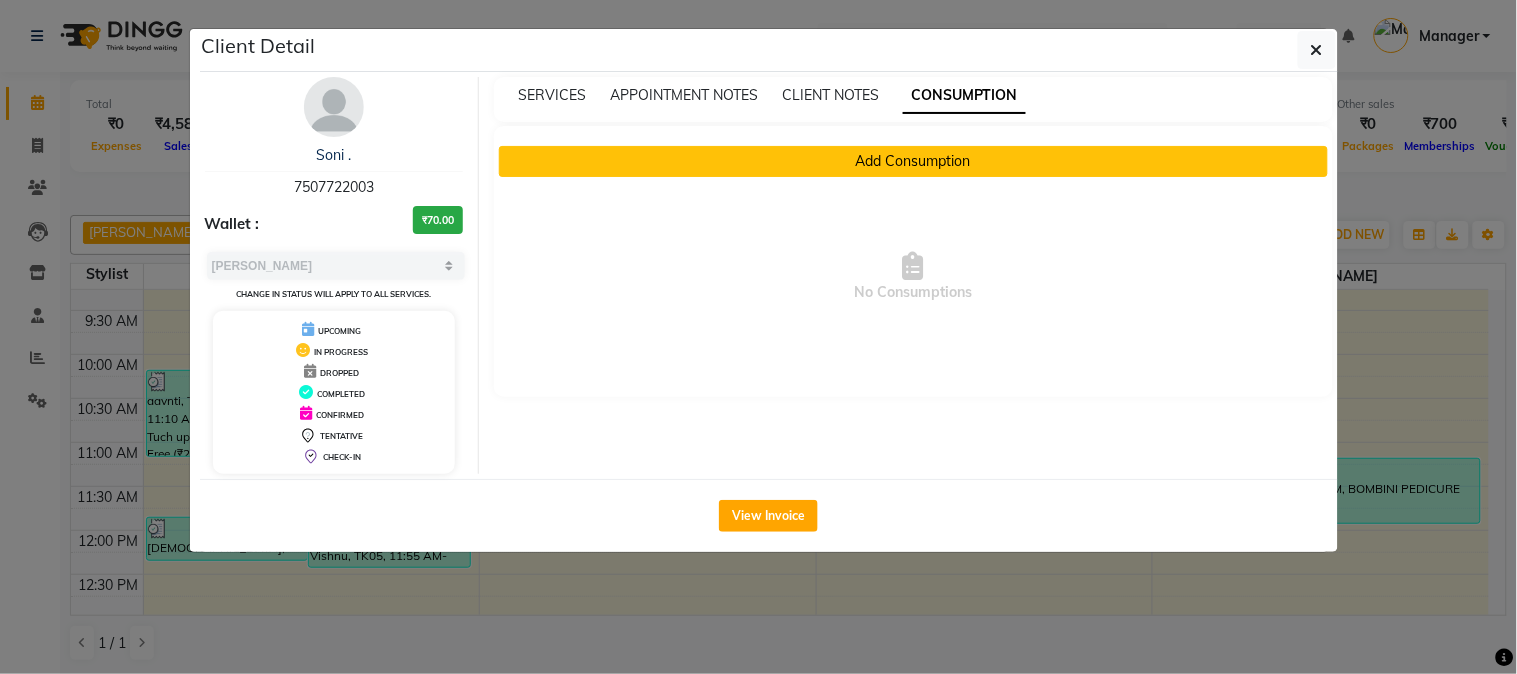 click on "Add Consumption" at bounding box center (913, 161) 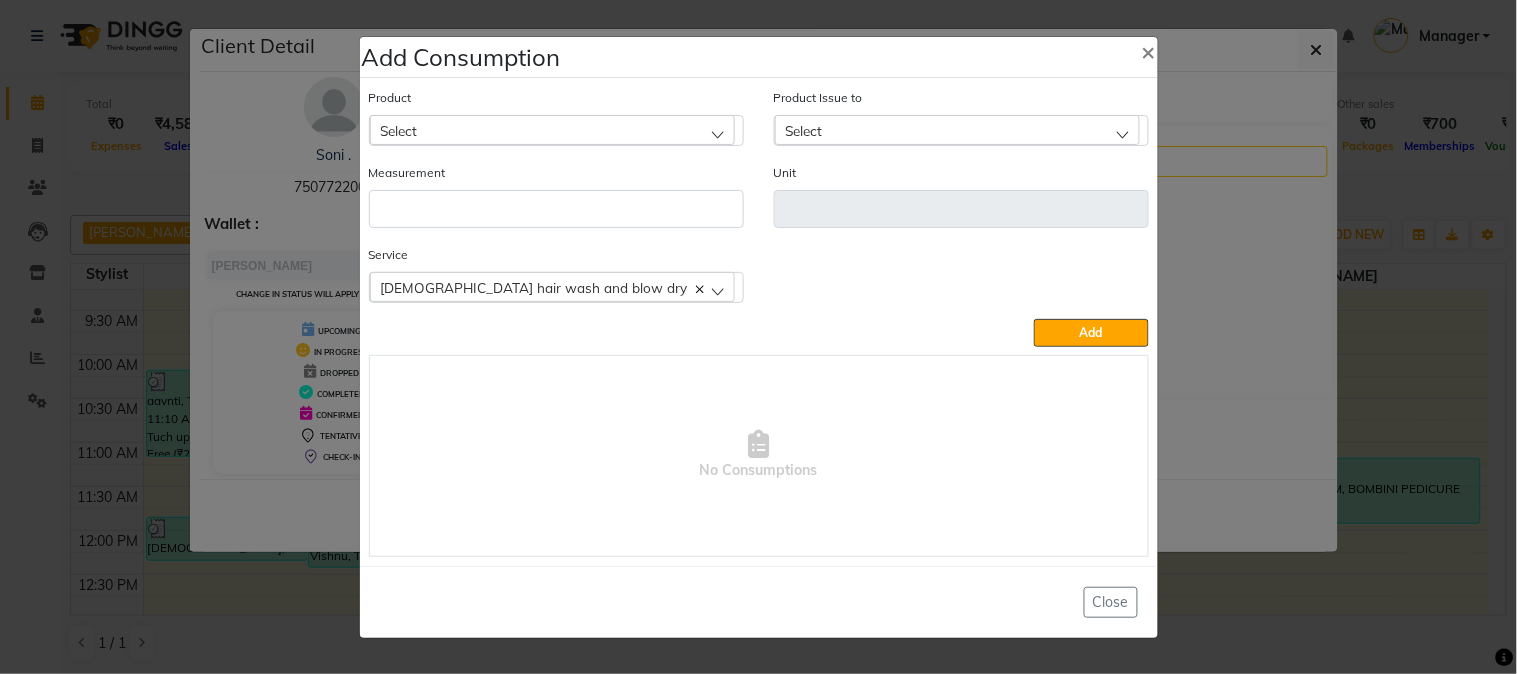 click on "Measurement" 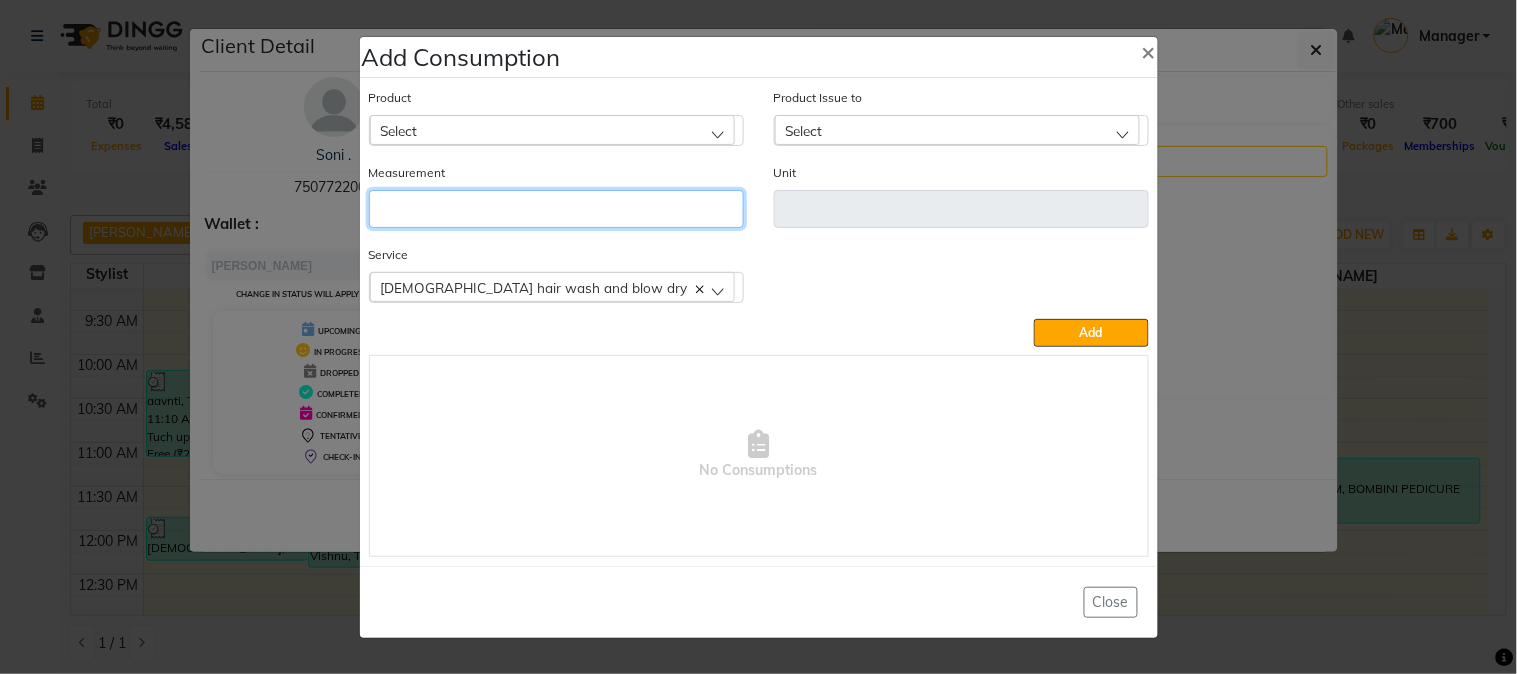 click 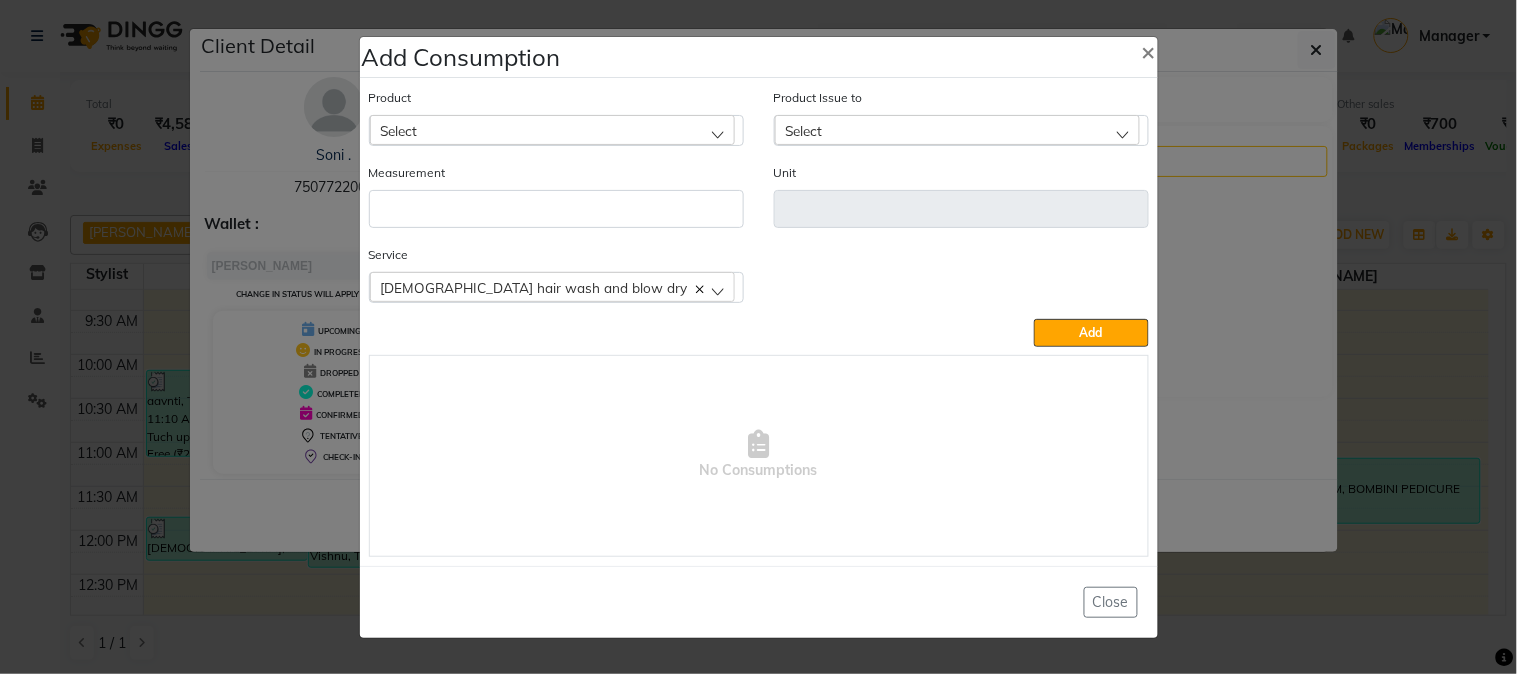 click on "Select" 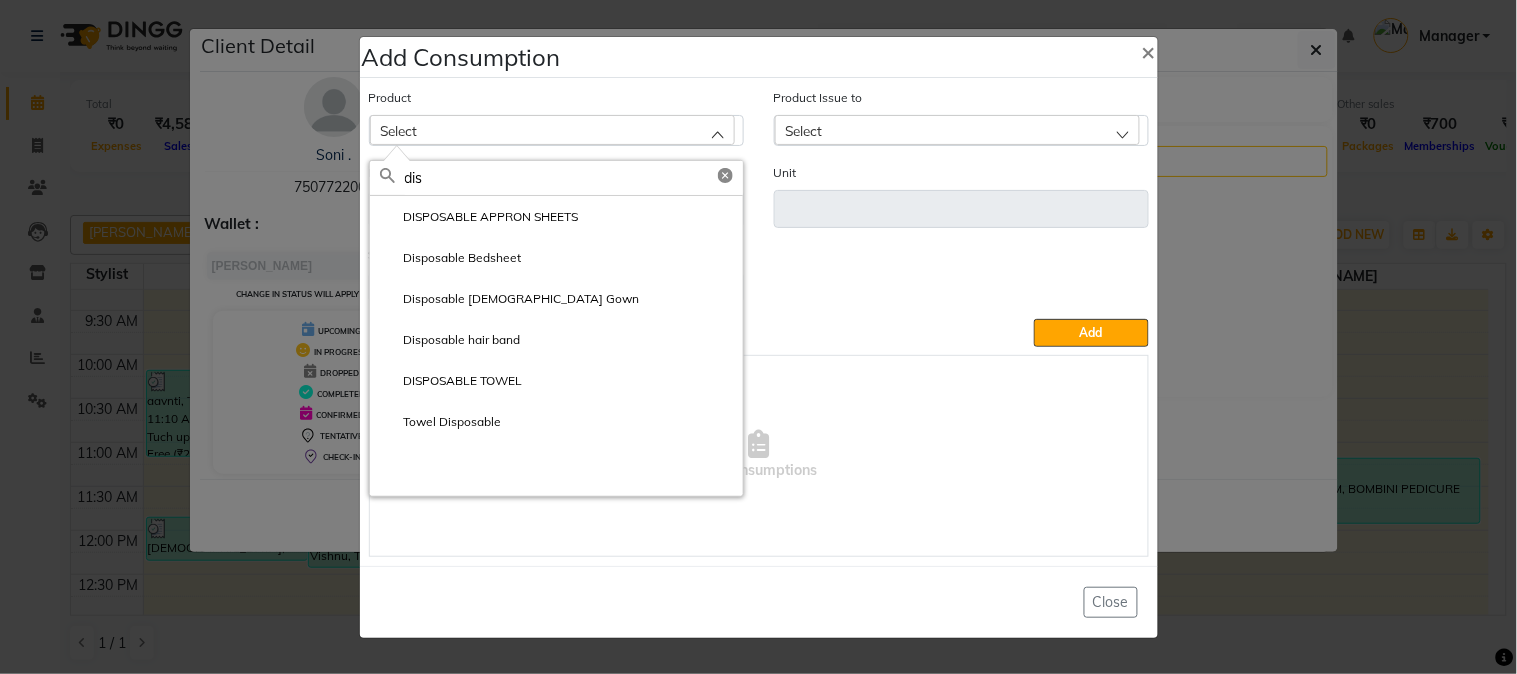 type on "dis" 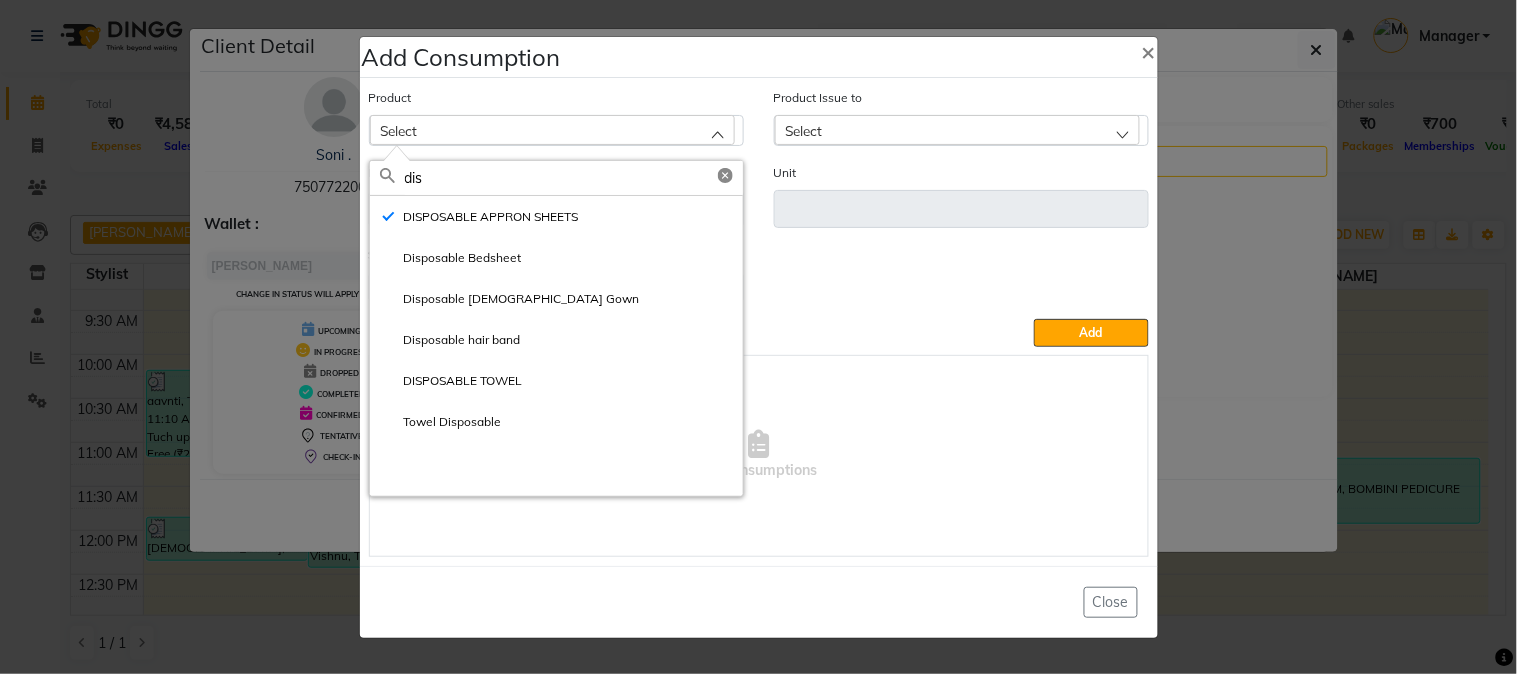 type on "ml" 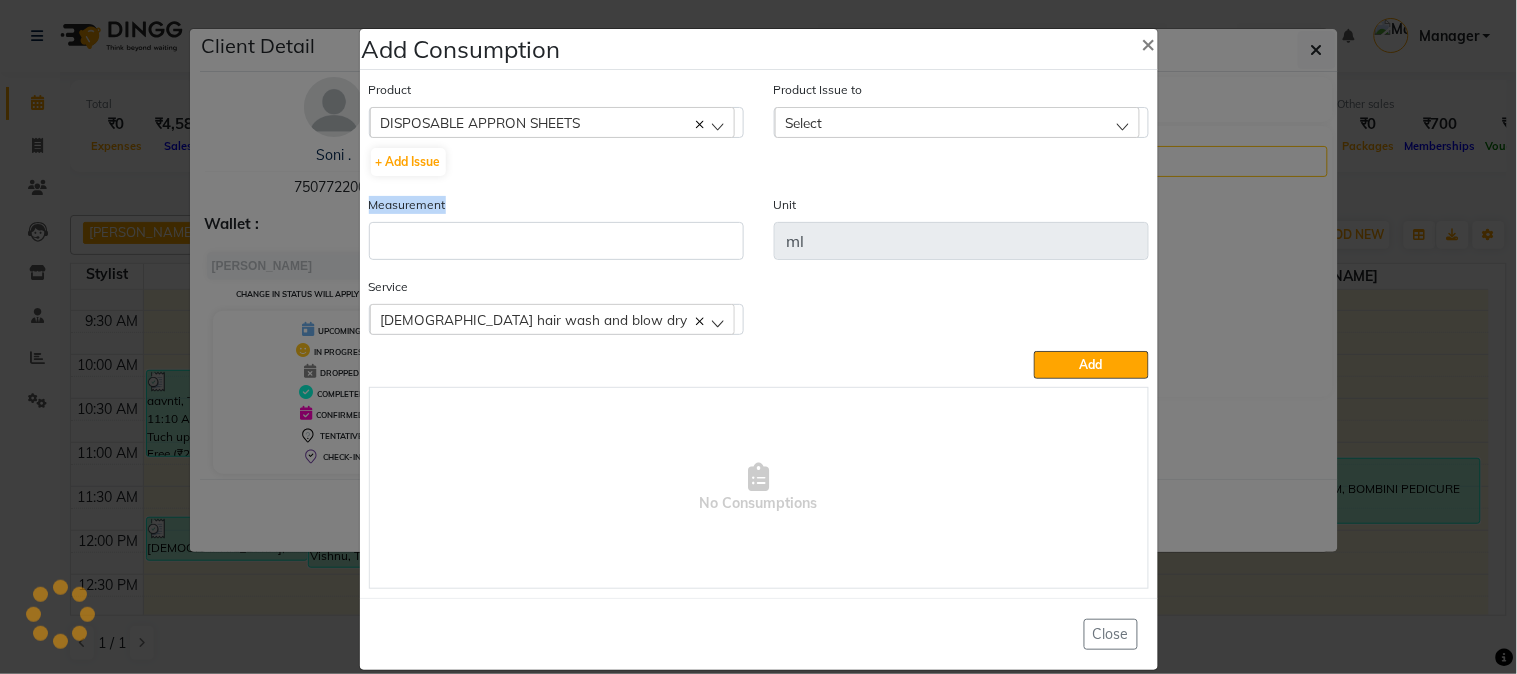 click on "Measurement" 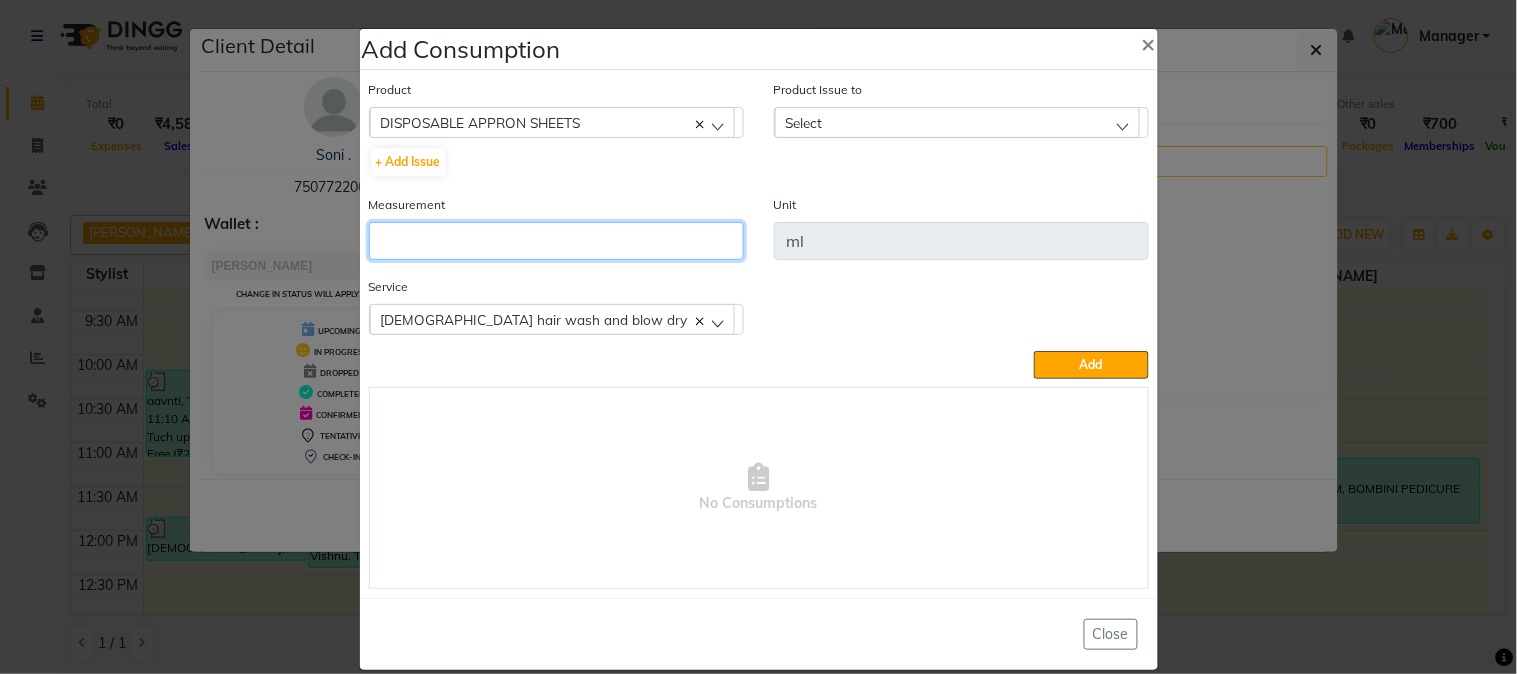 click 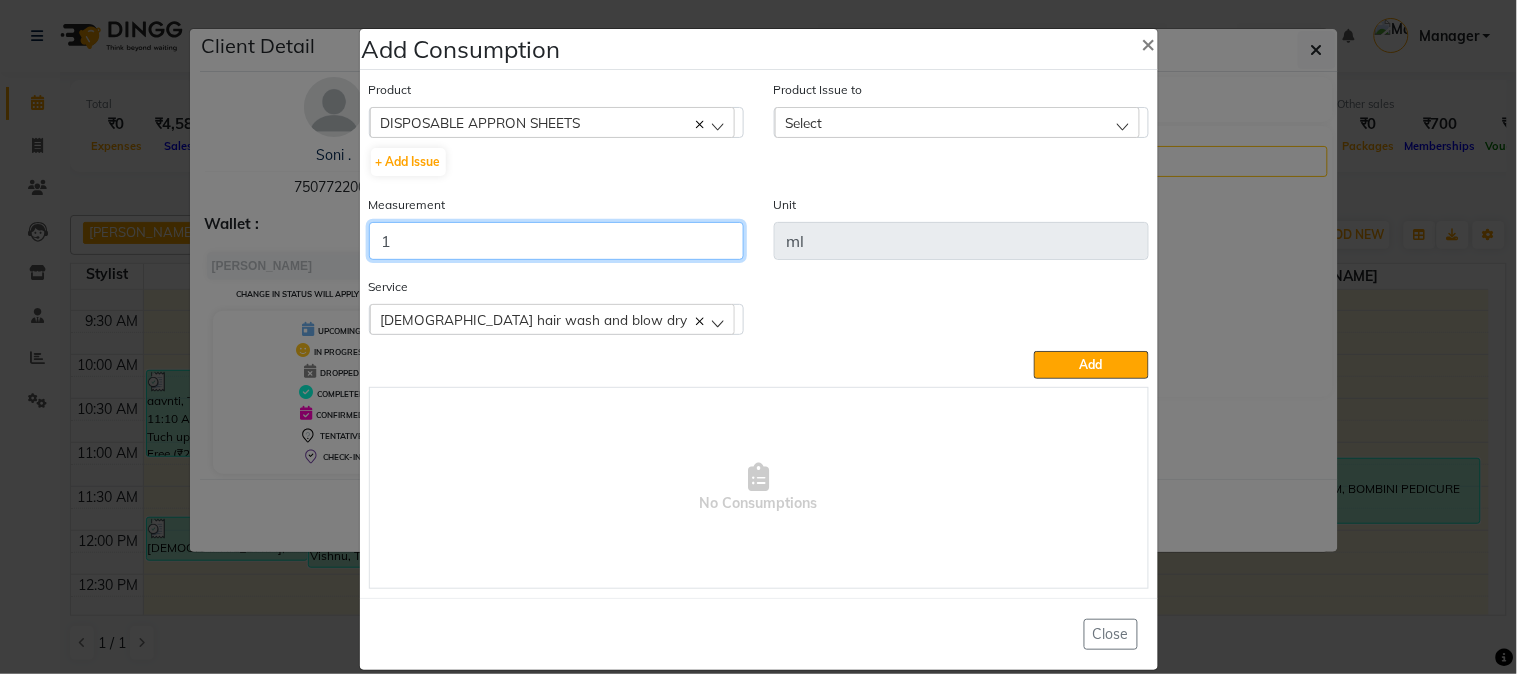 type on "1" 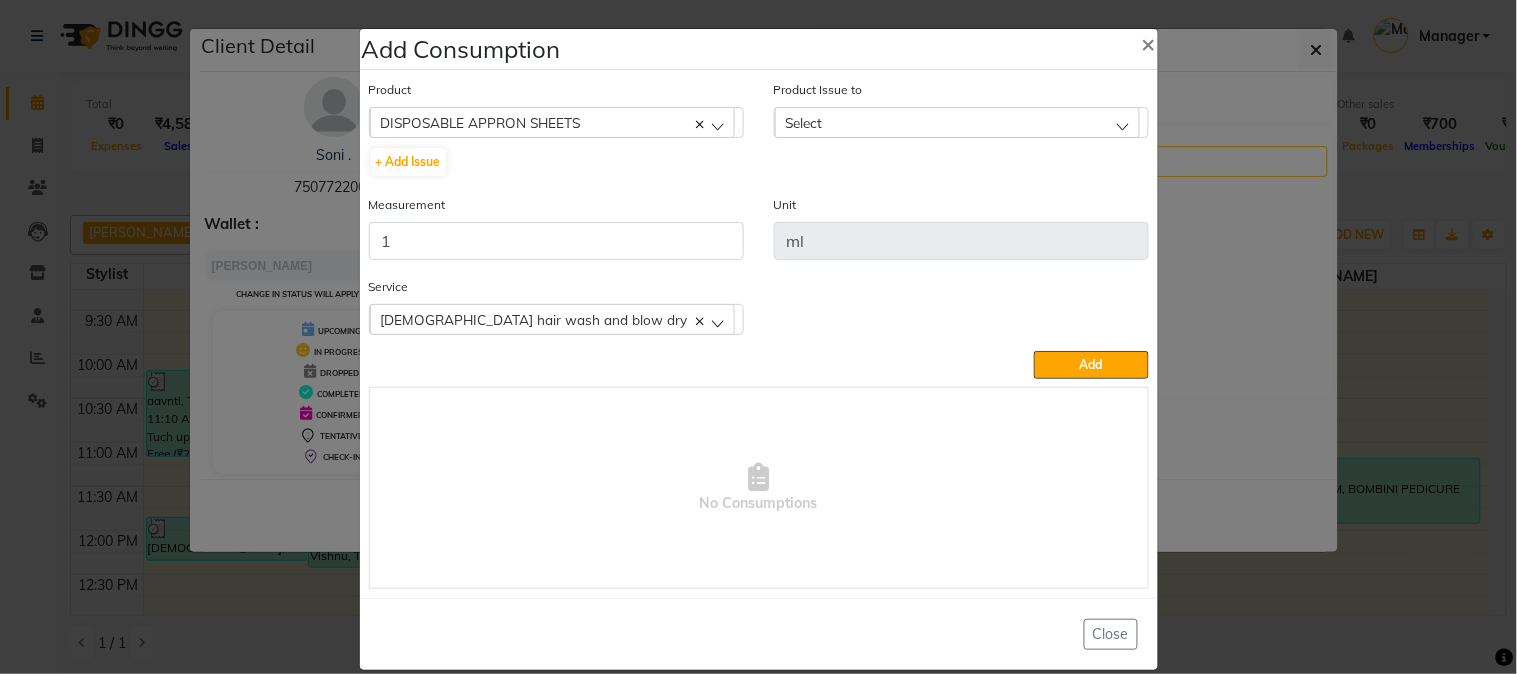 click on "Select" 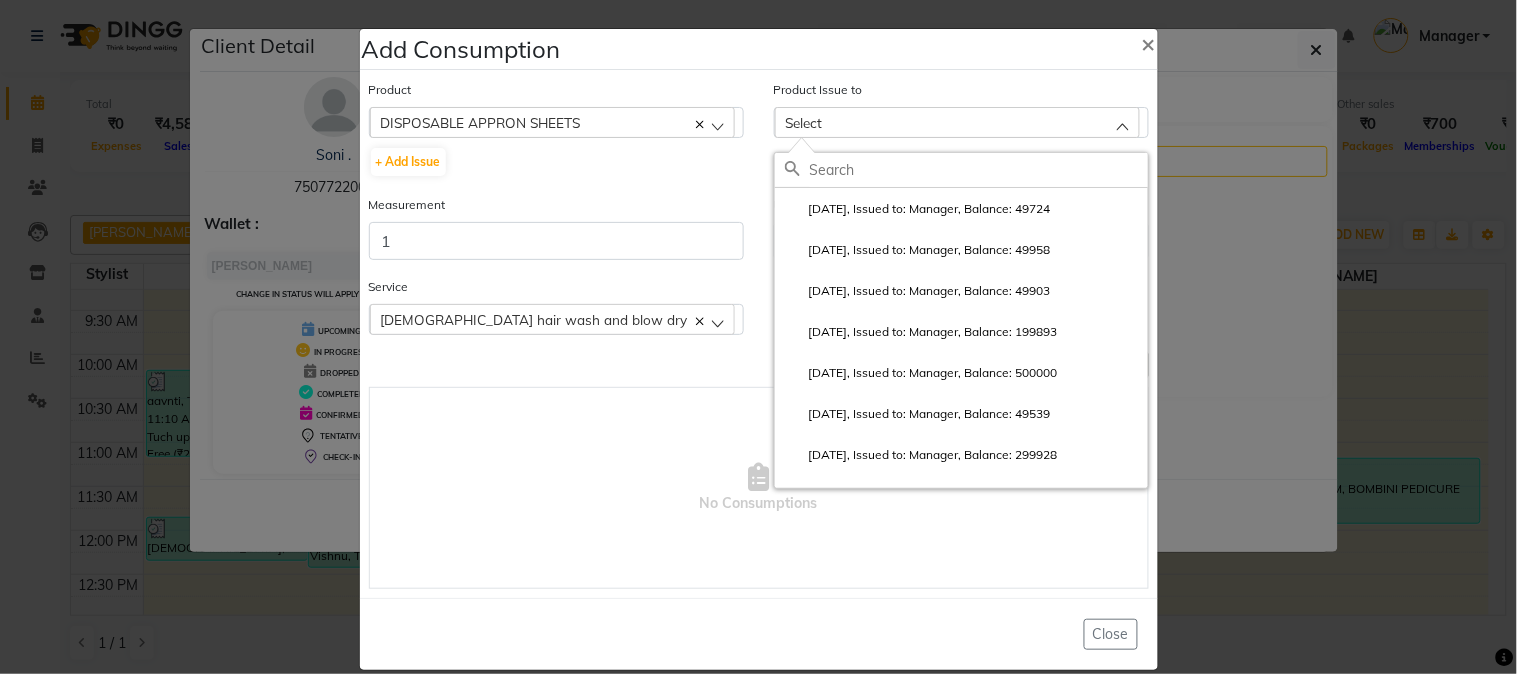 click on "Select" 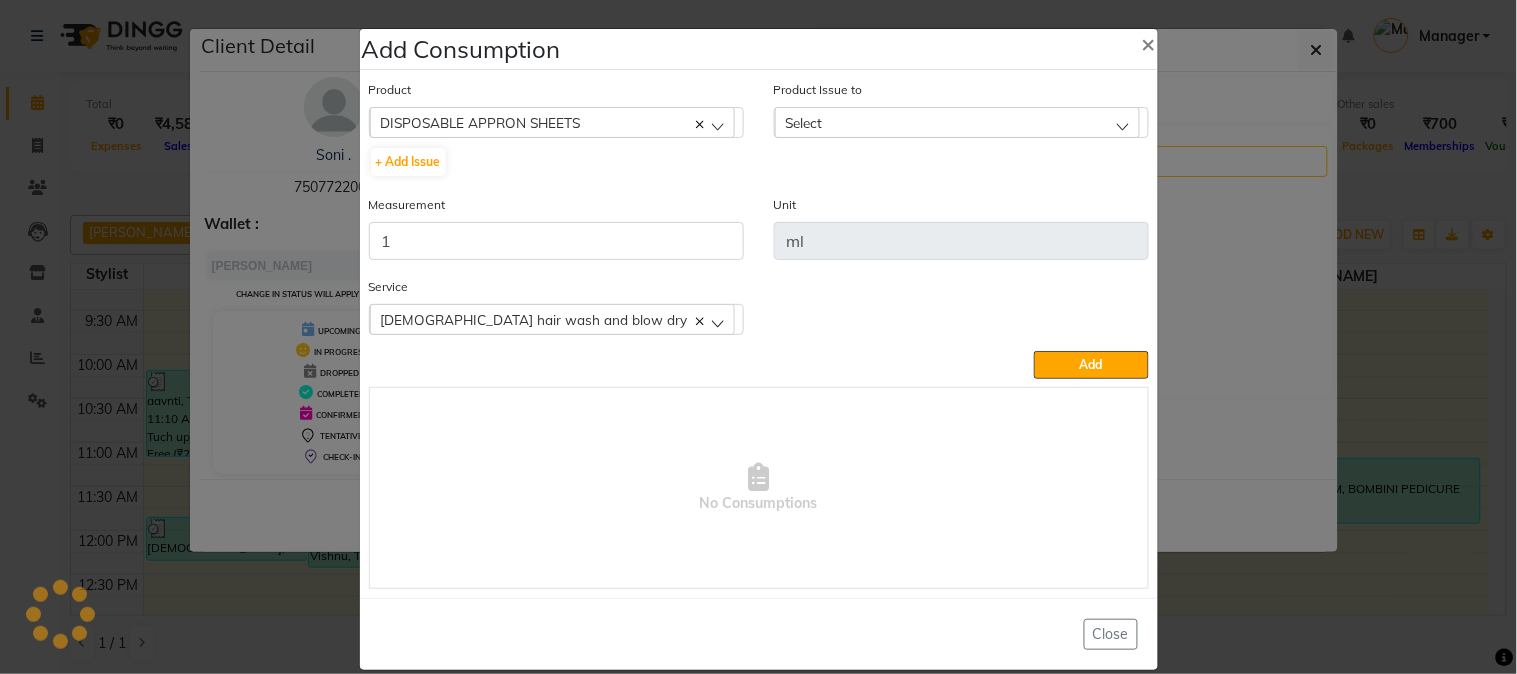 click on "Select" 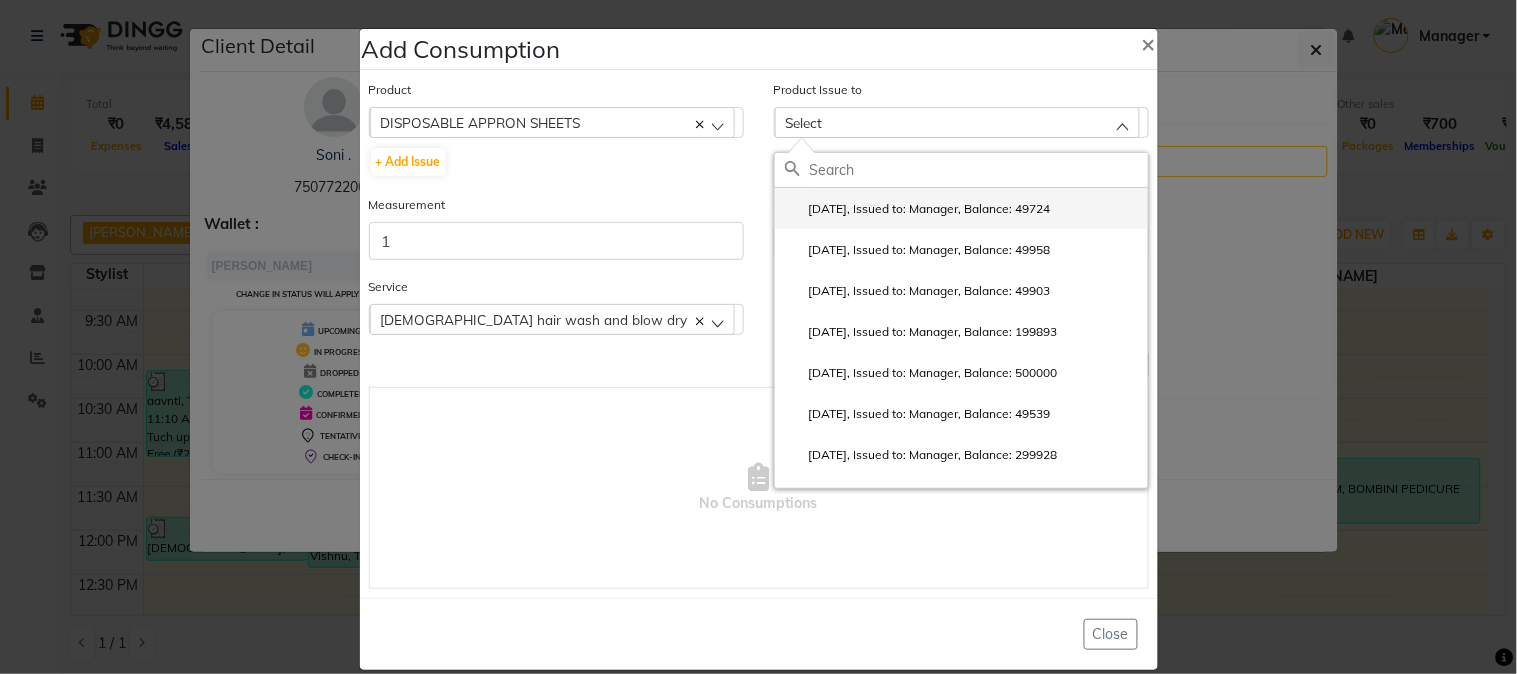click on "[DATE], Issued to: Manager, Balance: 49724" 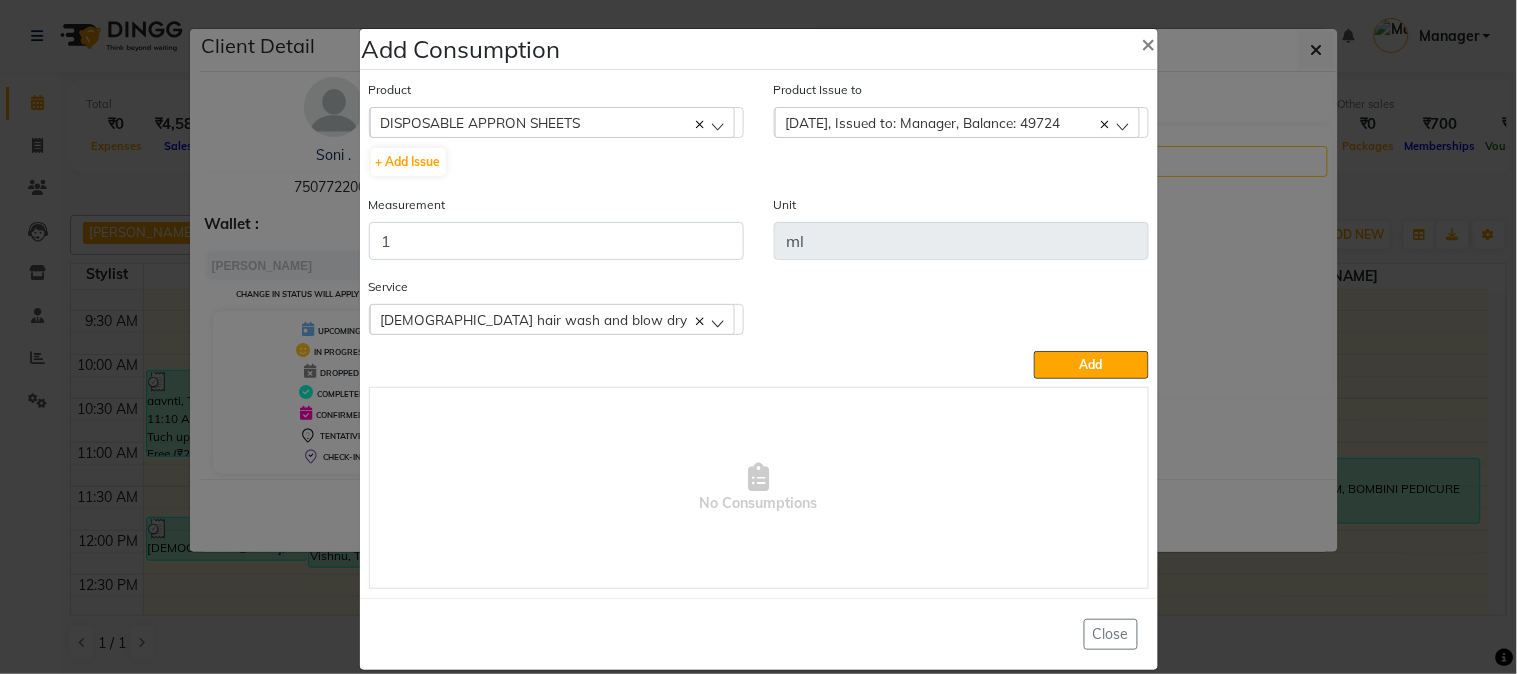 click on "Service  [DEMOGRAPHIC_DATA] hair wash and blow dry  [DEMOGRAPHIC_DATA] hair wash and blow dry" 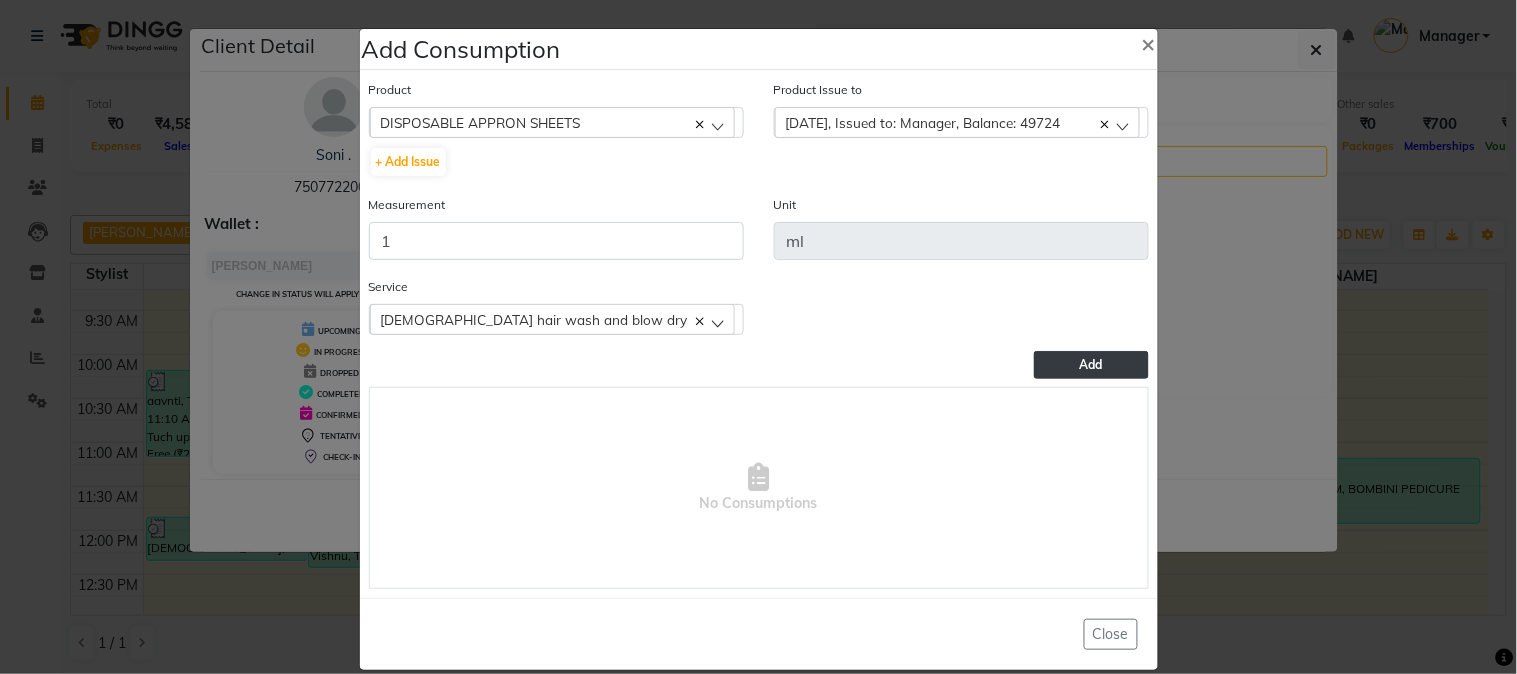 click on "Add" 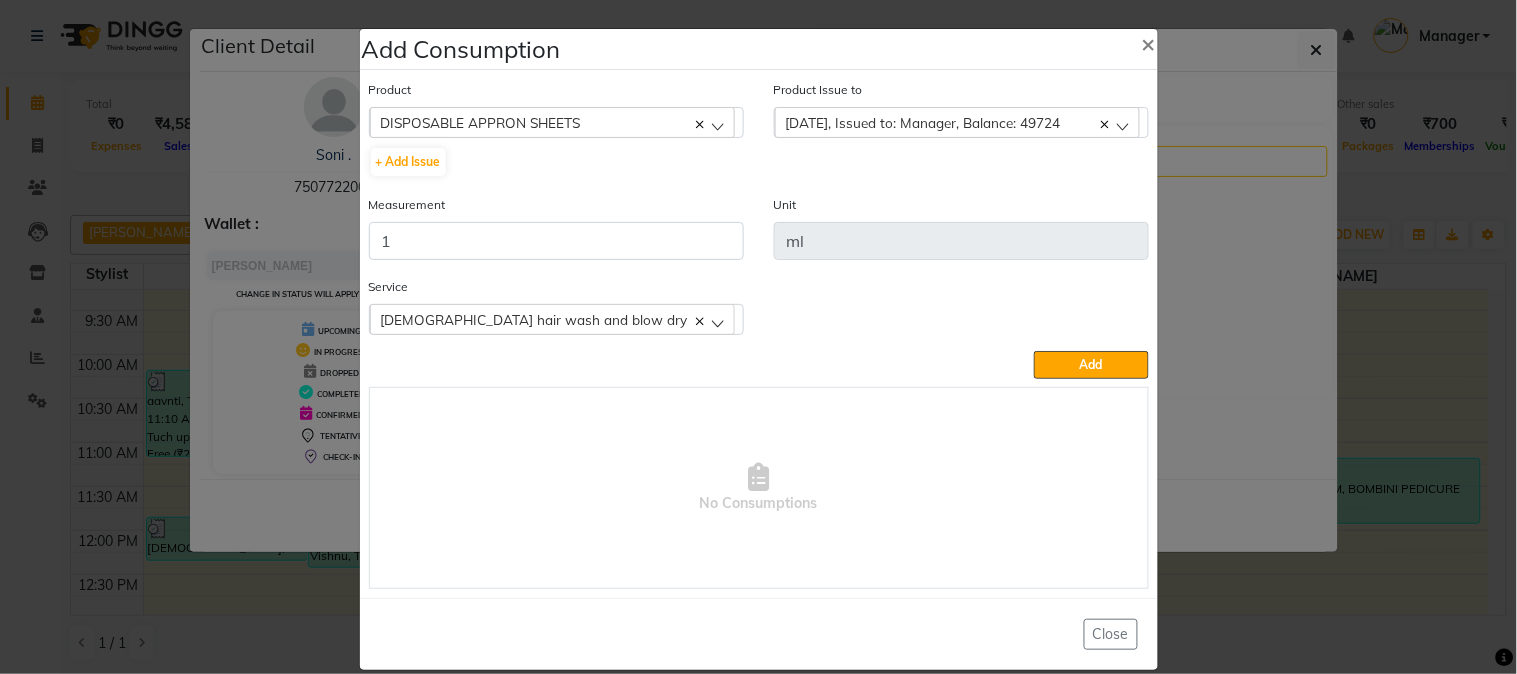 type 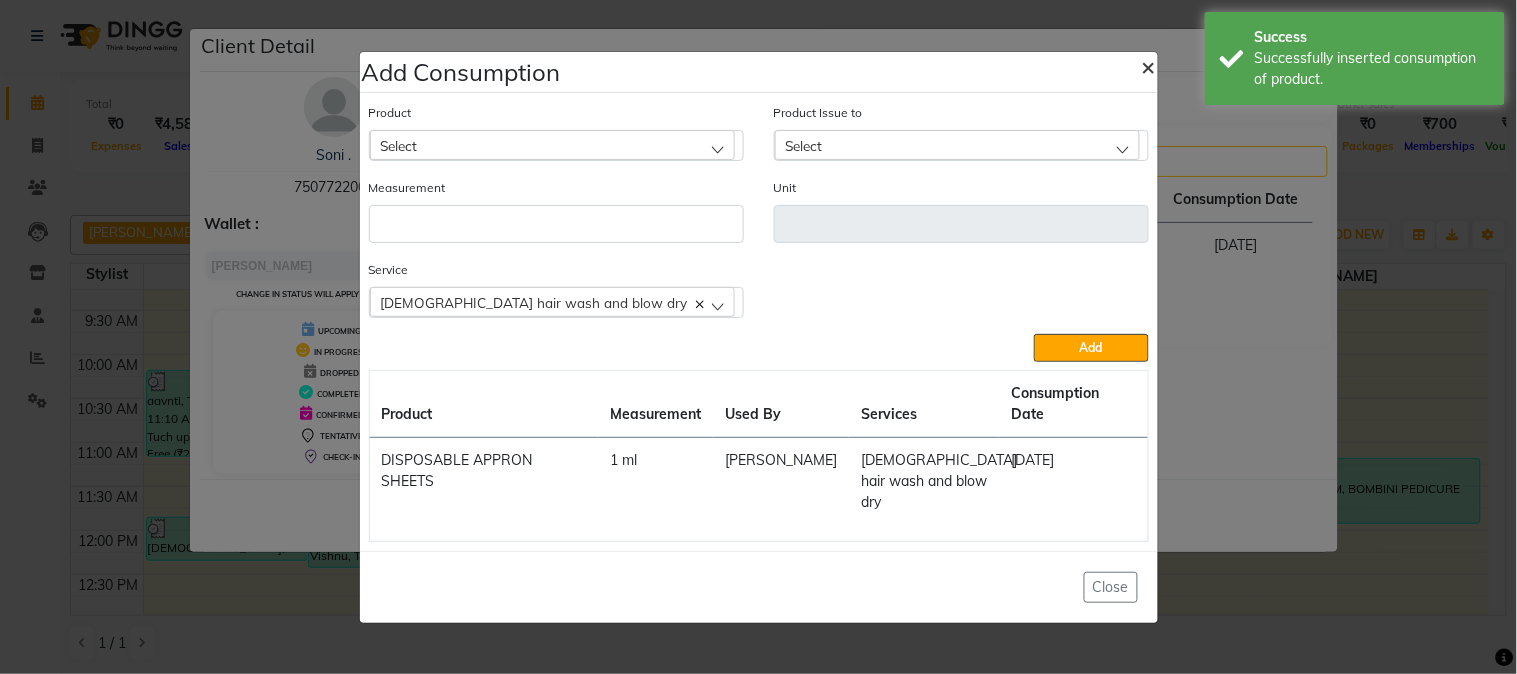 click on "×" 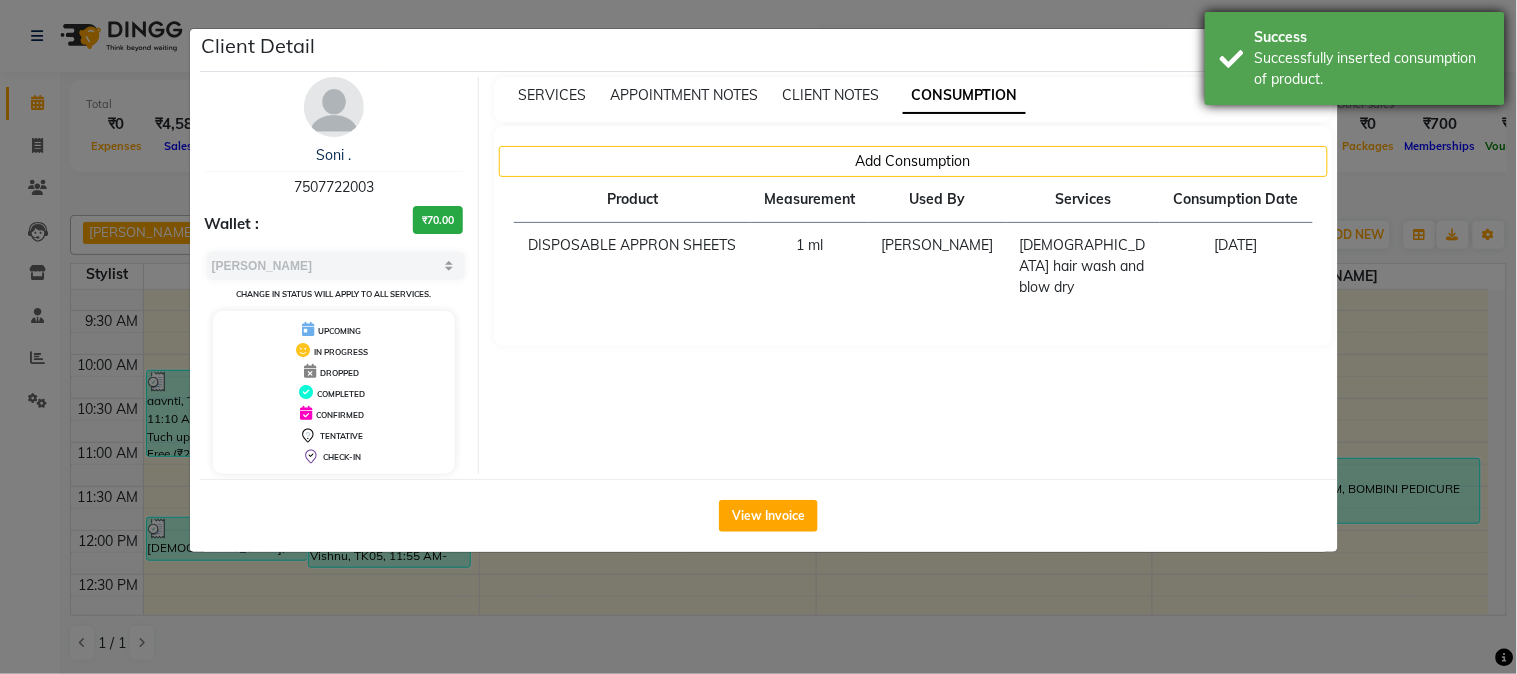 click on "Successfully inserted consumption of product." at bounding box center (1372, 69) 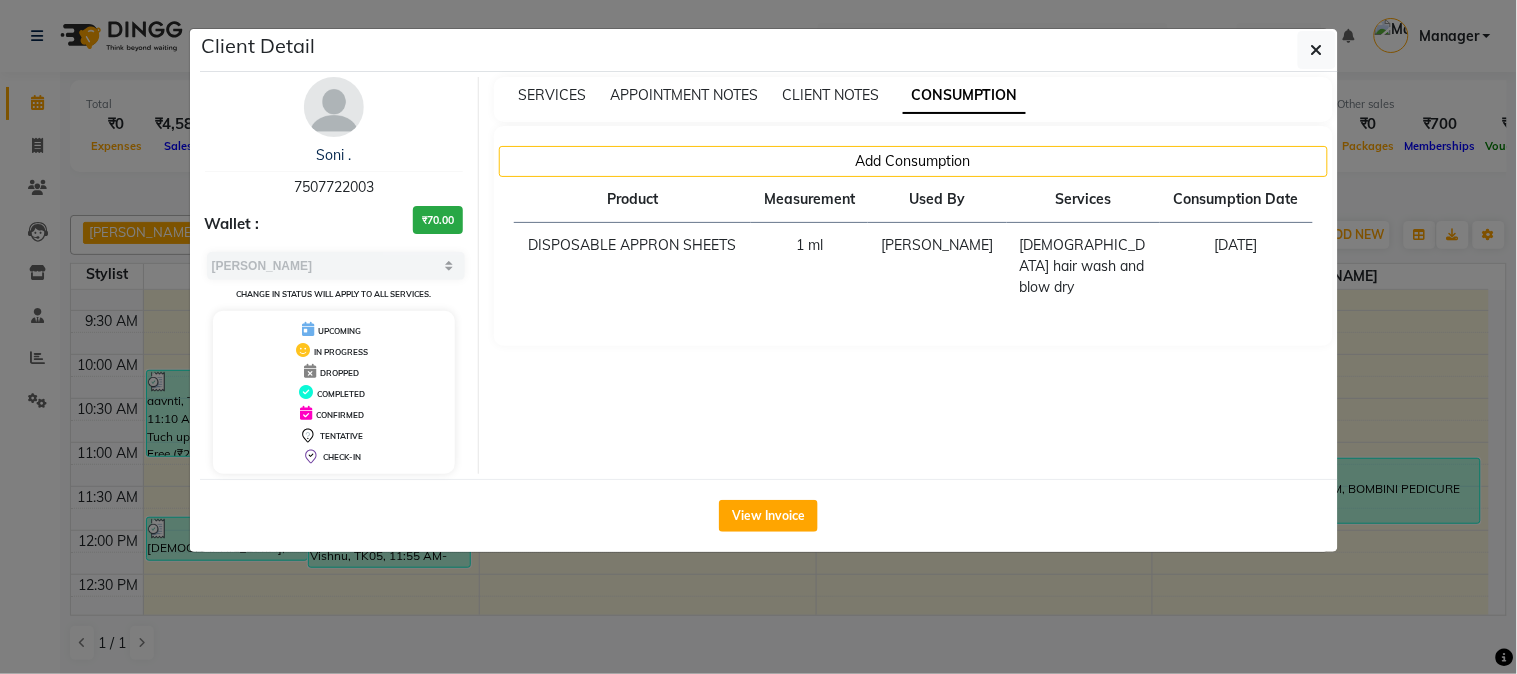 click on "Client Detail" 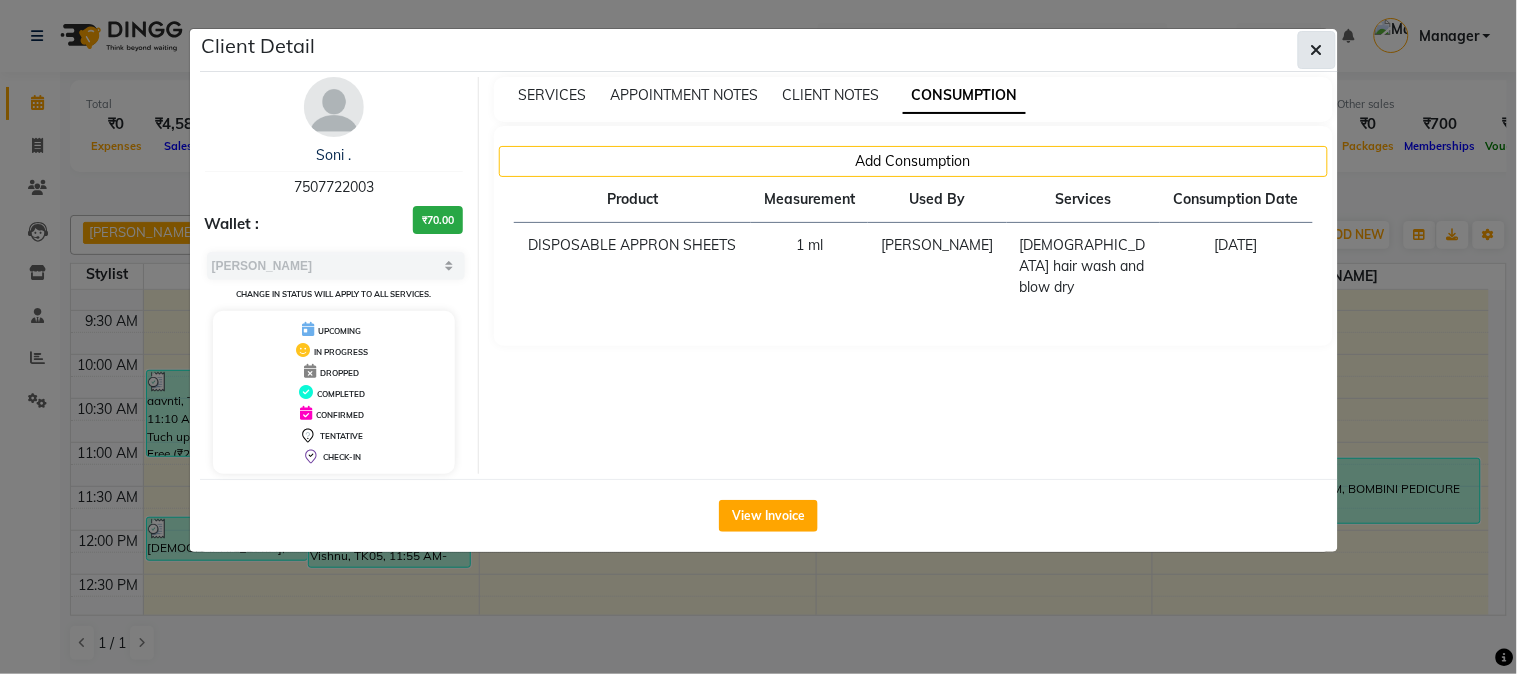 click 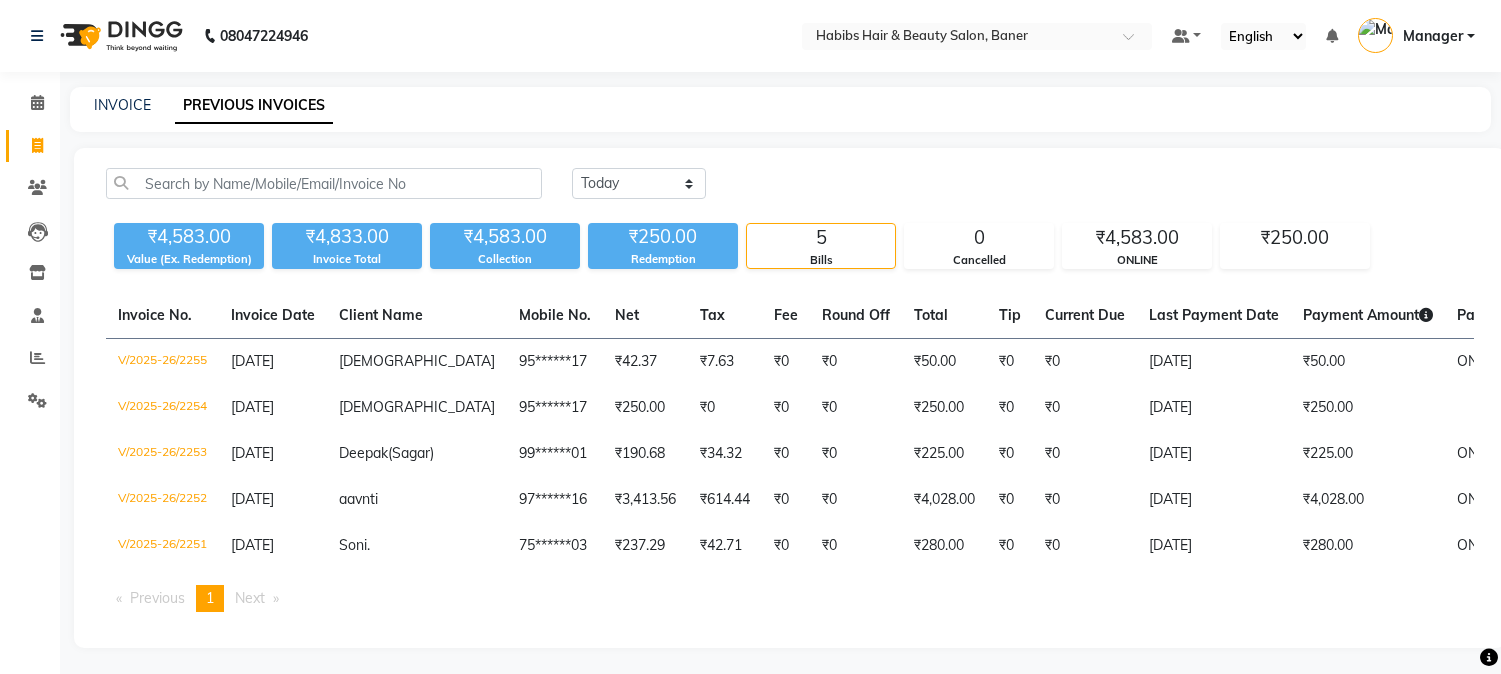 scroll, scrollTop: 0, scrollLeft: 0, axis: both 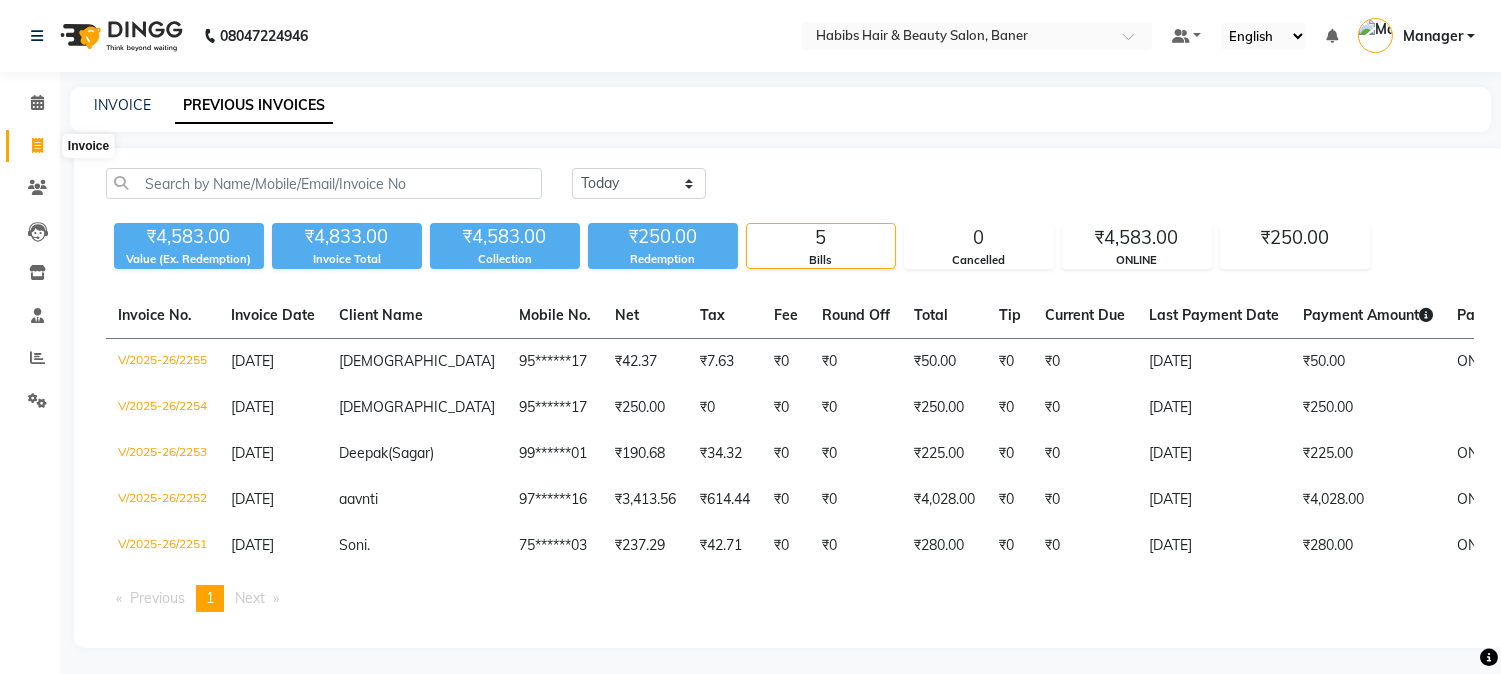 click 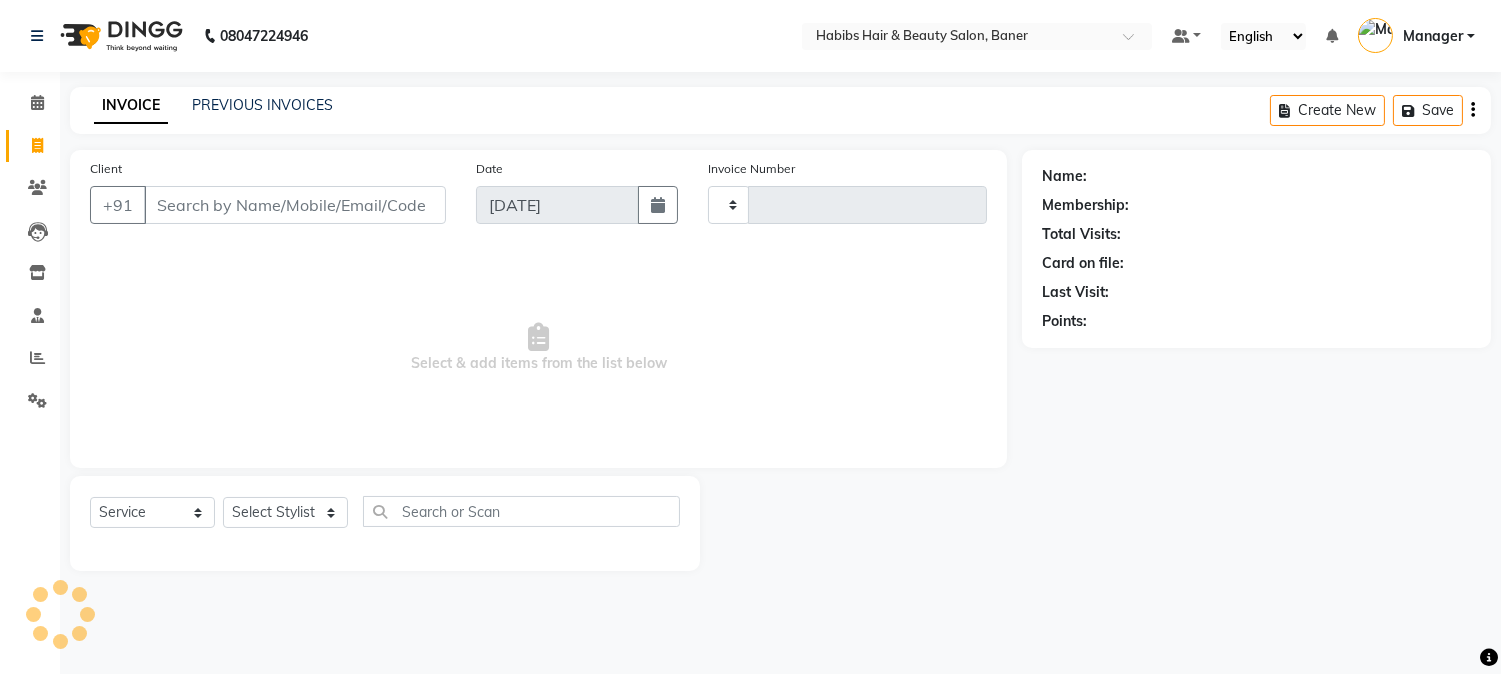 type on "2256" 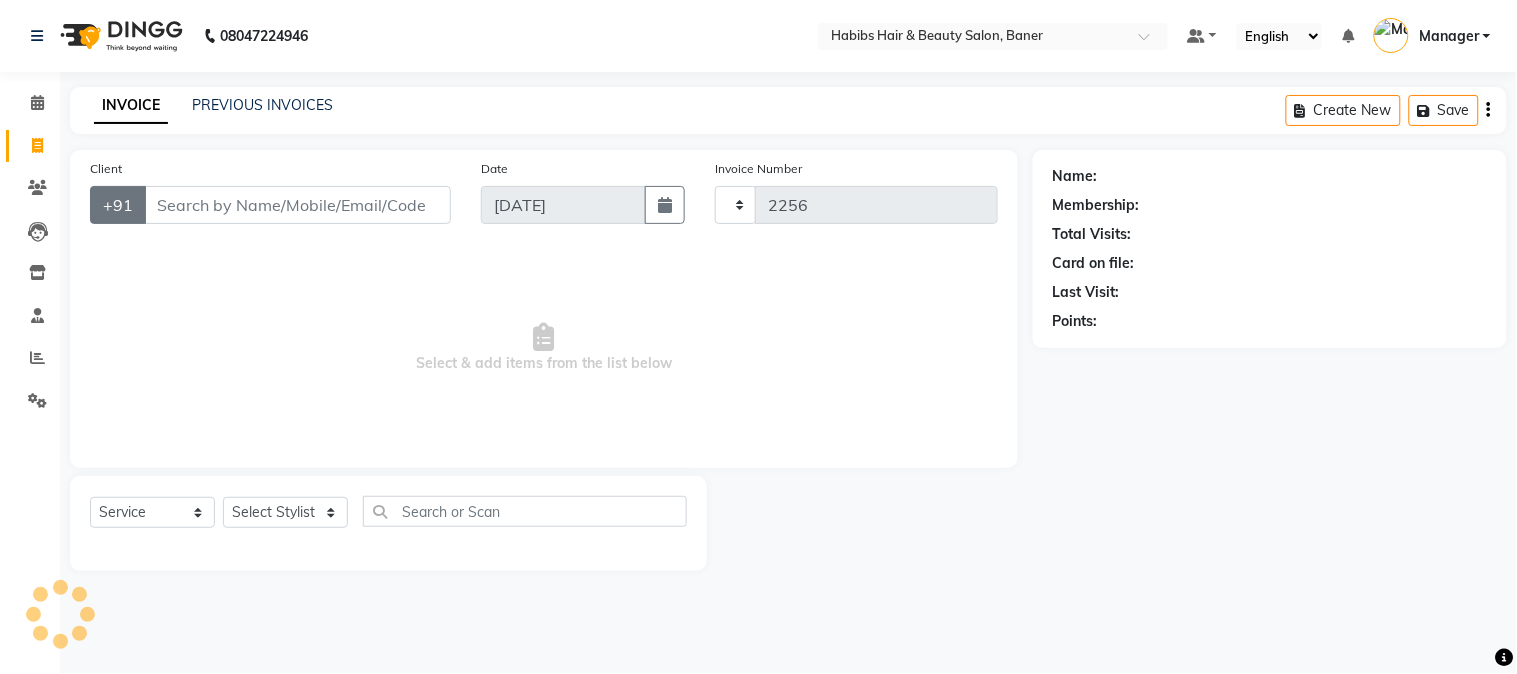 select on "5356" 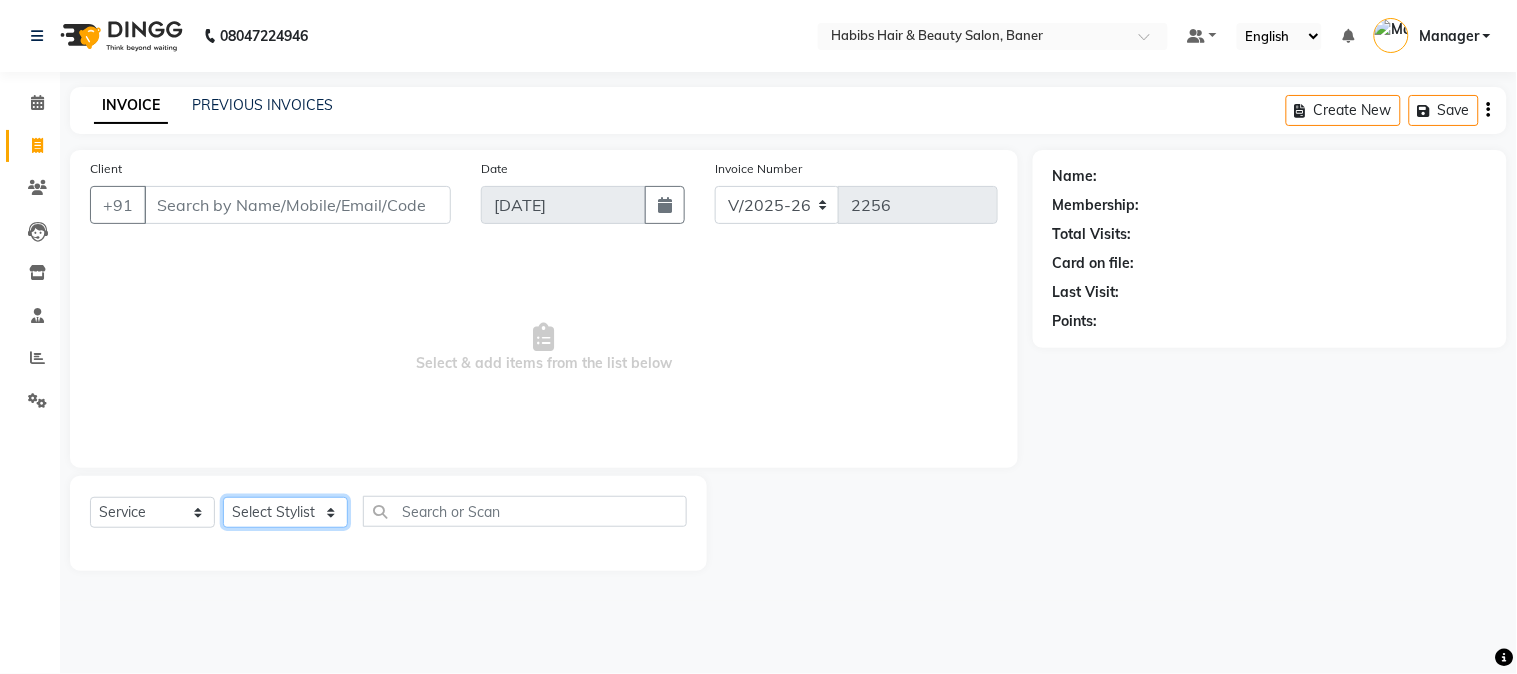 click on "Select Stylist Admin Khushal Kiran Mahesh Dalavi  Manager Pooja Singh Rahul Ram Sanjay Swapnali Taruna" 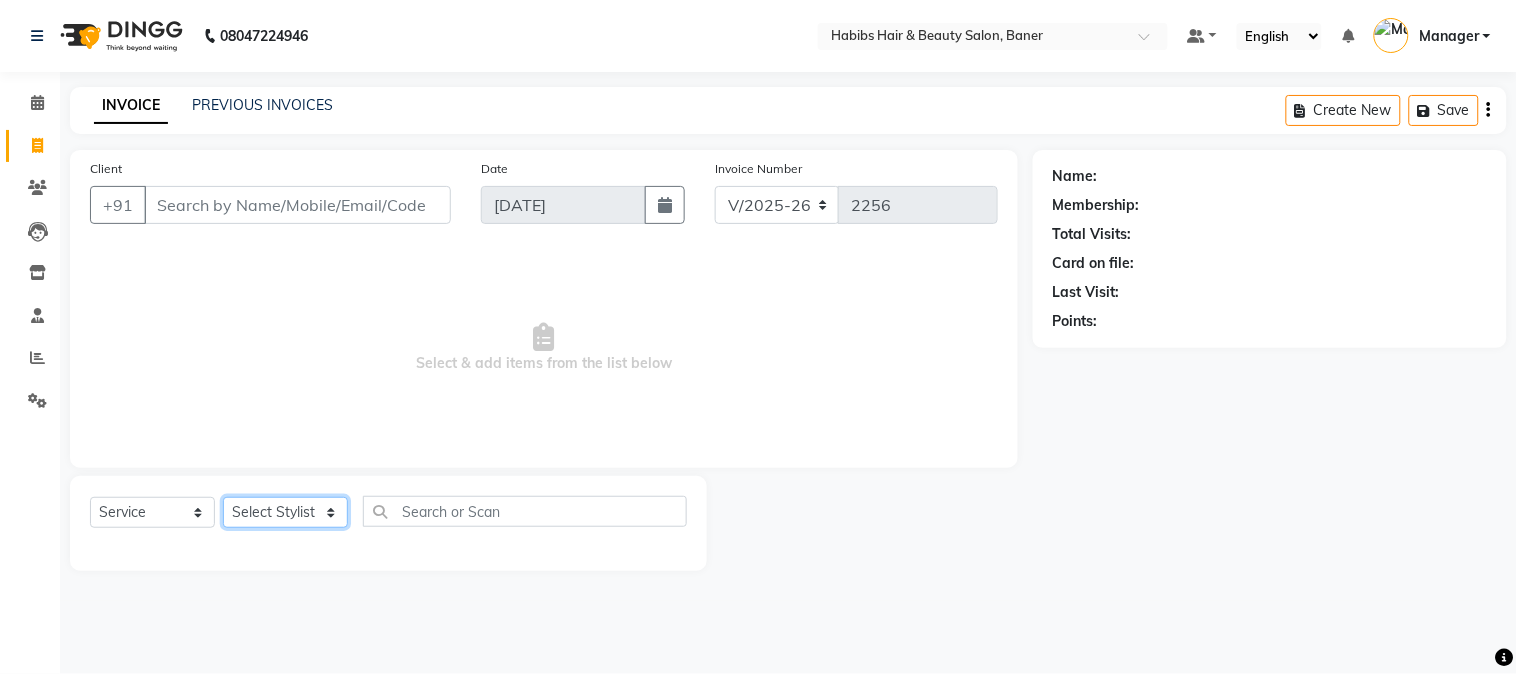 select on "67829" 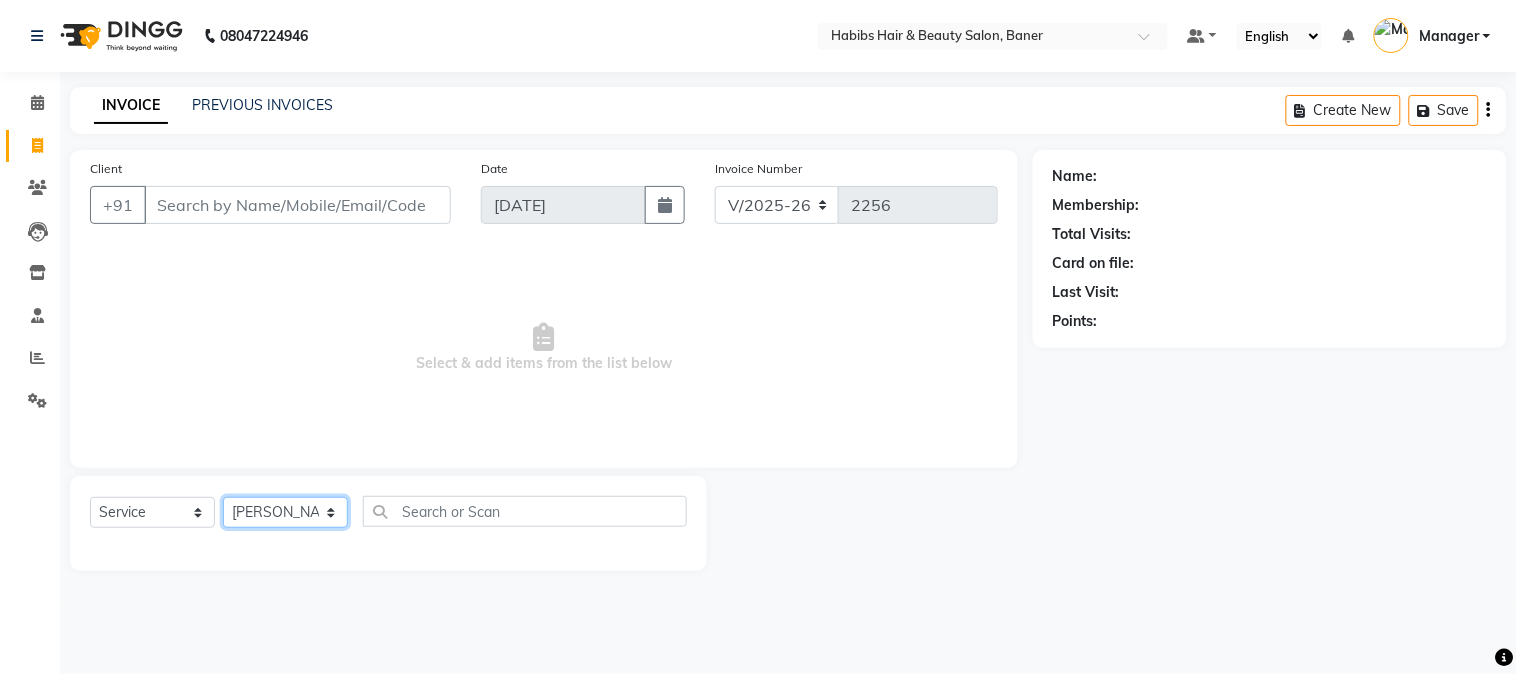 click on "Select Stylist Admin Khushal Kiran Mahesh Dalavi  Manager Pooja Singh Rahul Ram Sanjay Swapnali Taruna" 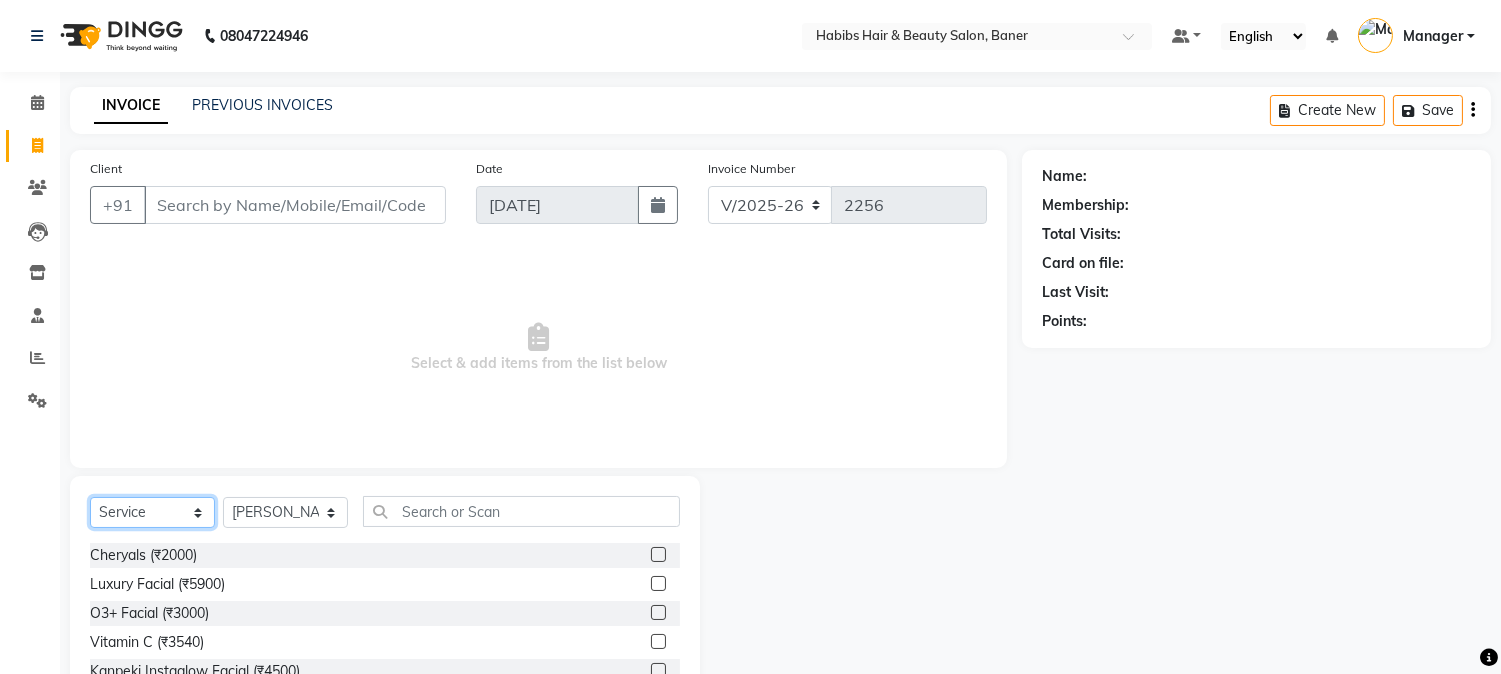 click on "Select  Service  Product  Membership  Package Voucher Prepaid Gift Card" 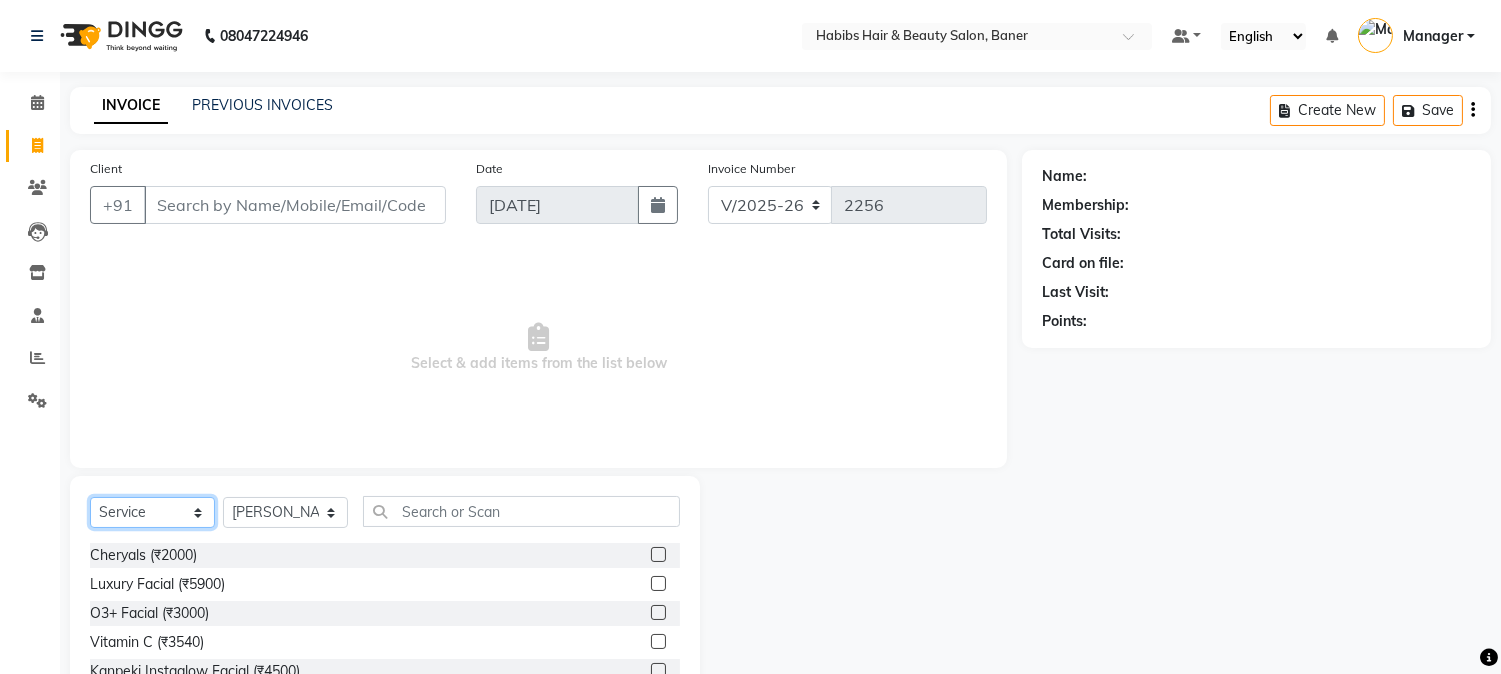 select on "package" 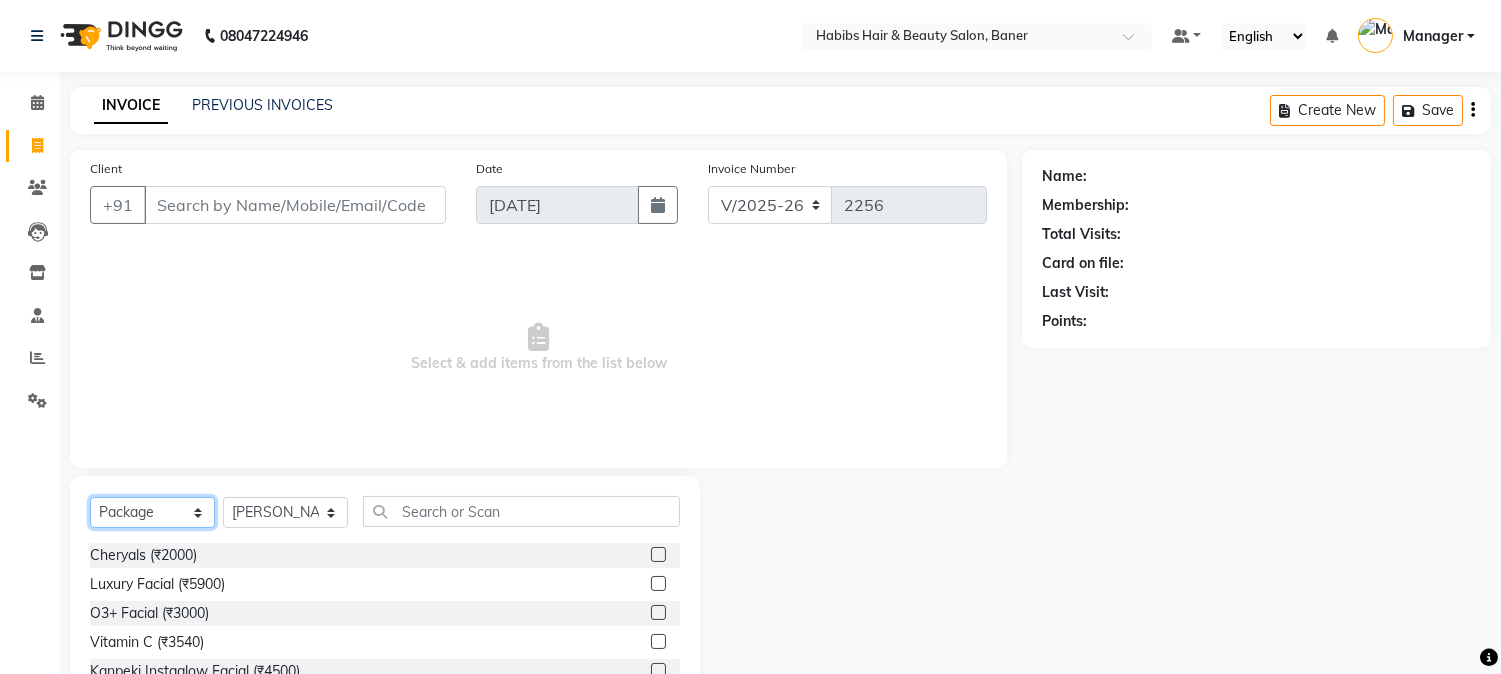 click on "Select  Service  Product  Membership  Package Voucher Prepaid Gift Card" 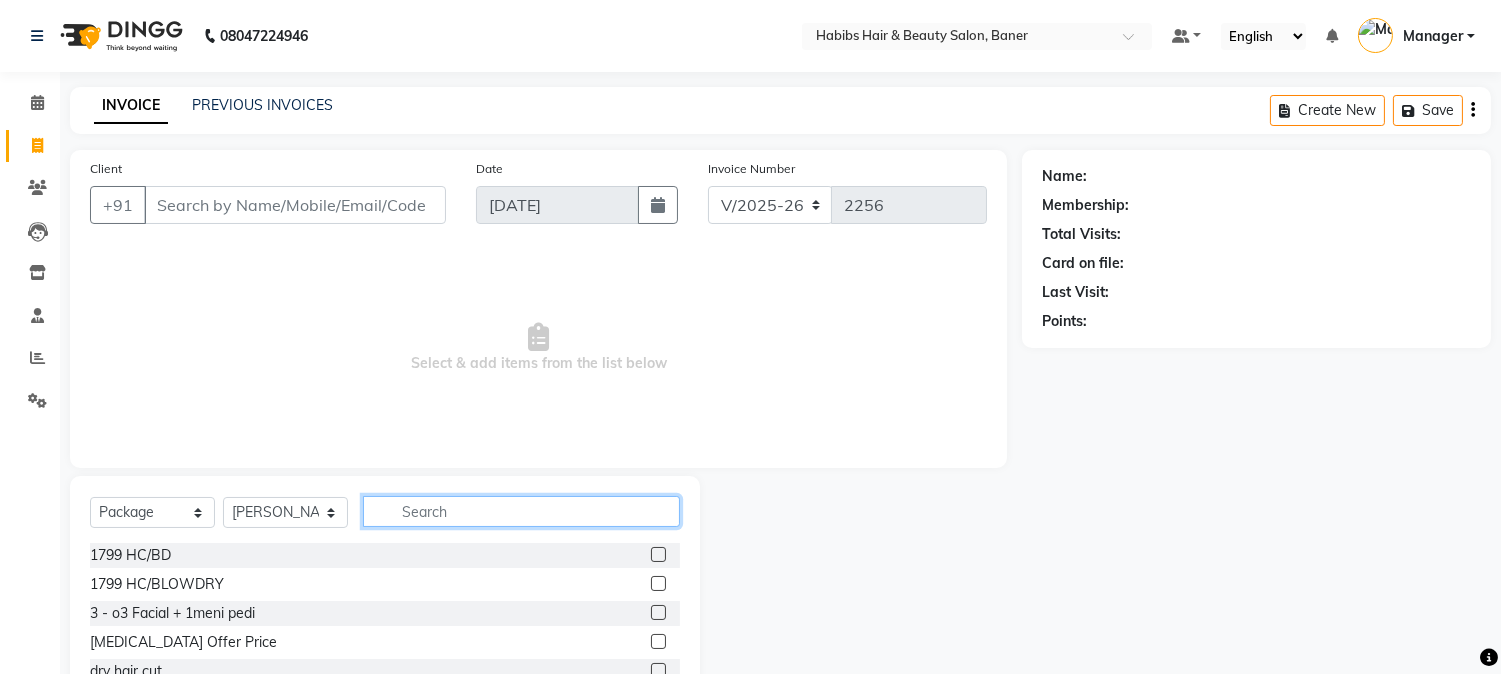 click 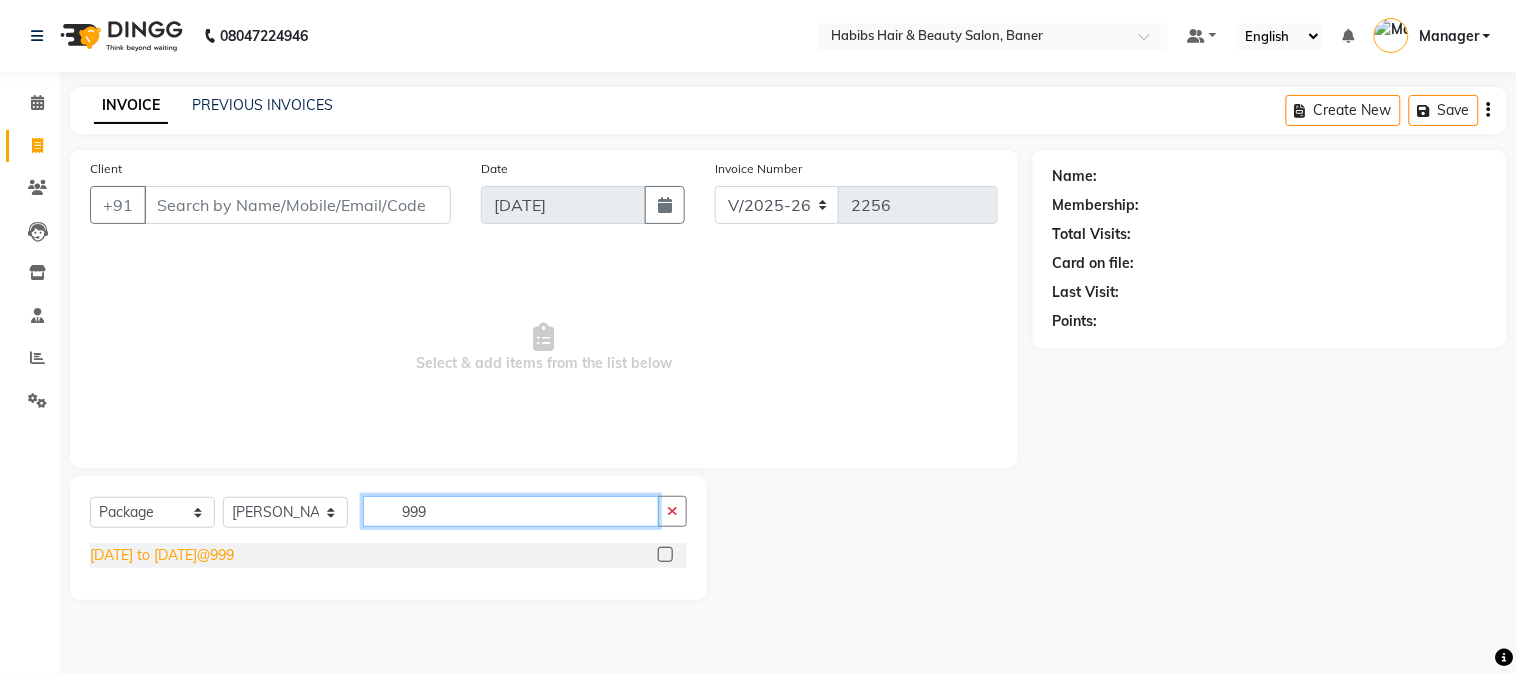 type on "999" 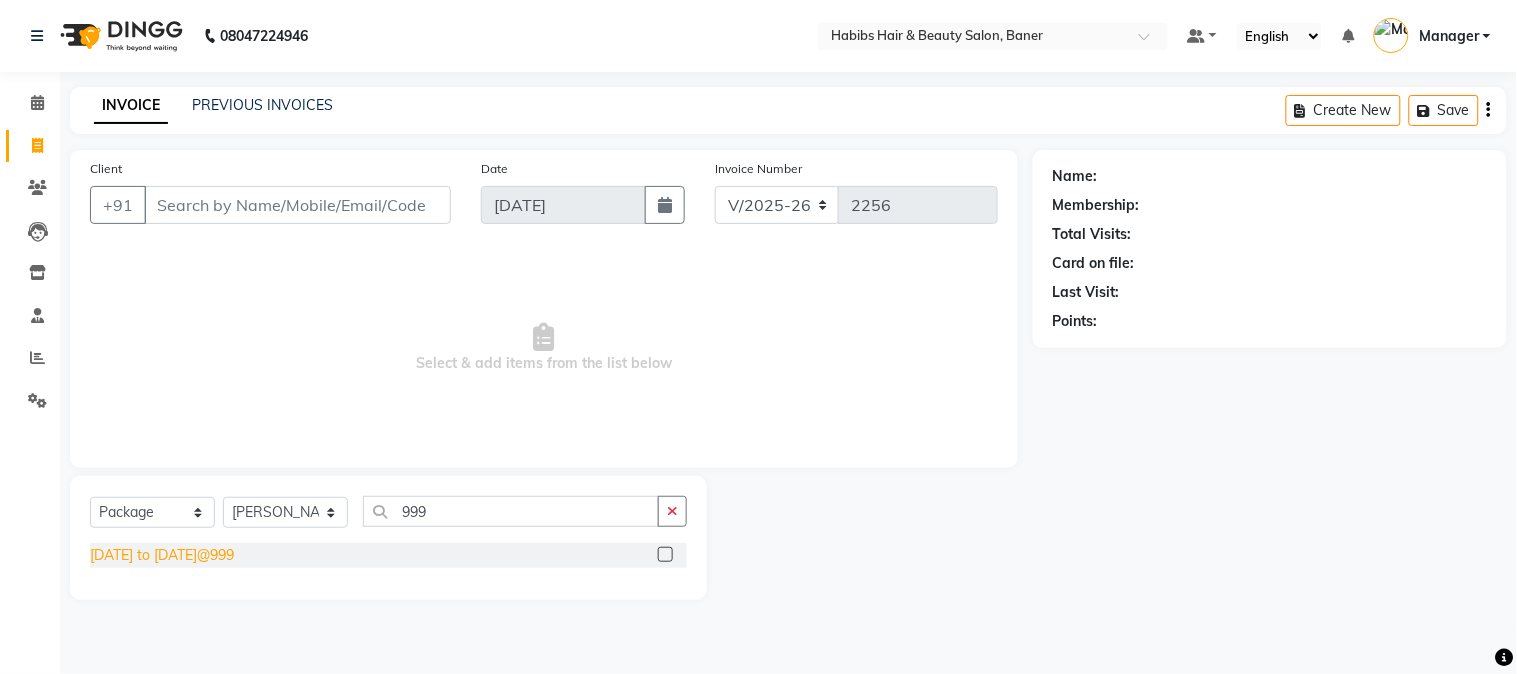 click on "Monday to Thursday@999" 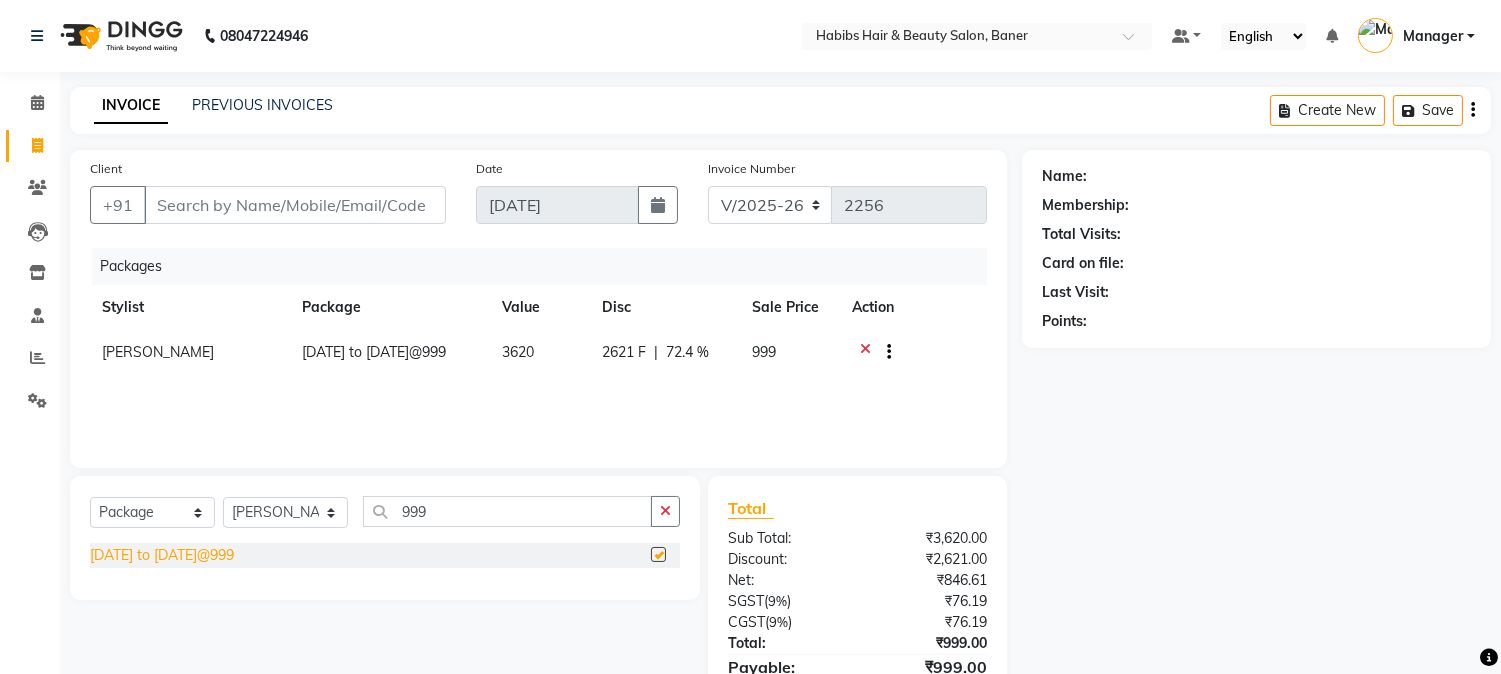 checkbox on "false" 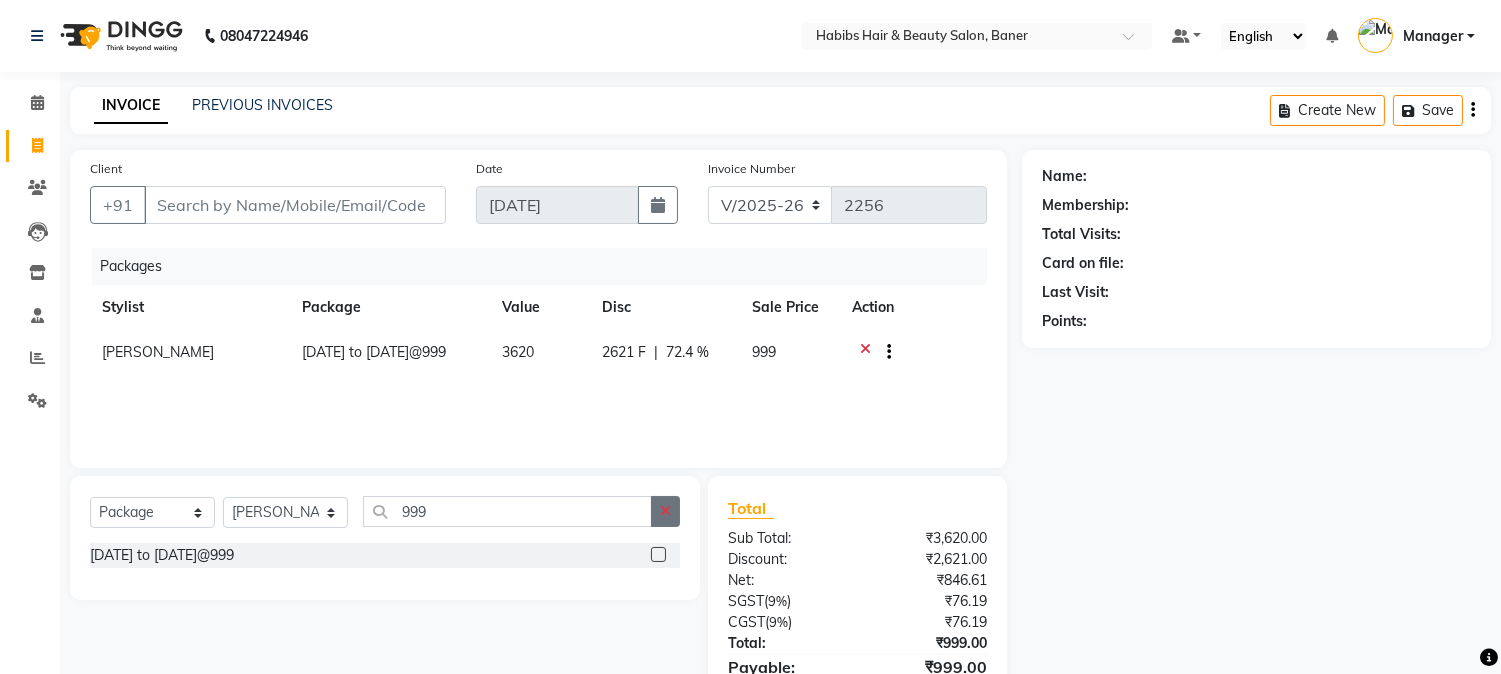 click 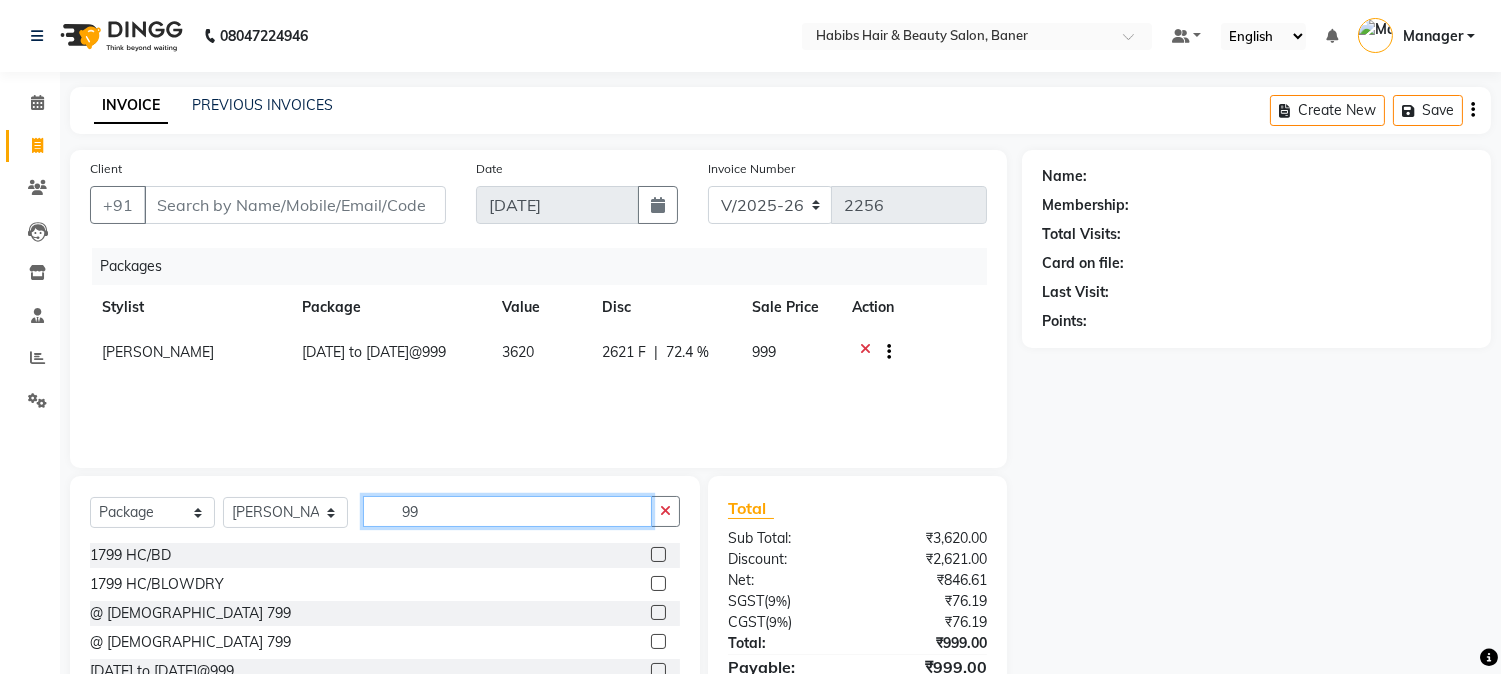 type on "9" 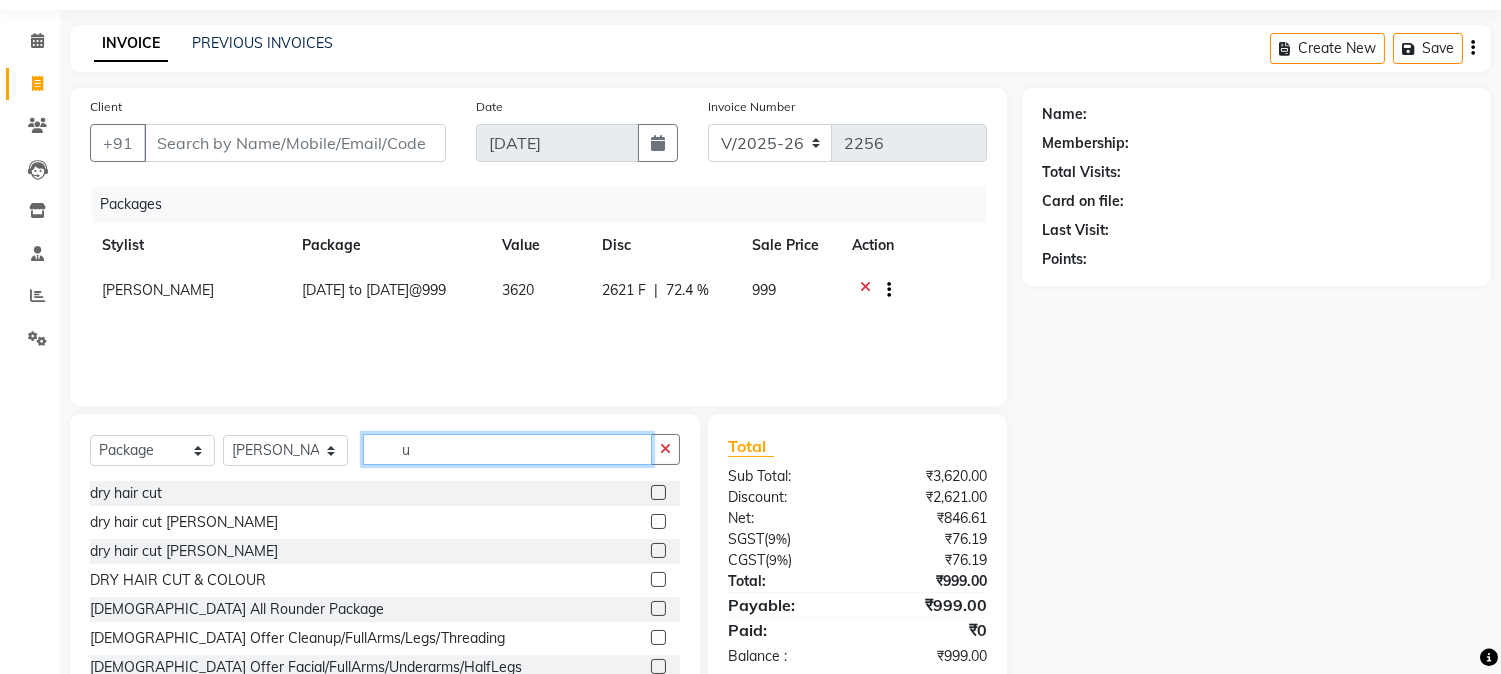 scroll, scrollTop: 126, scrollLeft: 0, axis: vertical 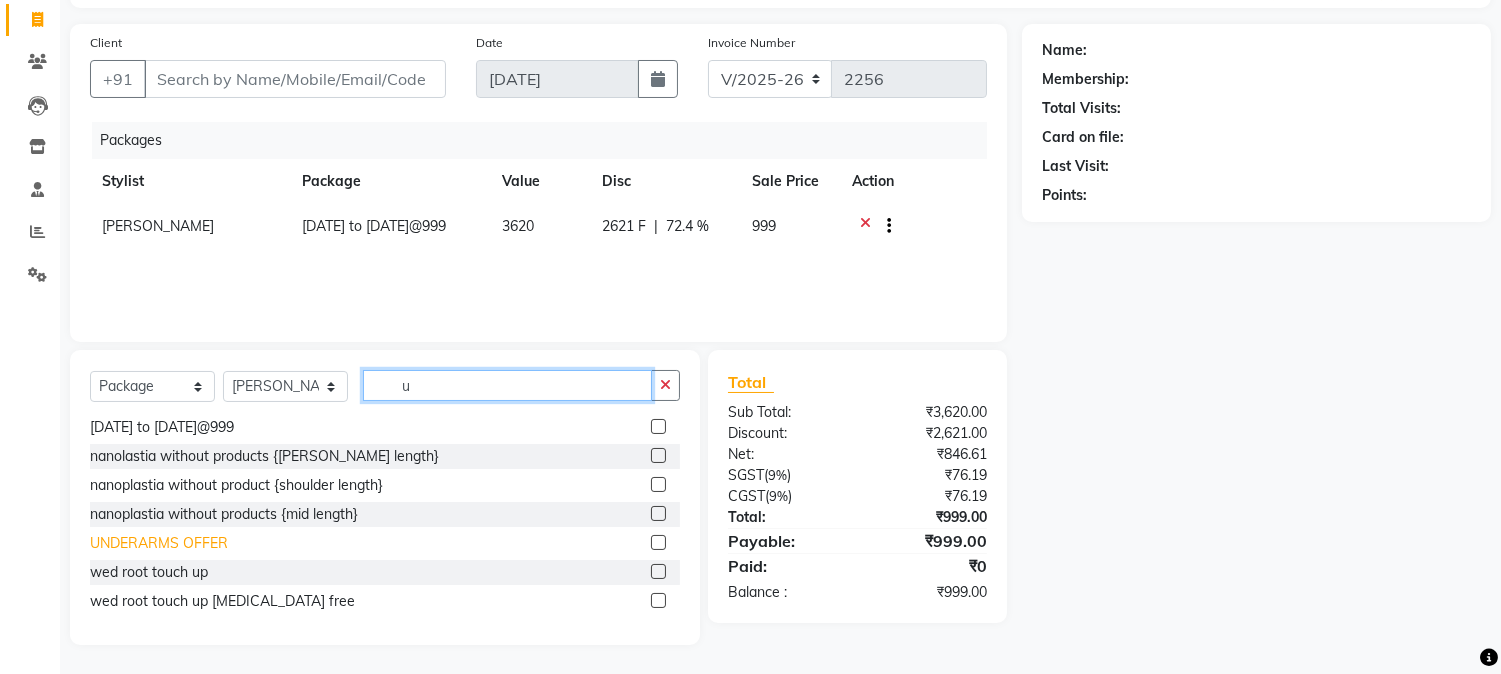 type on "u" 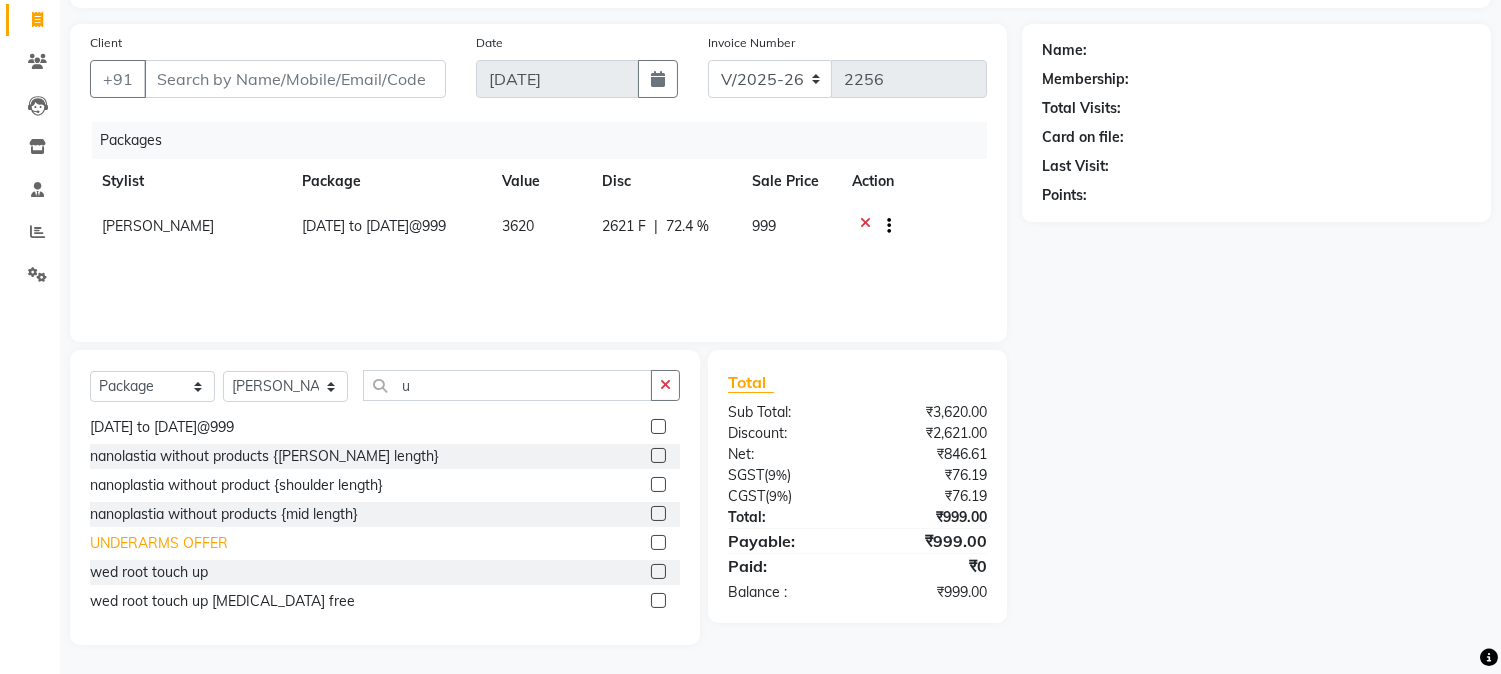 click on "UNDERARMS OFFER" 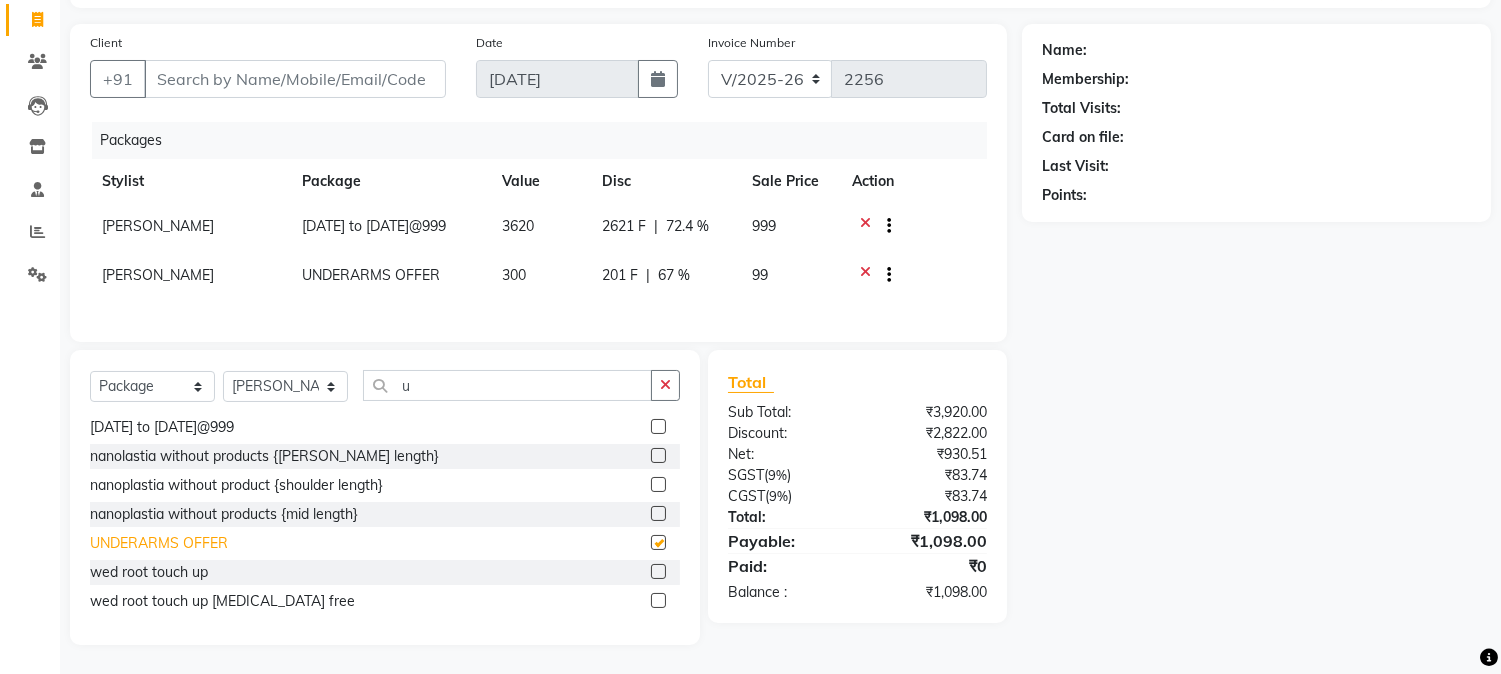 checkbox on "false" 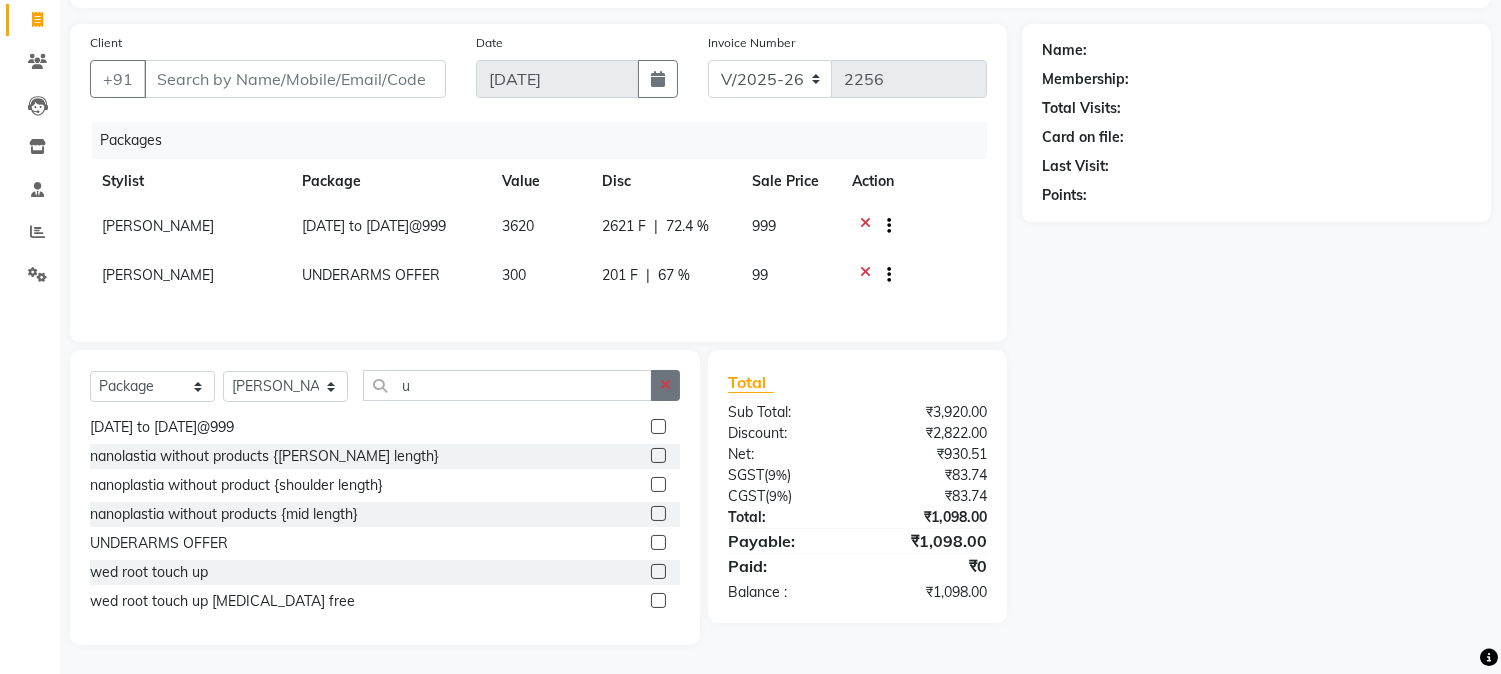 click 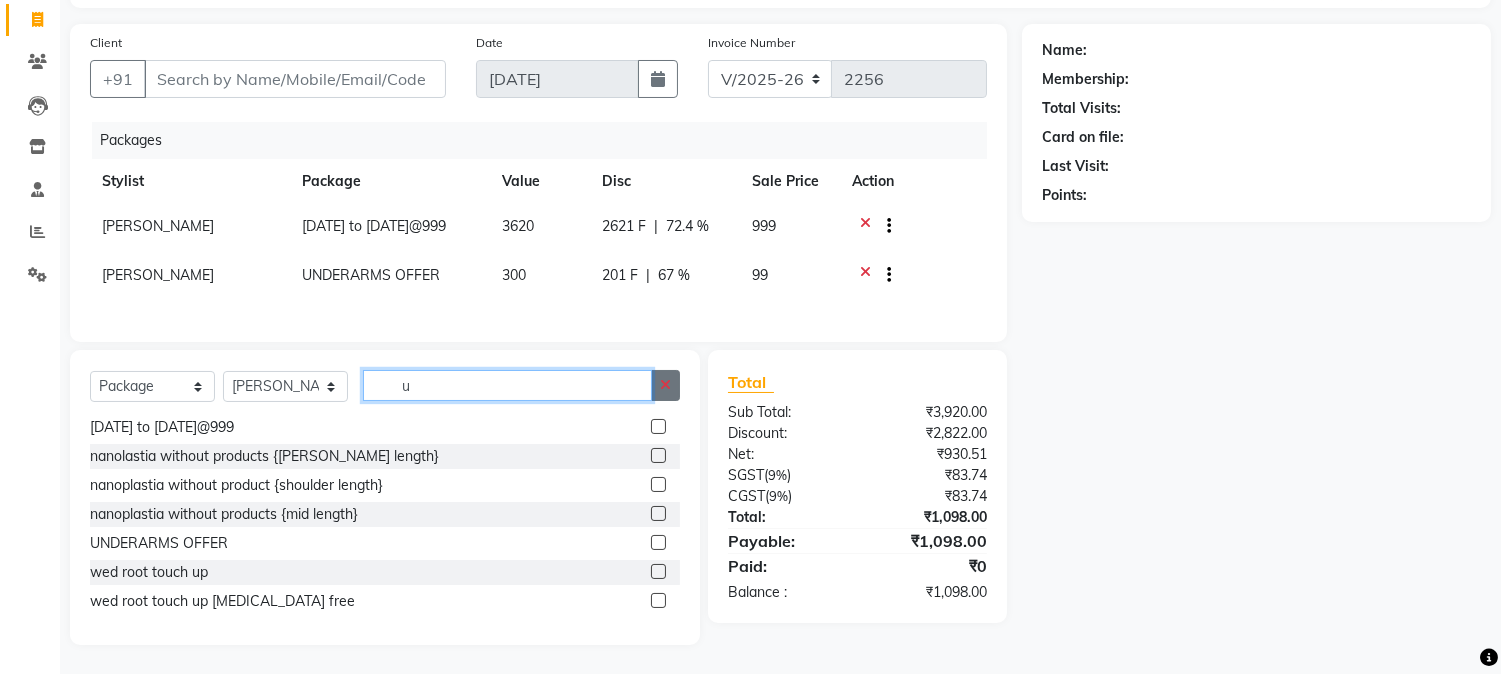 type 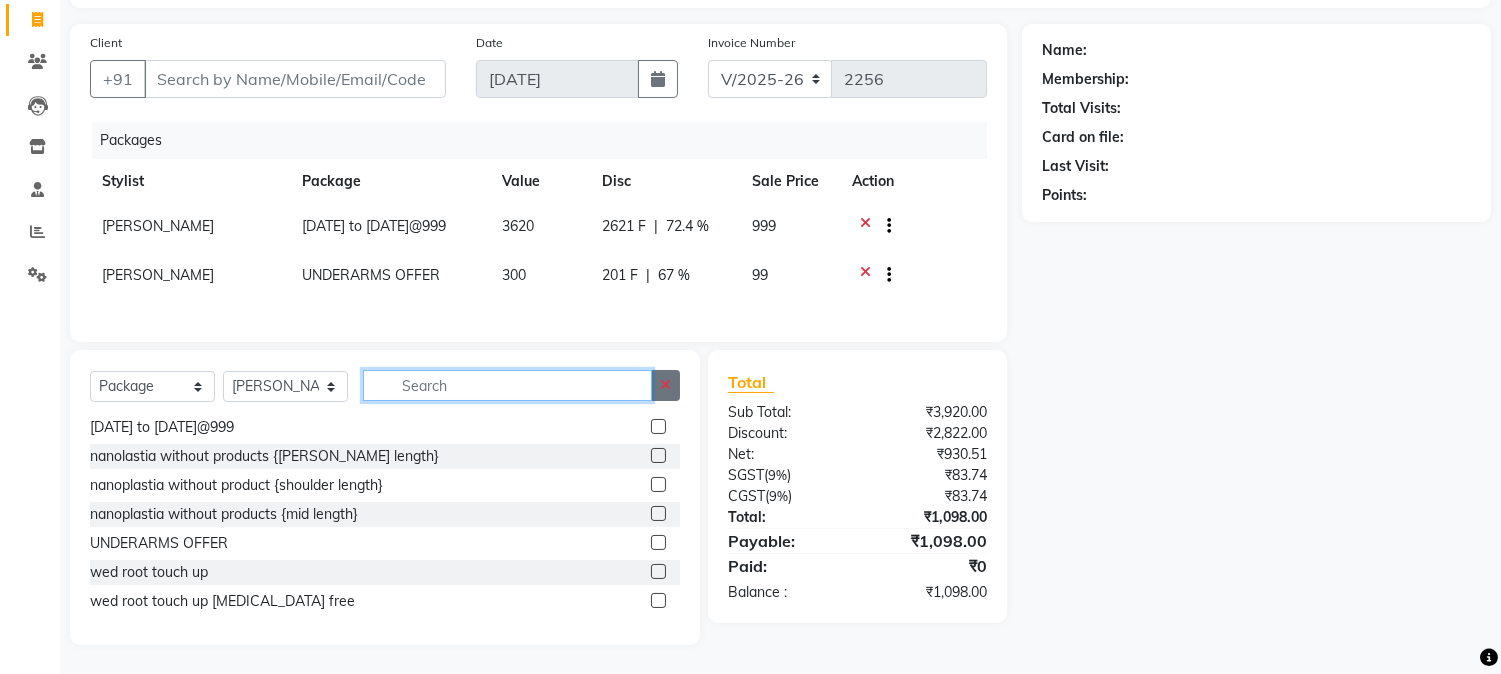 scroll, scrollTop: 1133, scrollLeft: 0, axis: vertical 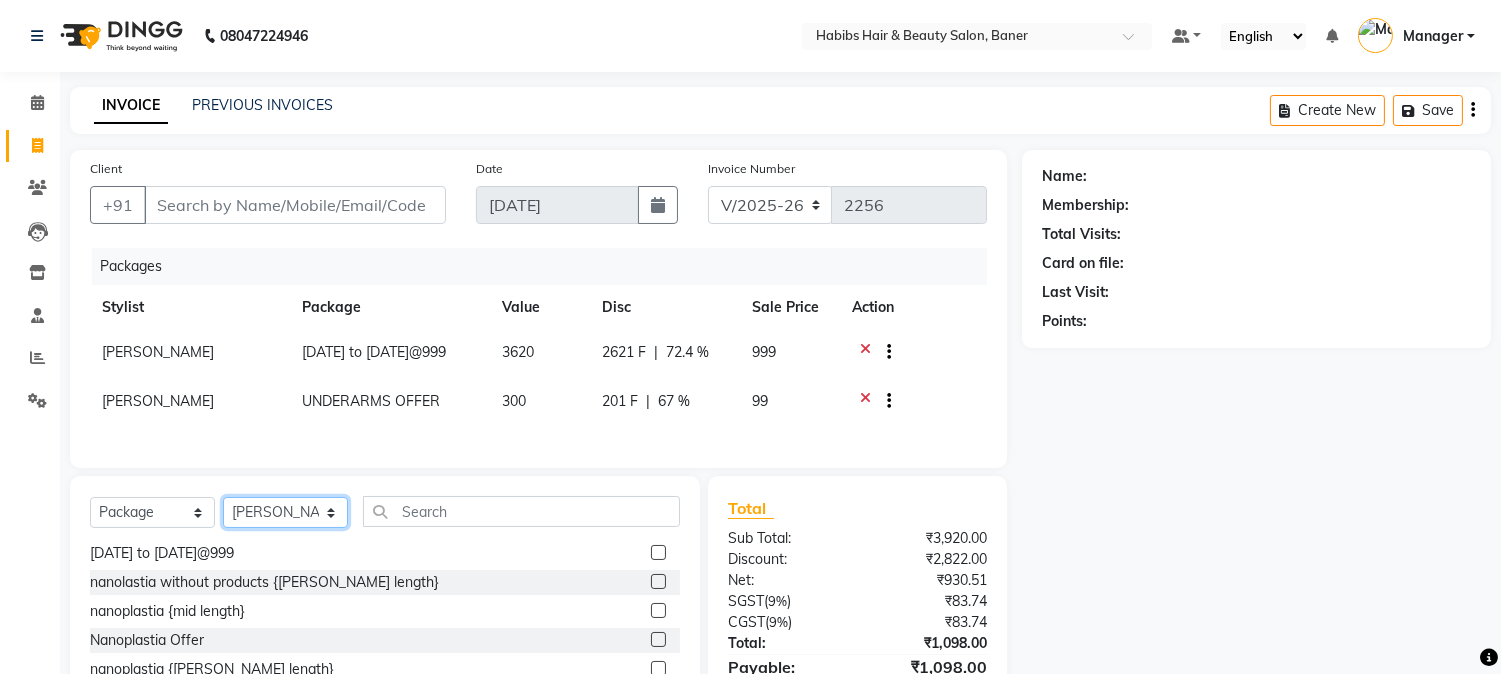 click on "Select Stylist Admin Khushal Kiran Mahesh Dalavi  Manager Pooja Singh Rahul Ram Sanjay Swapnali Taruna" 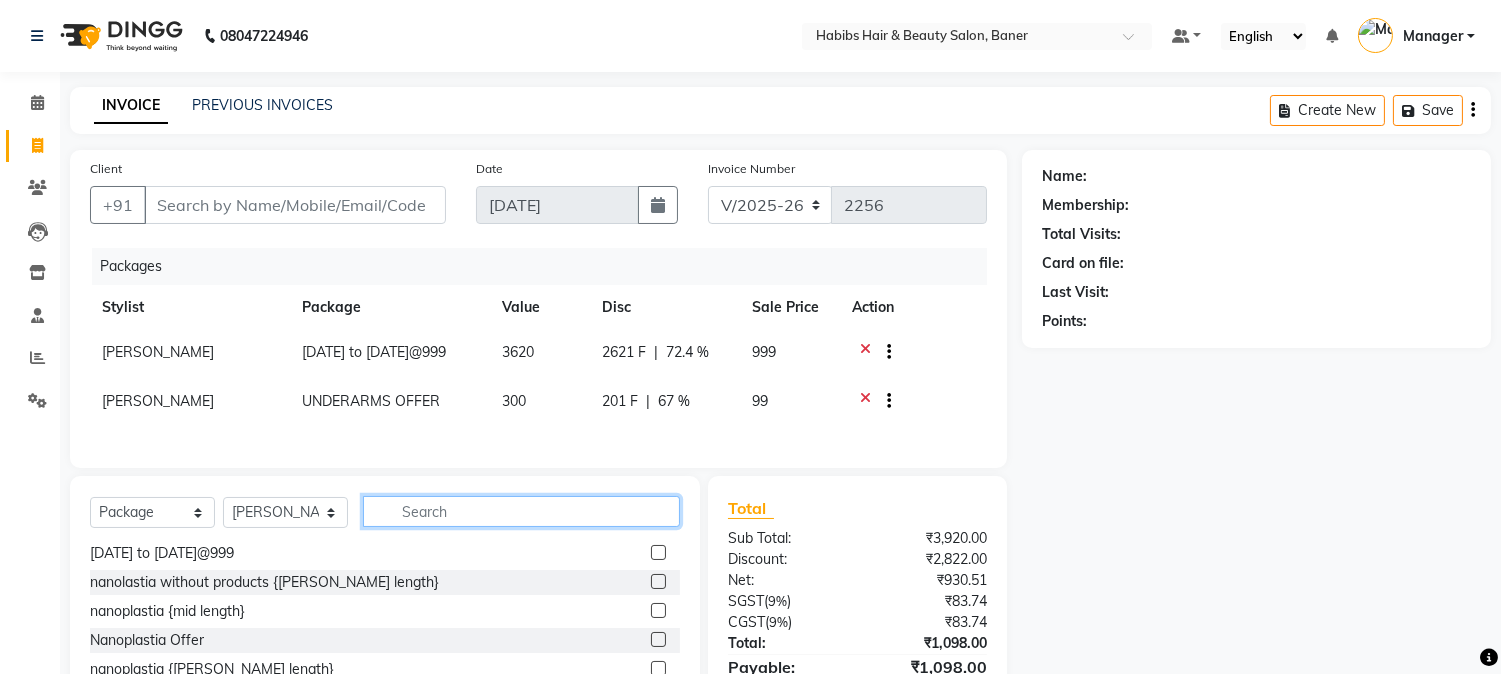 click 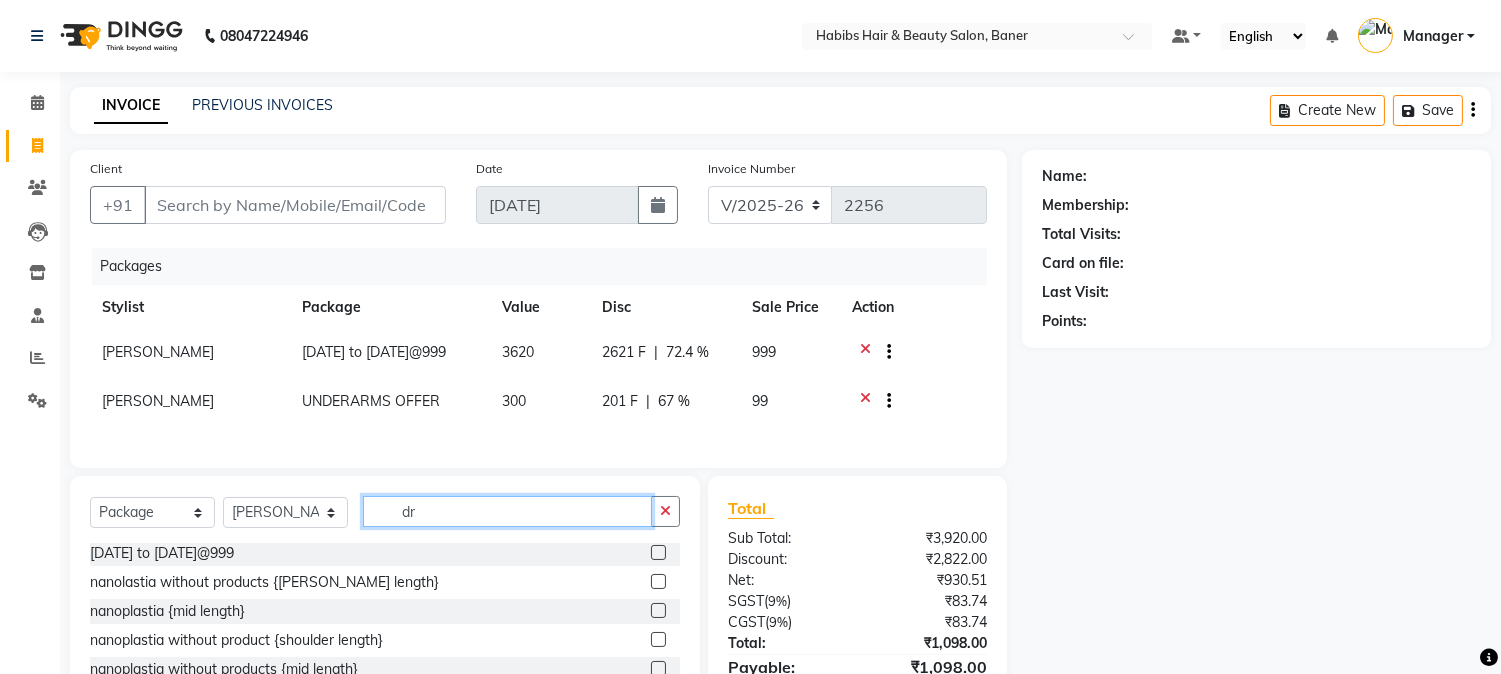 scroll, scrollTop: 0, scrollLeft: 0, axis: both 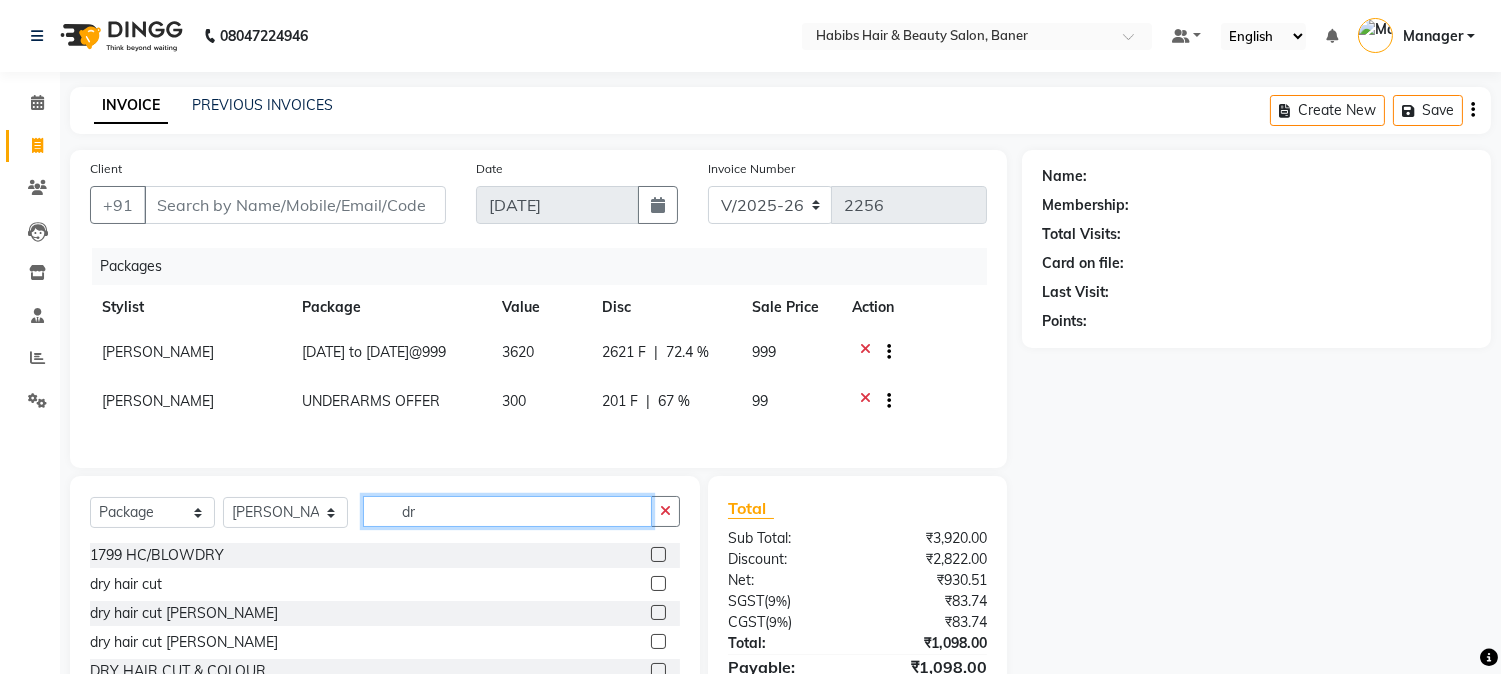 type on "dr" 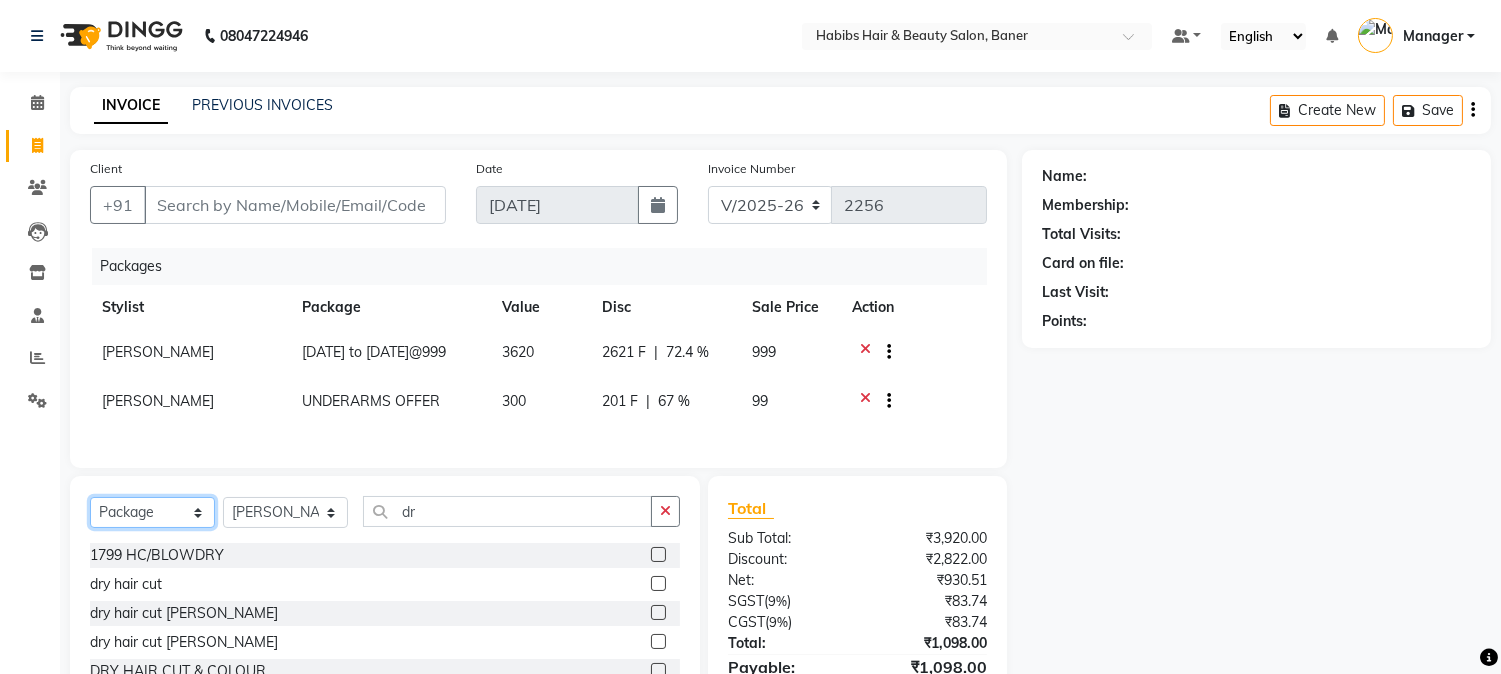 click on "Select  Service  Product  Membership  Package Voucher Prepaid Gift Card" 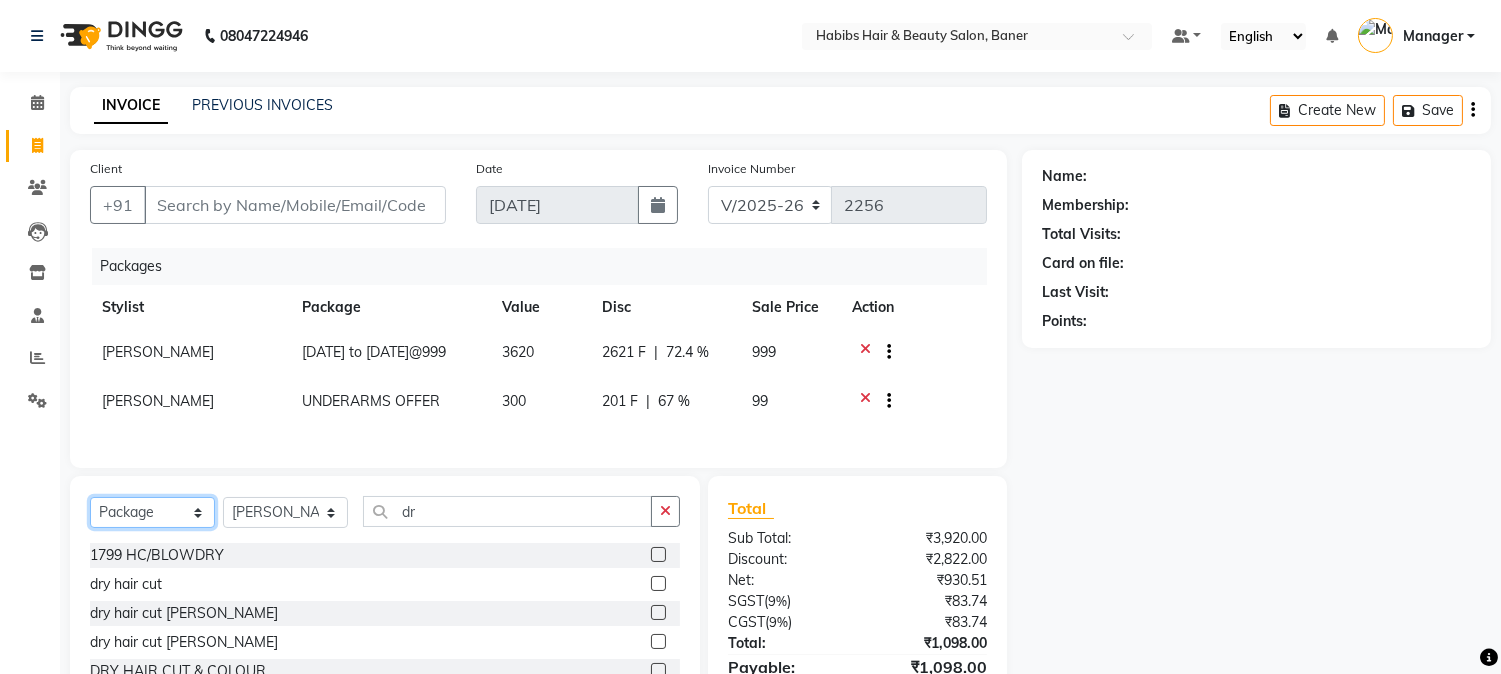 select on "service" 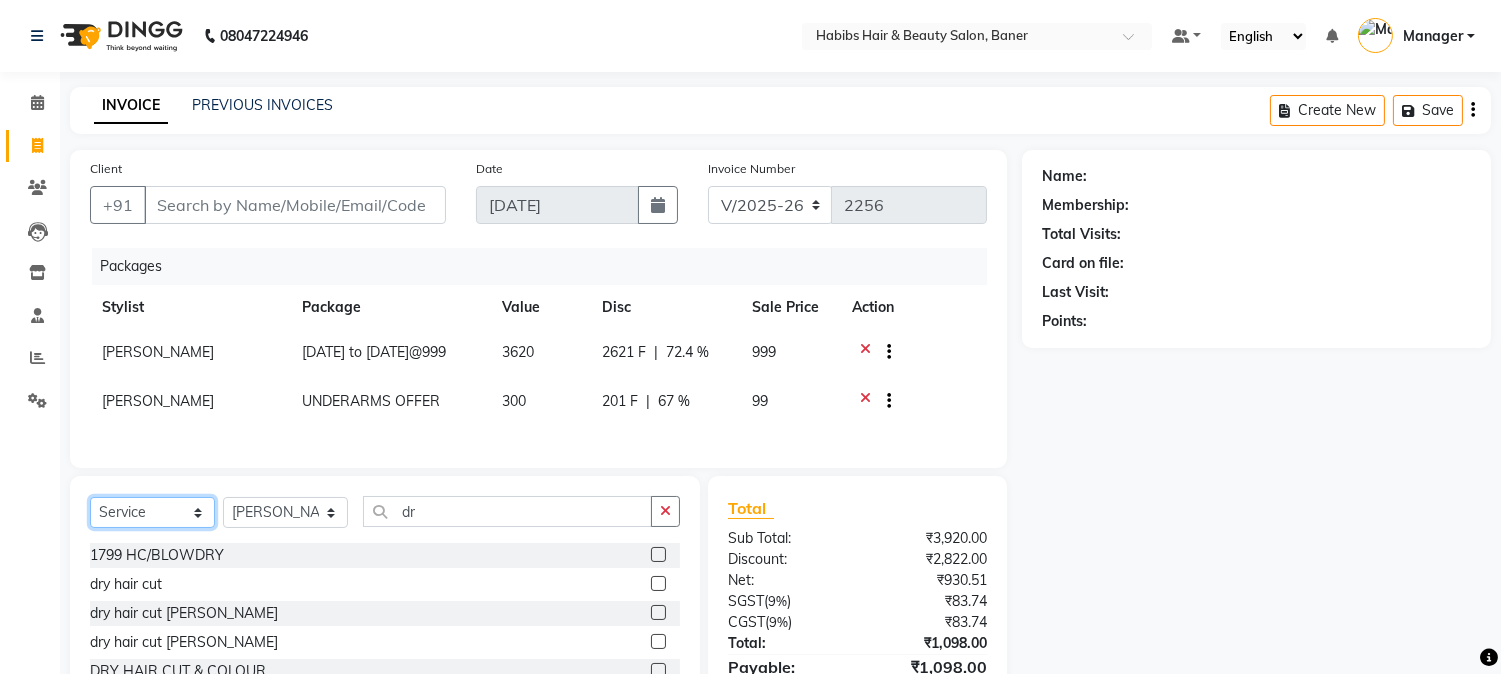 click on "Select  Service  Product  Membership  Package Voucher Prepaid Gift Card" 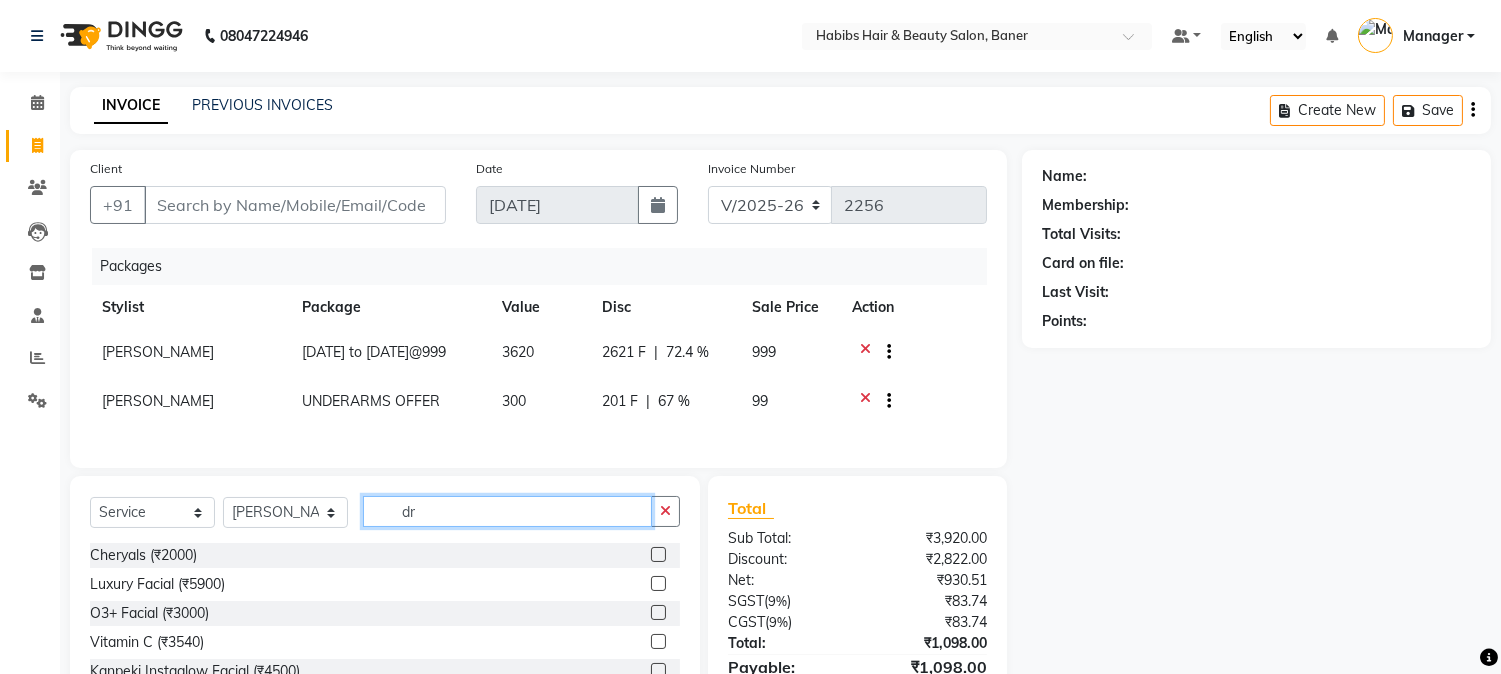 click on "dr" 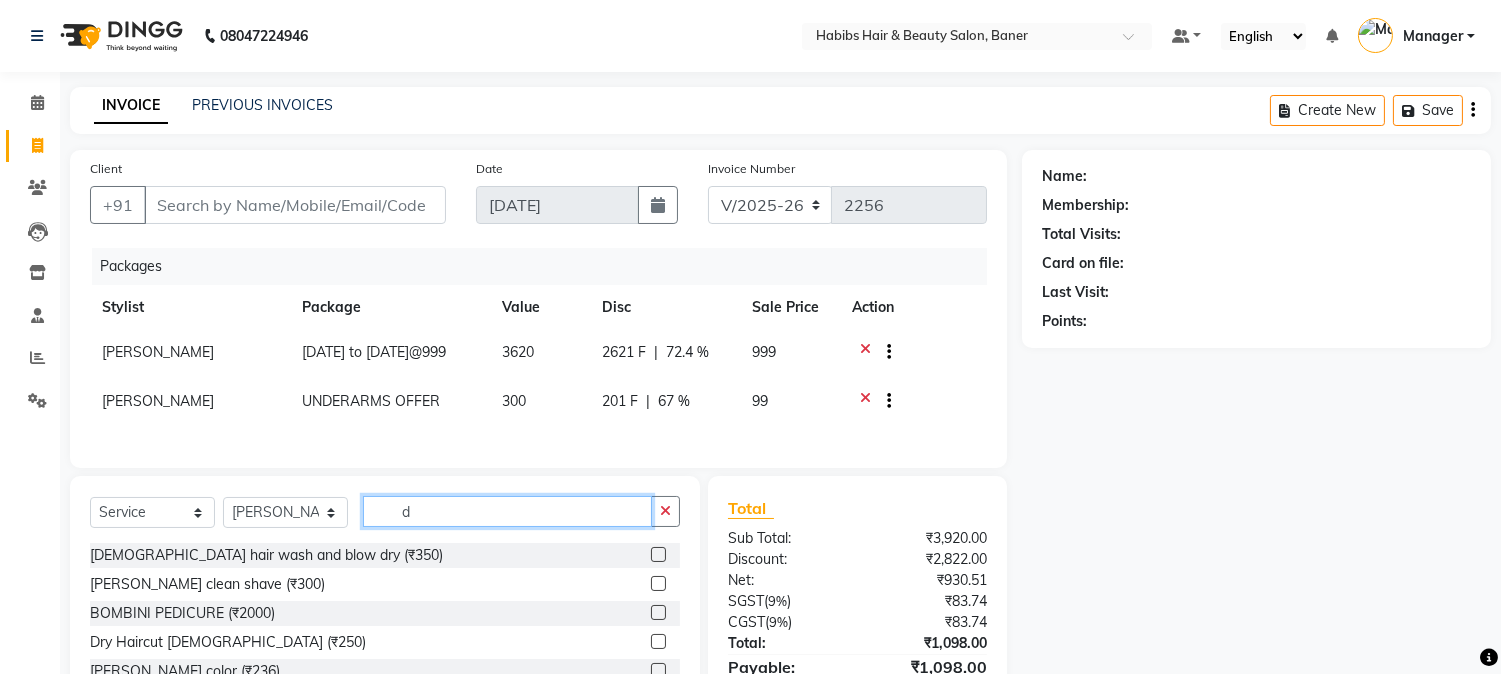type on "dr" 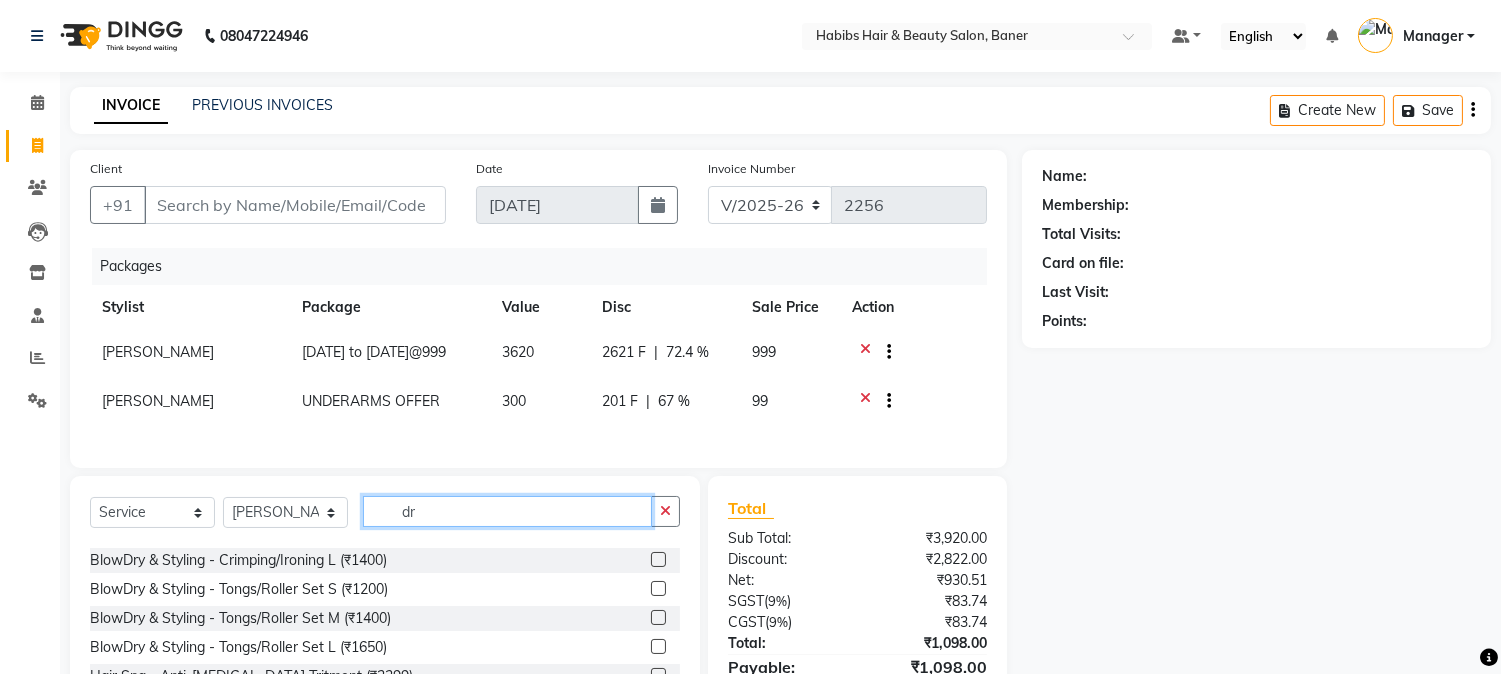 scroll, scrollTop: 333, scrollLeft: 0, axis: vertical 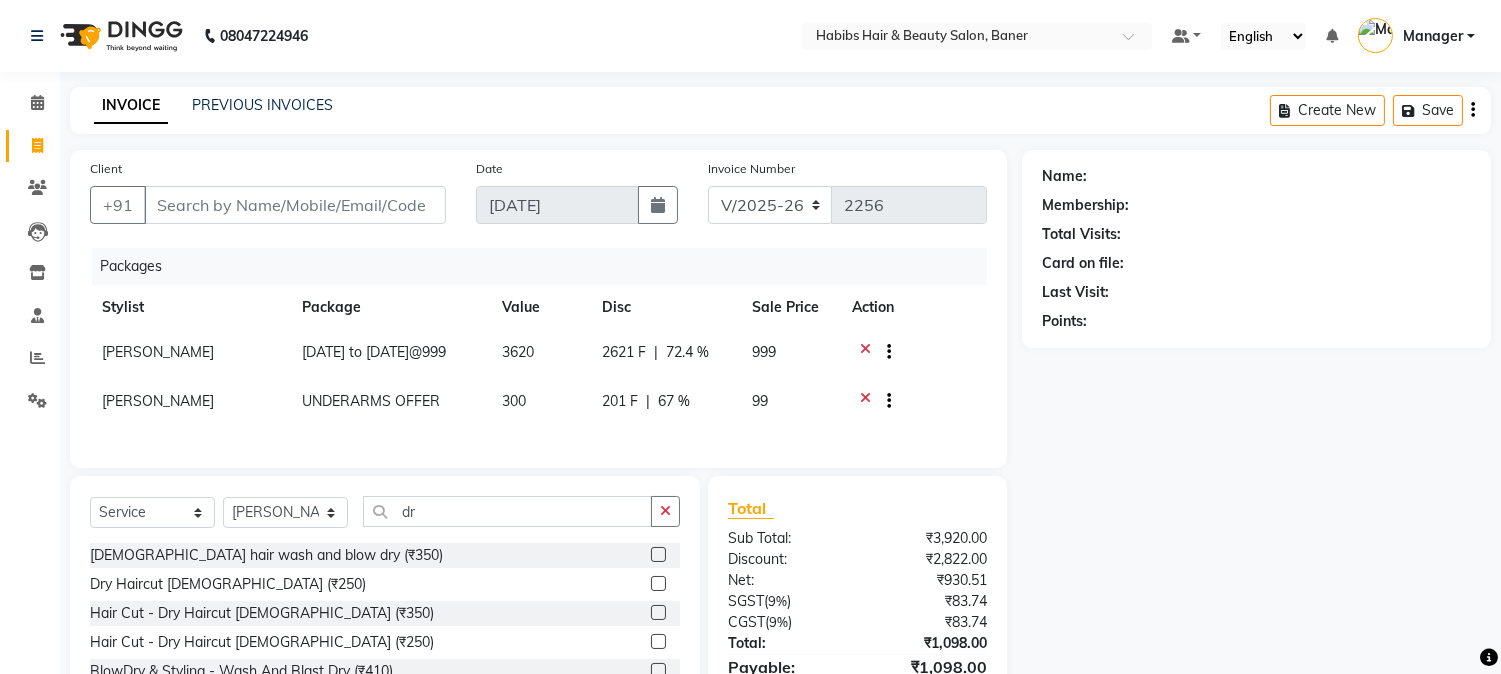 click 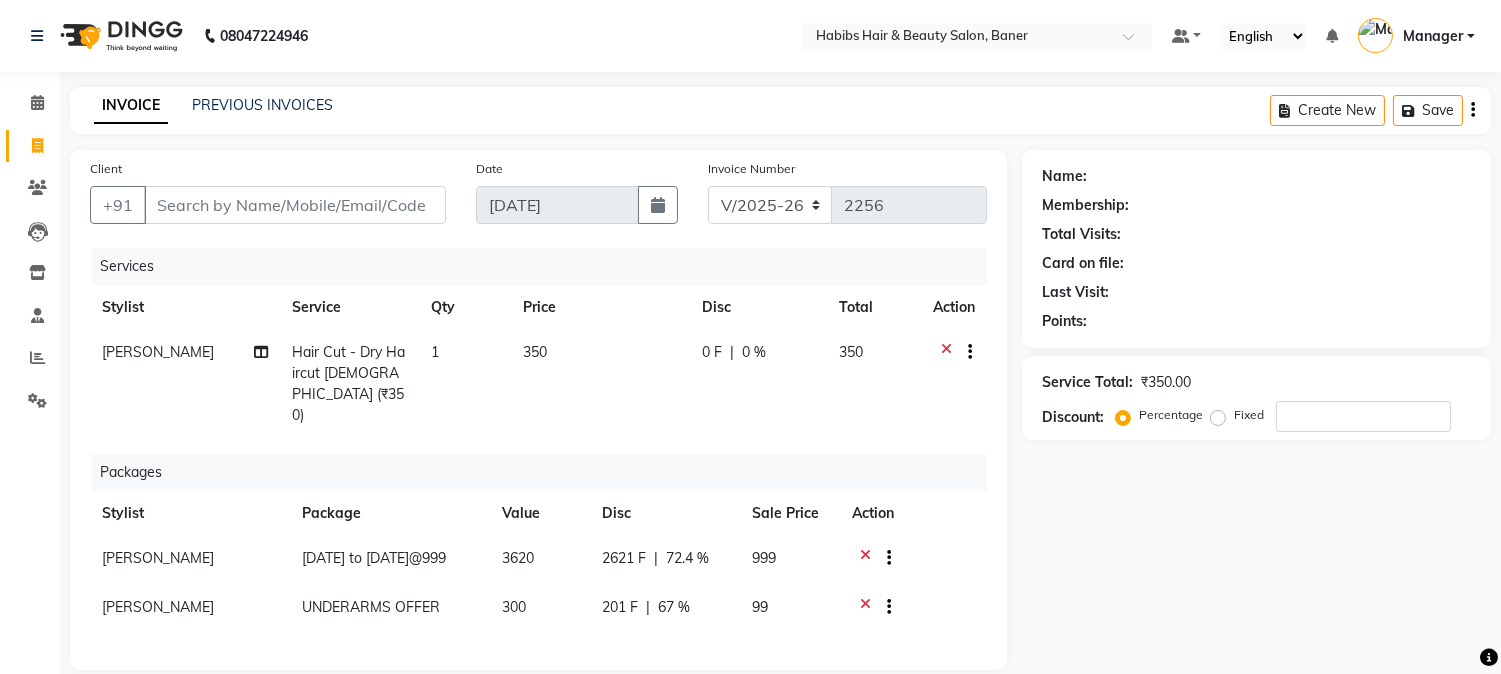 checkbox on "false" 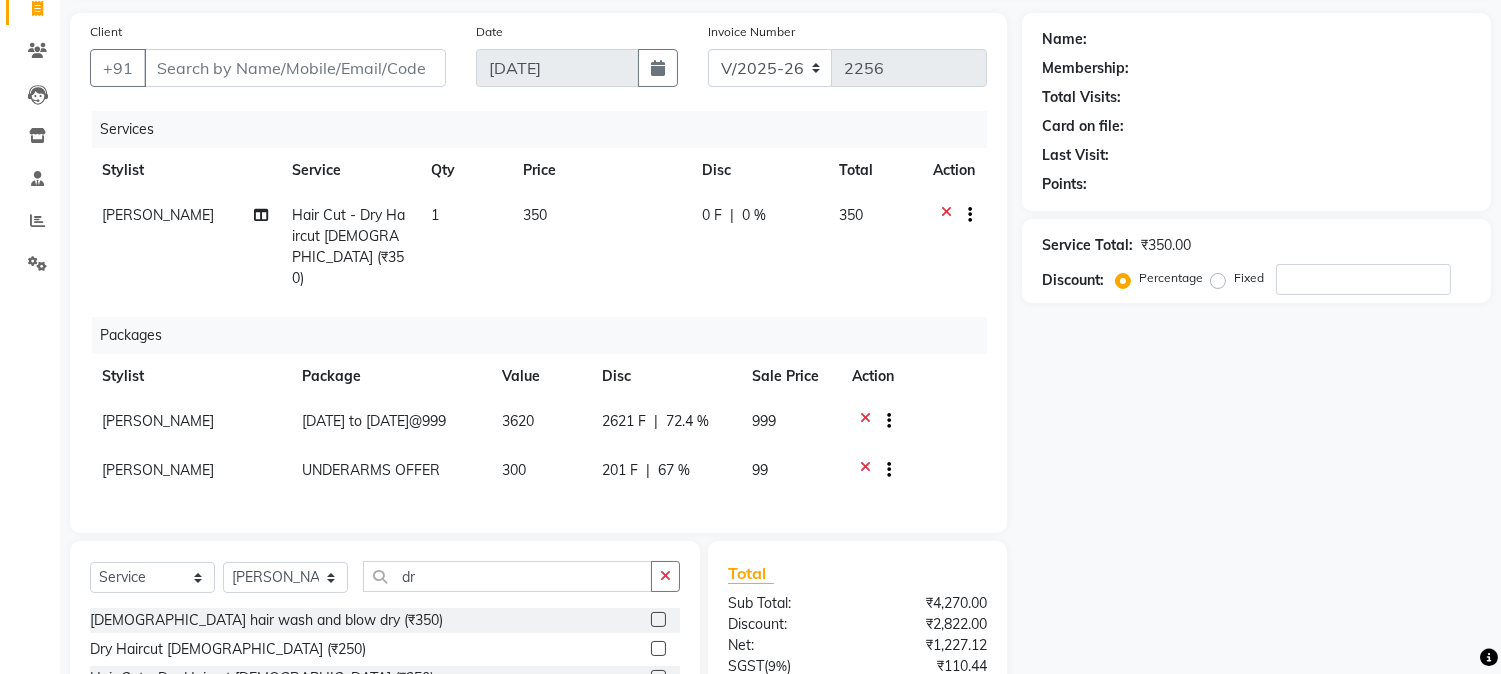 scroll, scrollTop: 324, scrollLeft: 0, axis: vertical 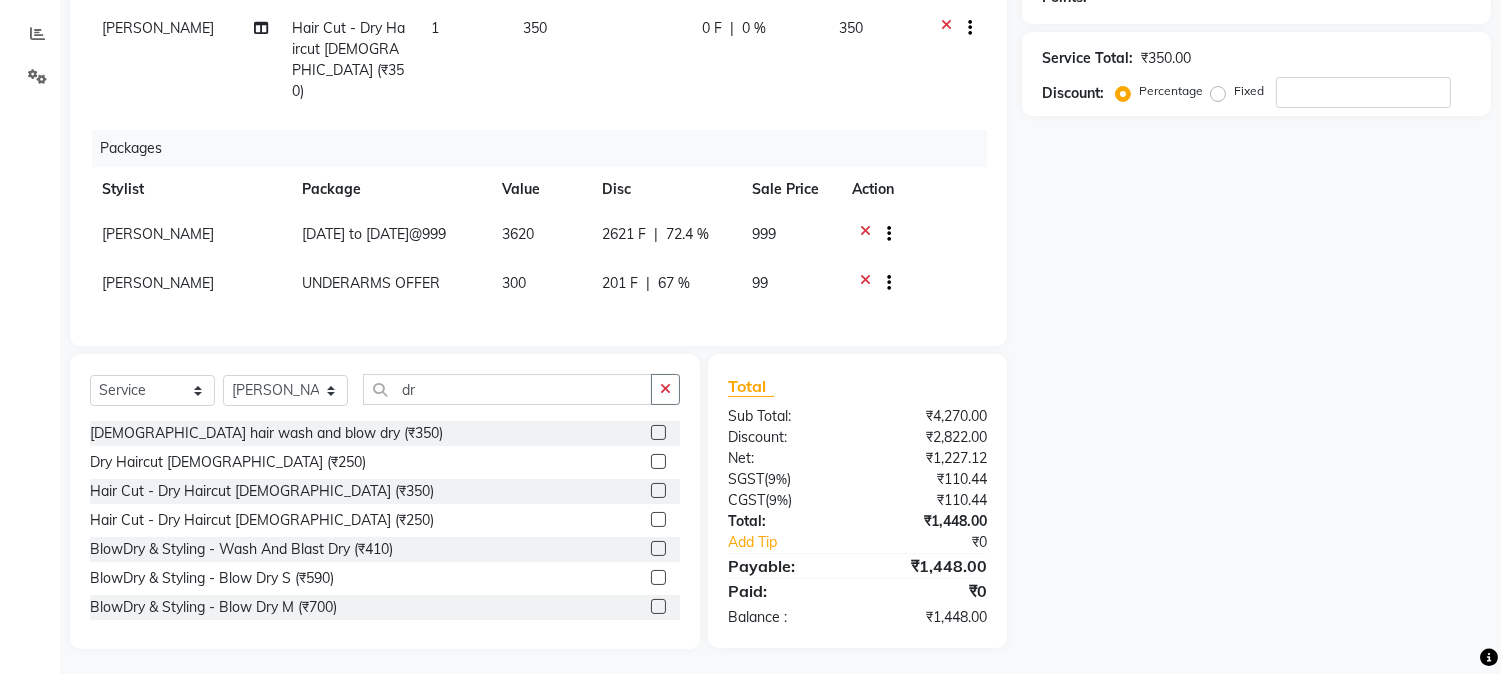 click 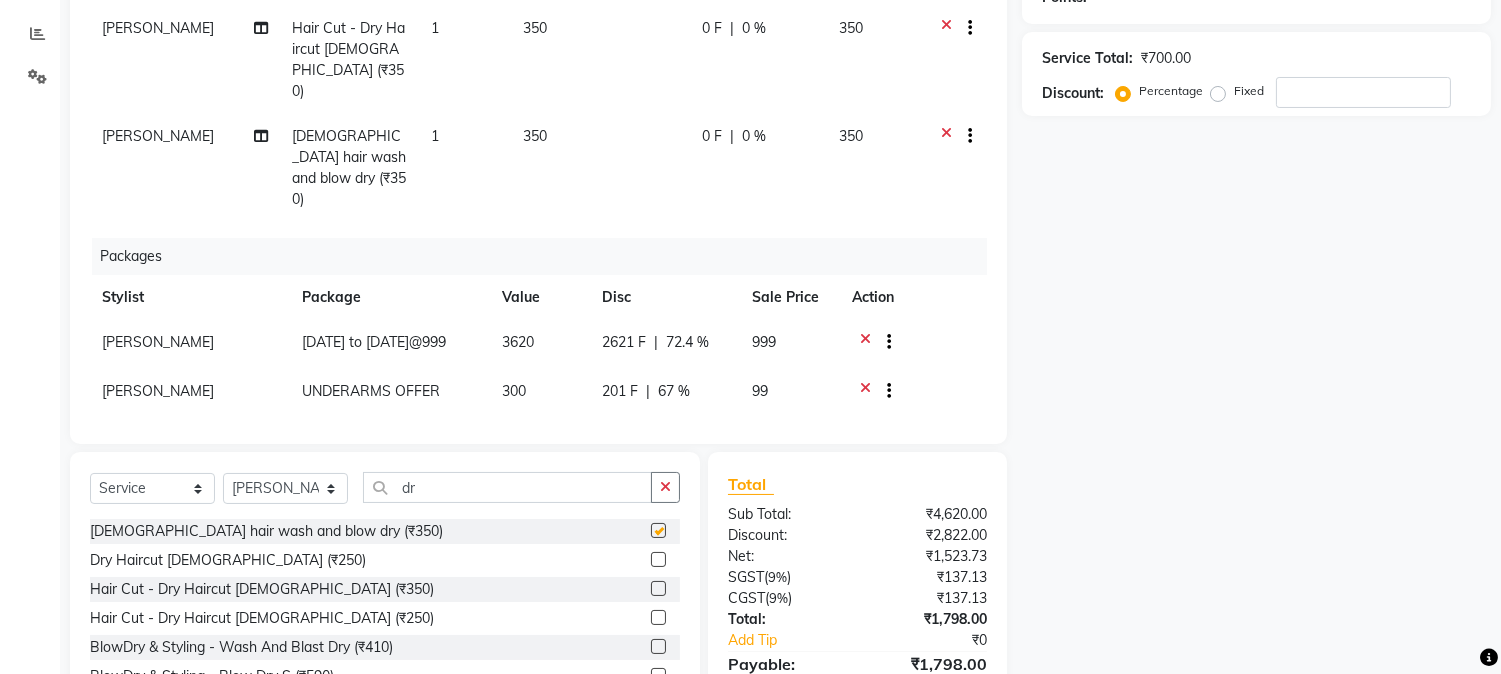checkbox on "false" 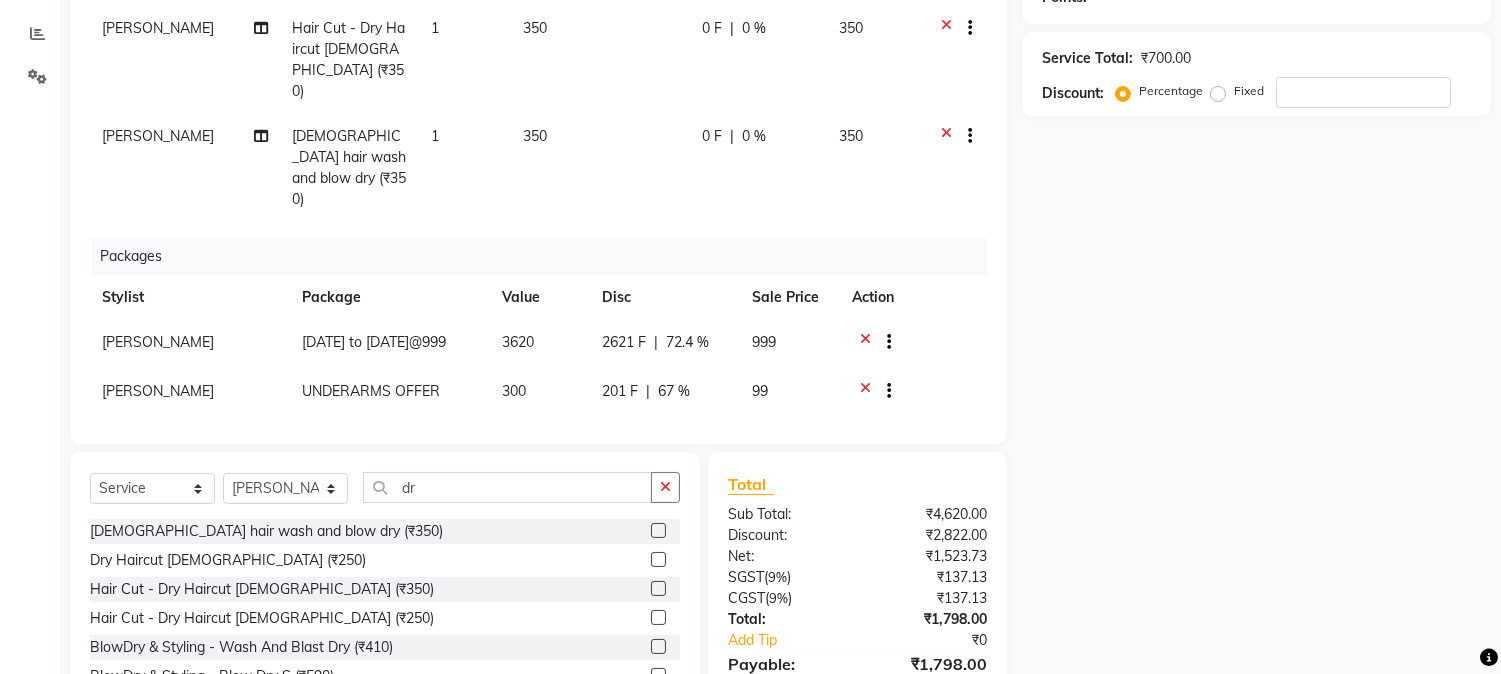click on "0 F | 0 %" 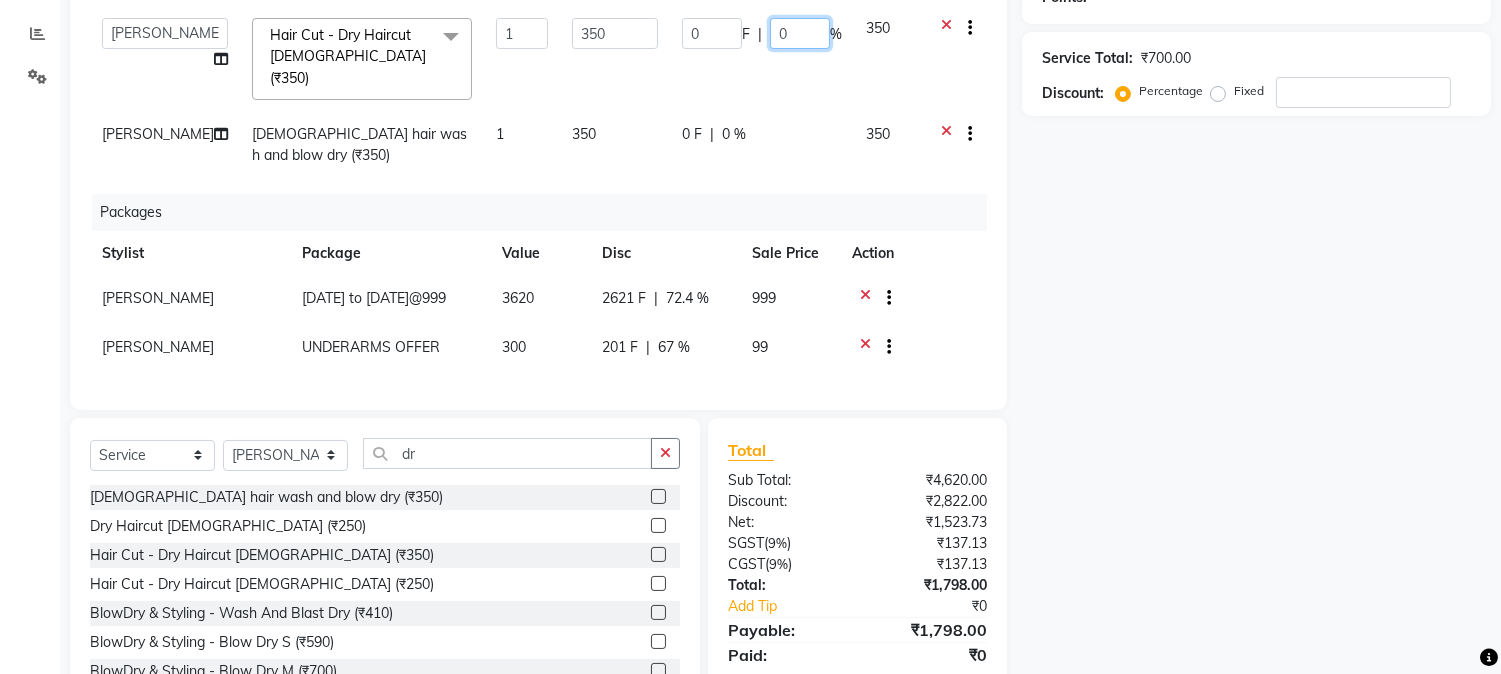 click on "0" 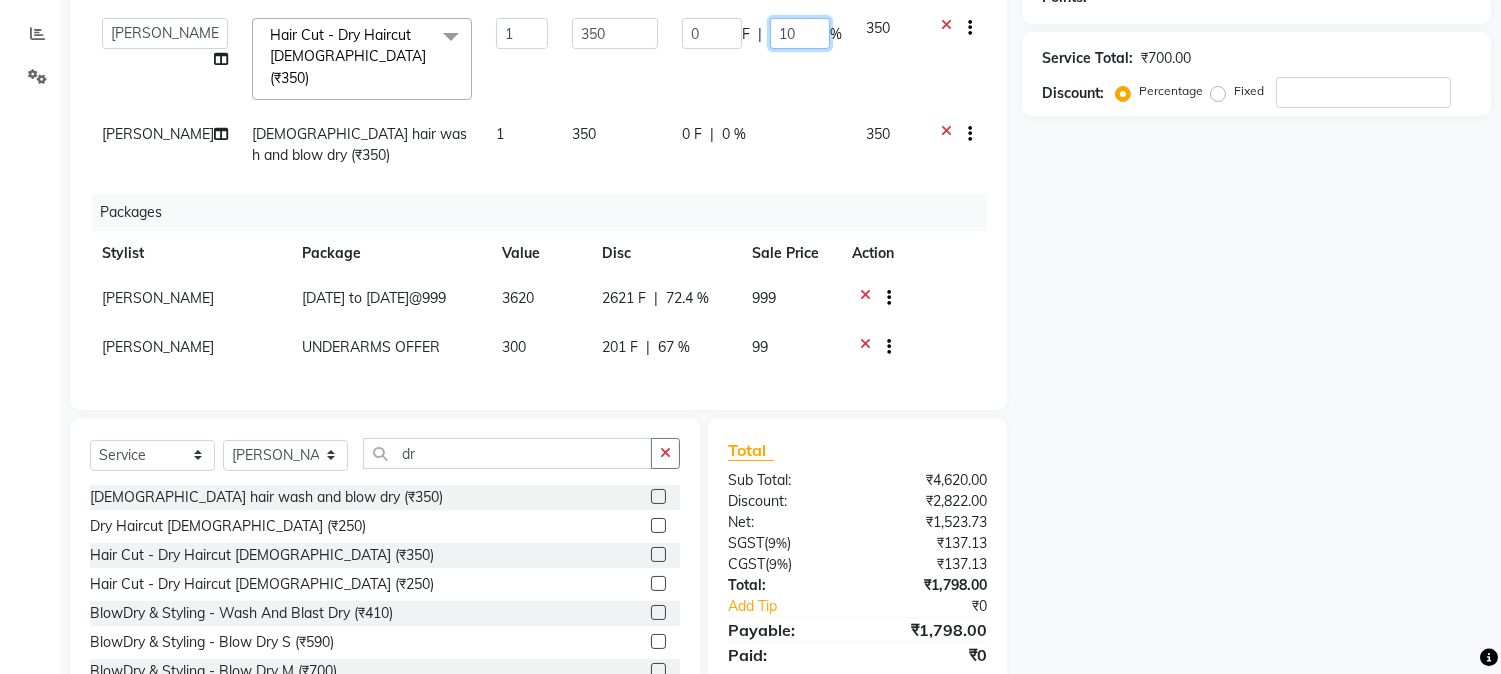 type on "100" 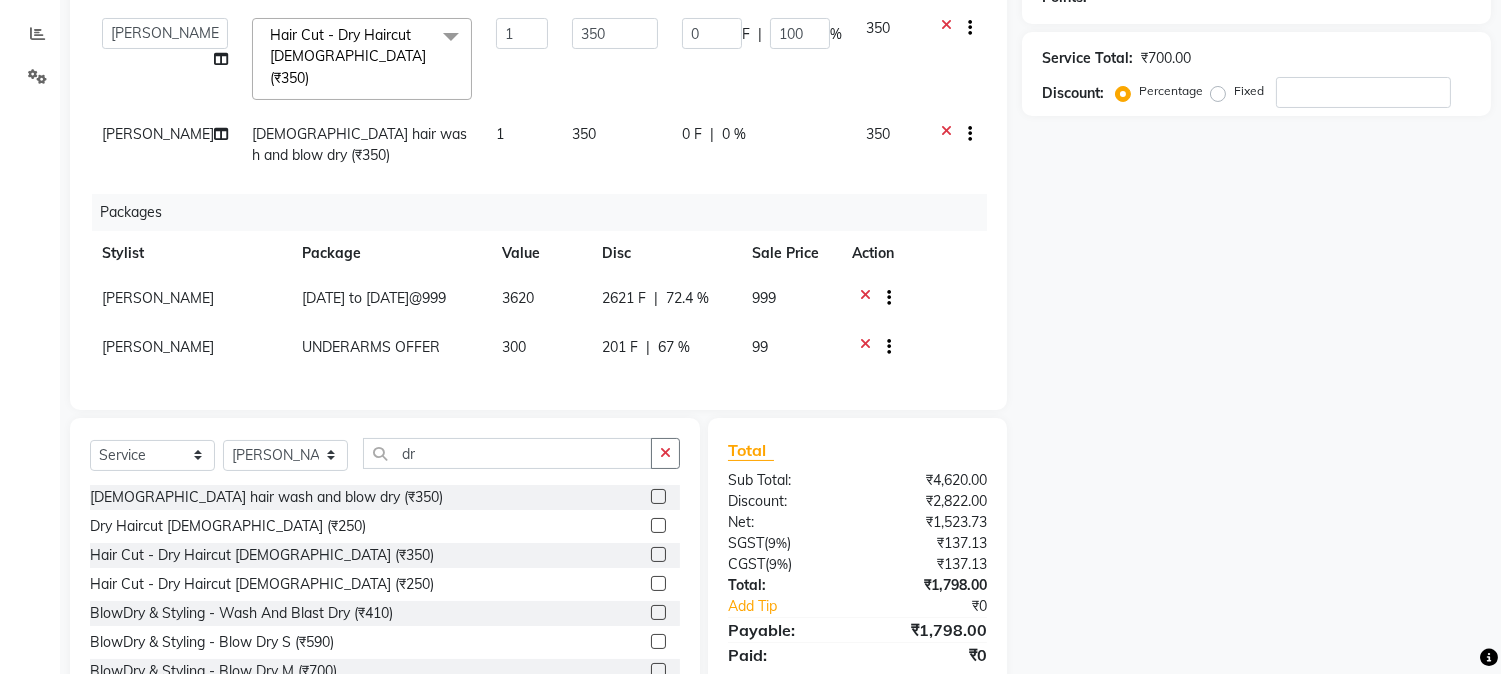click on "Services Stylist Service Qty Price Disc Total Action  Admin   Khushal   Kiran   Mahesh Dalavi    Manager   Pooja Singh   Rahul   Ram   Sanjay   Swapnali   Taruna  Hair Cut - Dry Haircut Female (₹350)  x Cheryals (₹2000) Luxury Facial (₹5900) O3+ Facial (₹3000) Vitamin C (₹3540) Kanpeki Instaglow Facial (₹4500) female hair wash and blow dry (₹350) beard clean shave (₹300) means hairwash  (₹230) BOMBINI PEDICURE (₹2000) BACK MESSAGE (₹600) Dry Haircut Male (₹250) Beard color (₹236) Beard Sheving (₹300) Beard Trimming (₹250) D-tan/Bleach - Upper Lip (₹110) D-tan/Bleach - Face & Neck (₹700) D-tan/Bleach - Back Neck (₹250) D-tan/Bleach - Under Arms (₹250) D-tan/Bleach - Full Arms (₹940) D-tan/Bleach - Full Legs (₹1200) D-tan/Bleach - Half Arms (₹550) D-tan/Bleach - Half Legs (₹700) D-tan/Bleach - Full Back and Front (₹950) D-tan/Bleach - Half Back or Stomach (₹700) D-tan/Bleach - Feet or Palms (₹500) D-tan/Bleach - Full Body (₹3500) D-tan/Face-Raga (₹500) 1" 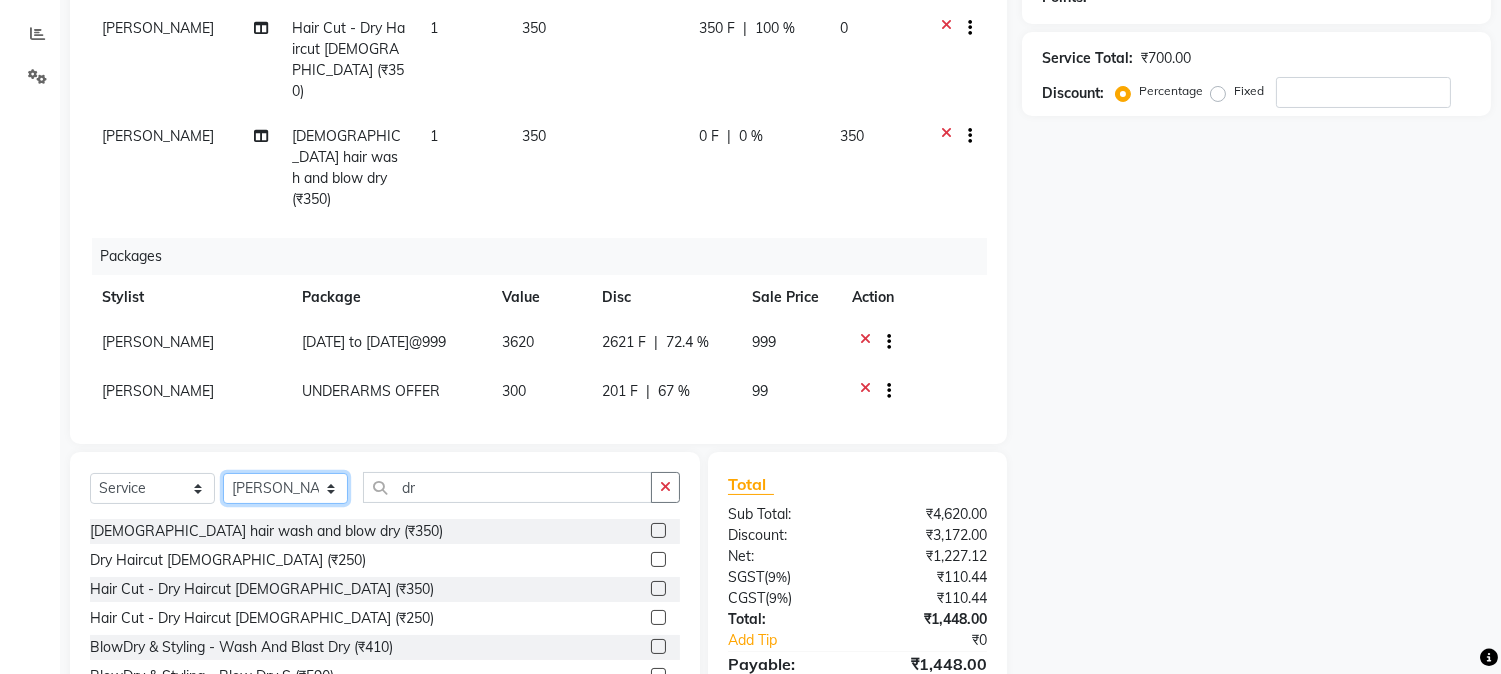 click on "Select Stylist Admin Khushal Kiran Mahesh Dalavi  Manager Pooja Singh Rahul Ram Sanjay Swapnali Taruna" 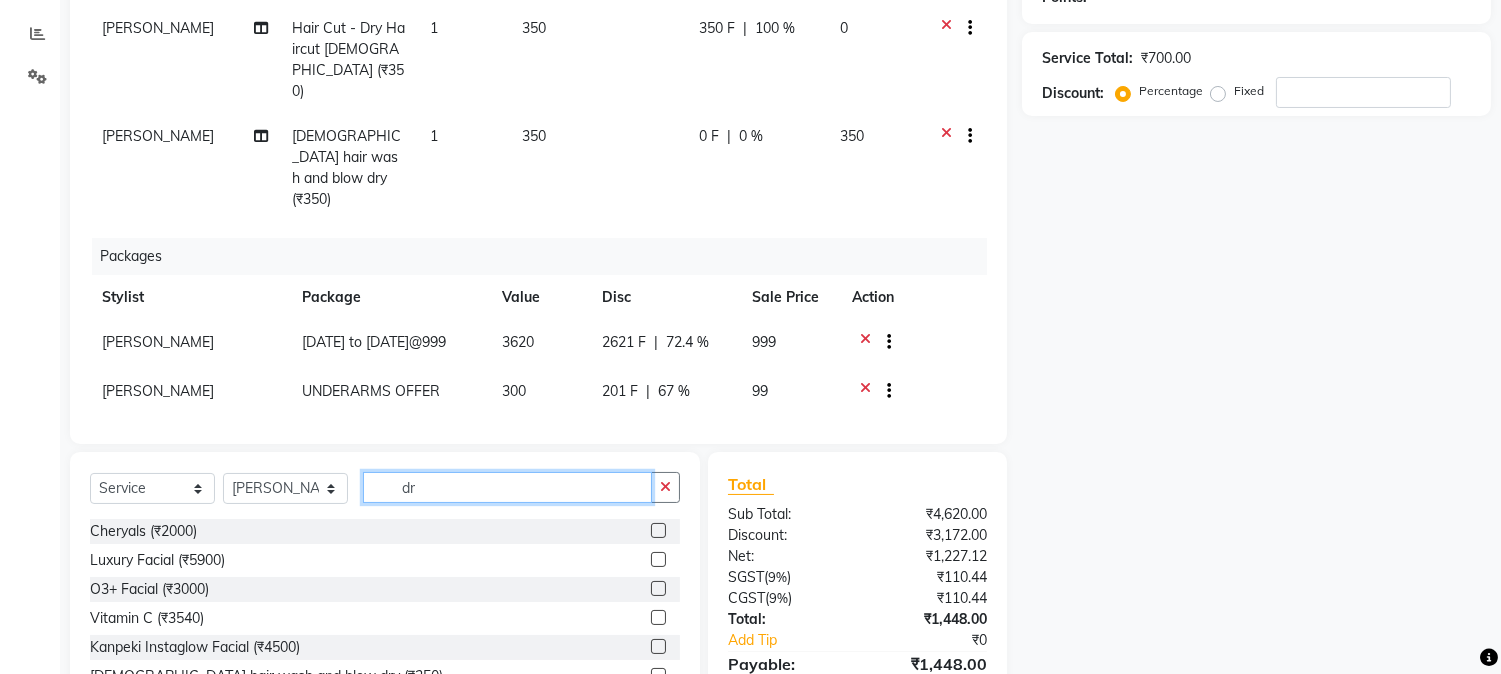 click on "dr" 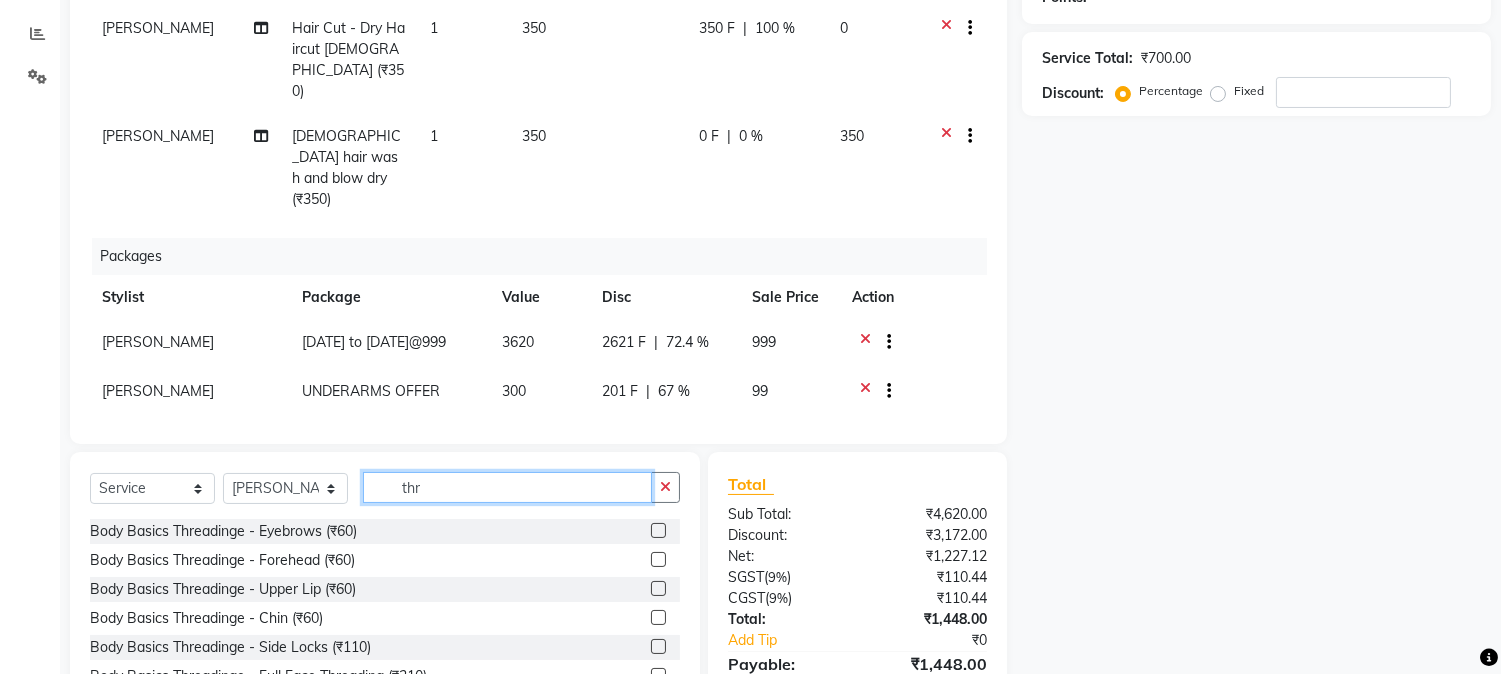 type on "thr" 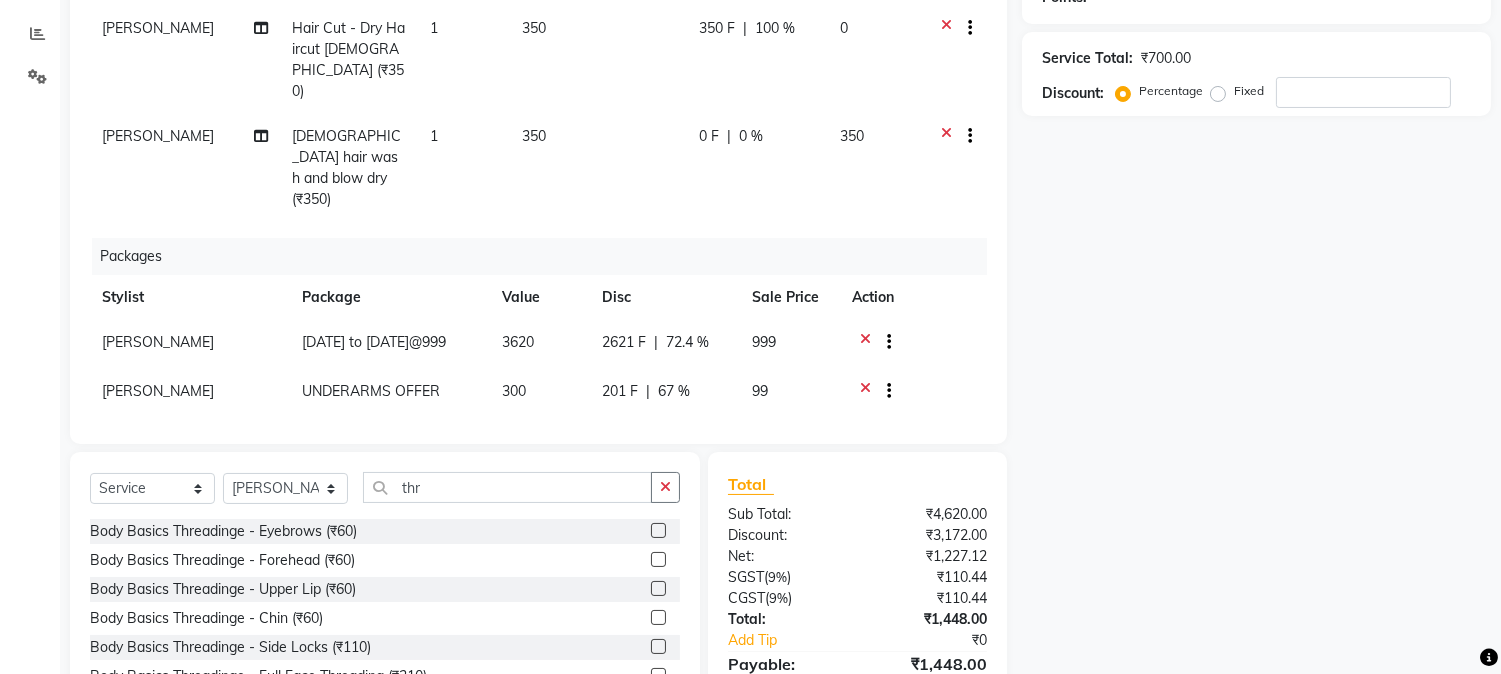 click 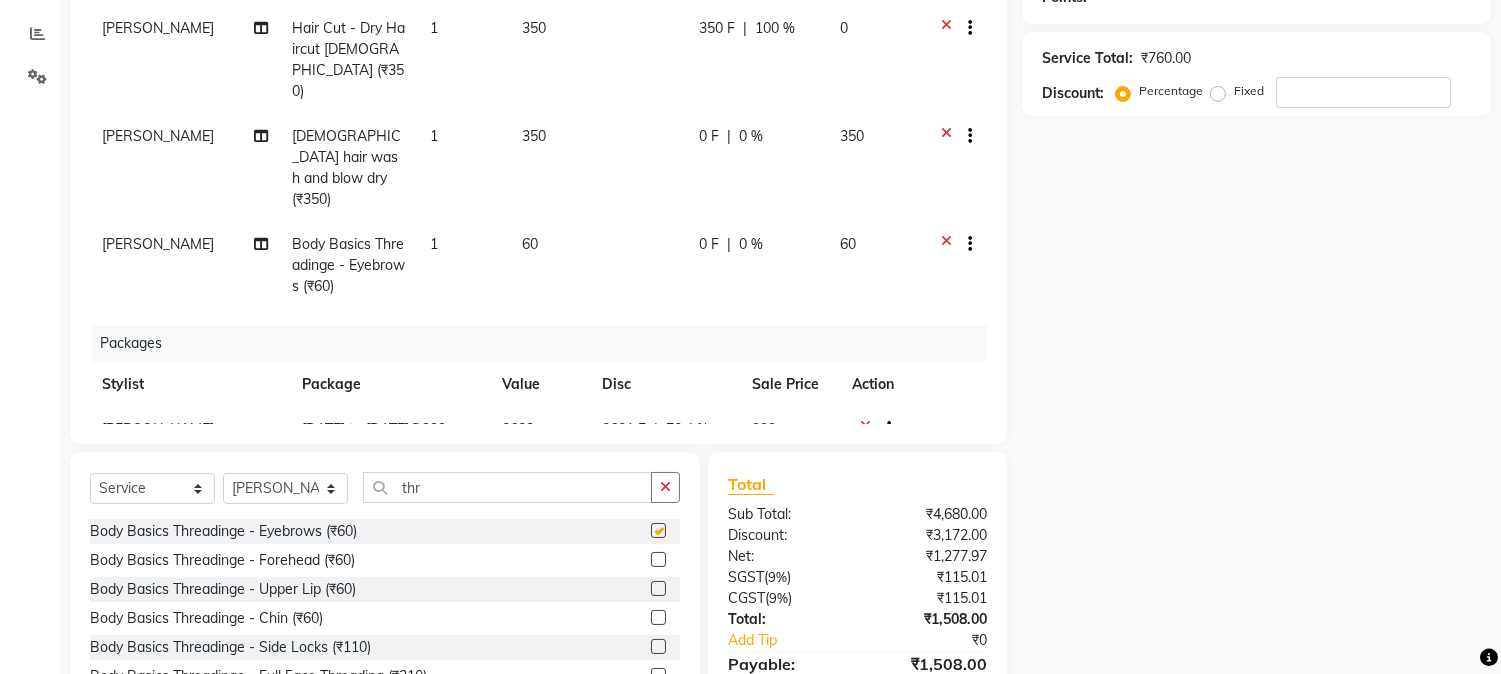 checkbox on "false" 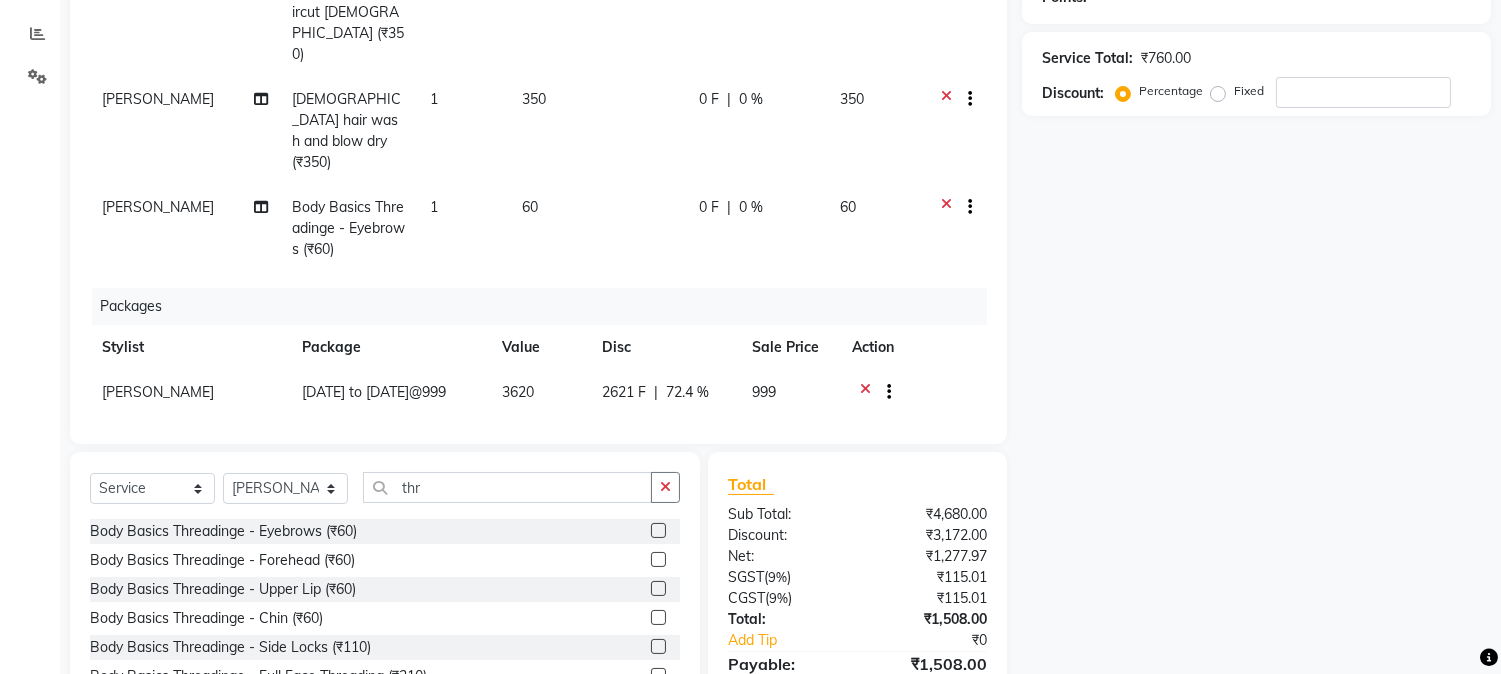 scroll, scrollTop: 71, scrollLeft: 0, axis: vertical 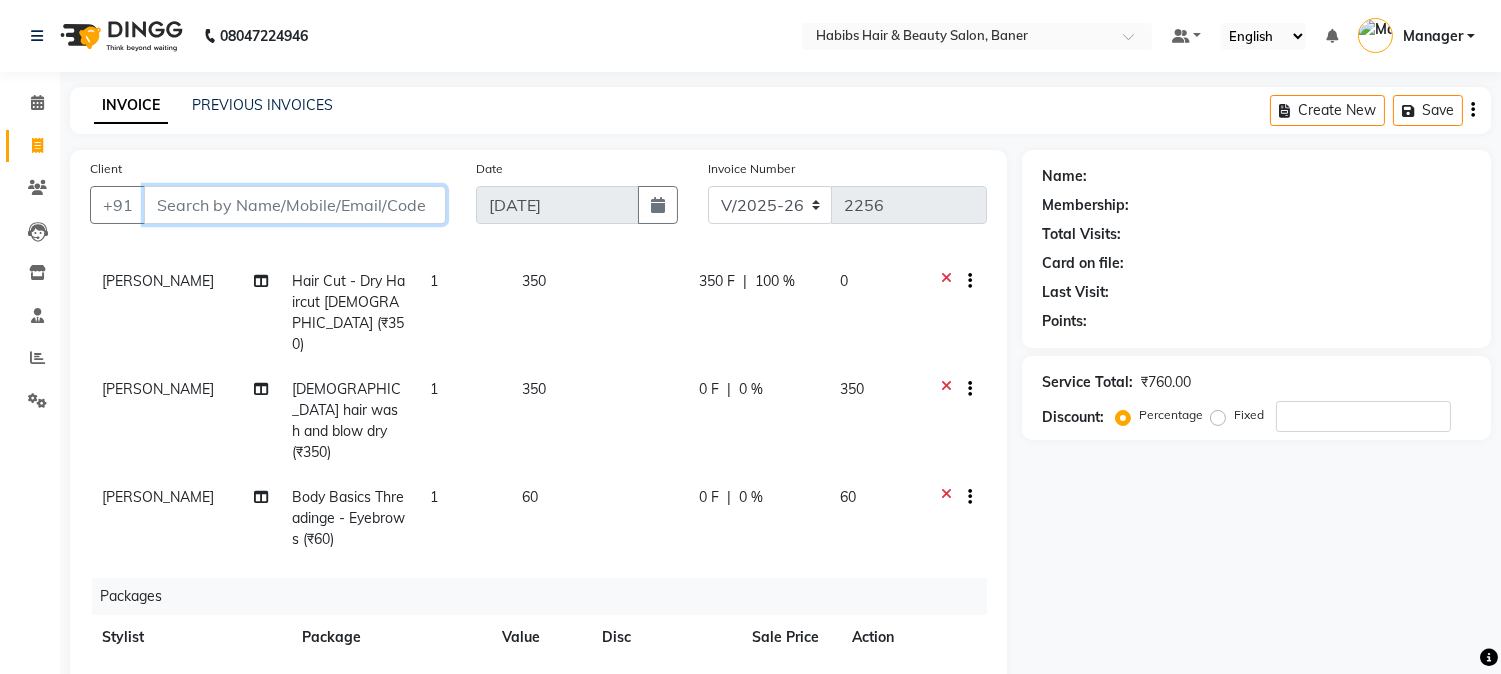 click on "Client" at bounding box center [295, 205] 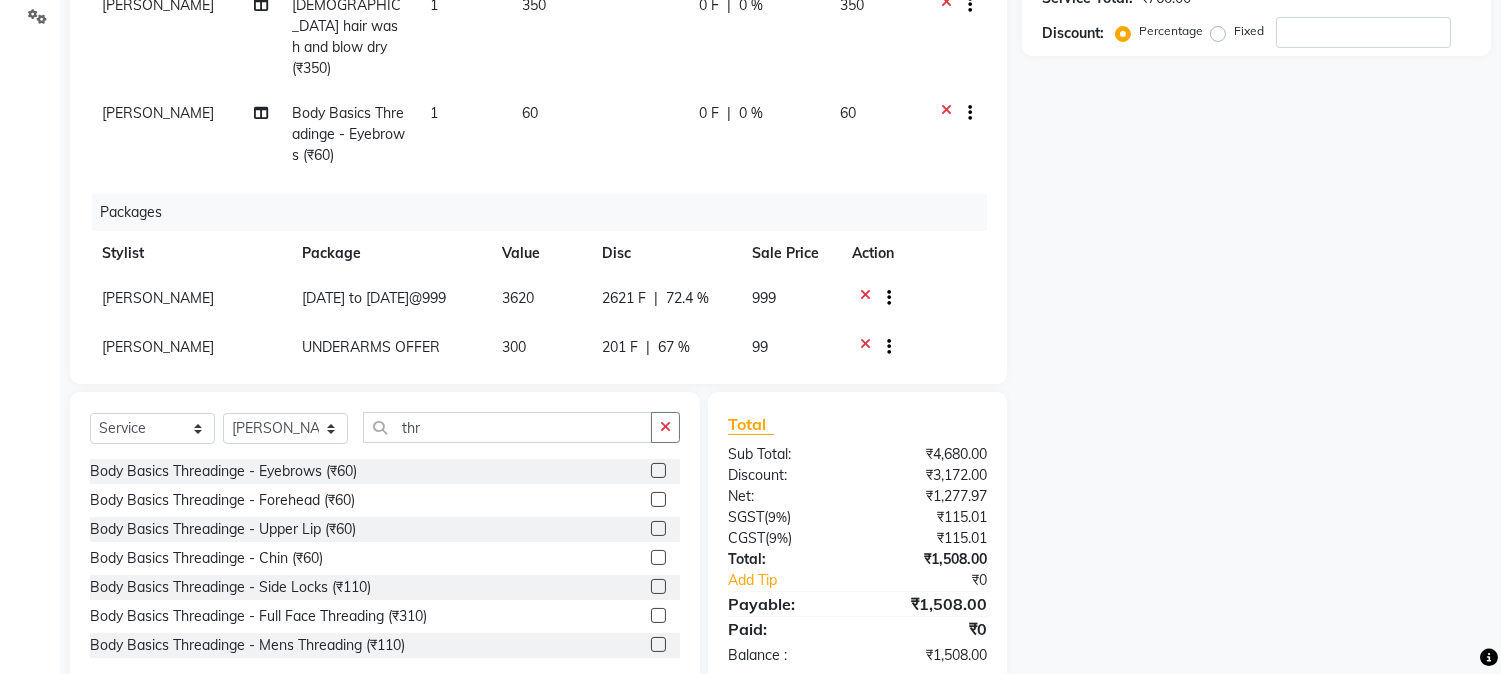 scroll, scrollTop: 426, scrollLeft: 0, axis: vertical 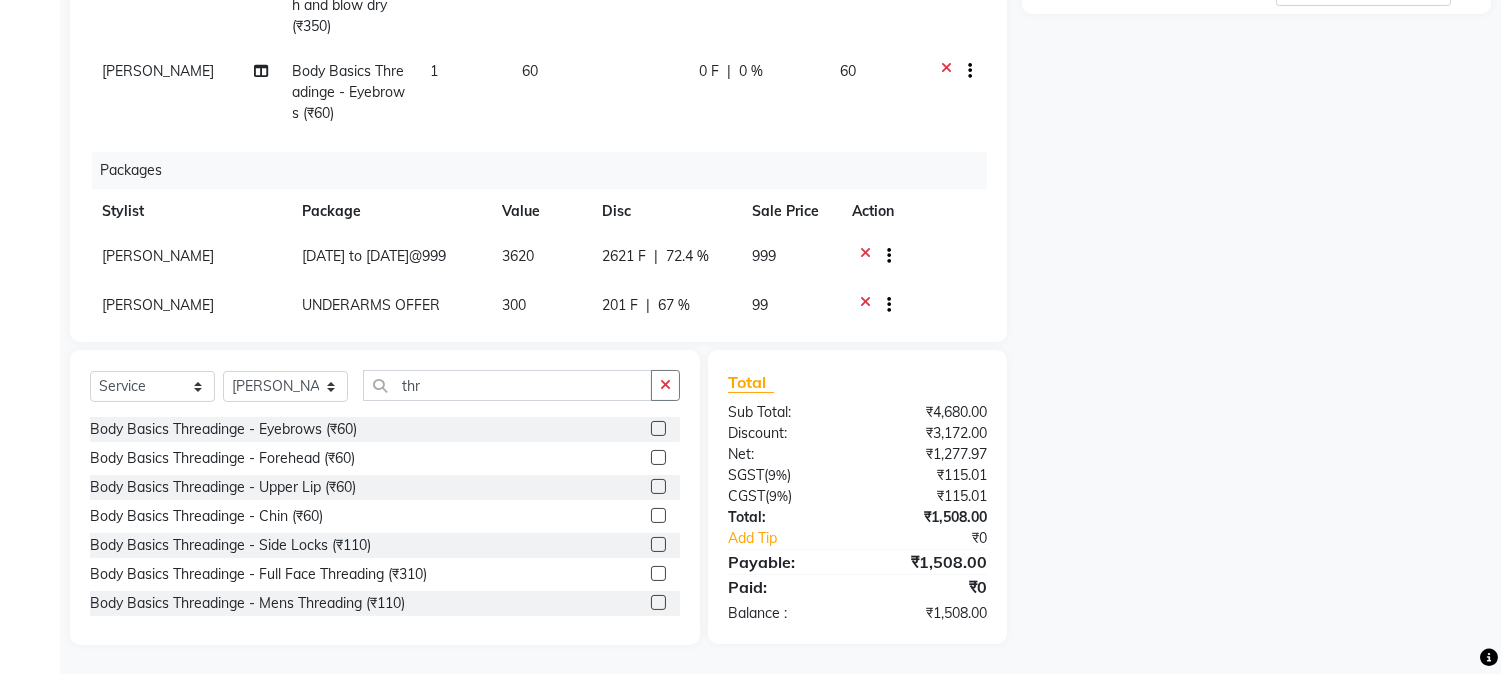 click 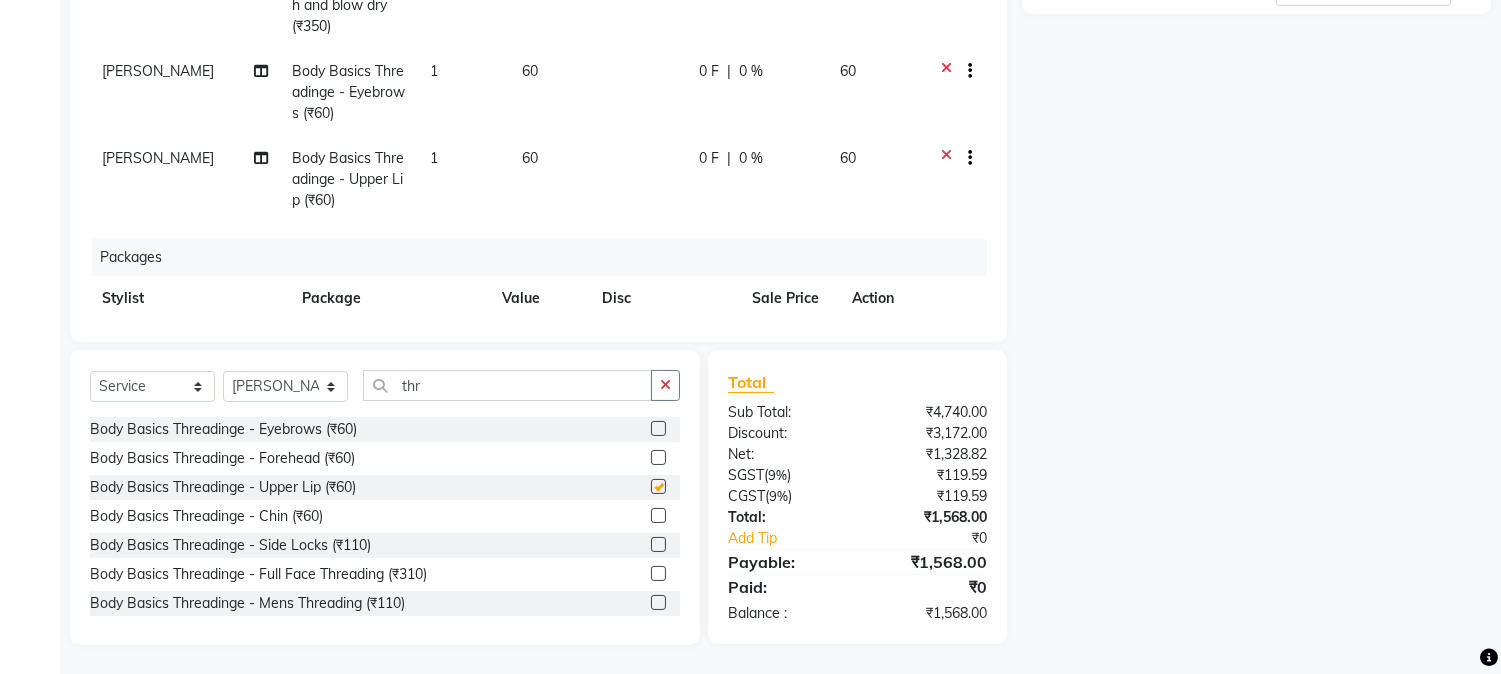 checkbox on "false" 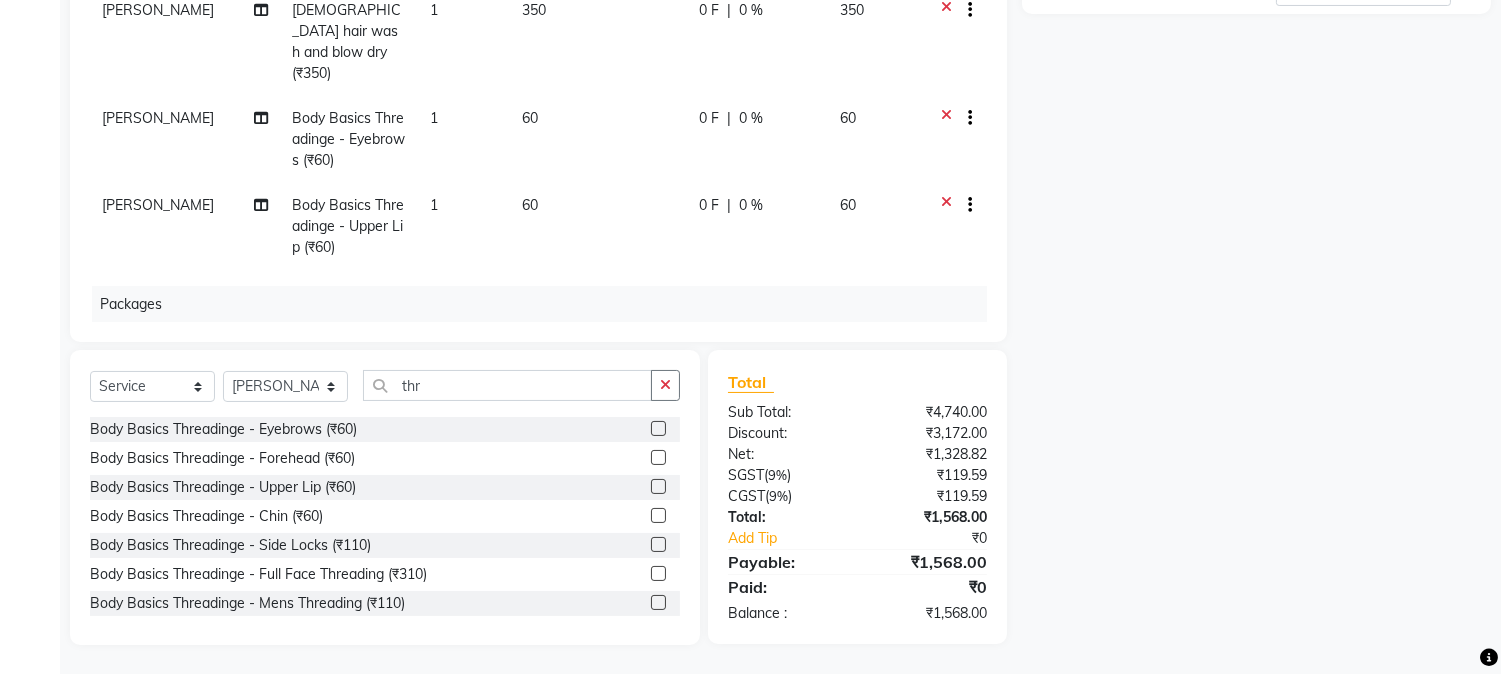 scroll, scrollTop: 0, scrollLeft: 0, axis: both 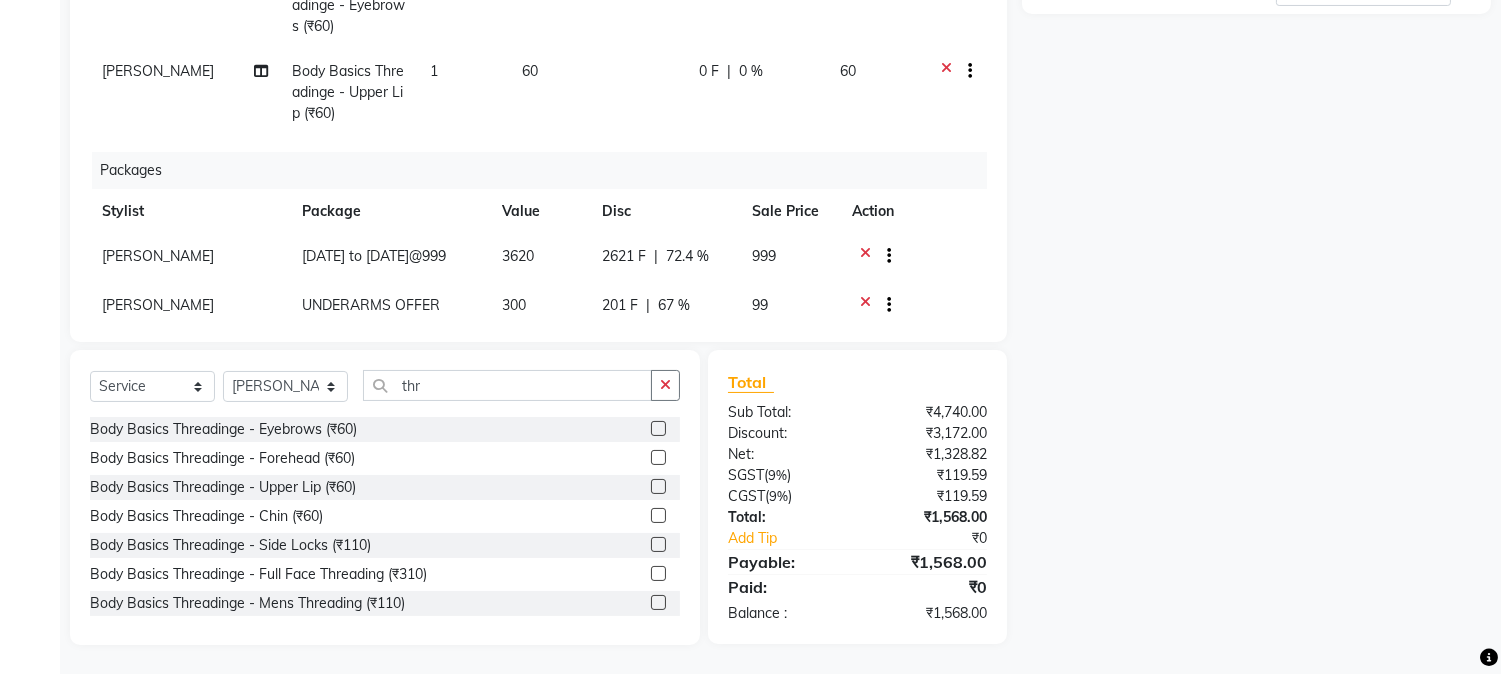 click 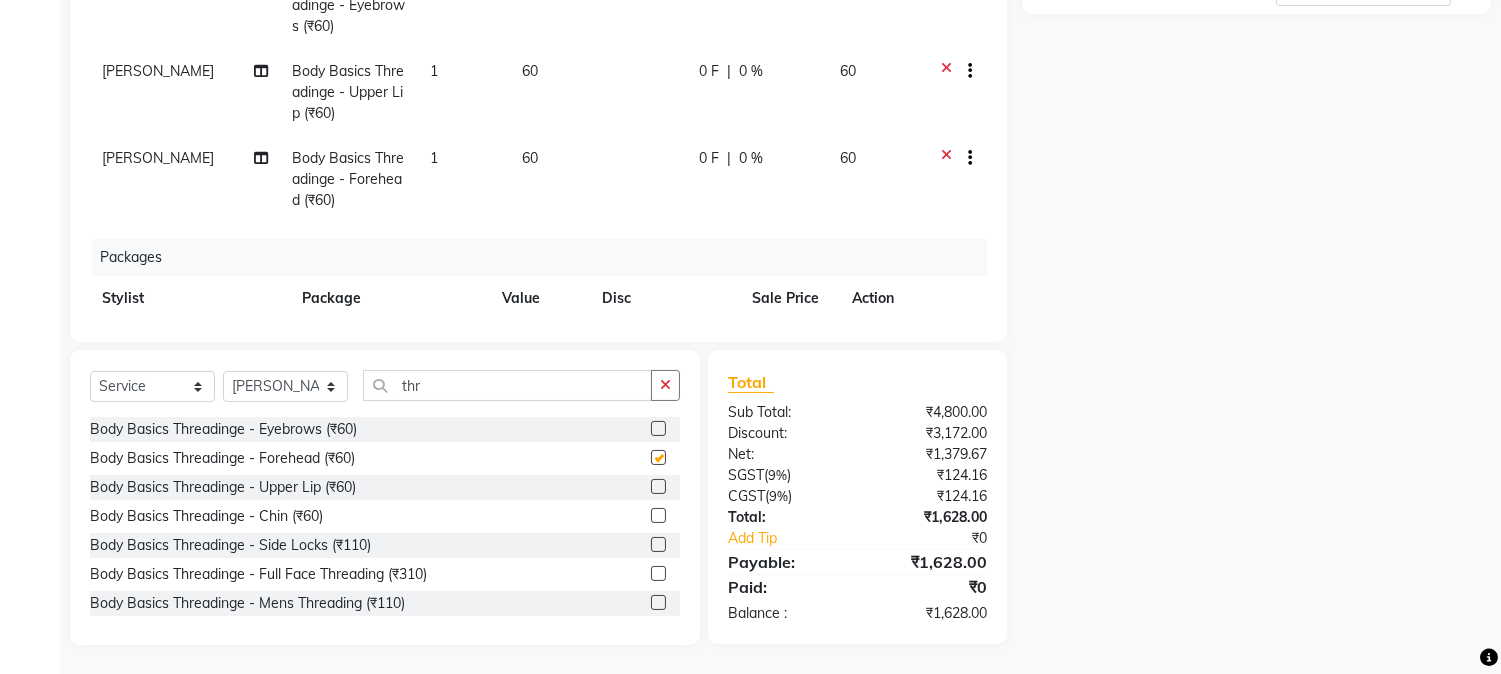 checkbox on "false" 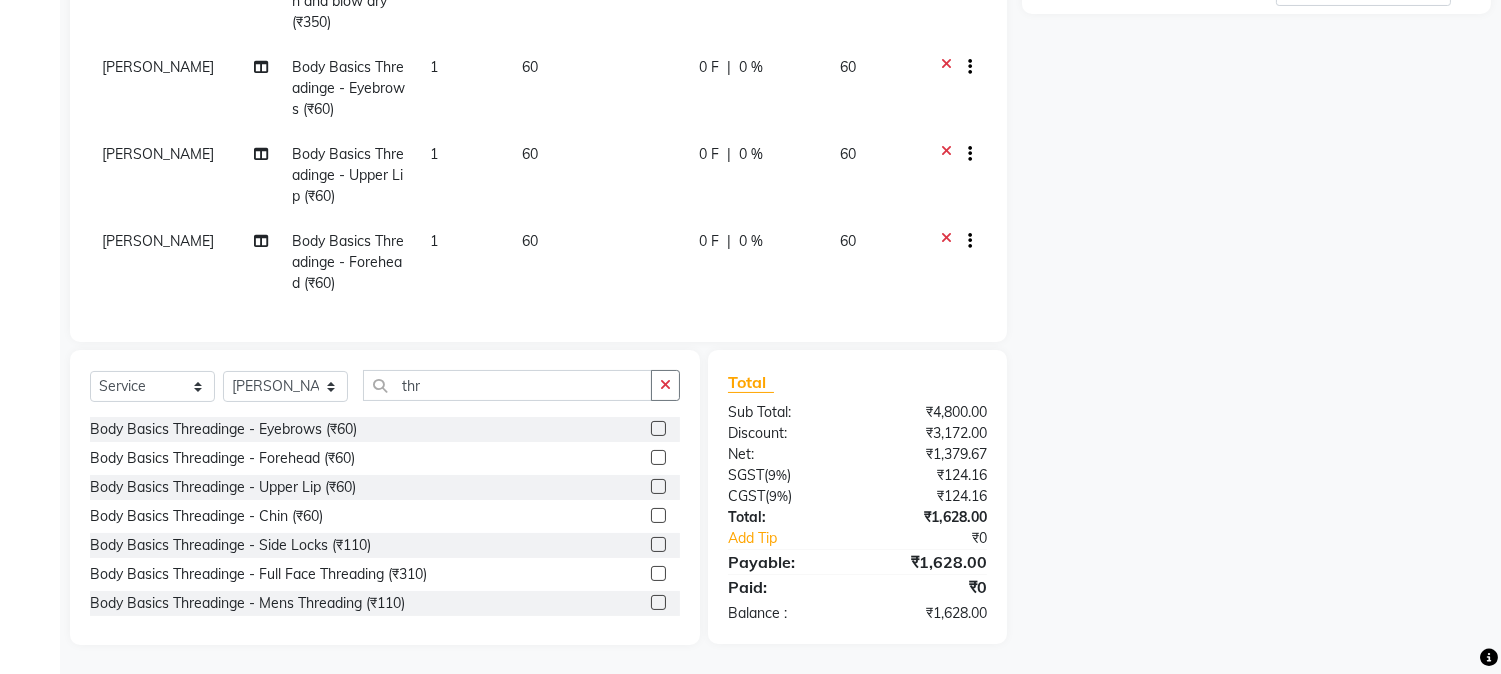 scroll, scrollTop: 0, scrollLeft: 0, axis: both 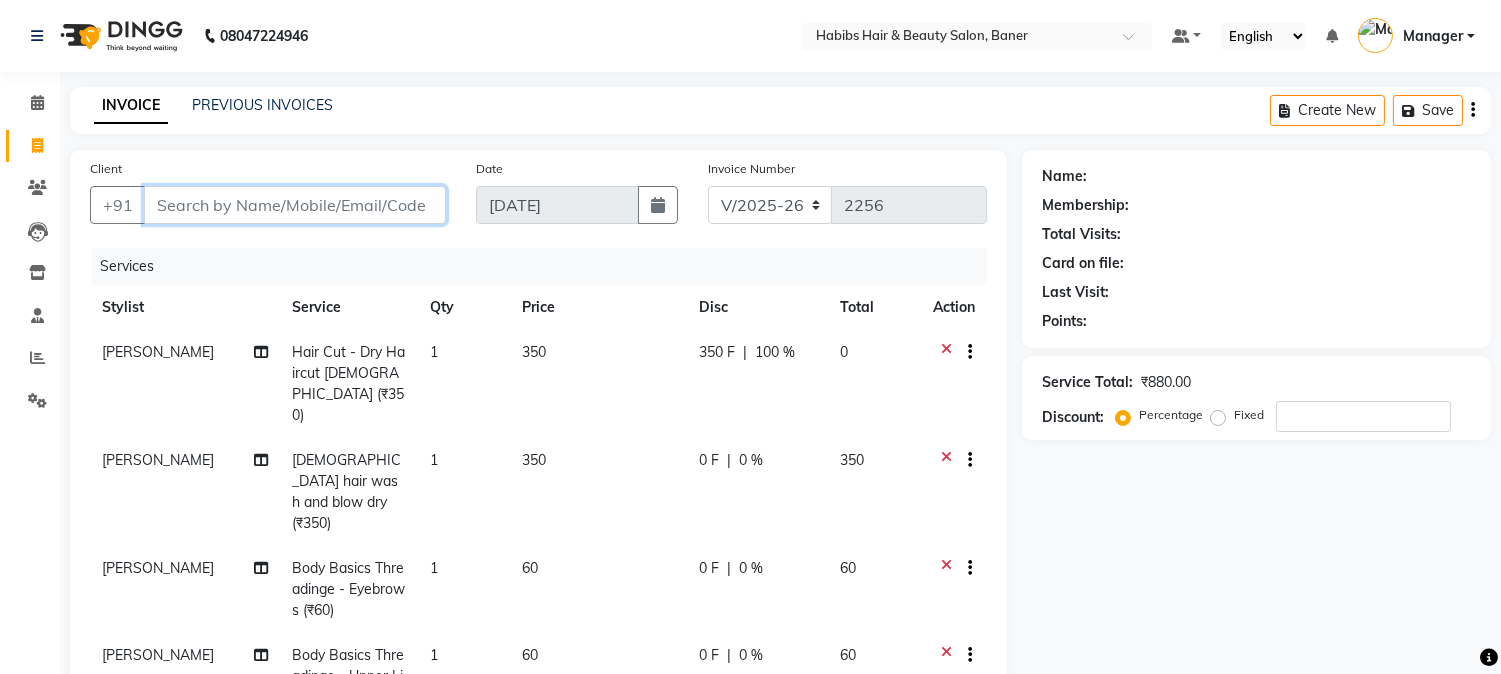 click on "Client" at bounding box center (295, 205) 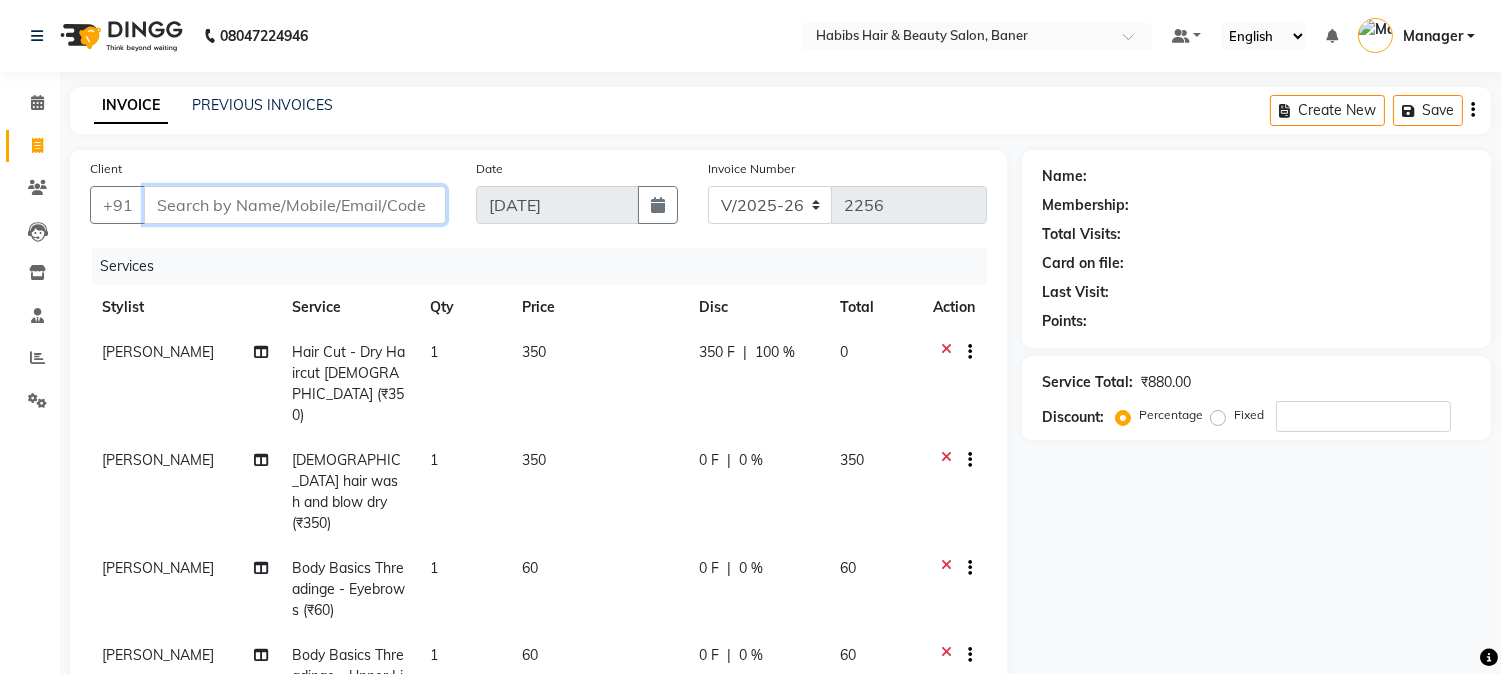 type on "9" 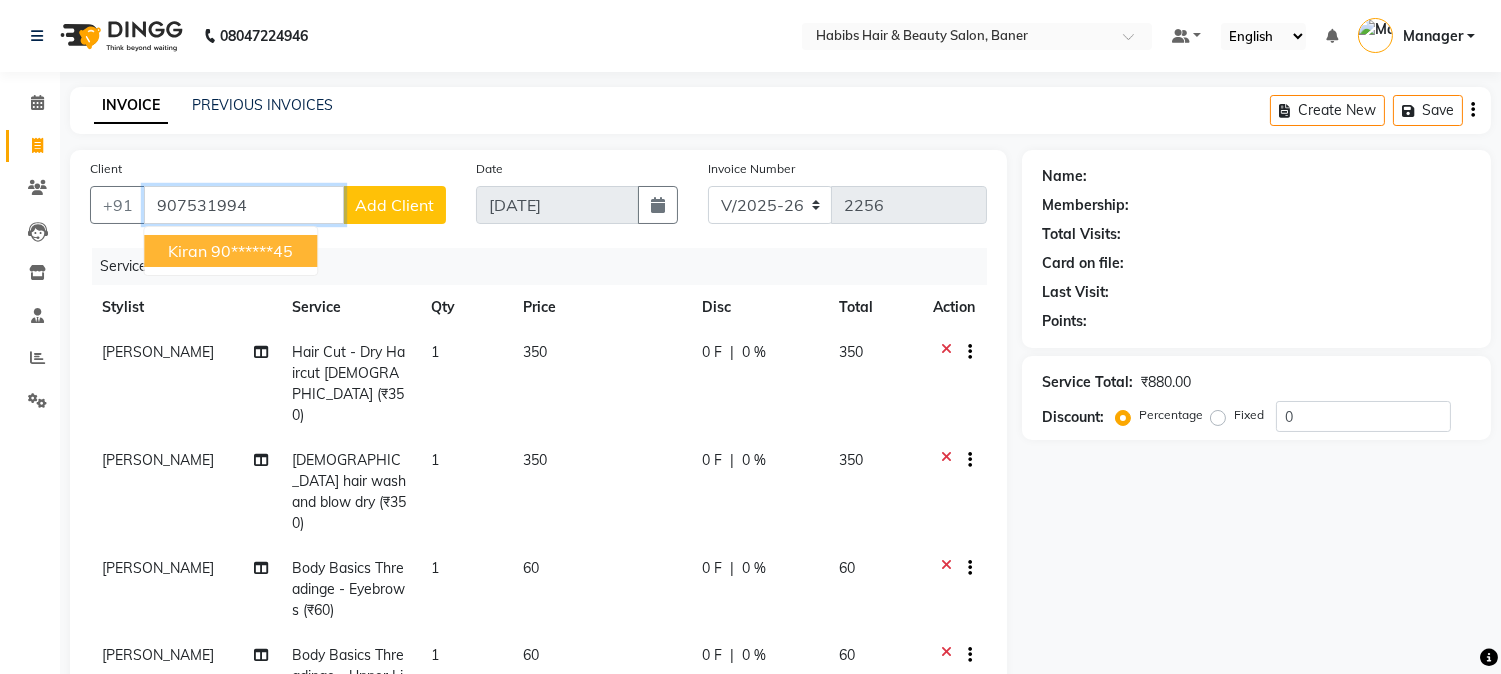 click on "kiran  90******45" at bounding box center (230, 251) 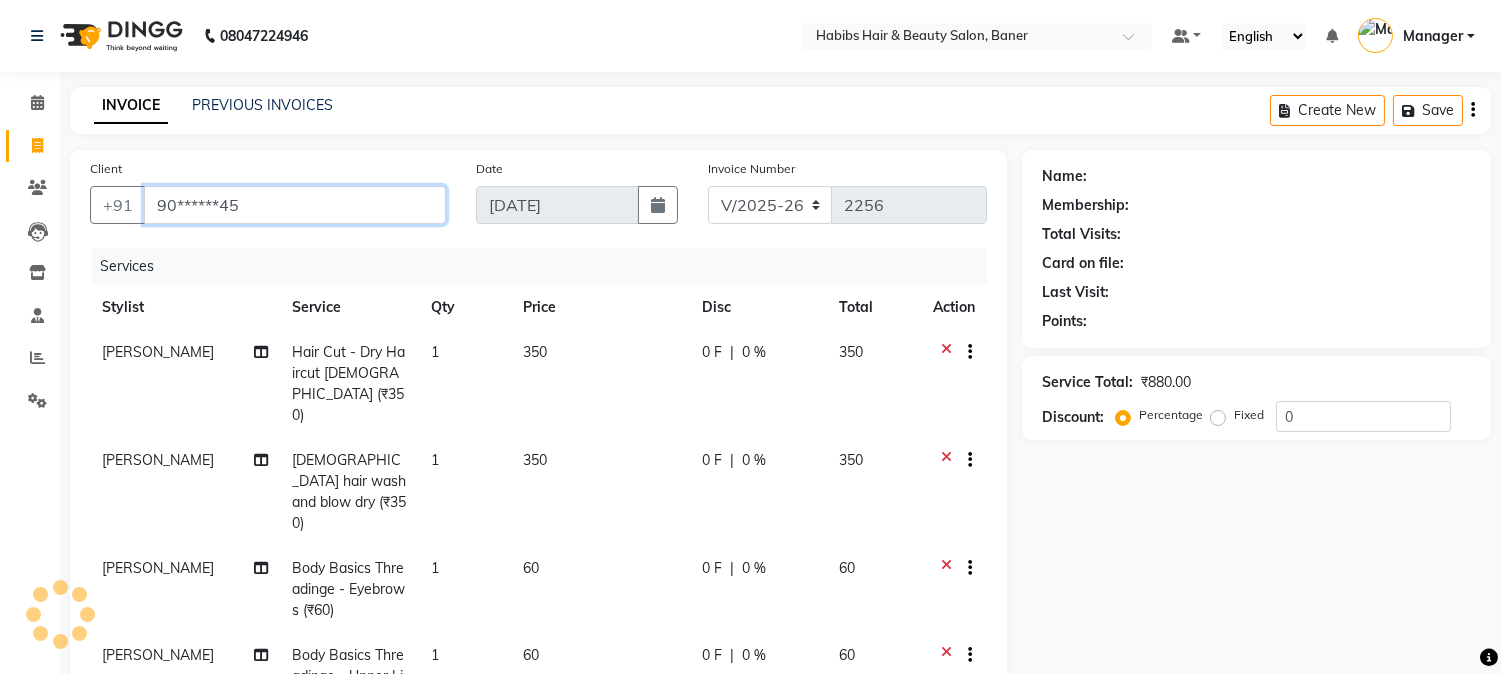 type on "90******45" 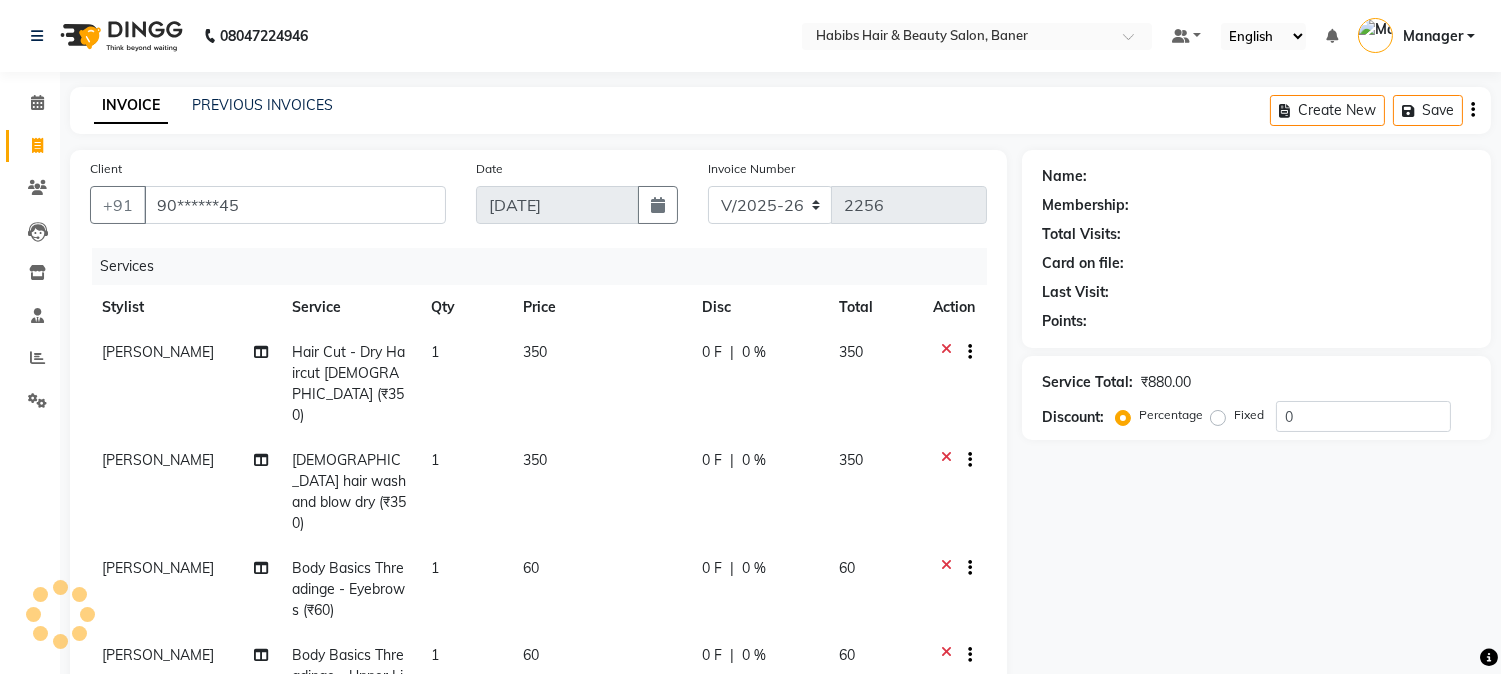 select on "1: Object" 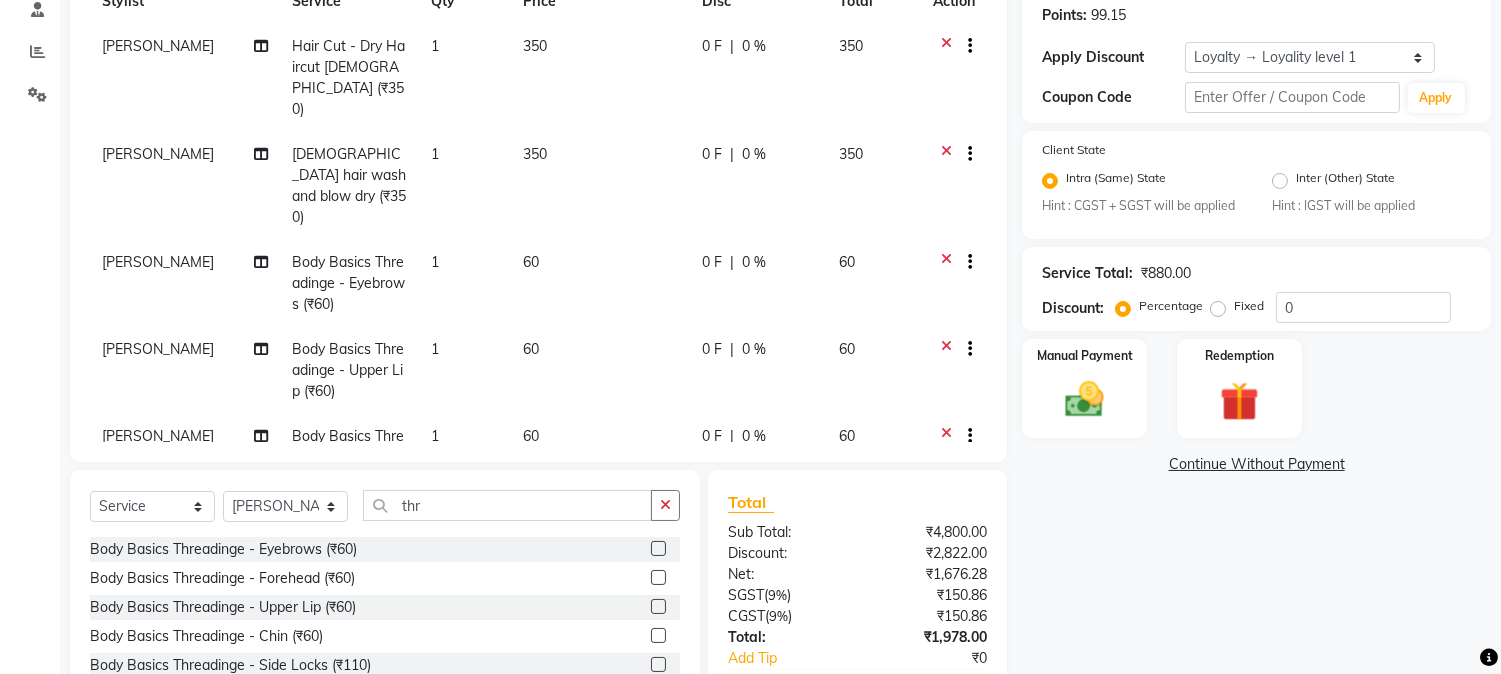 scroll, scrollTop: 333, scrollLeft: 0, axis: vertical 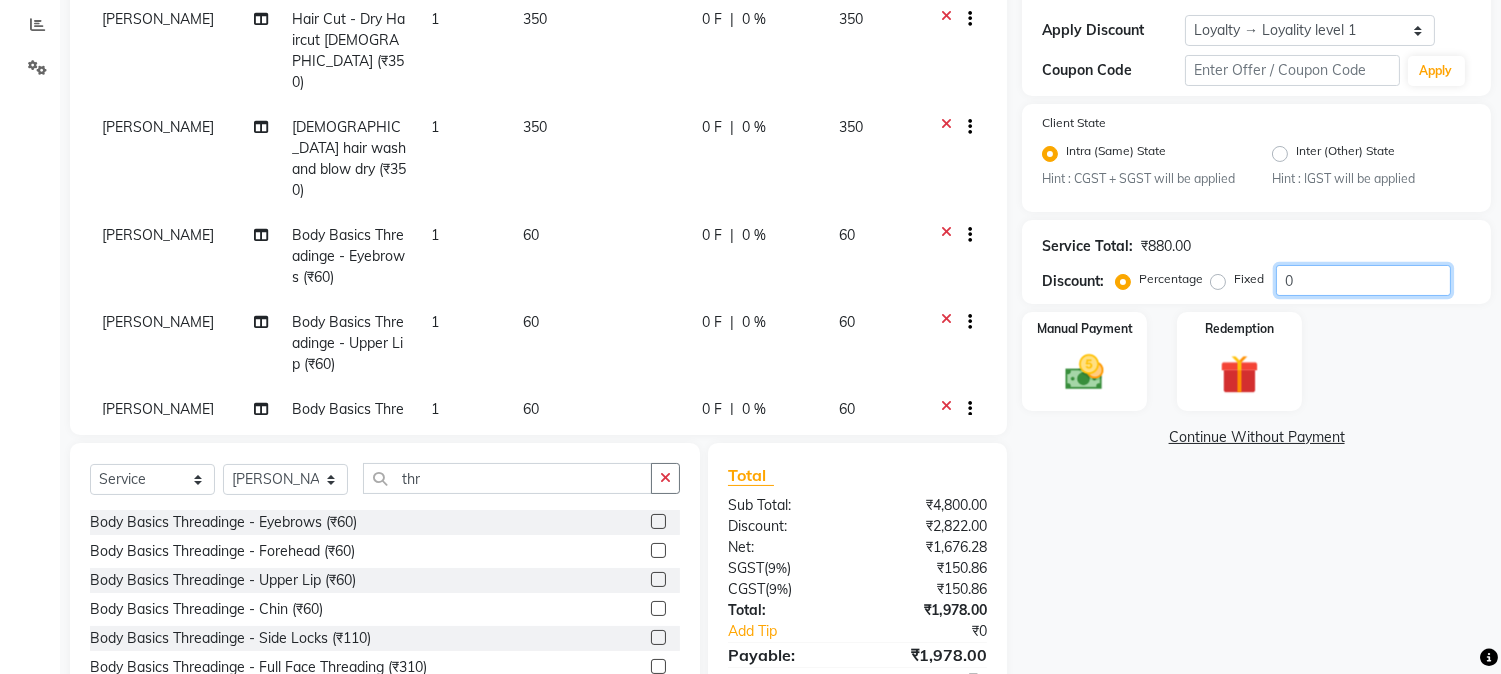 drag, startPoint x: 1284, startPoint y: 280, endPoint x: 1345, endPoint y: 322, distance: 74.06078 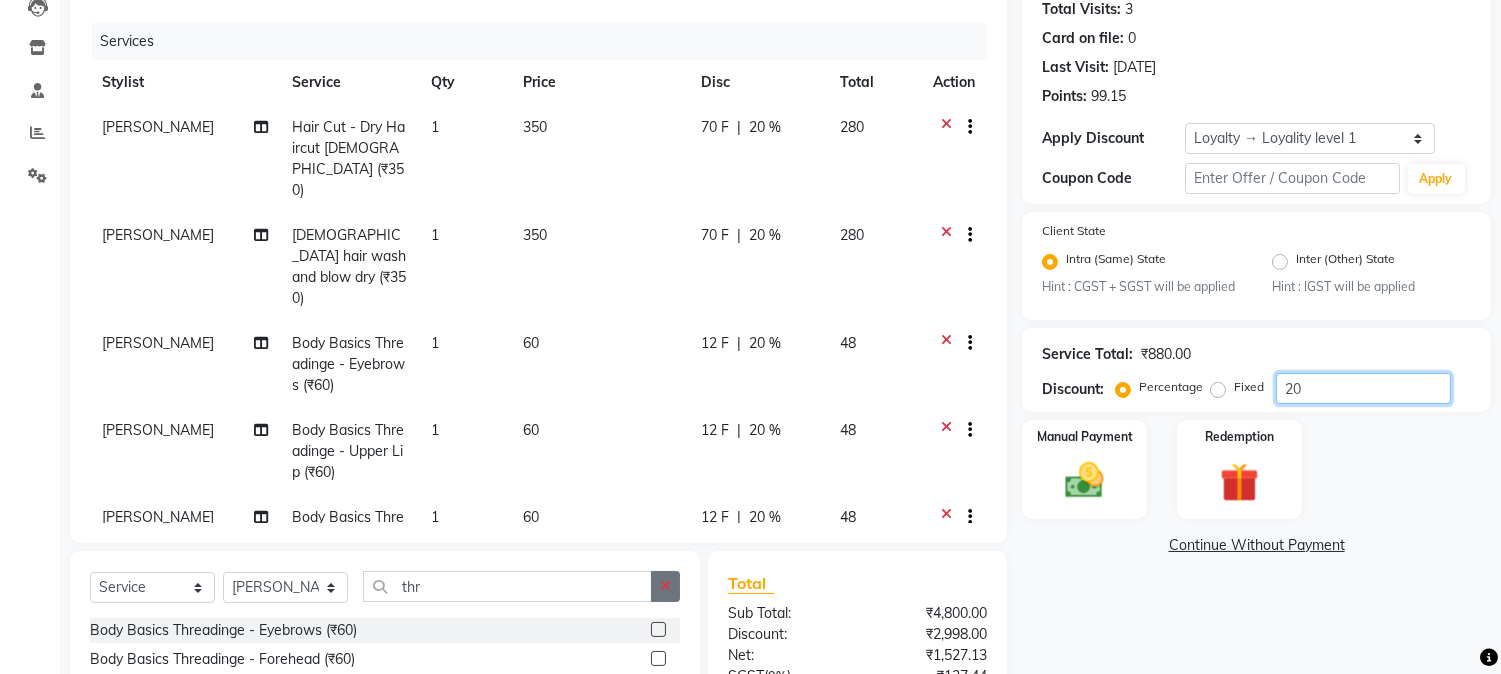 scroll, scrollTop: 204, scrollLeft: 0, axis: vertical 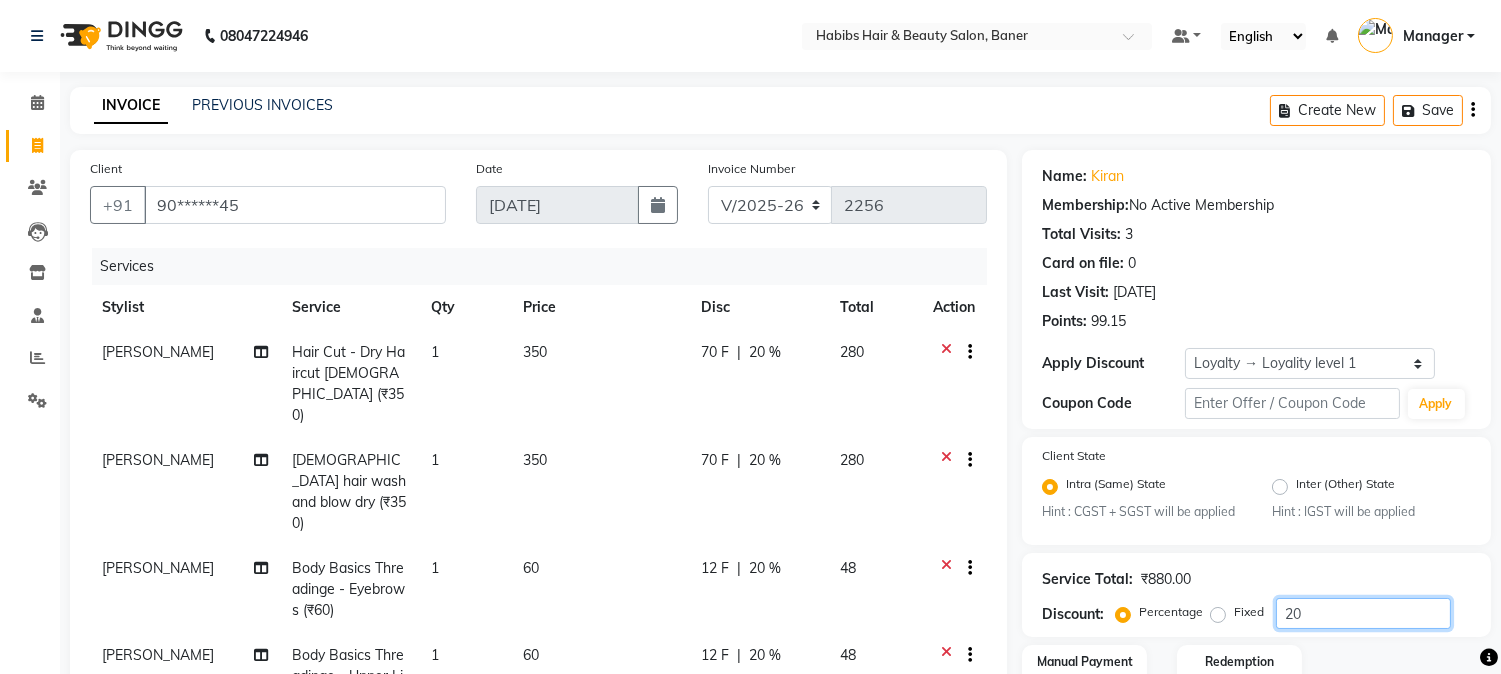 type on "20" 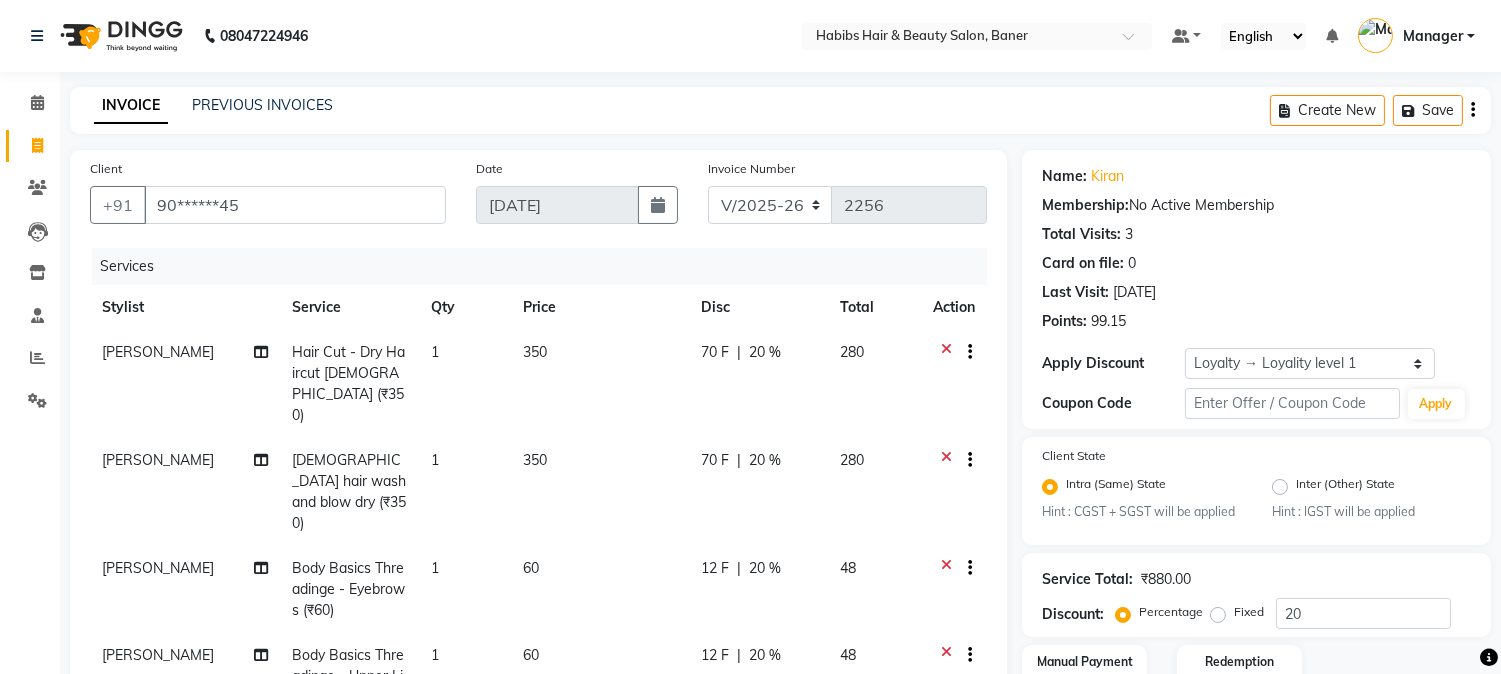 click on "20 %" 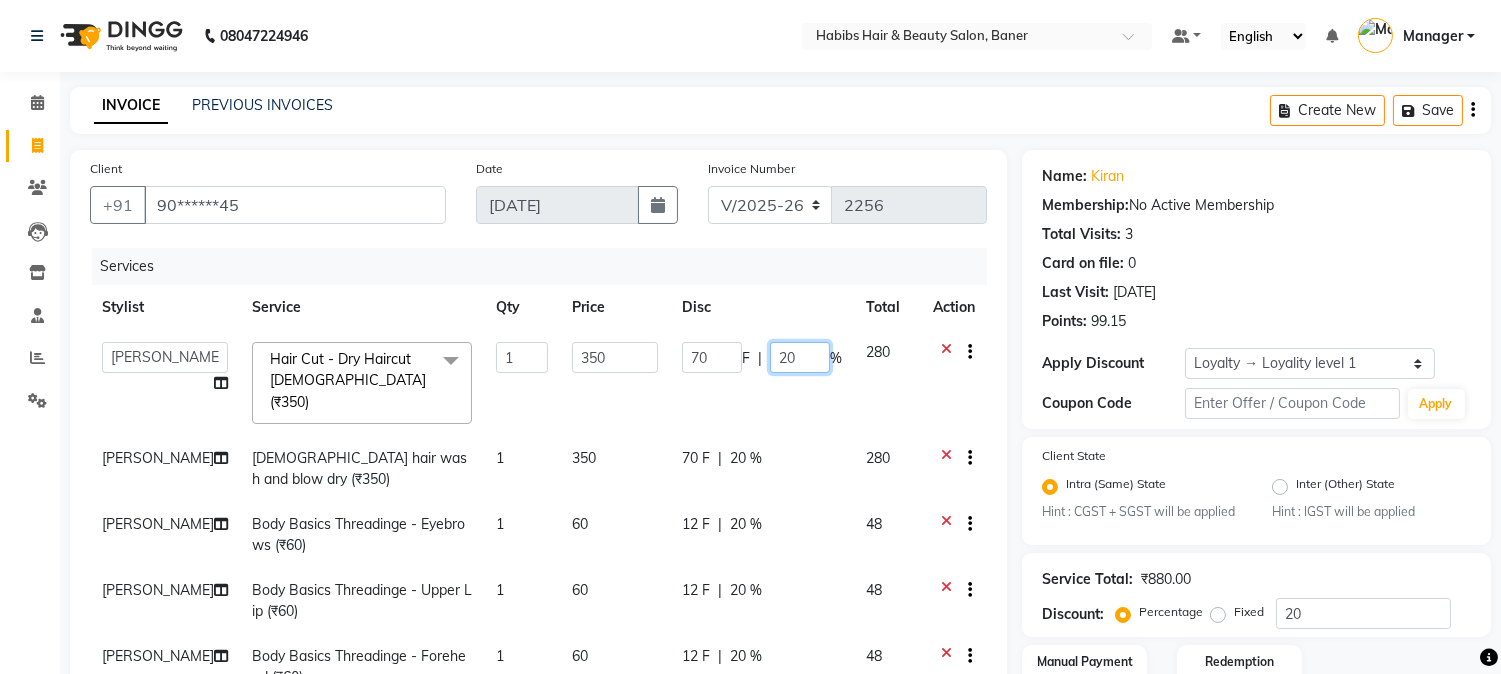 click on "20" 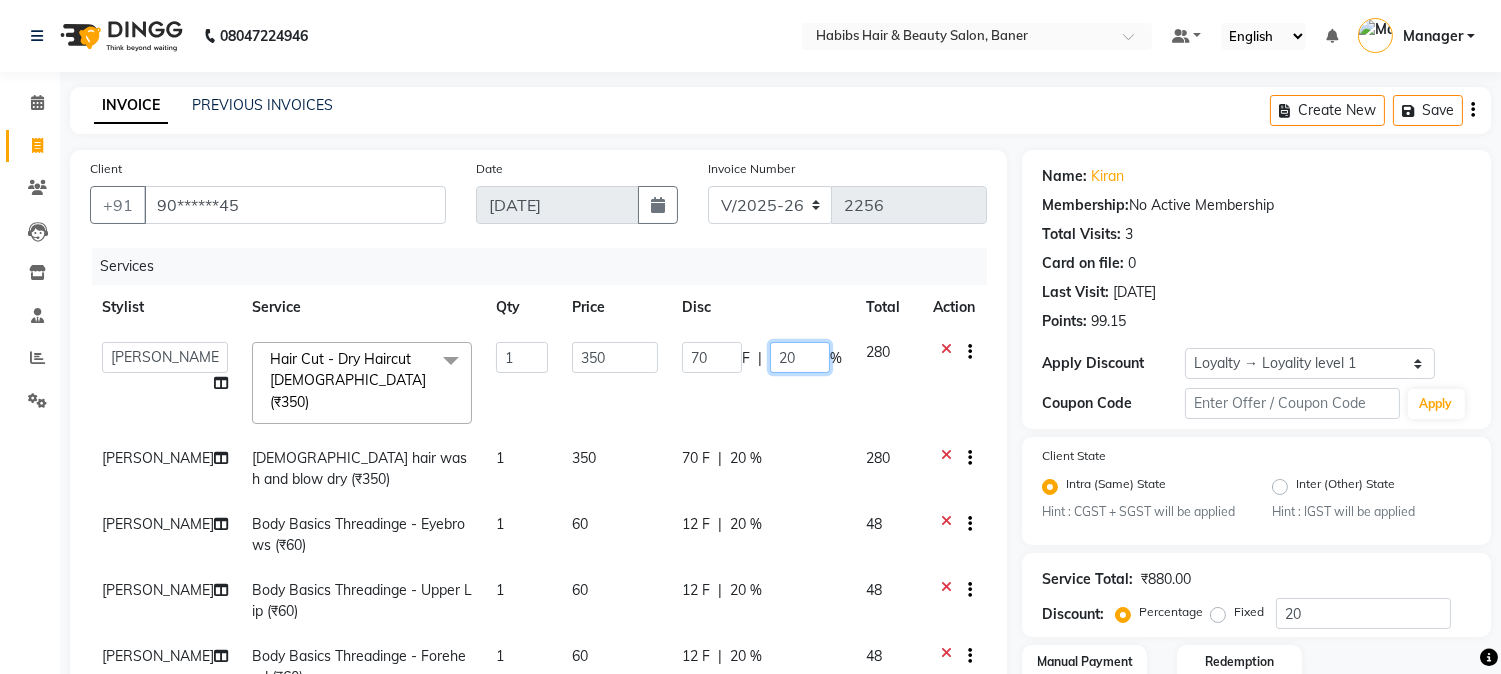 type on "2" 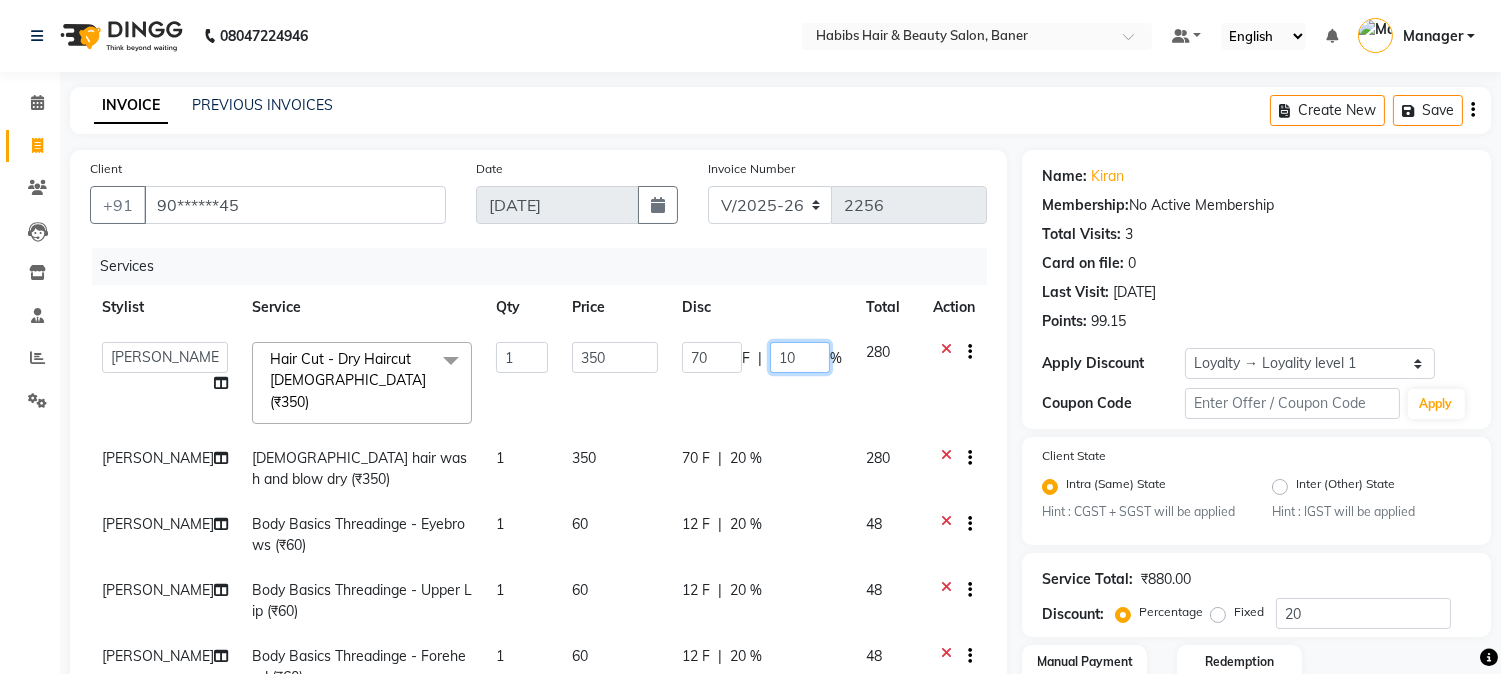type on "100" 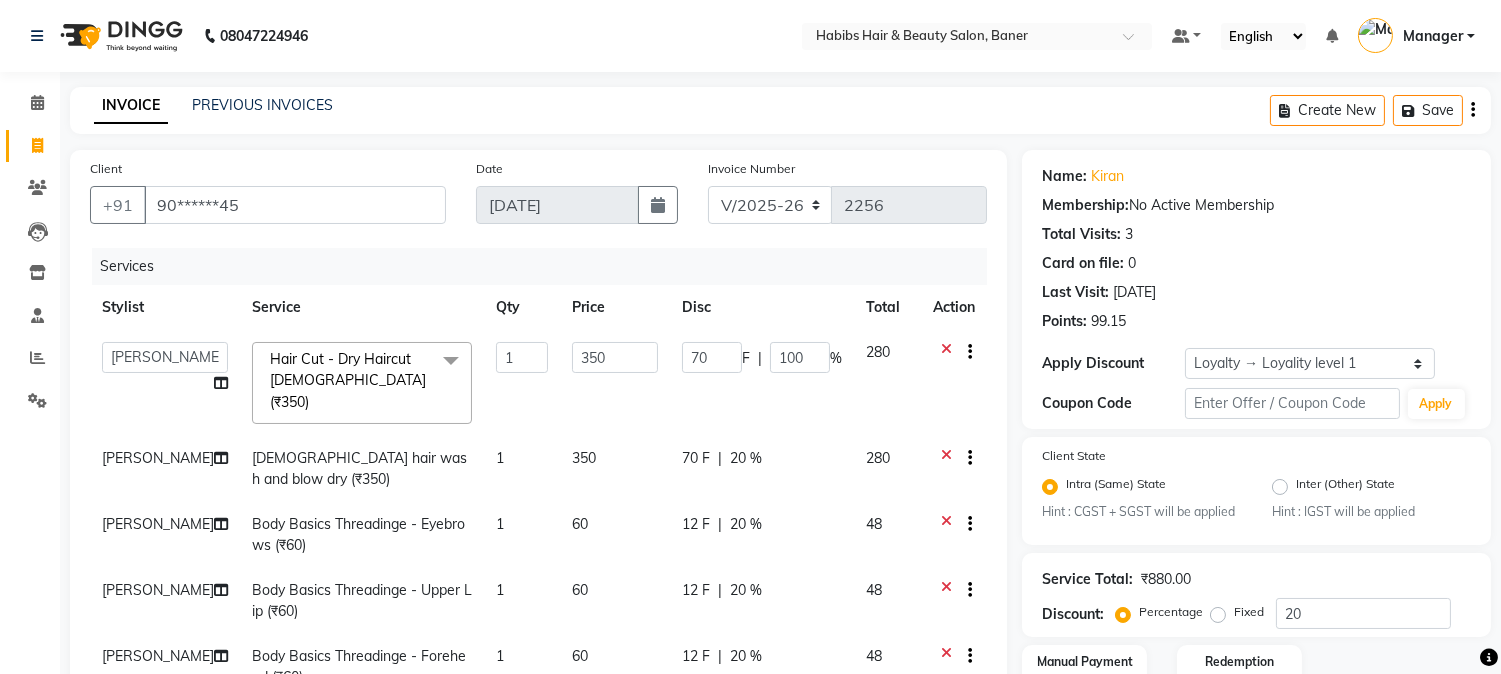 click on "70 F | 100 %" 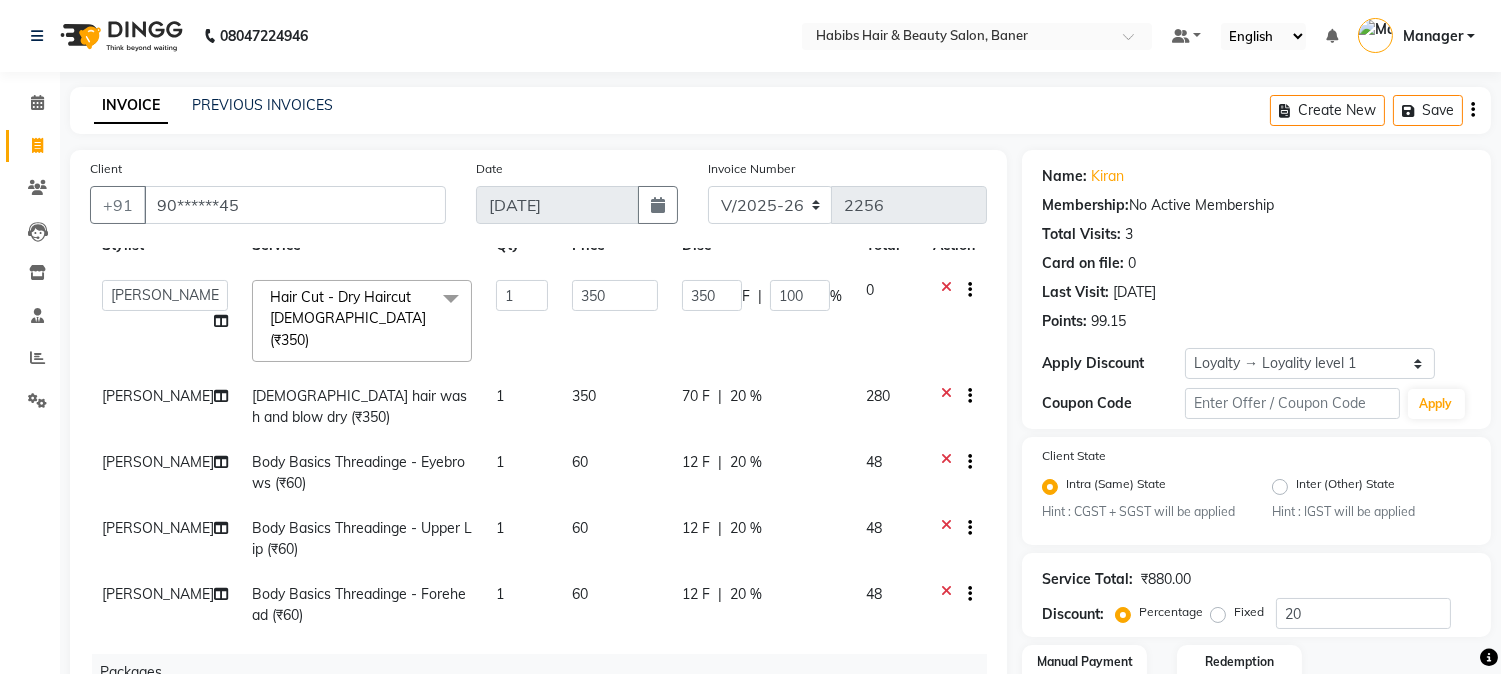 scroll, scrollTop: 158, scrollLeft: 0, axis: vertical 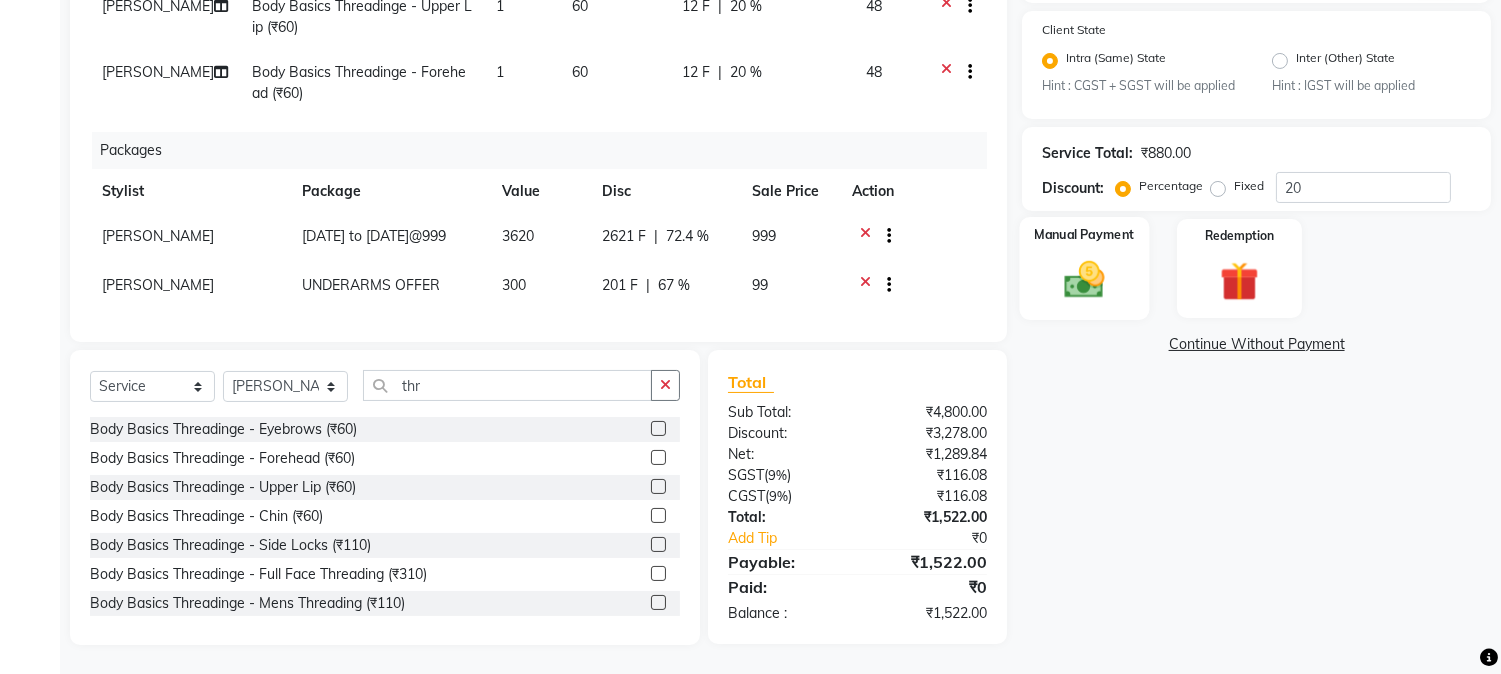 click 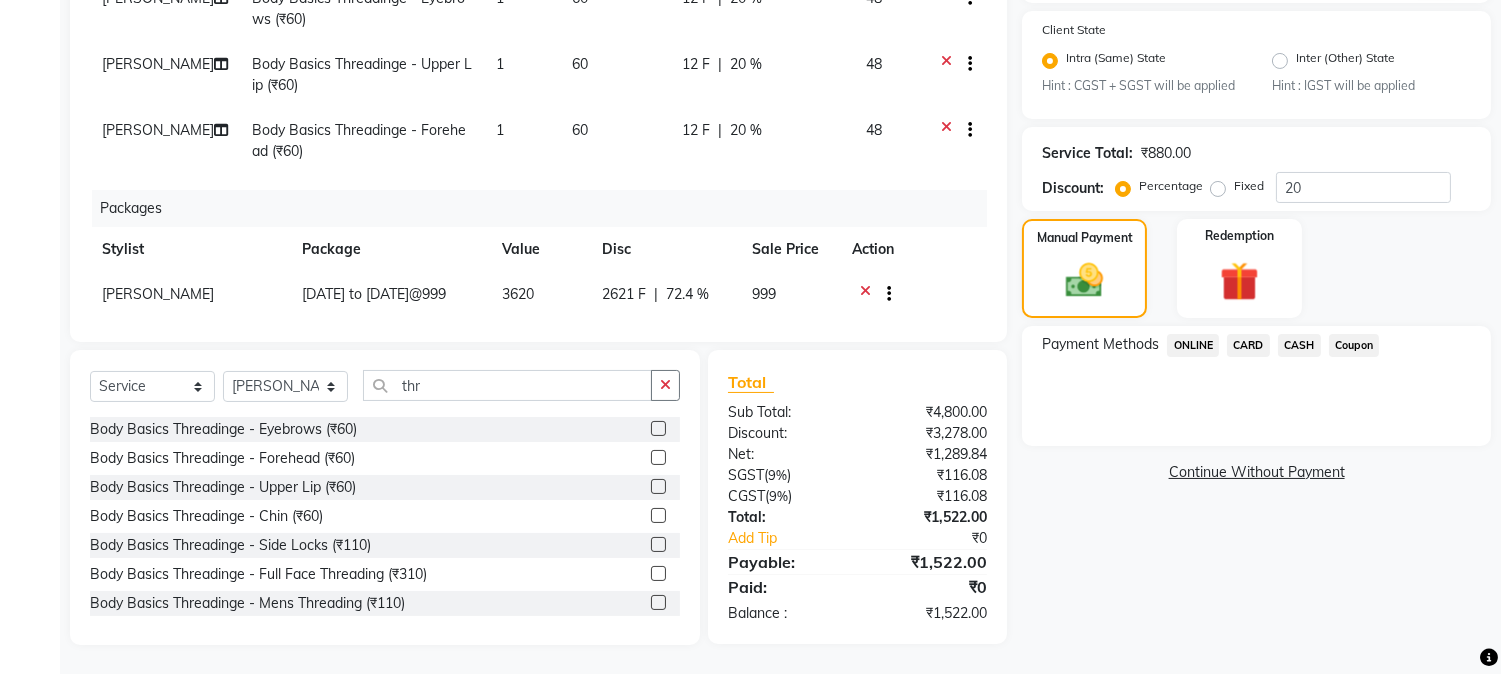scroll, scrollTop: 47, scrollLeft: 0, axis: vertical 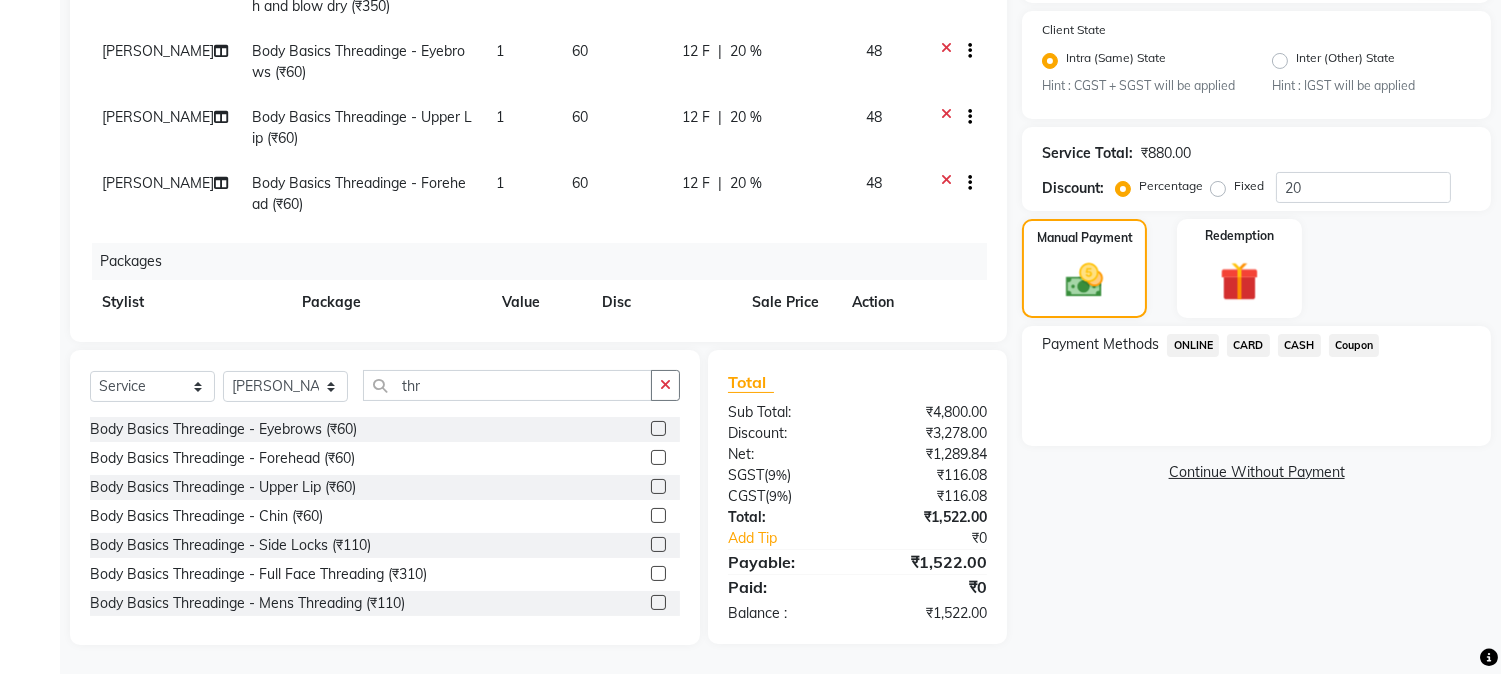 click 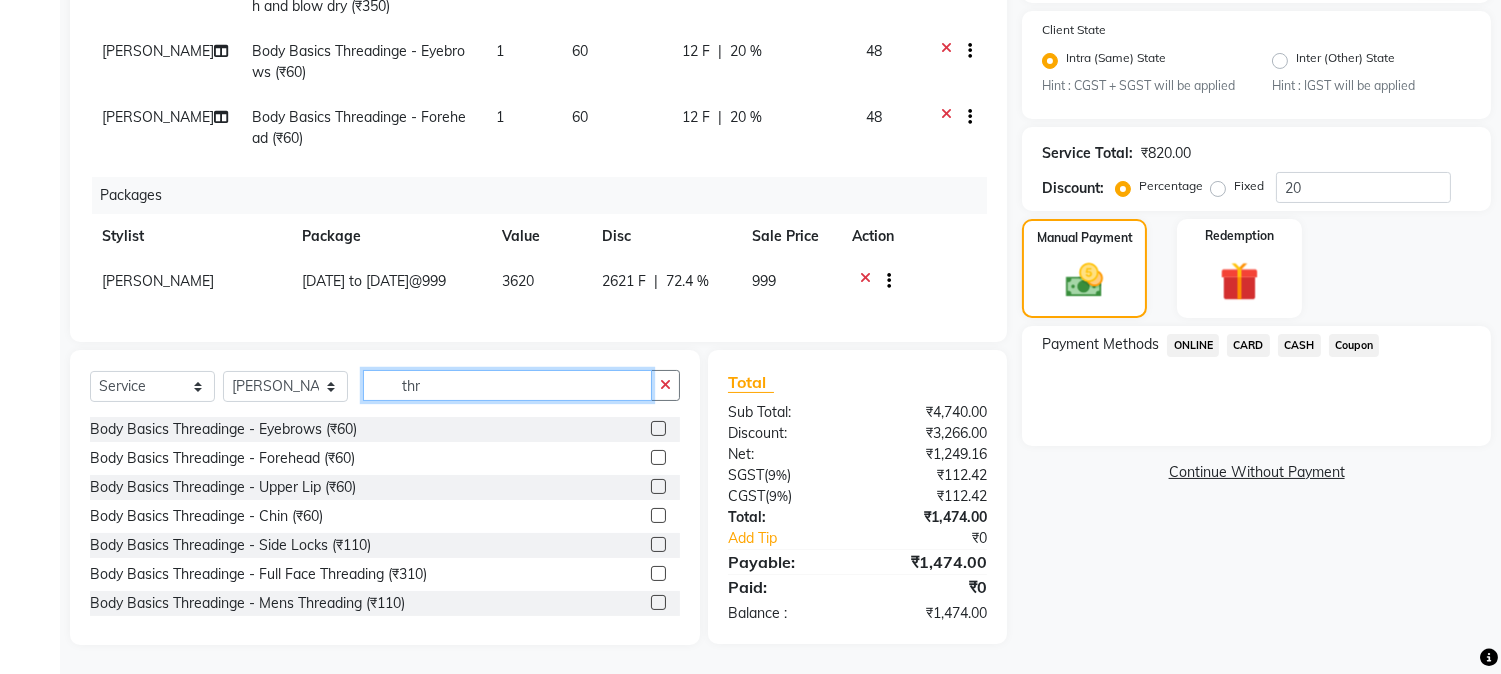 click on "thr" 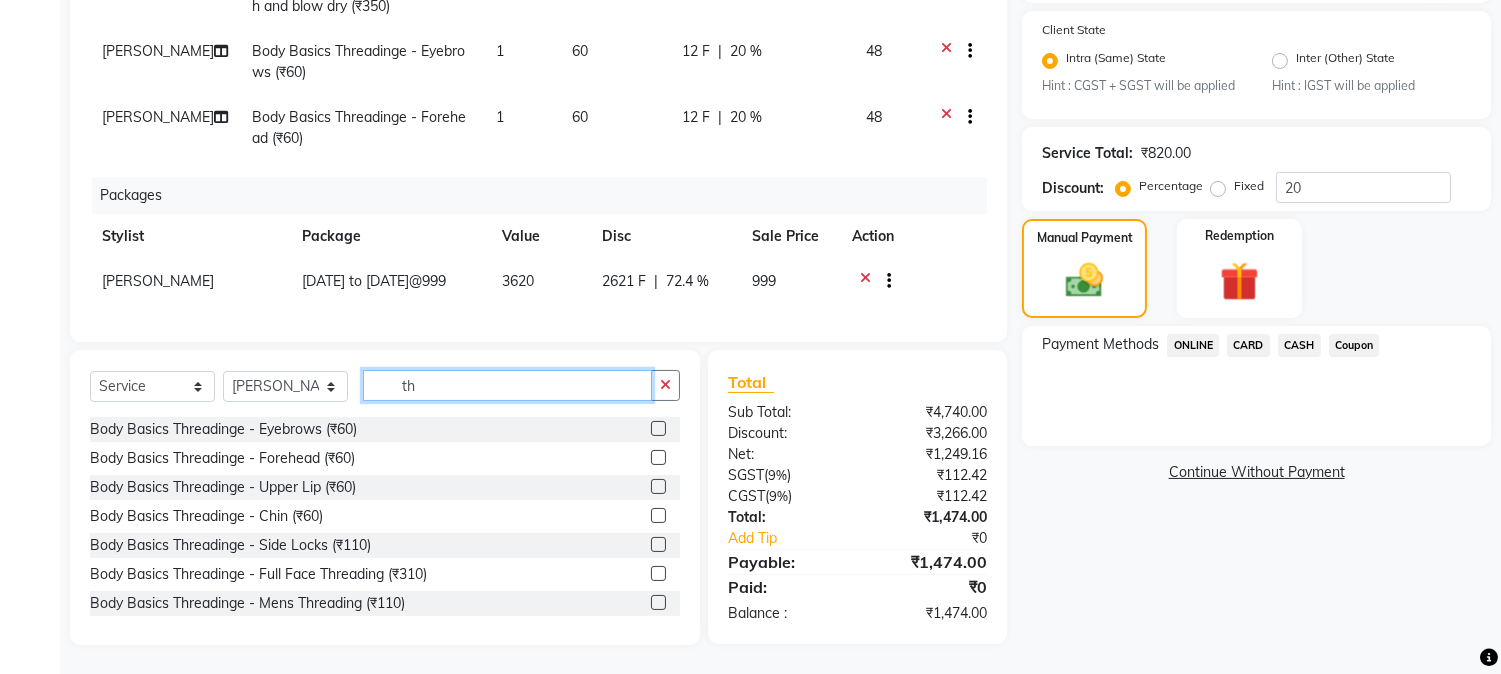 type on "t" 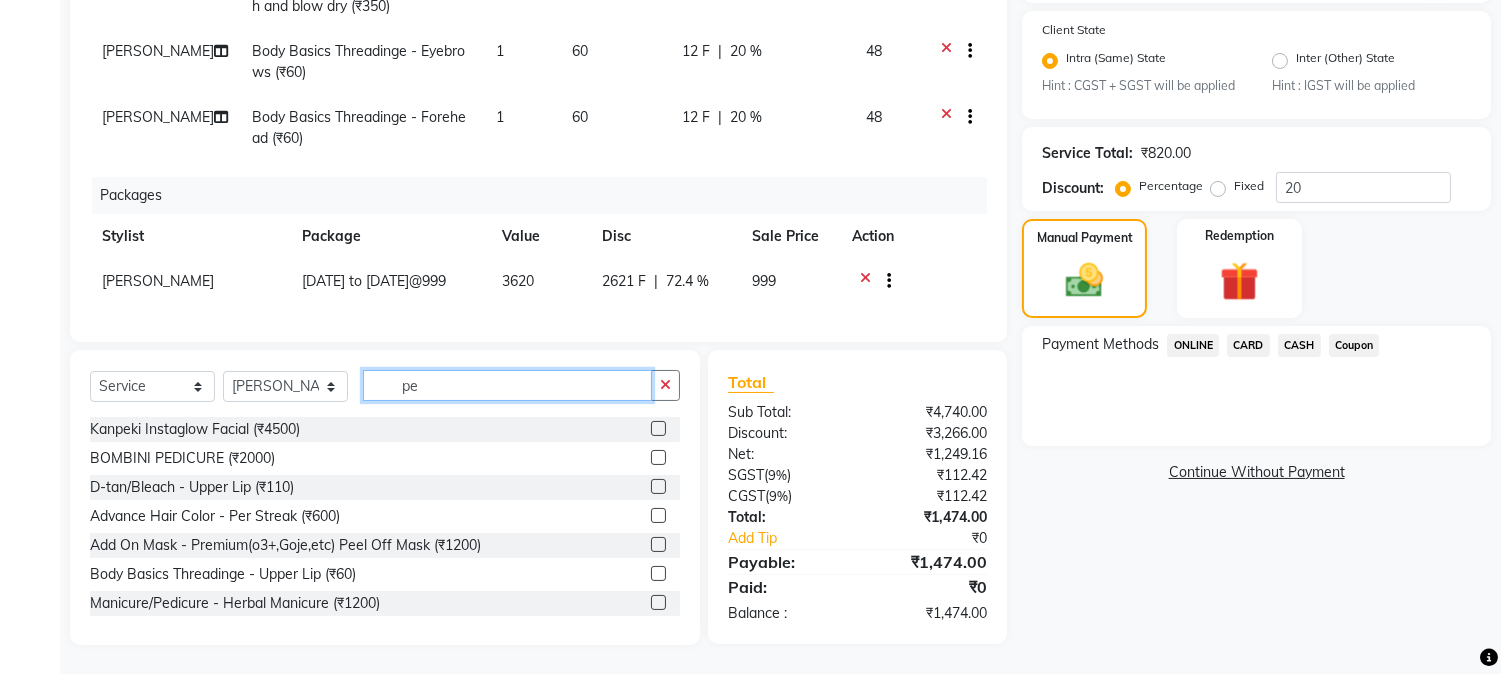 type on "p" 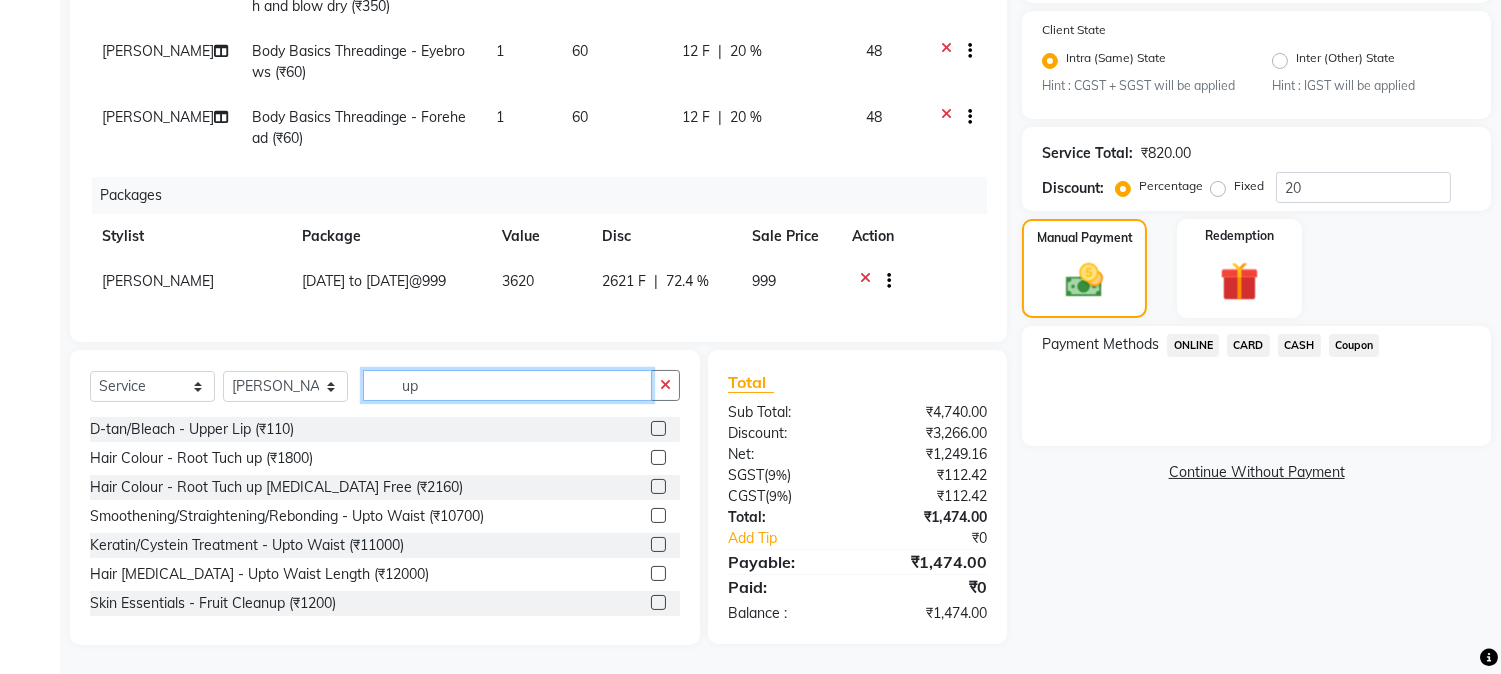type on "up" 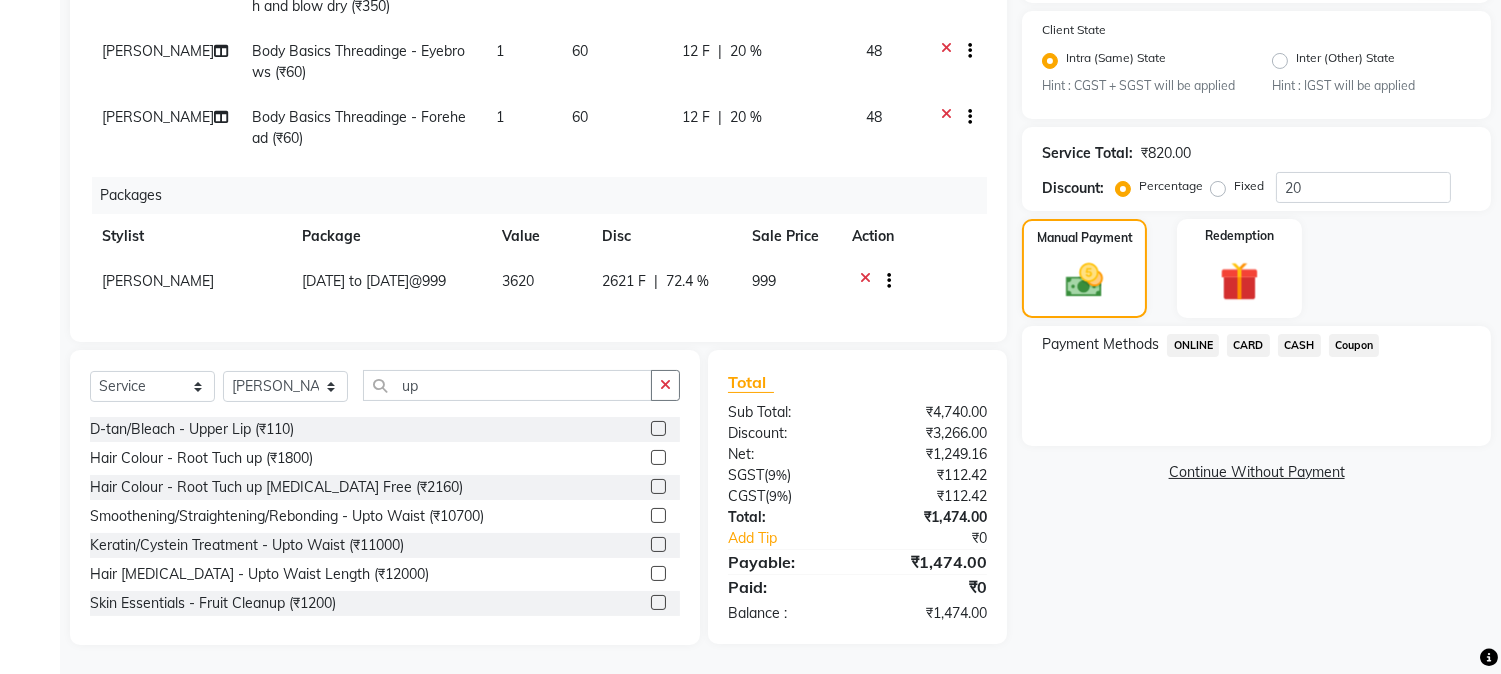 click 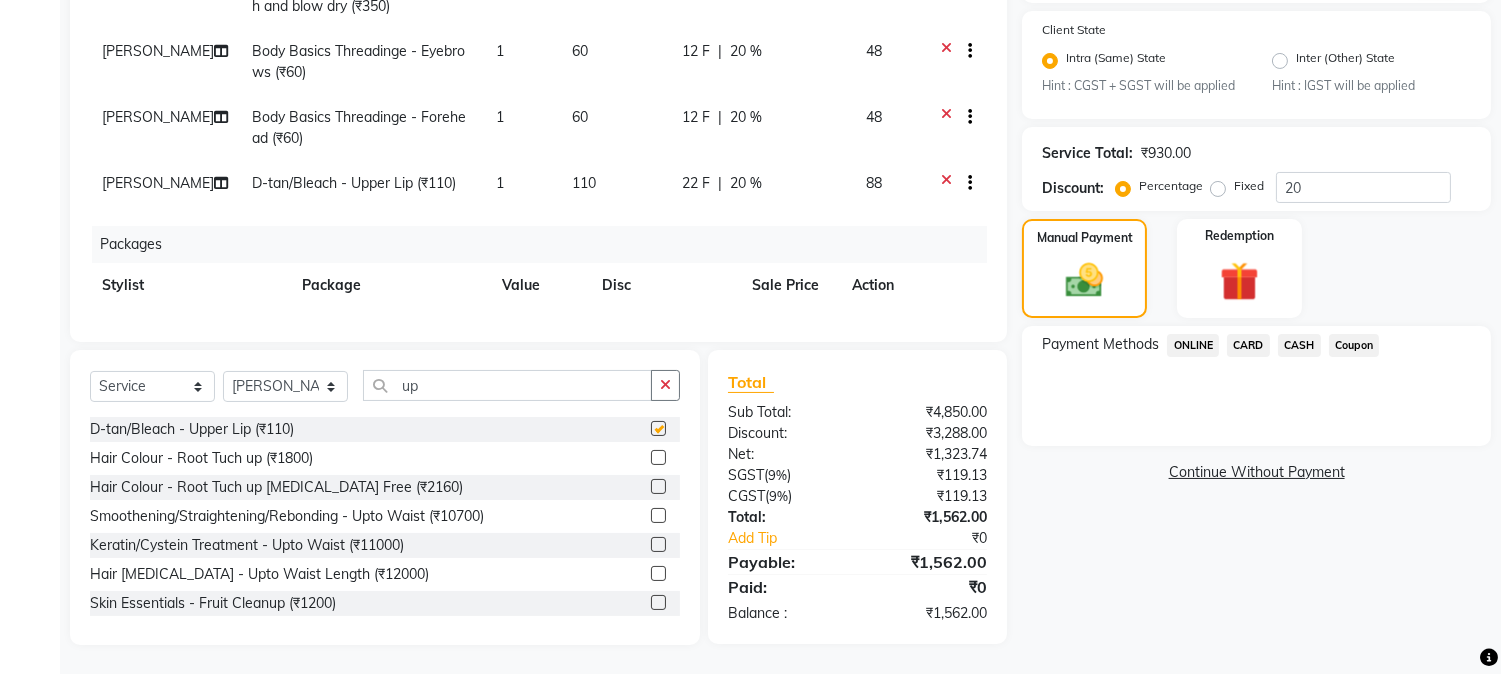 checkbox on "false" 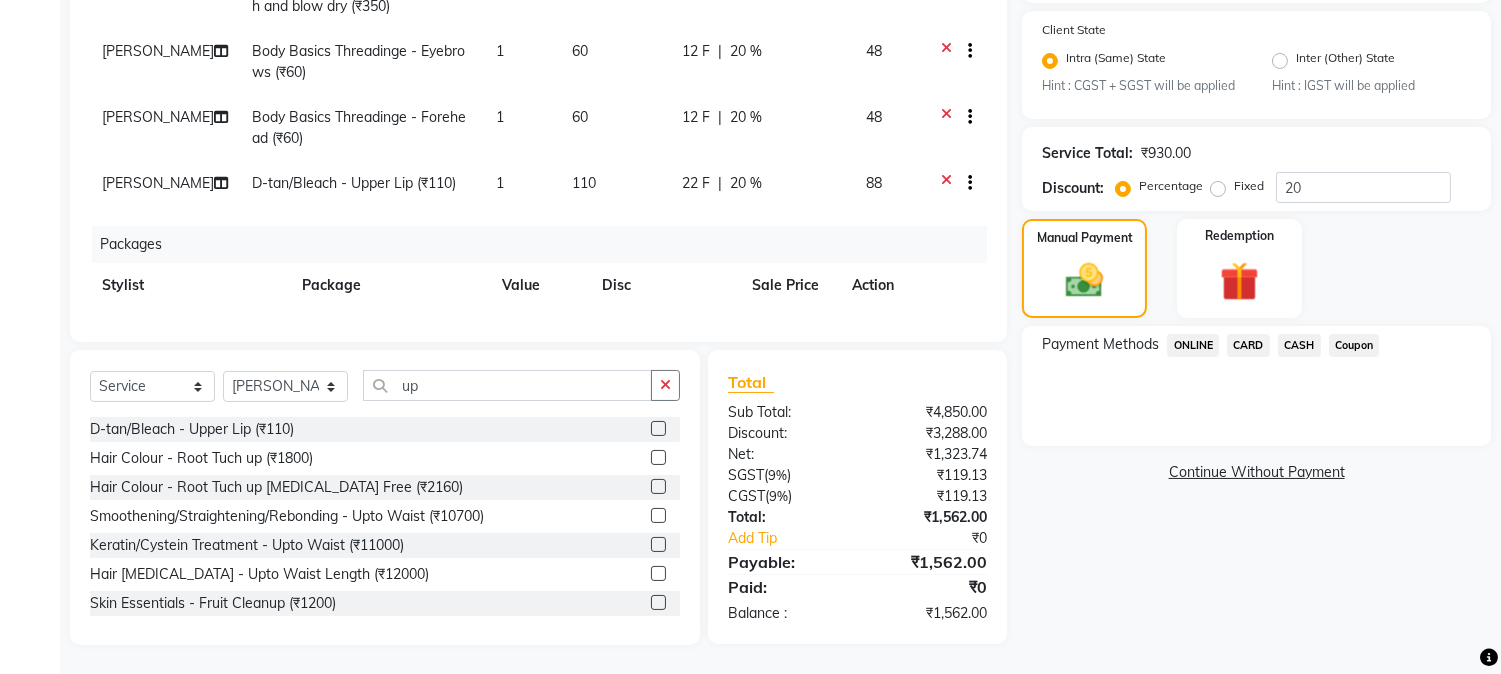 scroll, scrollTop: 0, scrollLeft: 0, axis: both 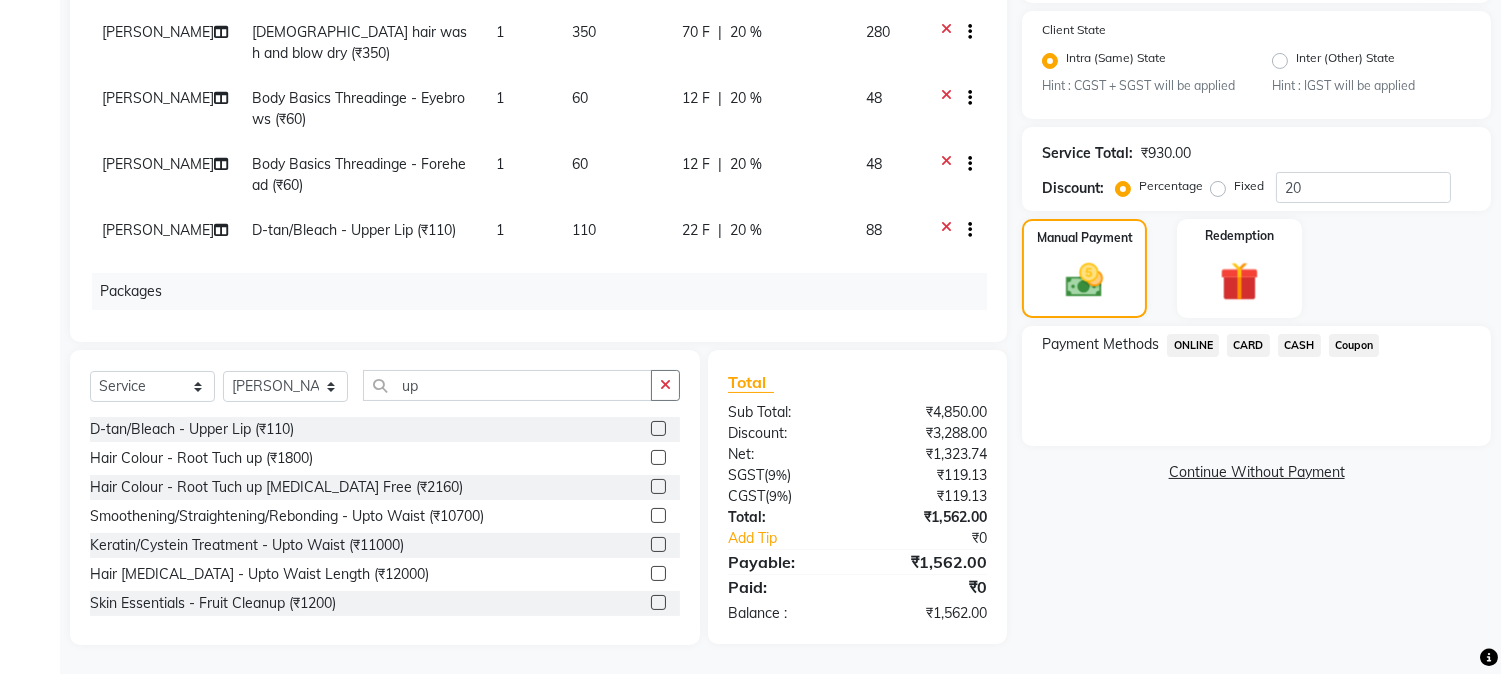 click on "ONLINE" 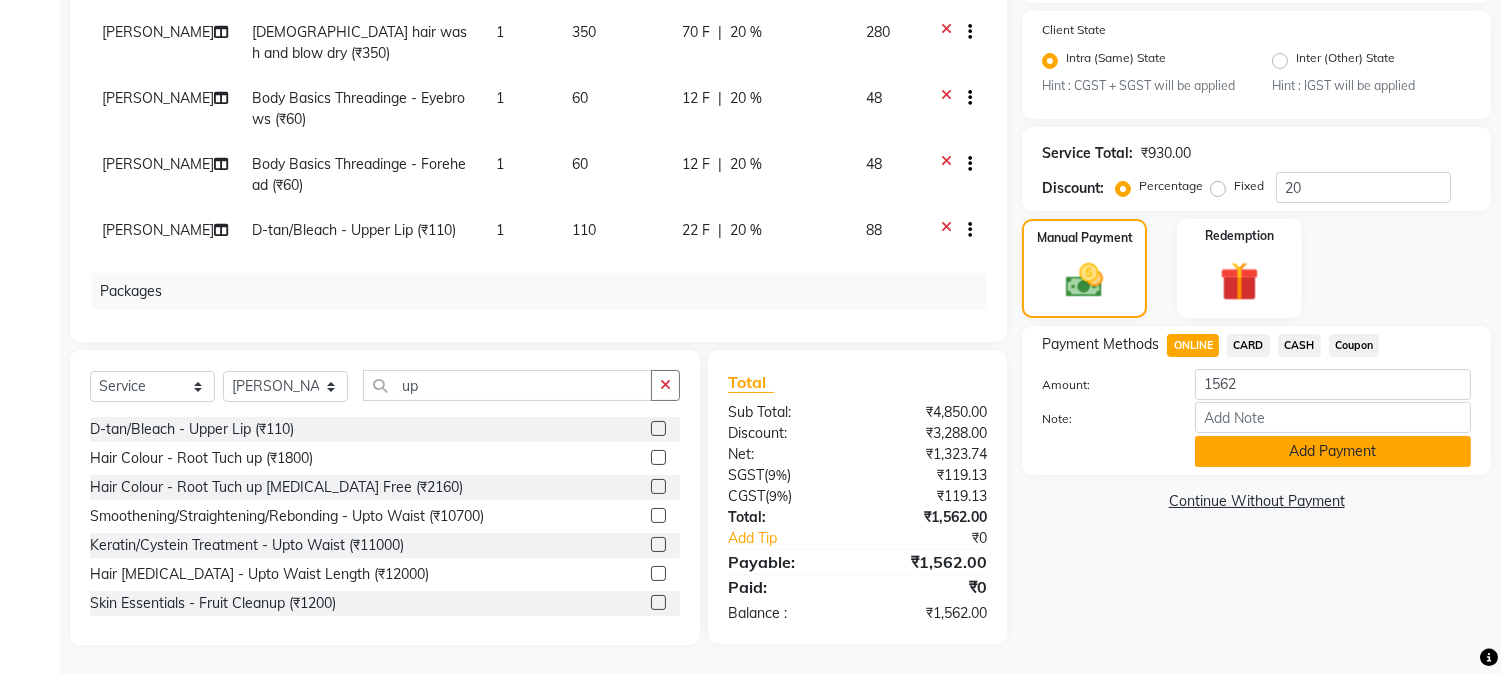 click on "Add Payment" 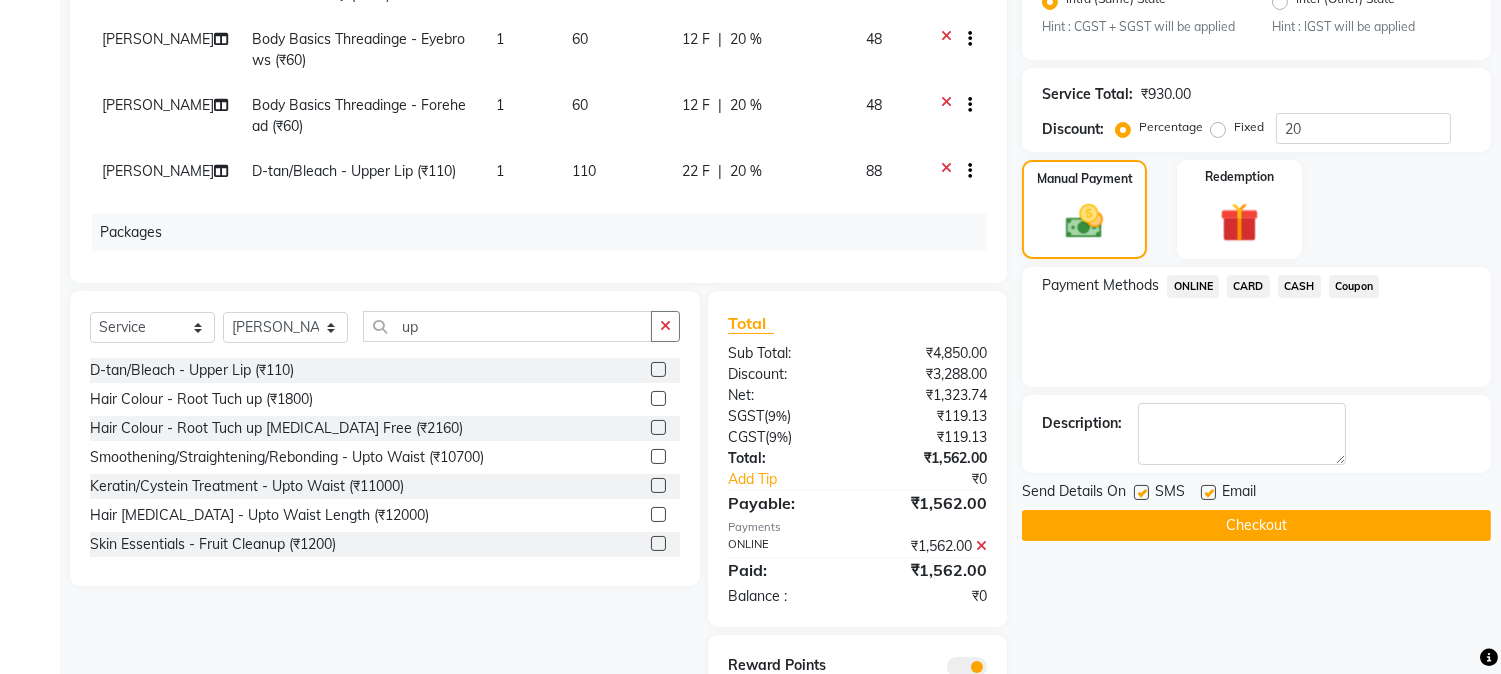 scroll, scrollTop: 566, scrollLeft: 0, axis: vertical 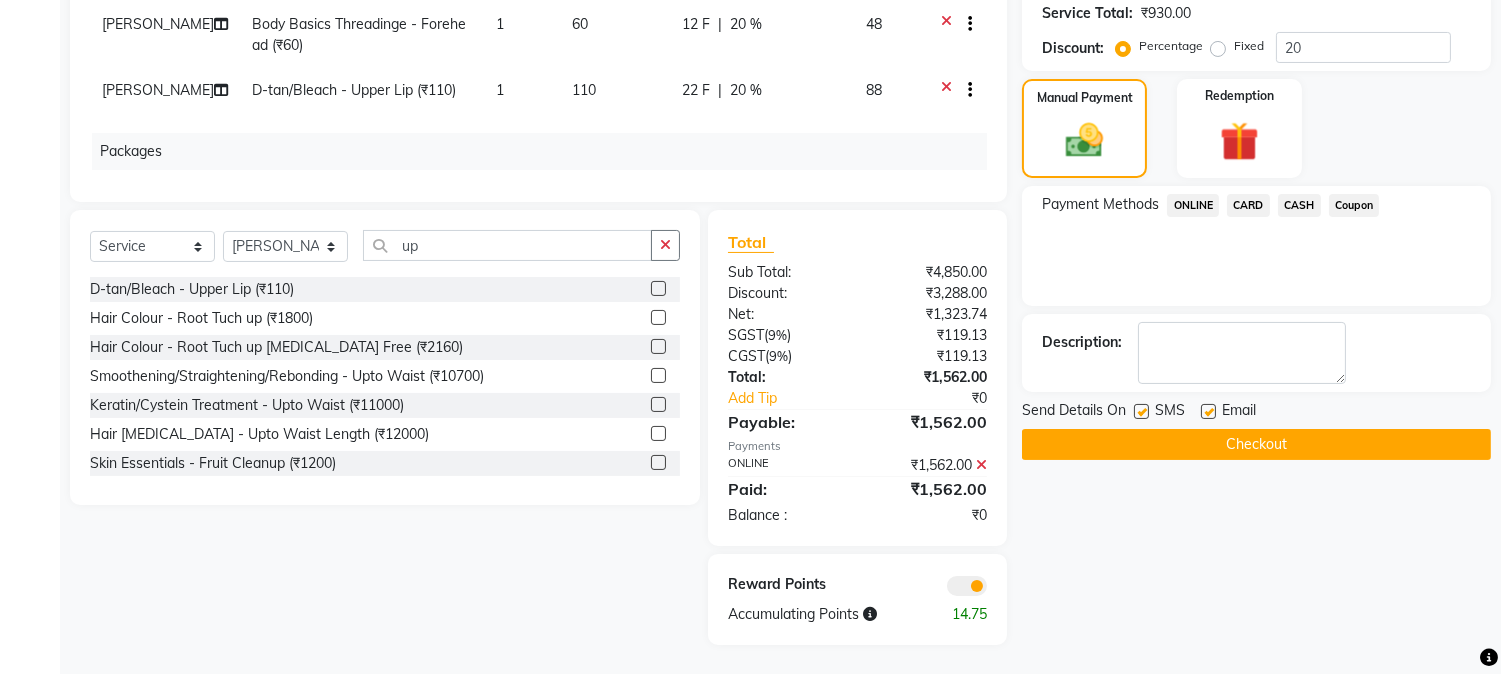 click on "Checkout" 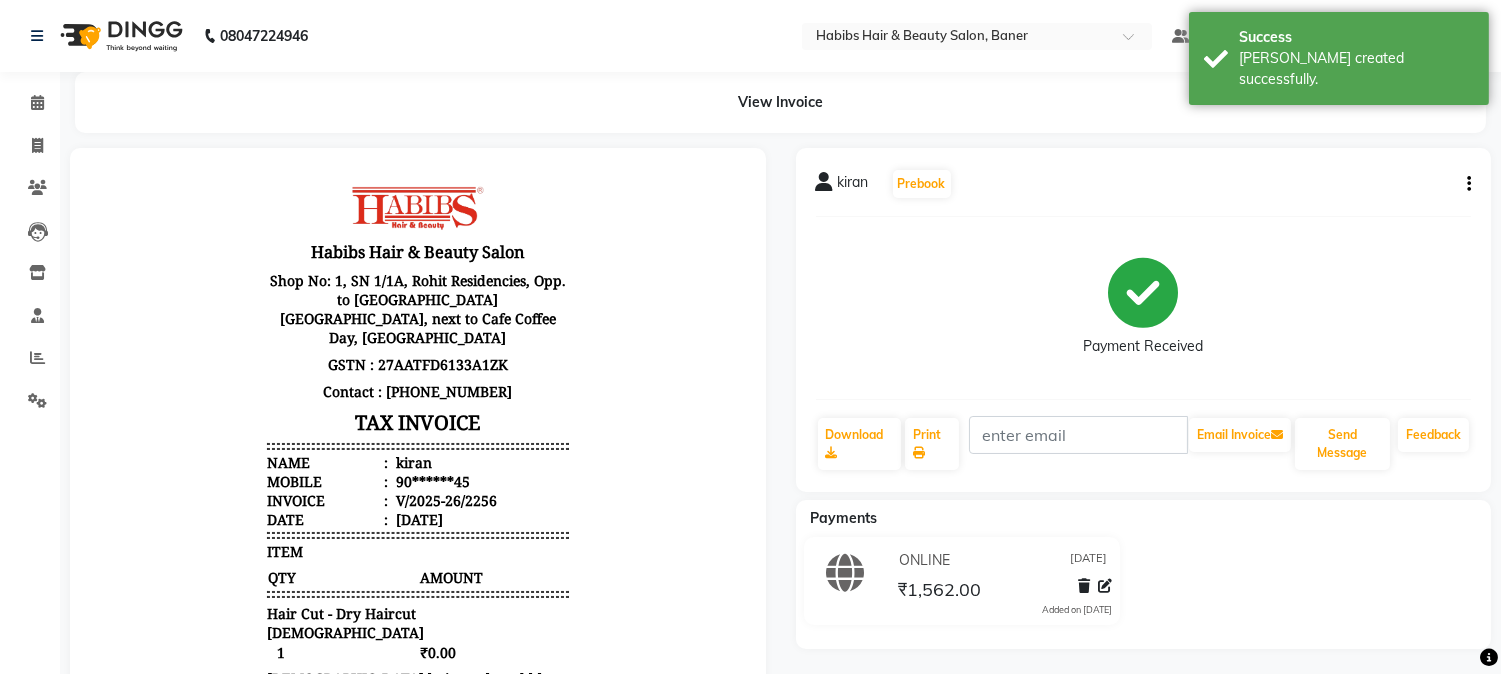 scroll, scrollTop: 0, scrollLeft: 0, axis: both 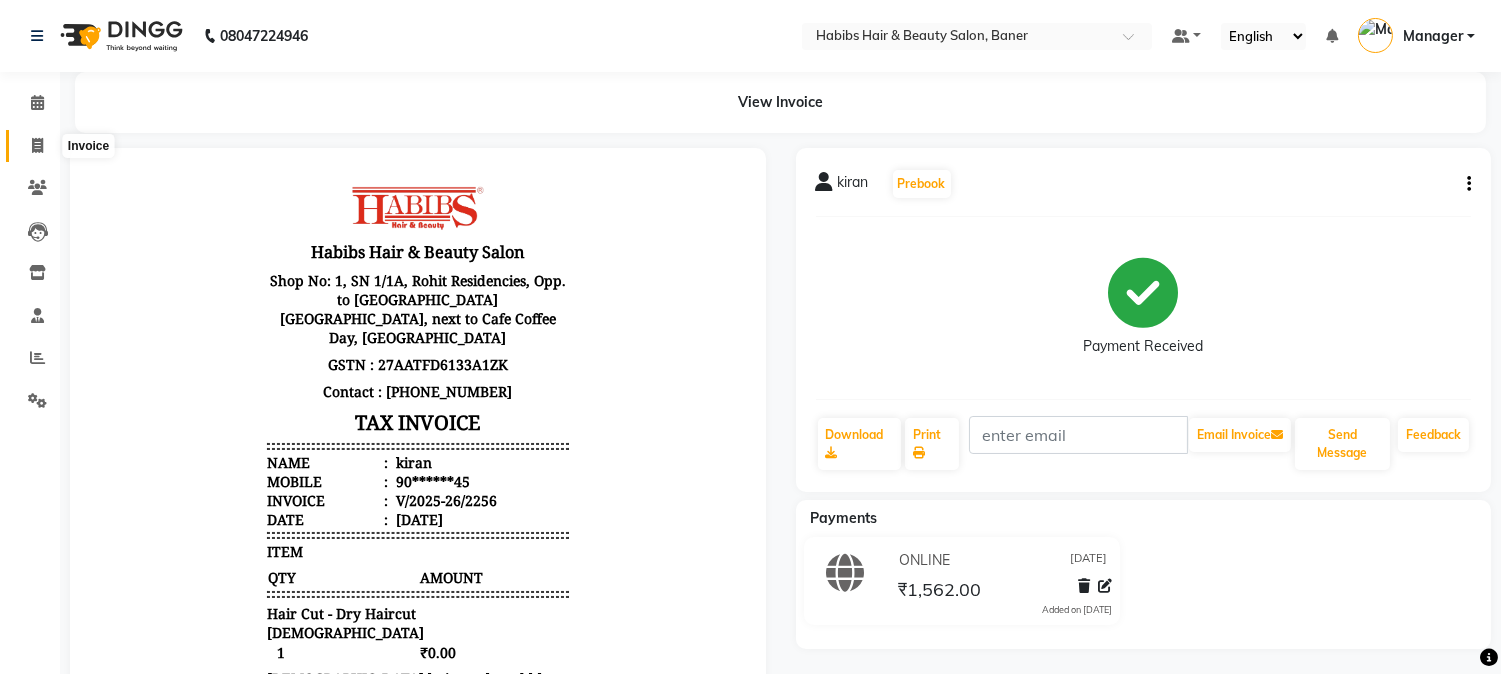 click 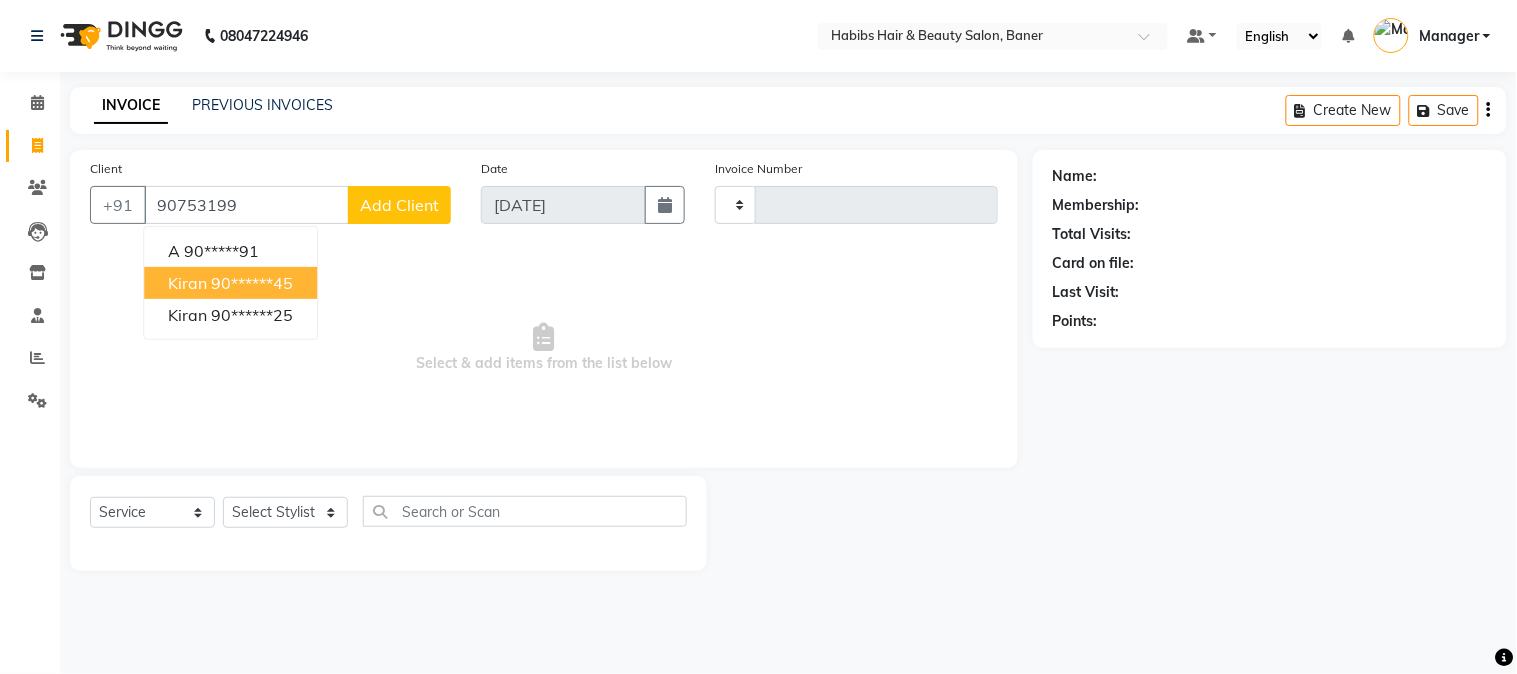 click on "90******45" at bounding box center (252, 283) 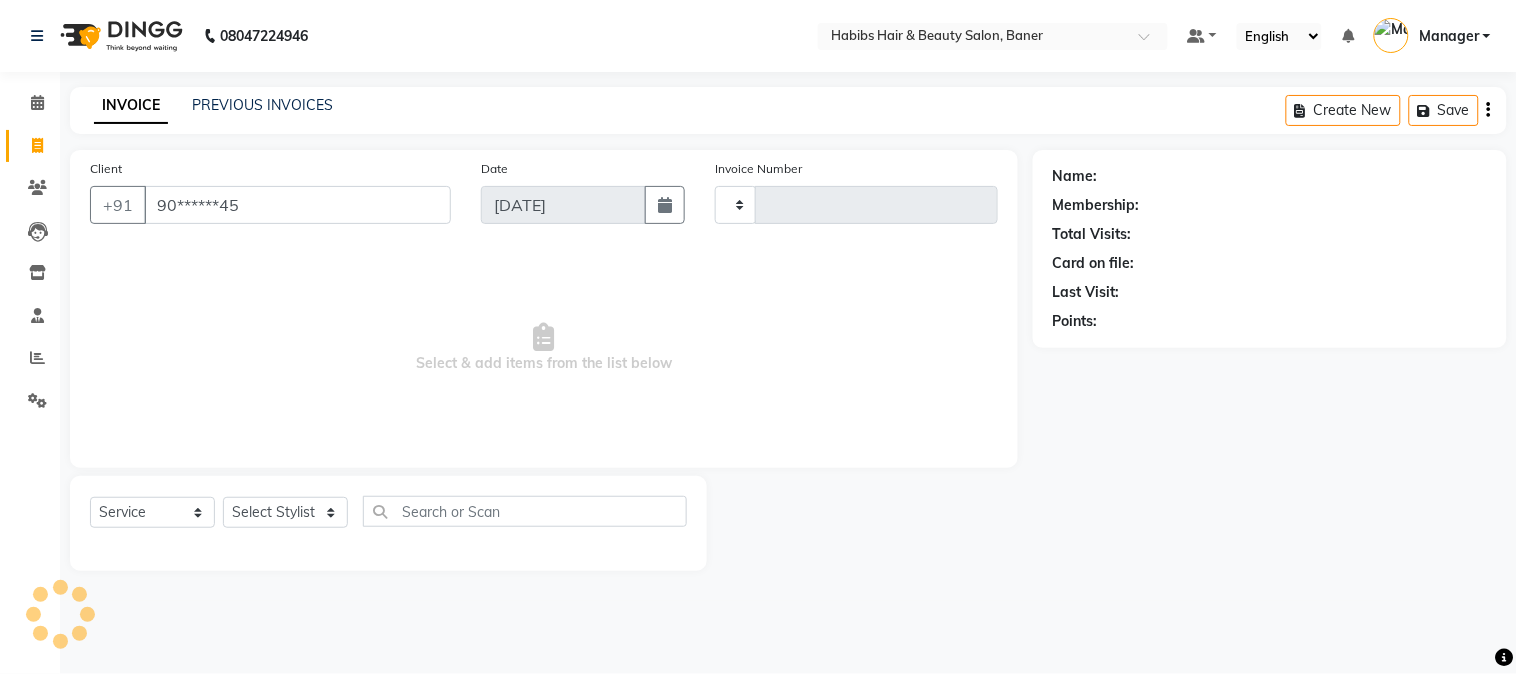 type on "90******45" 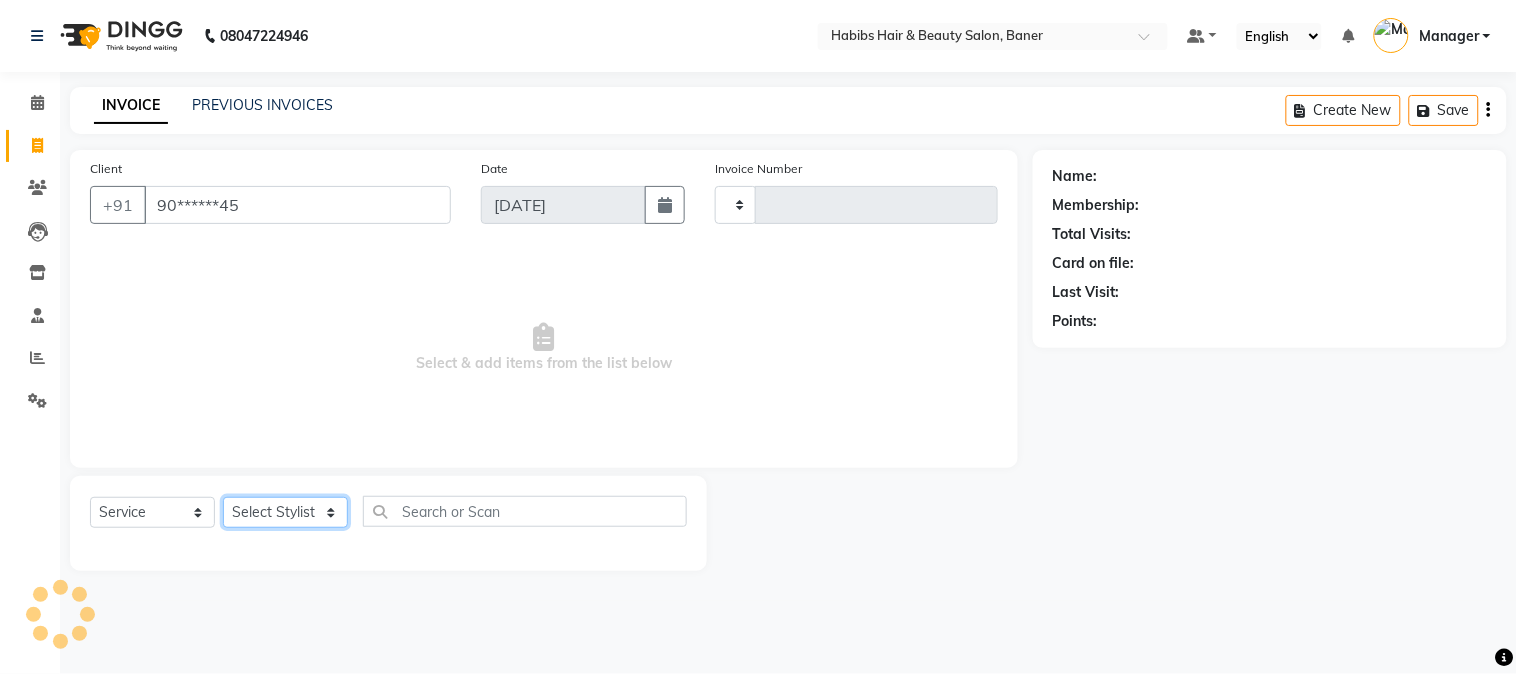 click on "Select Stylist Admin Khushal Kiran Mahesh Dalavi  Manager Pooja Singh Rahul Ram Sanjay Swapnali Taruna" 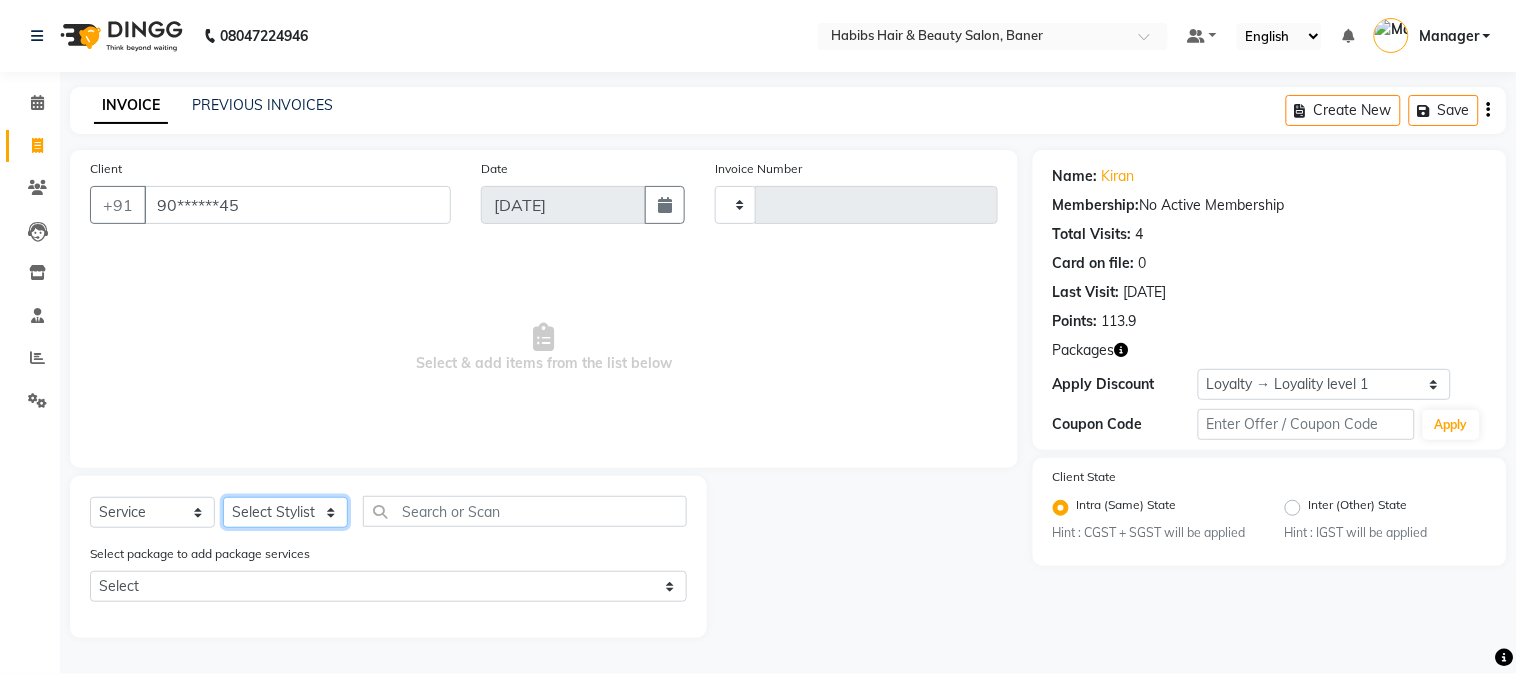 select on "67829" 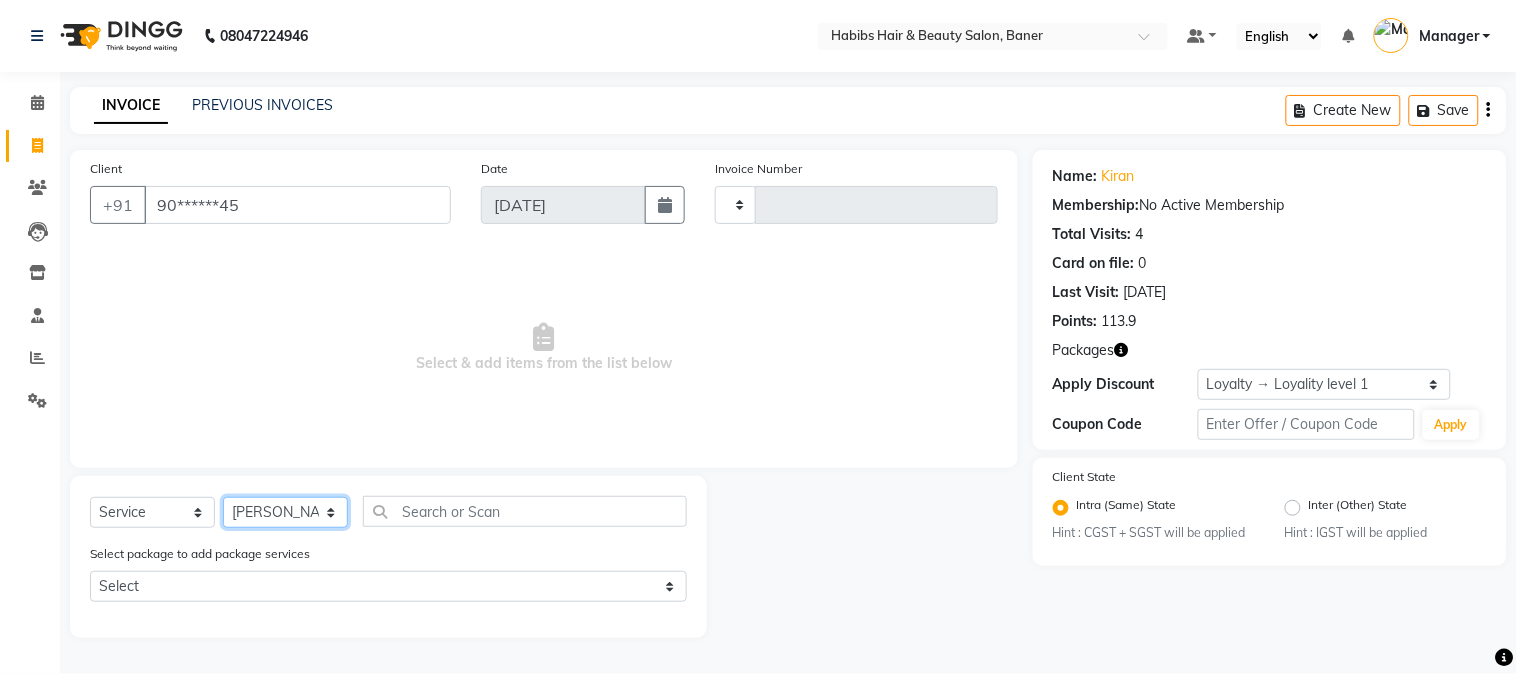 click on "Select Stylist Admin Khushal Kiran Mahesh Dalavi  Manager Pooja Singh Rahul Ram Sanjay Swapnali Taruna" 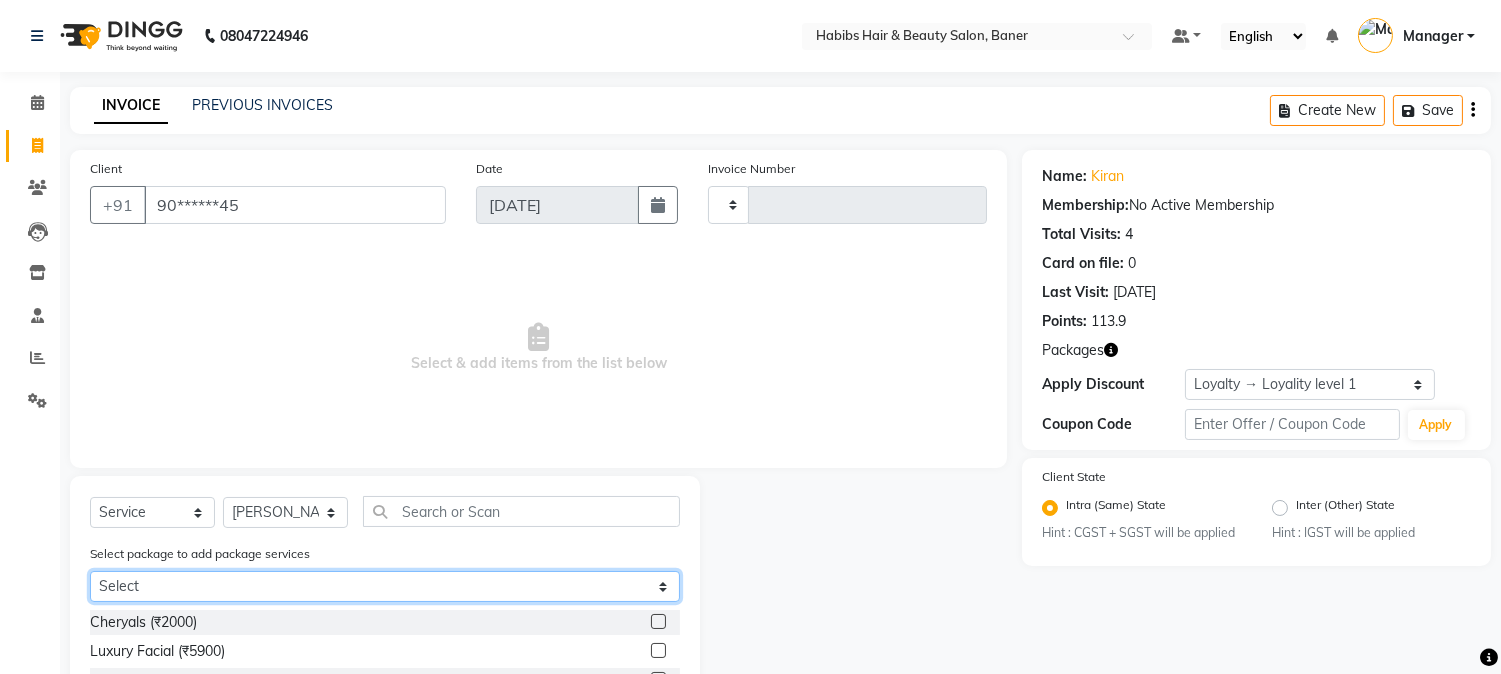 click on "Select UNDERARMS OFFER Monday to Thursday@999" 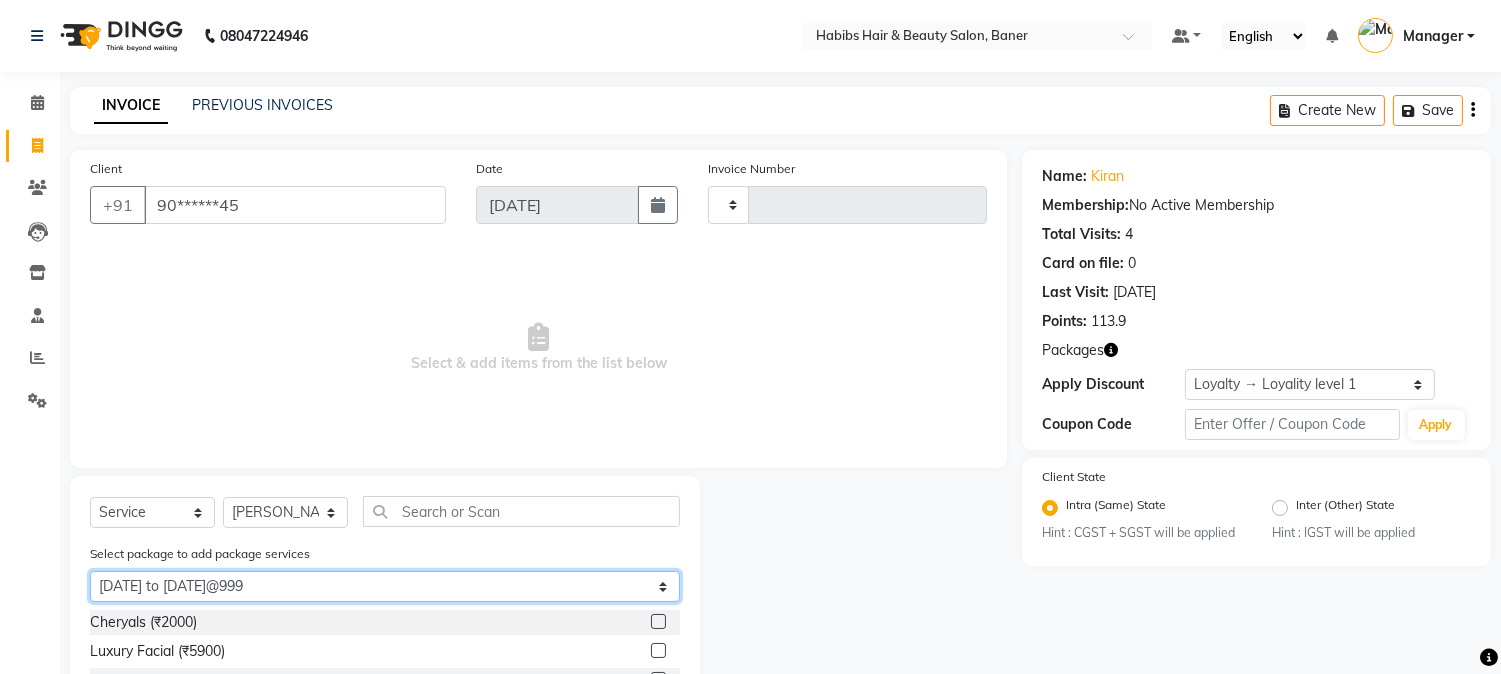 click on "Select UNDERARMS OFFER Monday to Thursday@999" 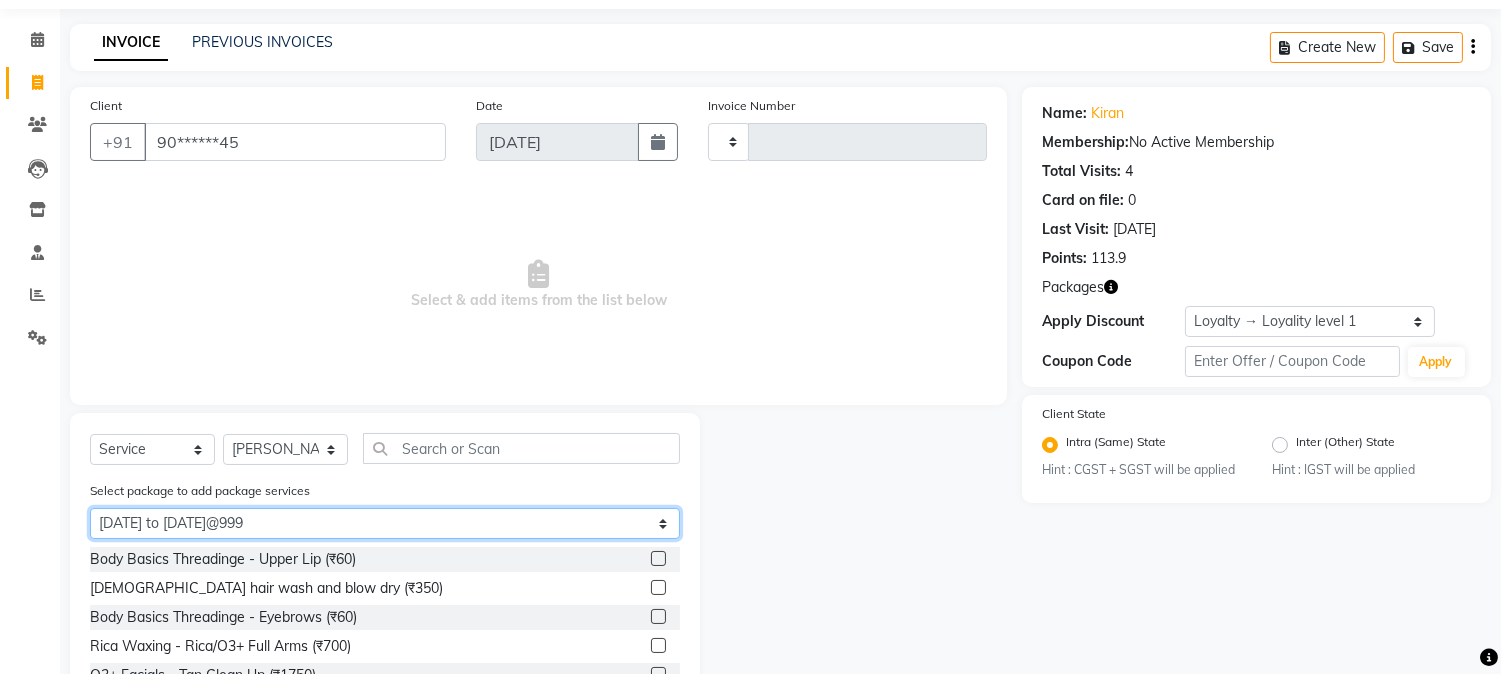 scroll, scrollTop: 167, scrollLeft: 0, axis: vertical 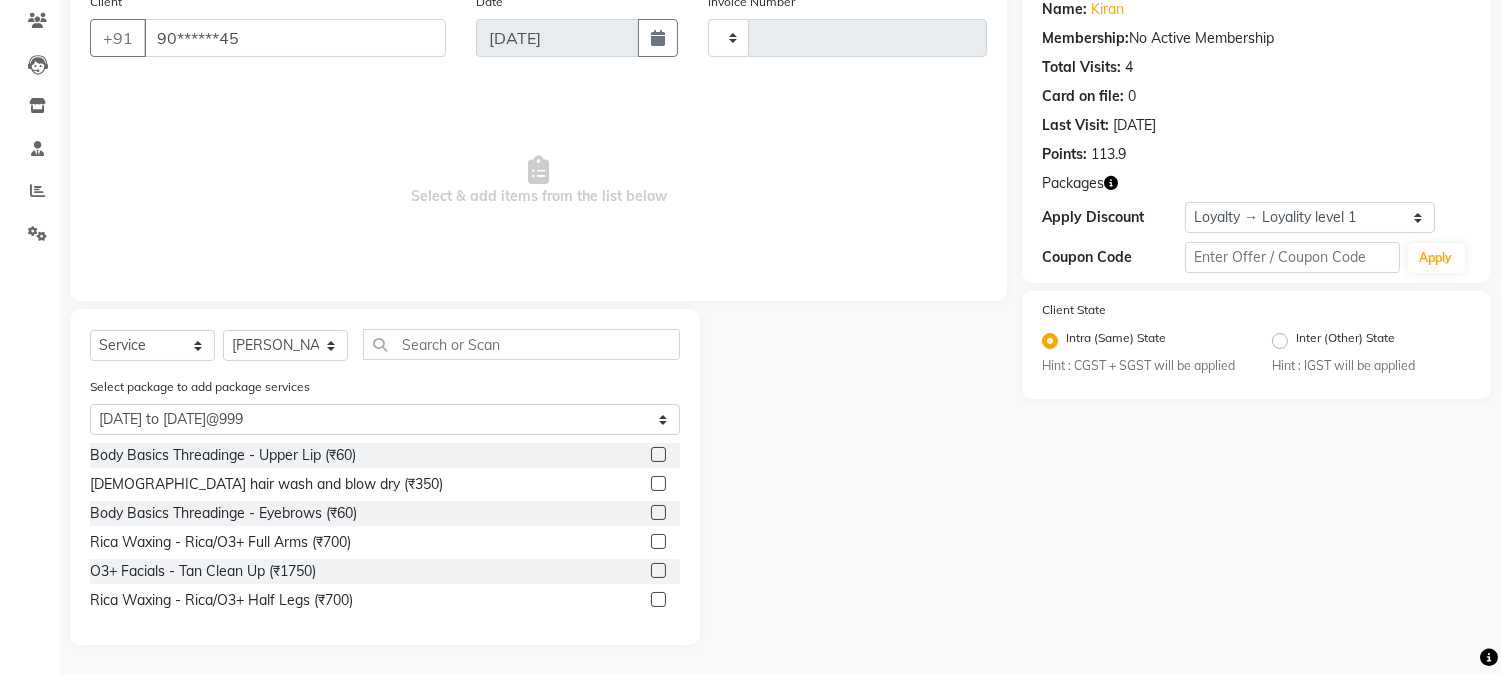 click 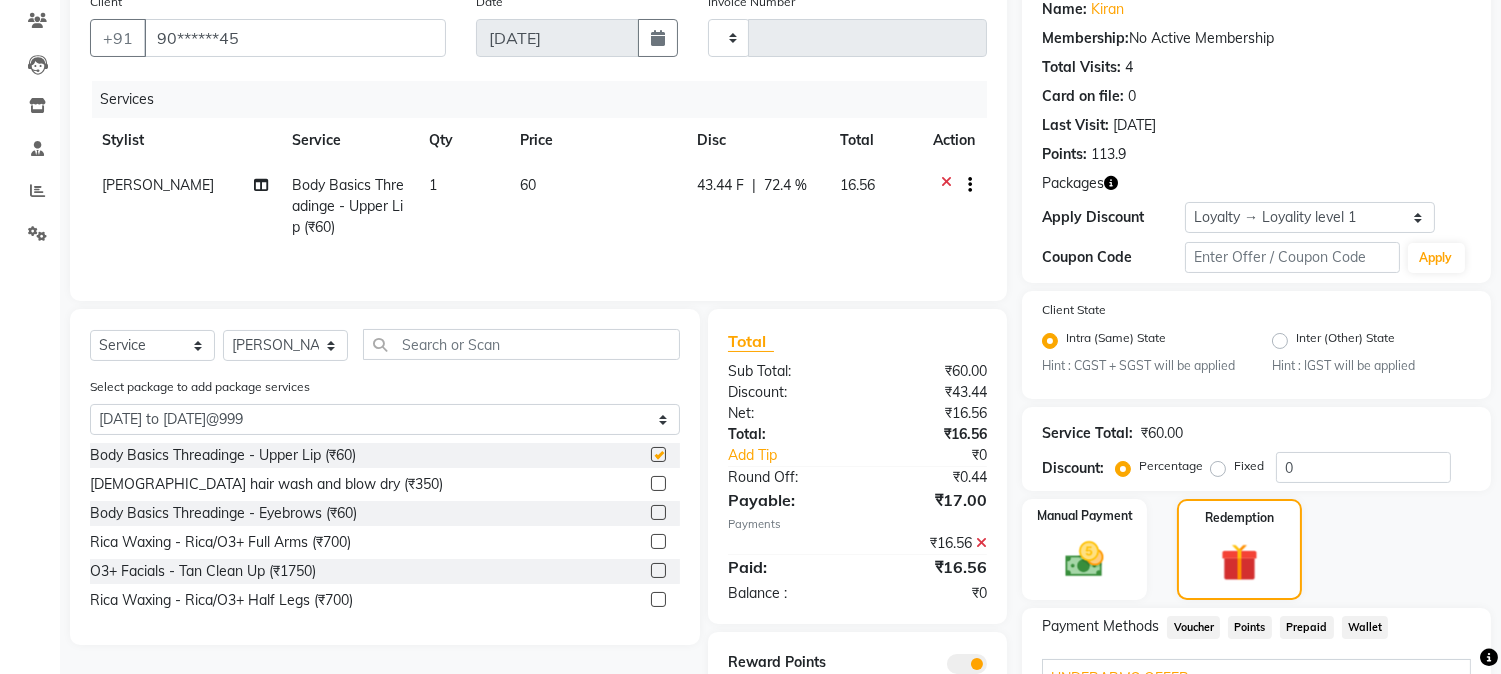 checkbox on "false" 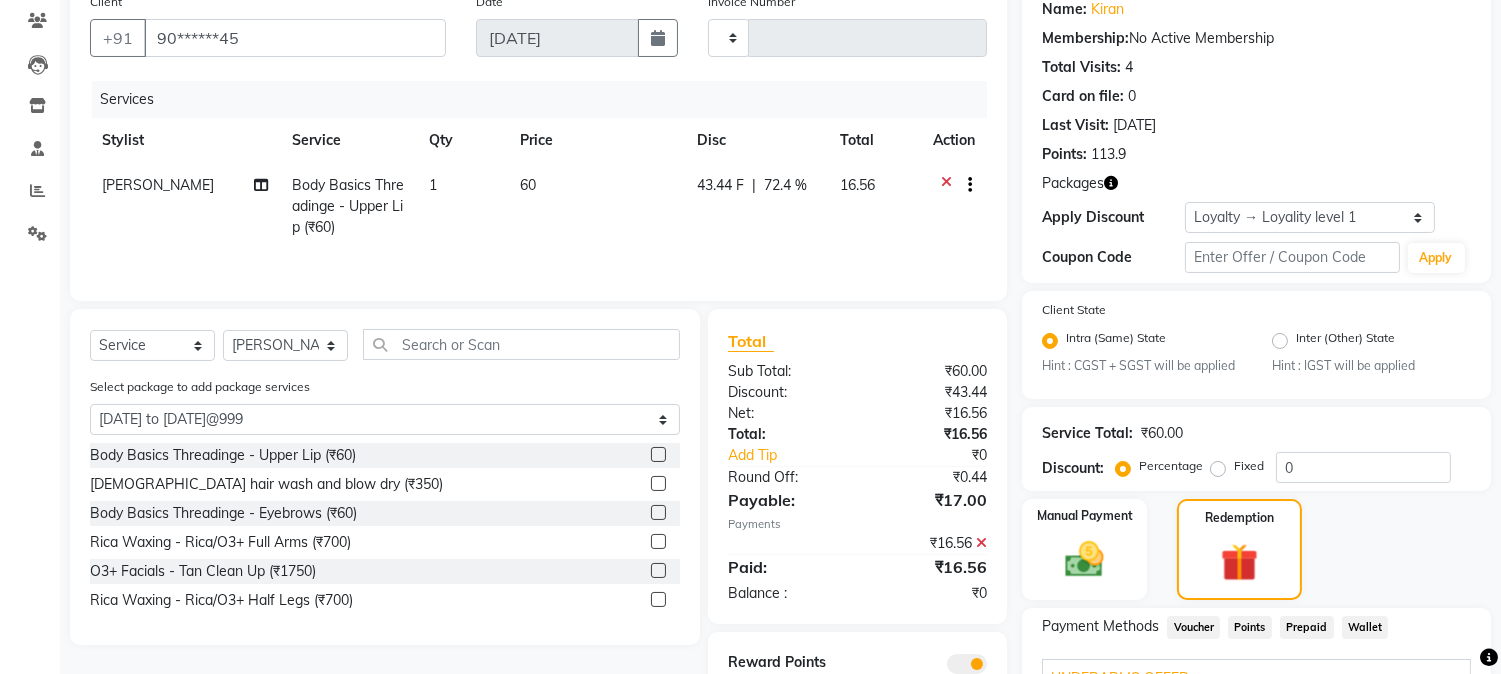 click 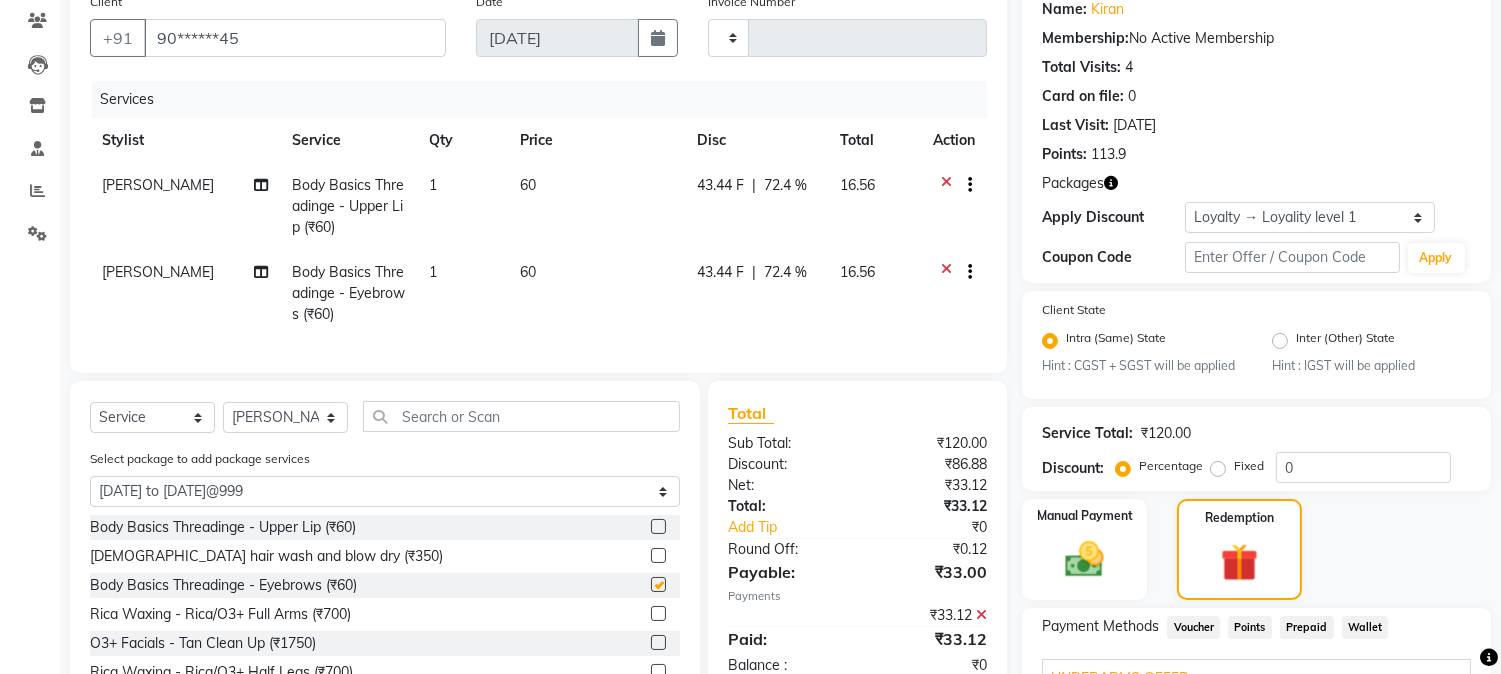 checkbox on "false" 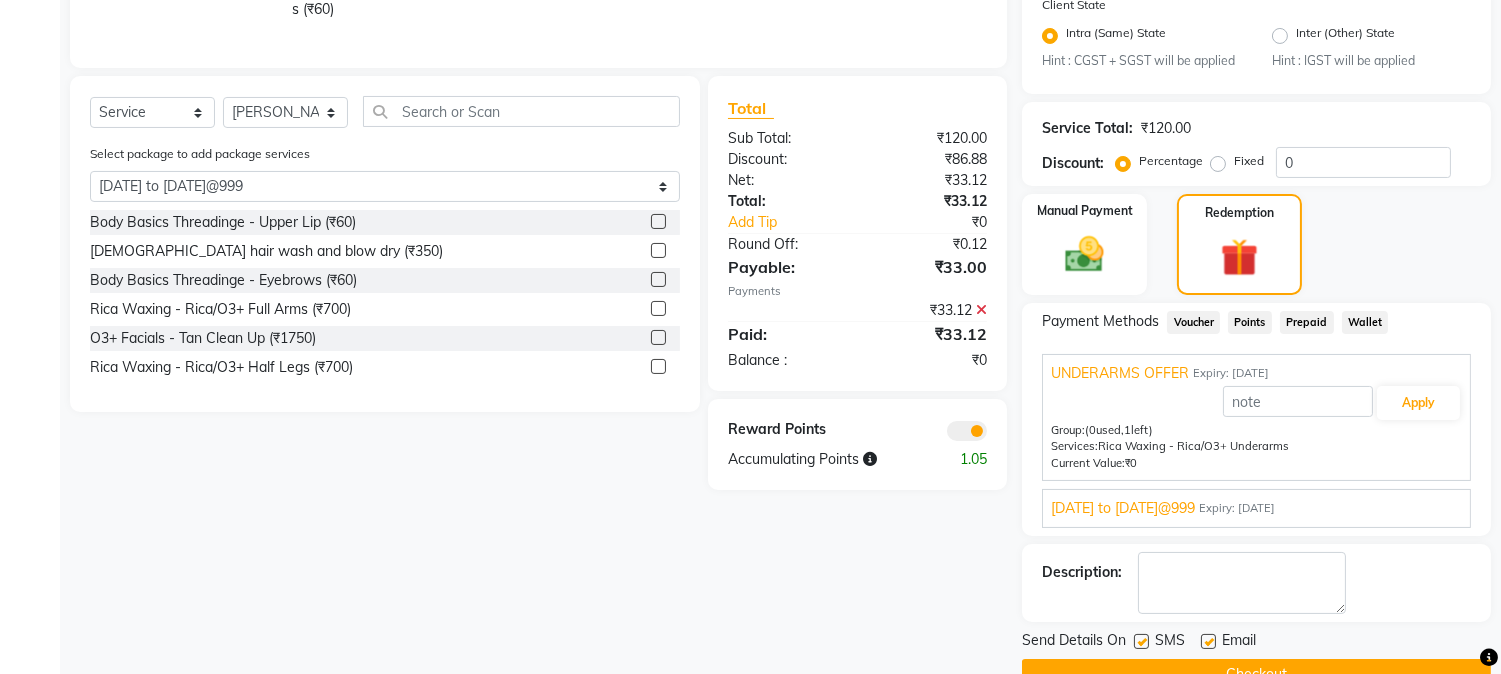 scroll, scrollTop: 501, scrollLeft: 0, axis: vertical 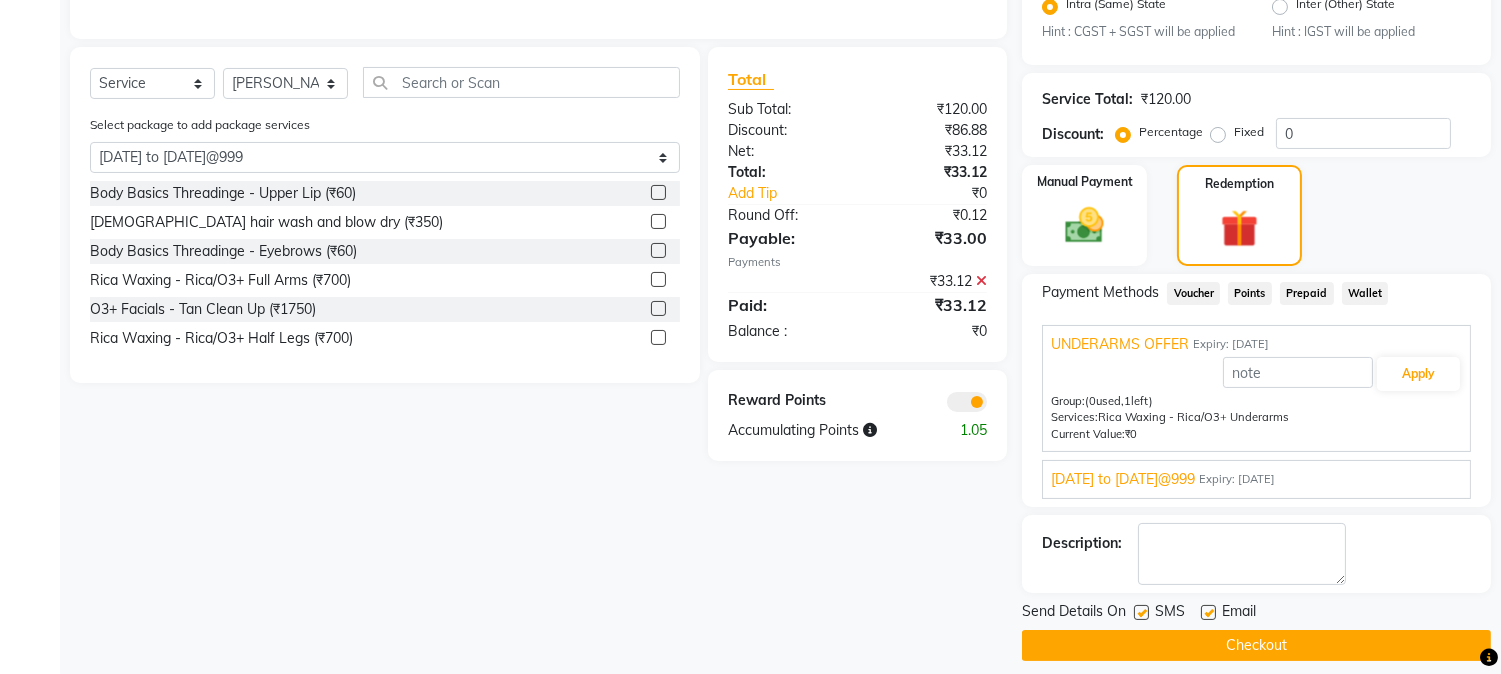 click 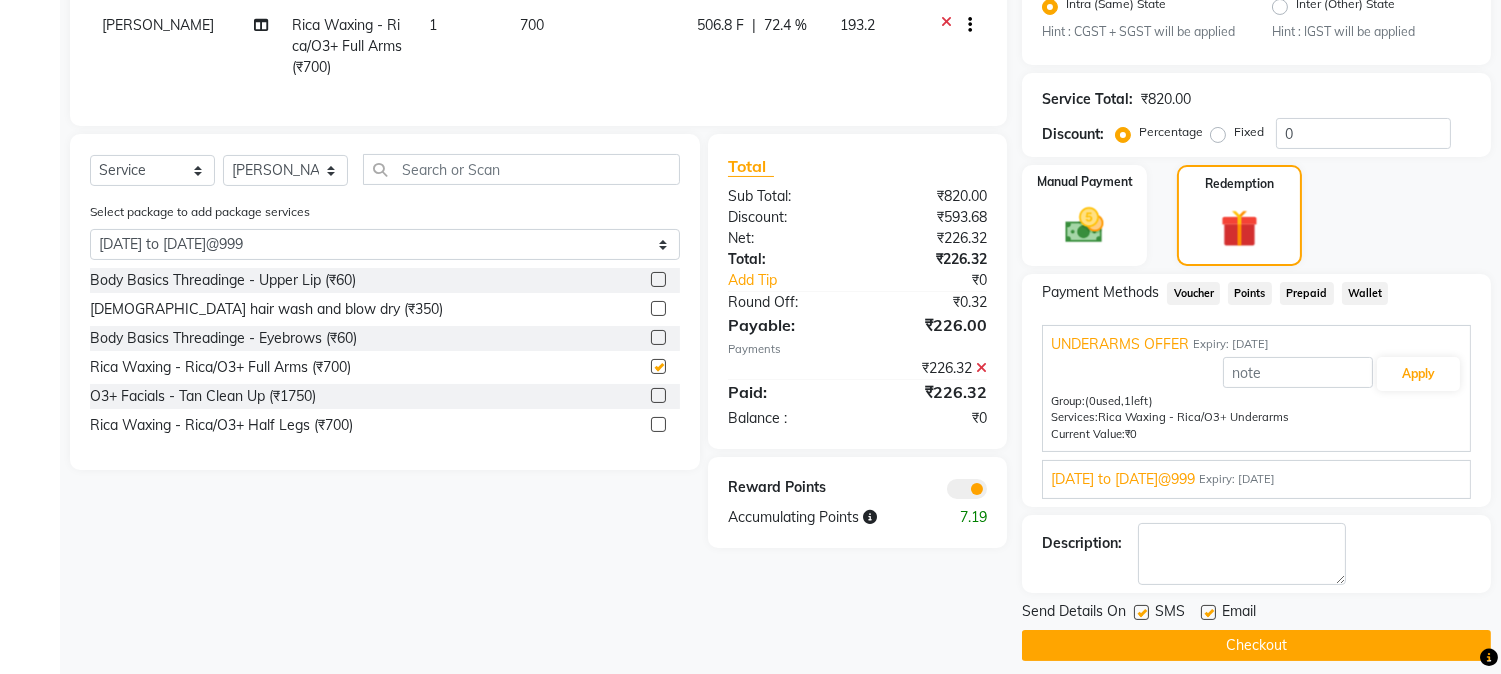 checkbox on "false" 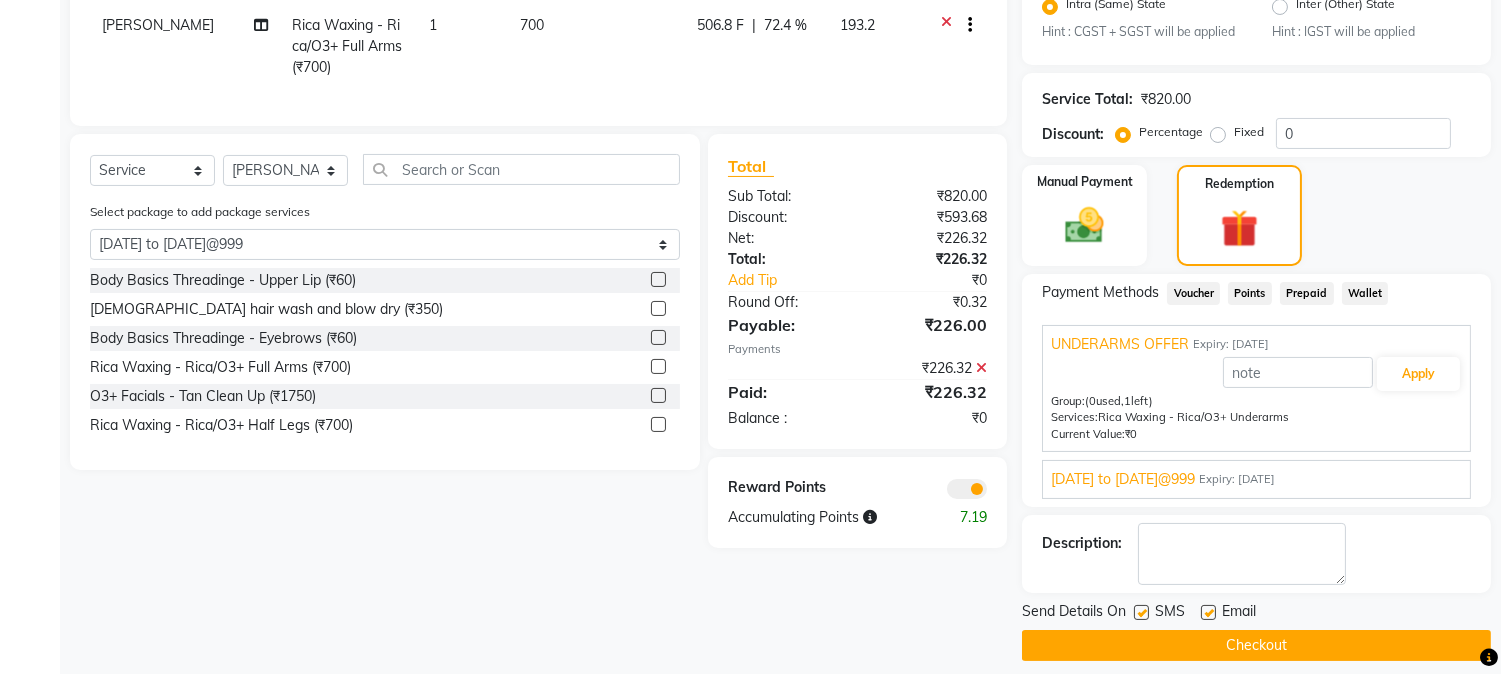 click 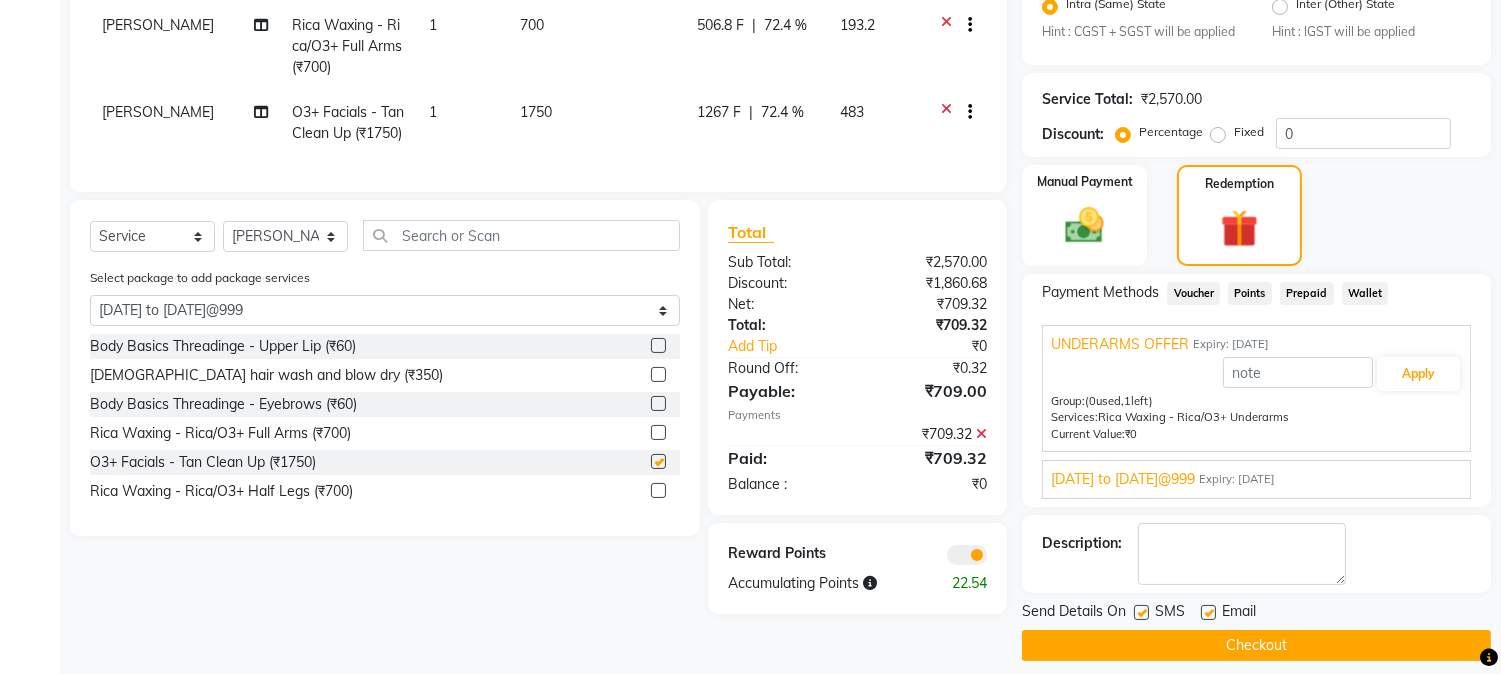 checkbox on "false" 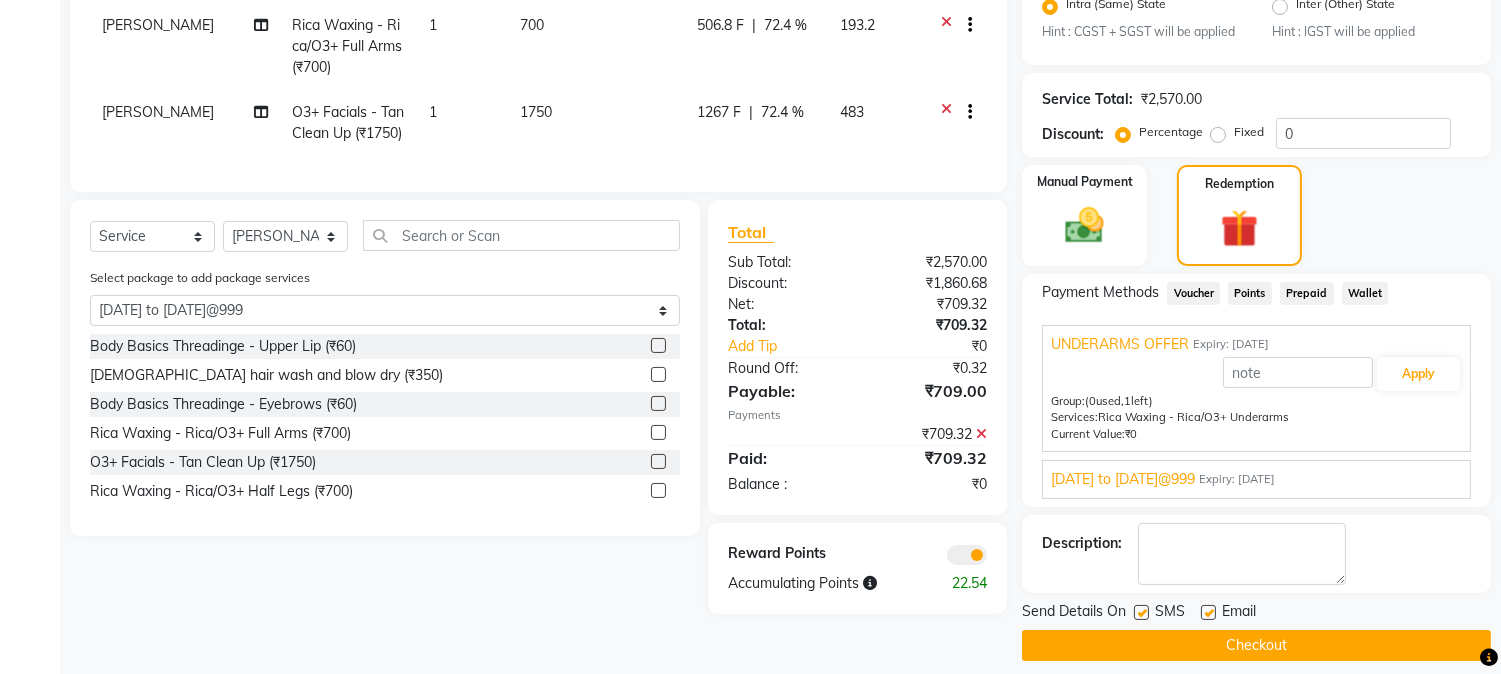 click 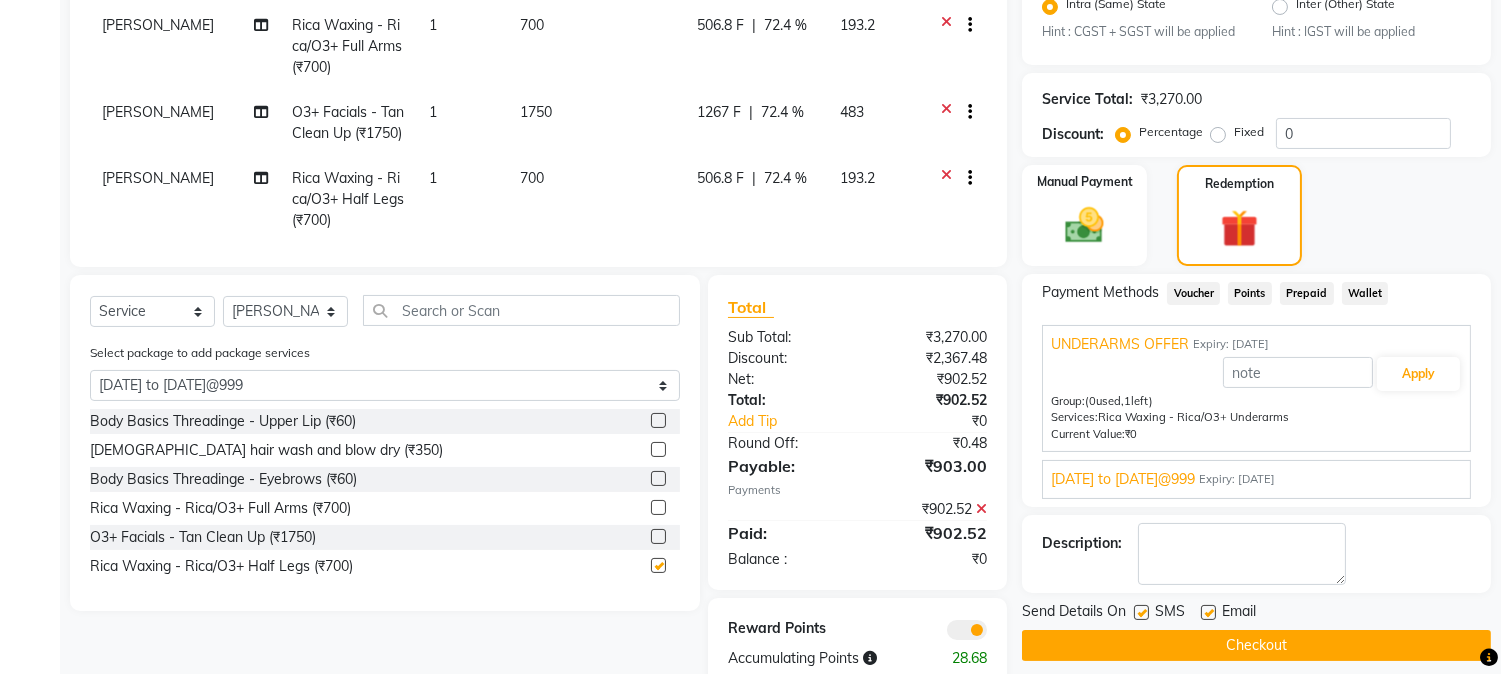 checkbox on "false" 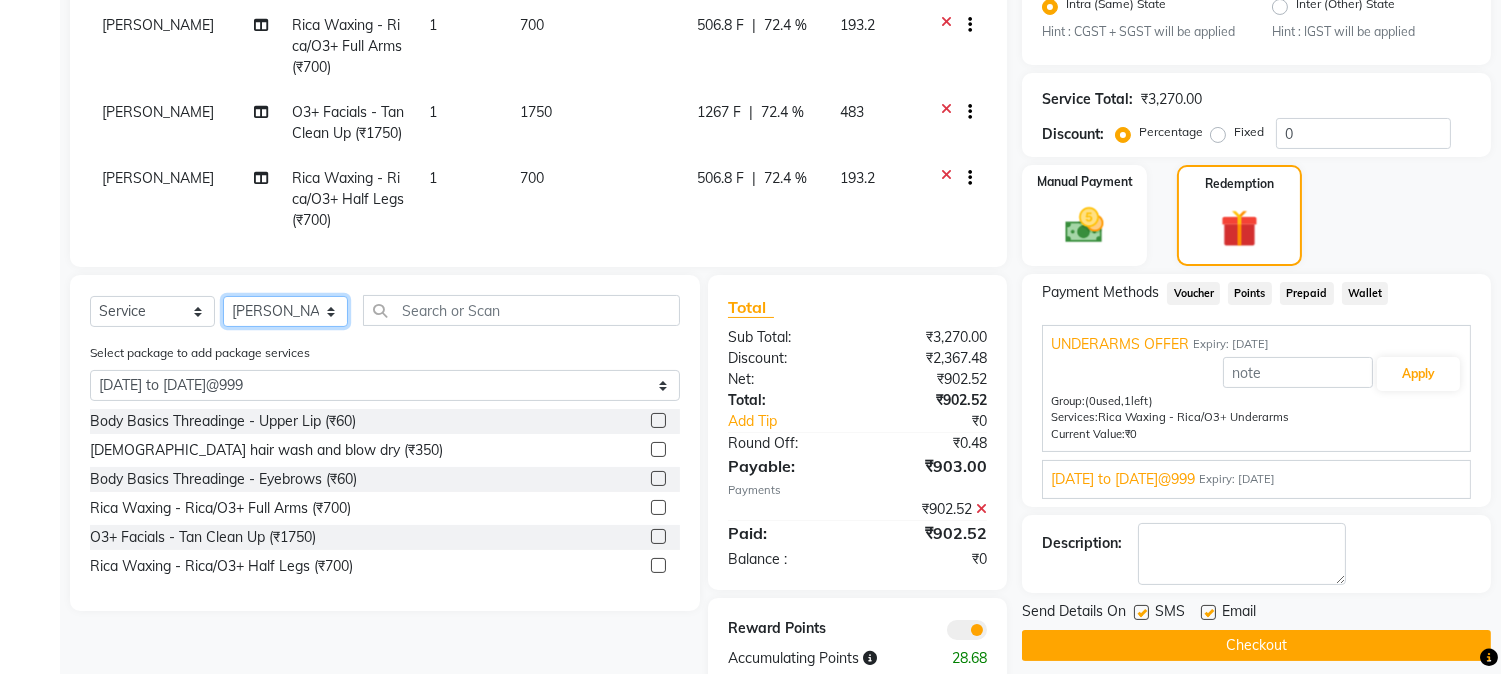 click on "Select Stylist Admin Khushal Kiran Mahesh Dalavi  Manager Pooja Singh Rahul Ram Sanjay Swapnali Taruna" 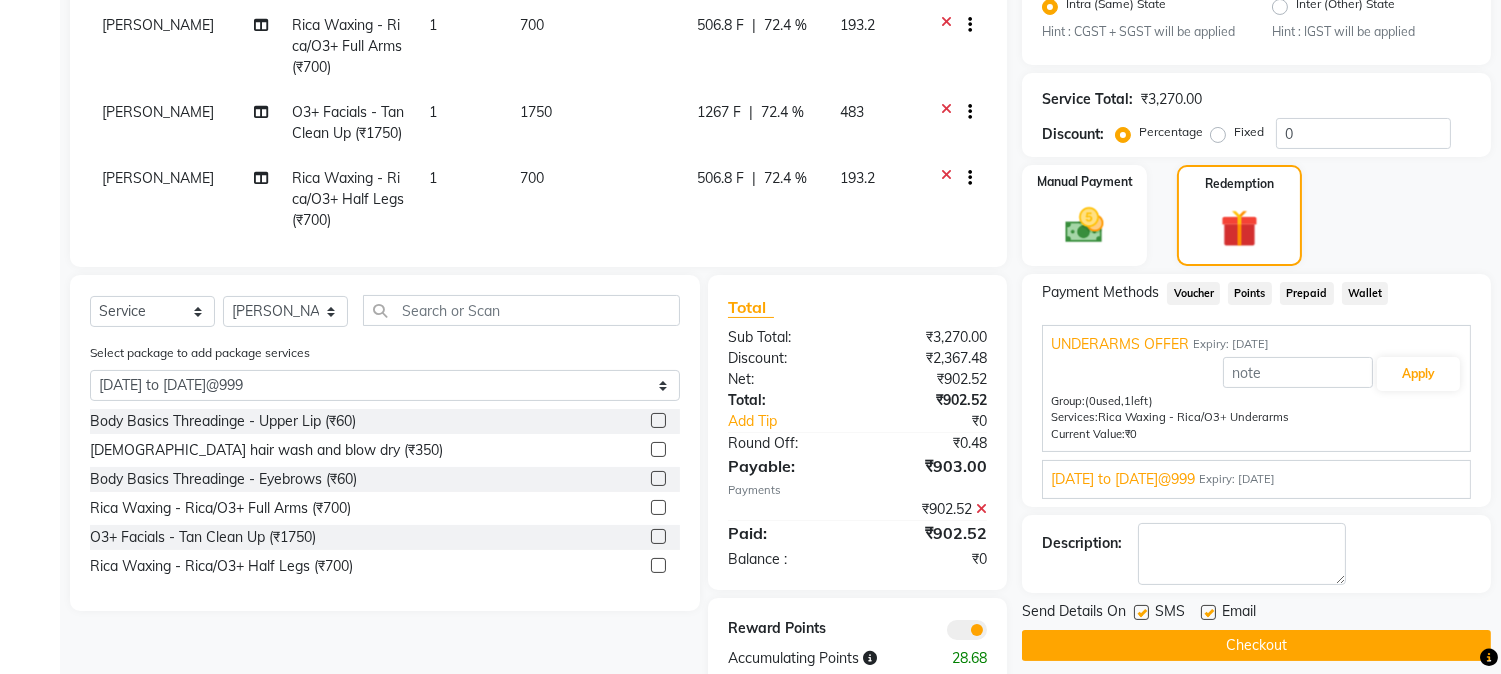 click 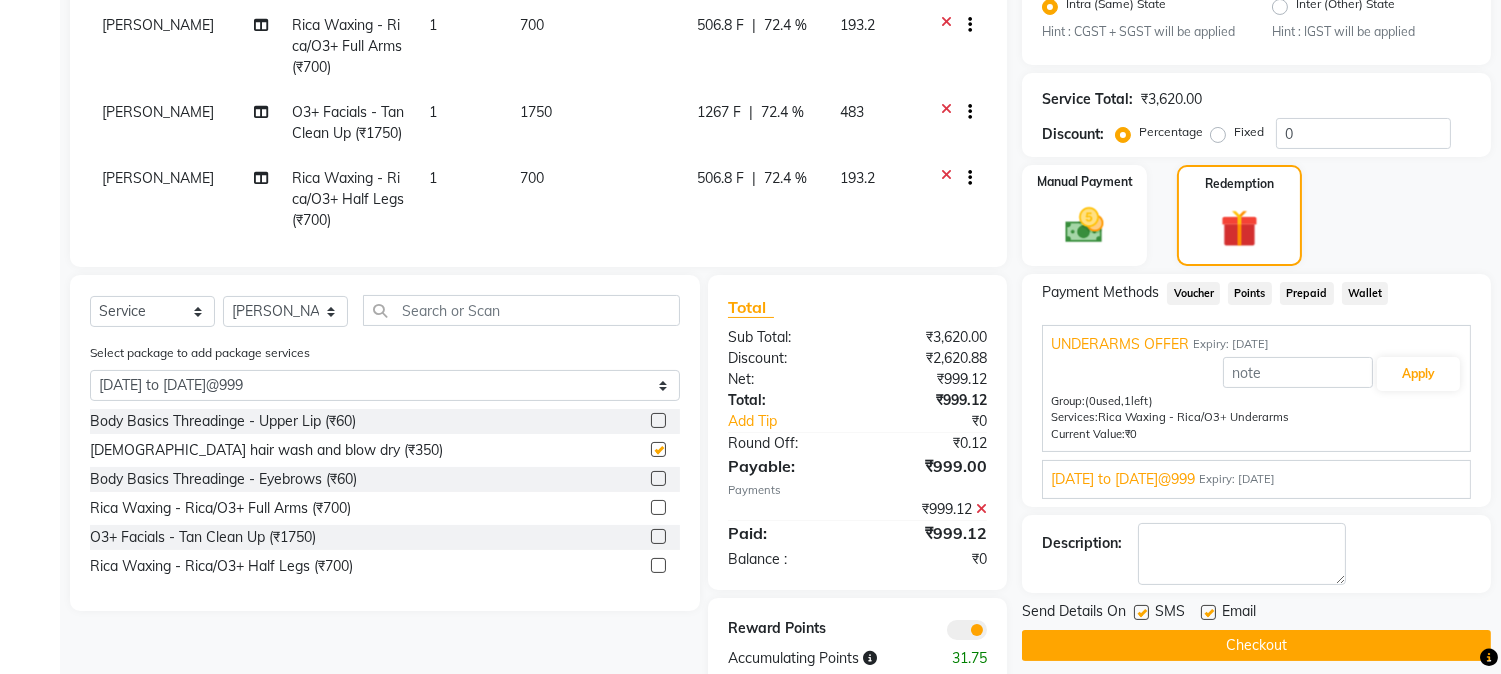checkbox on "false" 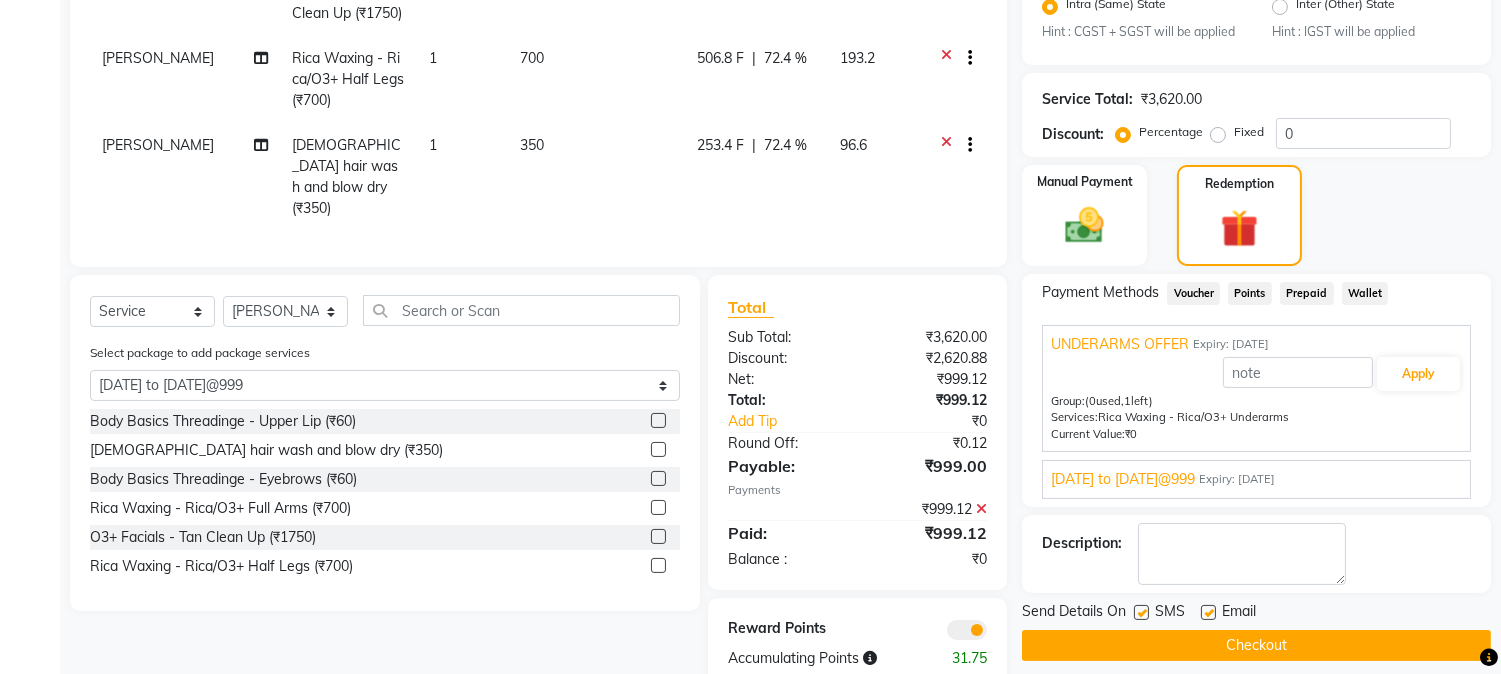 scroll, scrollTop: 136, scrollLeft: 0, axis: vertical 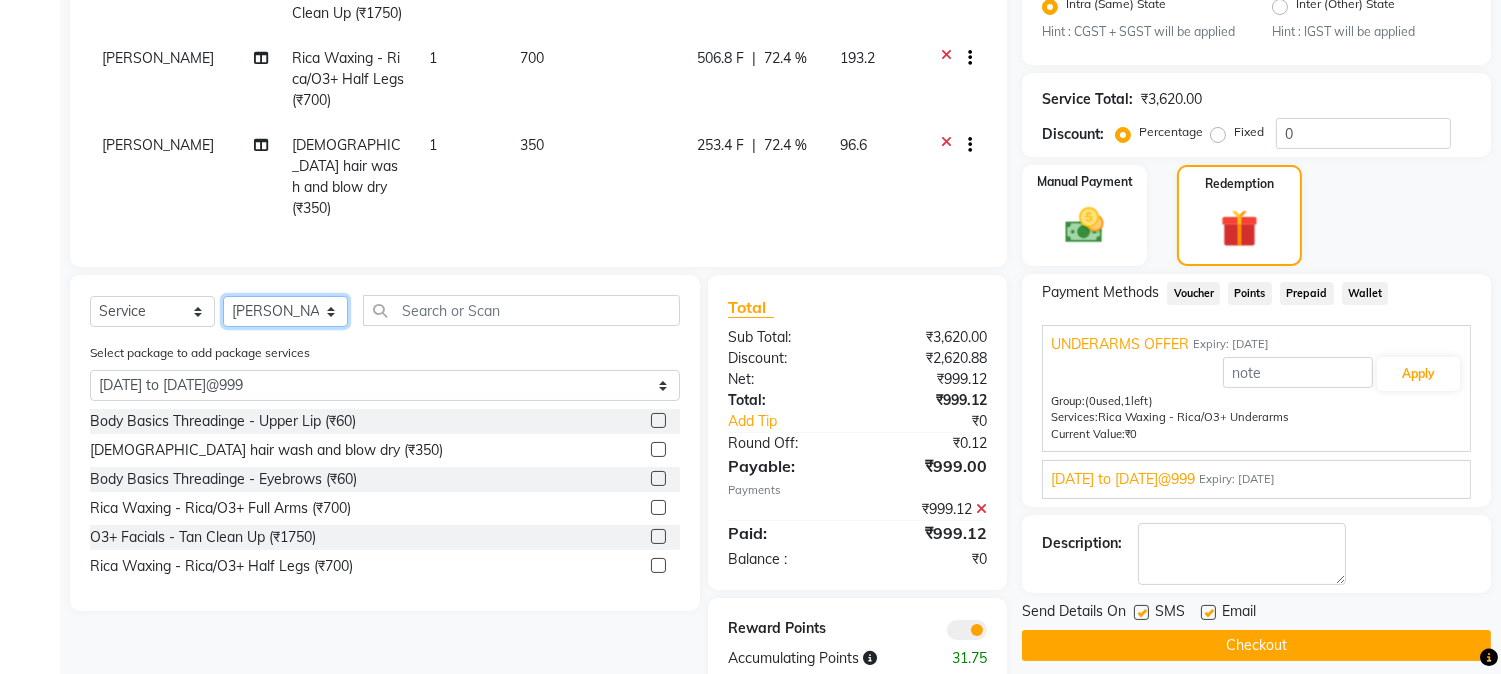 click on "Select Stylist Admin Khushal Kiran Mahesh Dalavi  Manager Pooja Singh Rahul Ram Sanjay Swapnali Taruna" 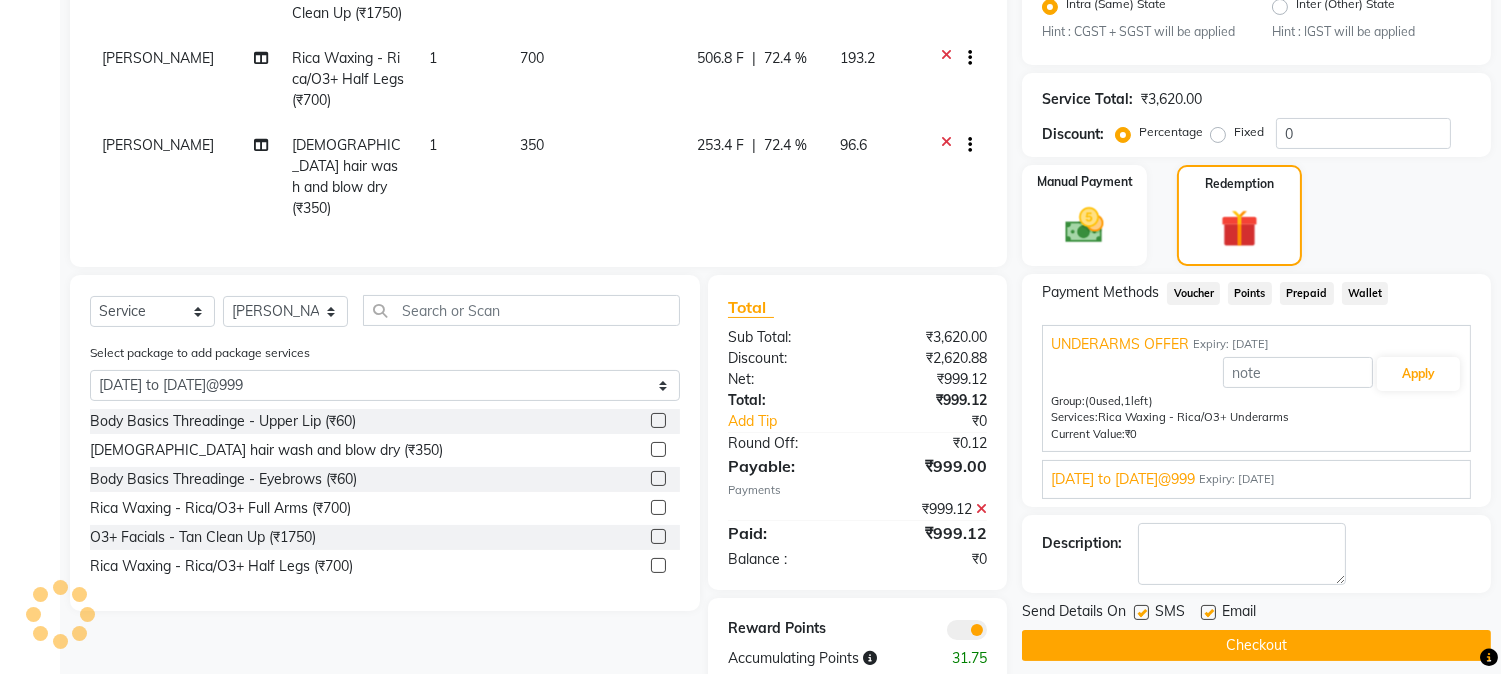 click on "Checkout" 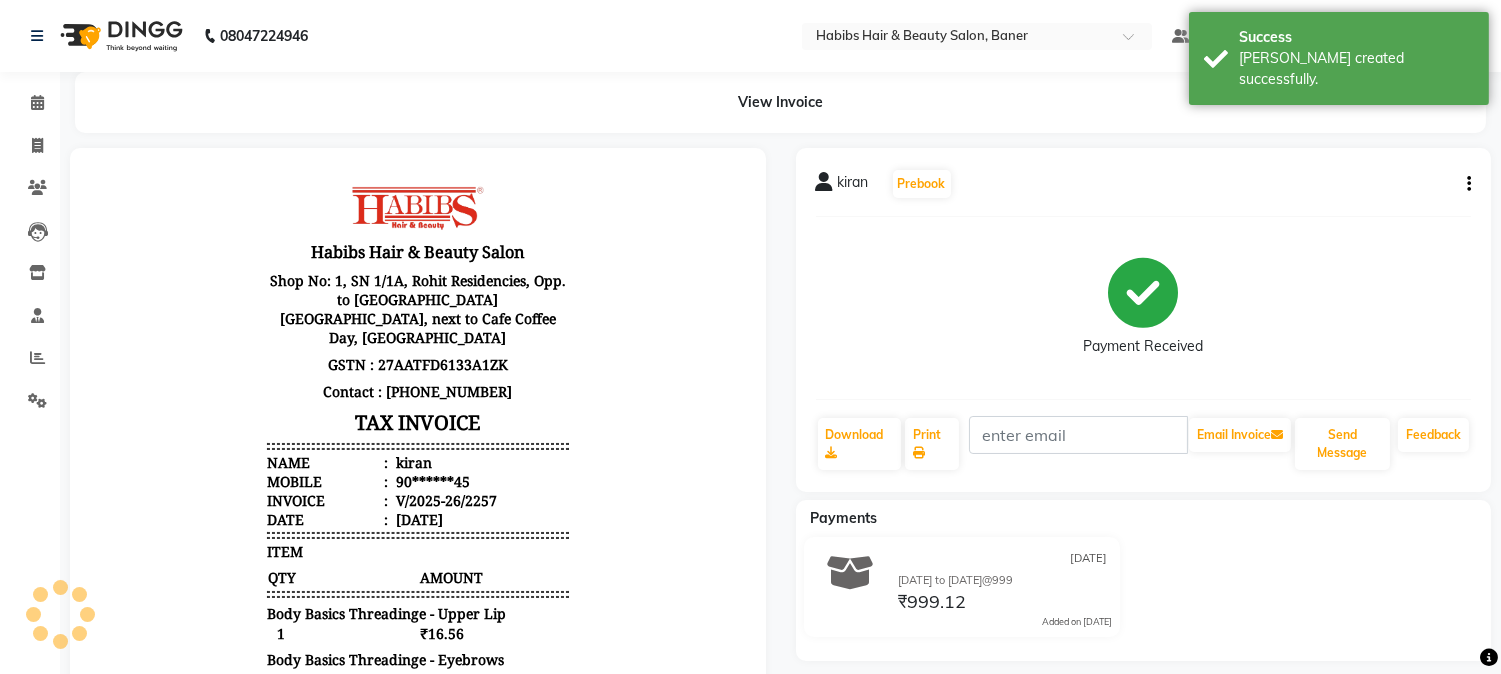 scroll, scrollTop: 0, scrollLeft: 0, axis: both 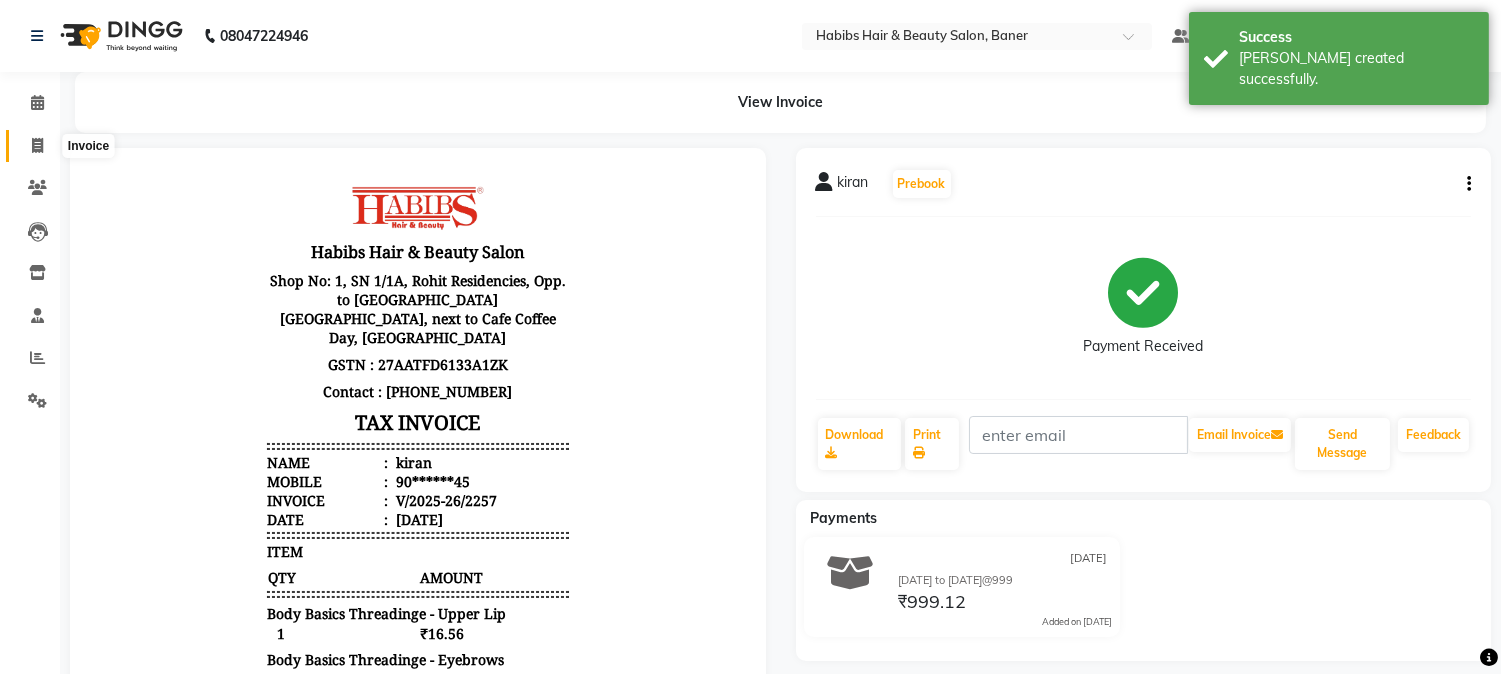 click 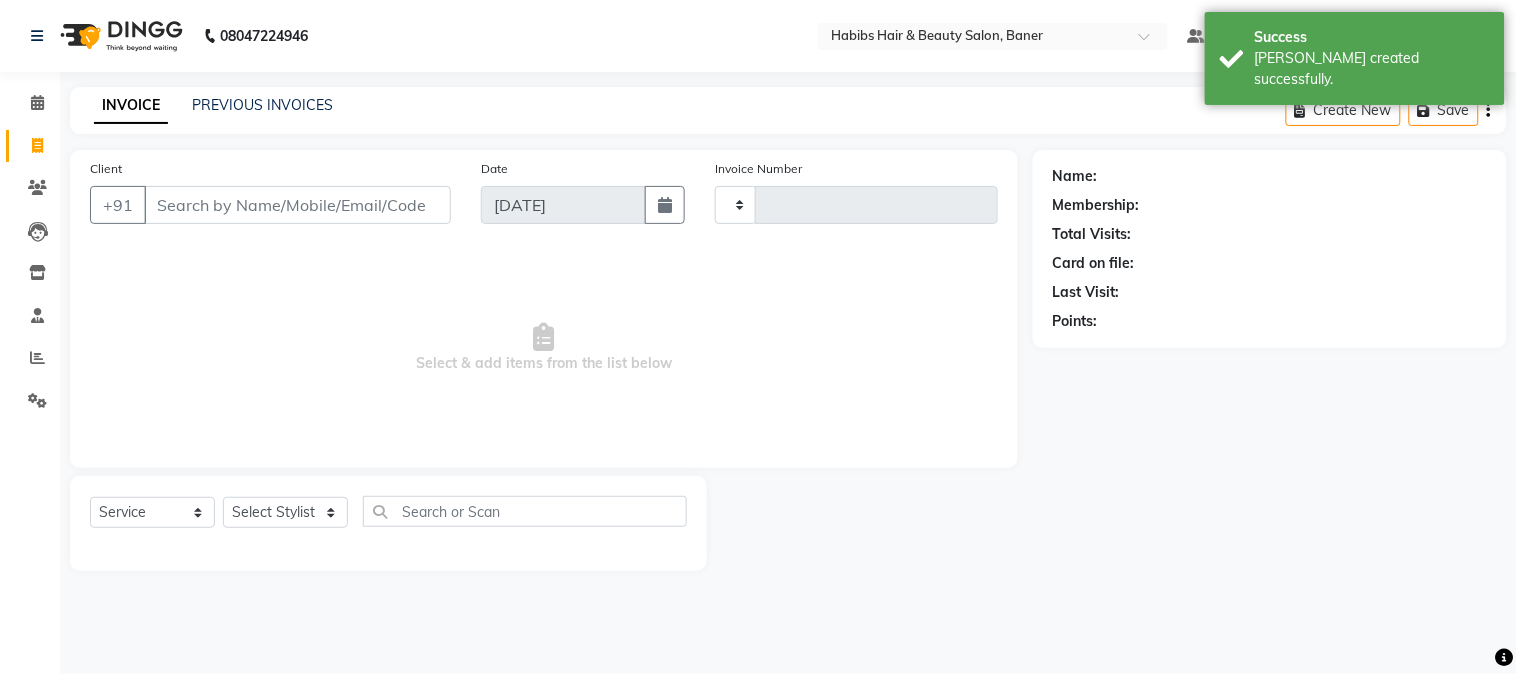 type on "2258" 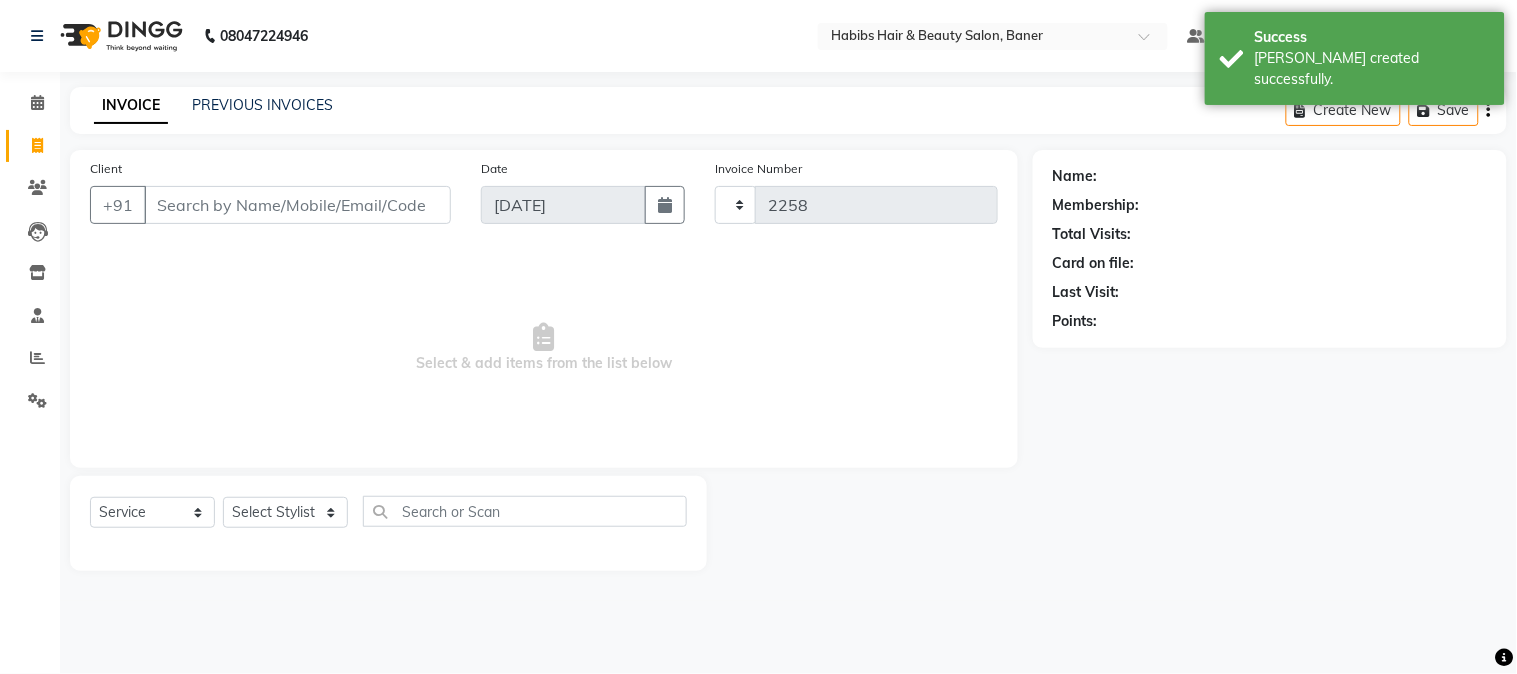 select on "5356" 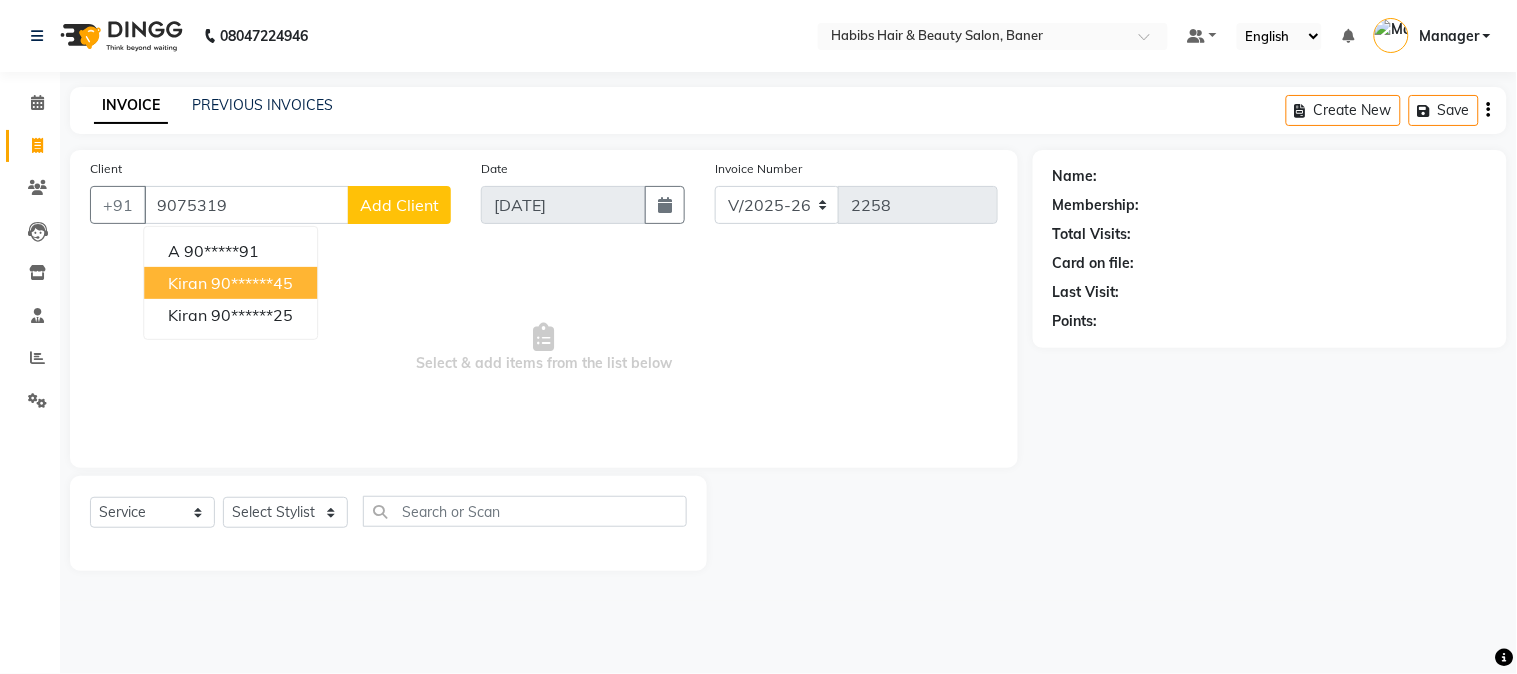click on "kiran" at bounding box center [187, 283] 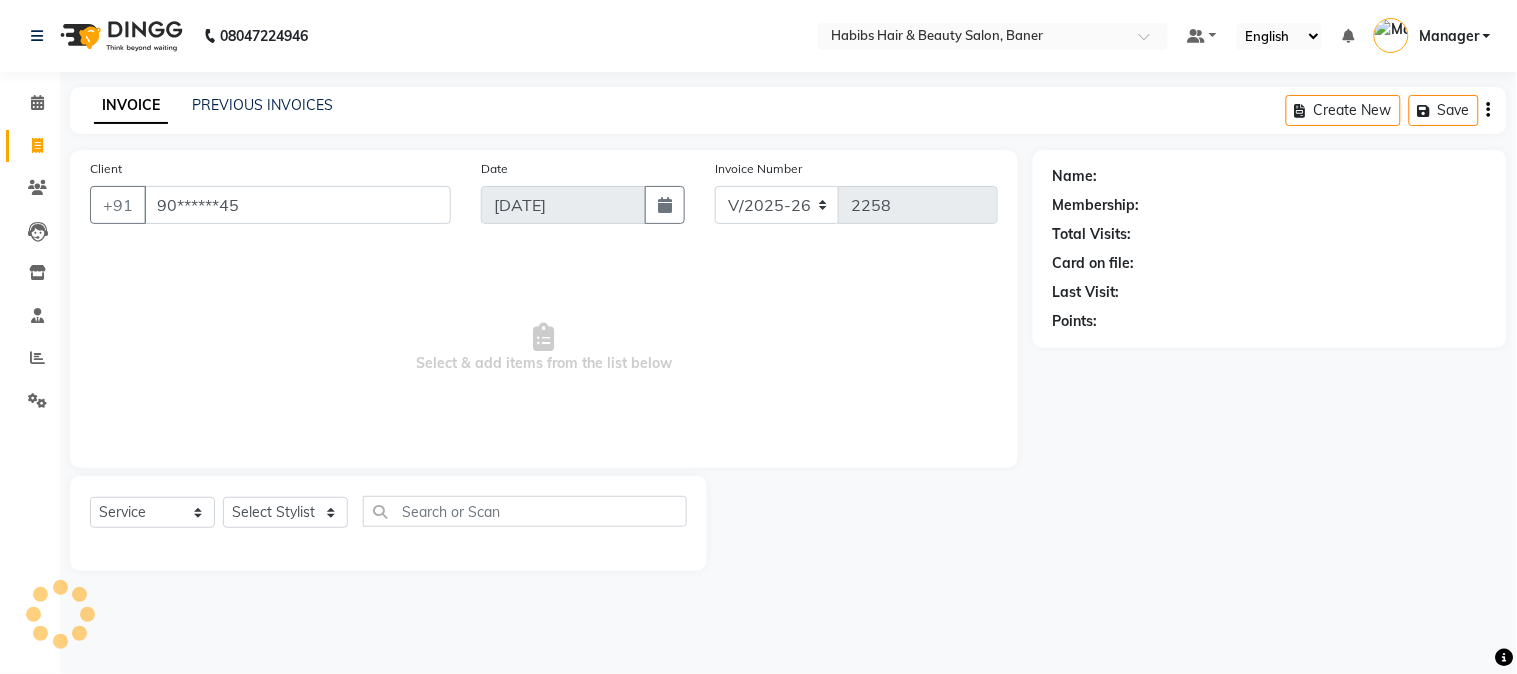 type on "90******45" 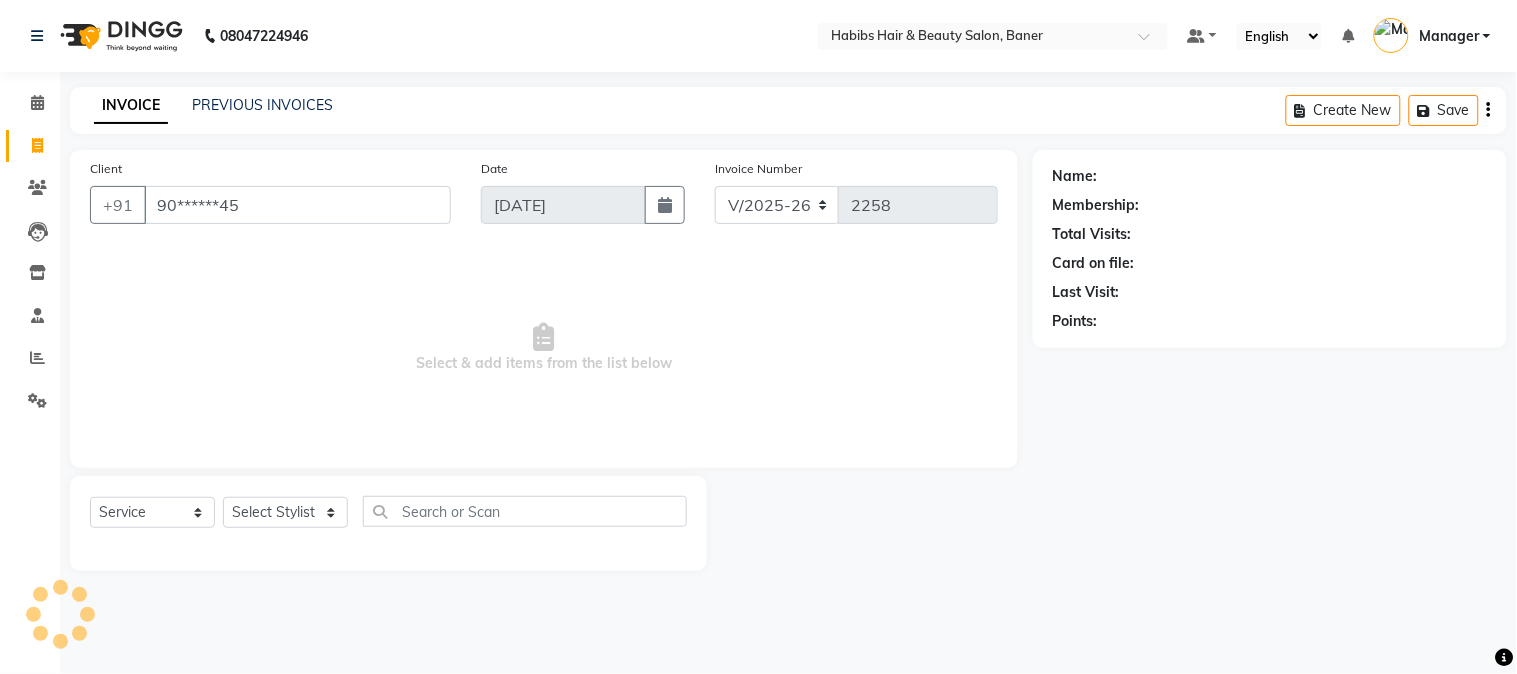 select on "1: Object" 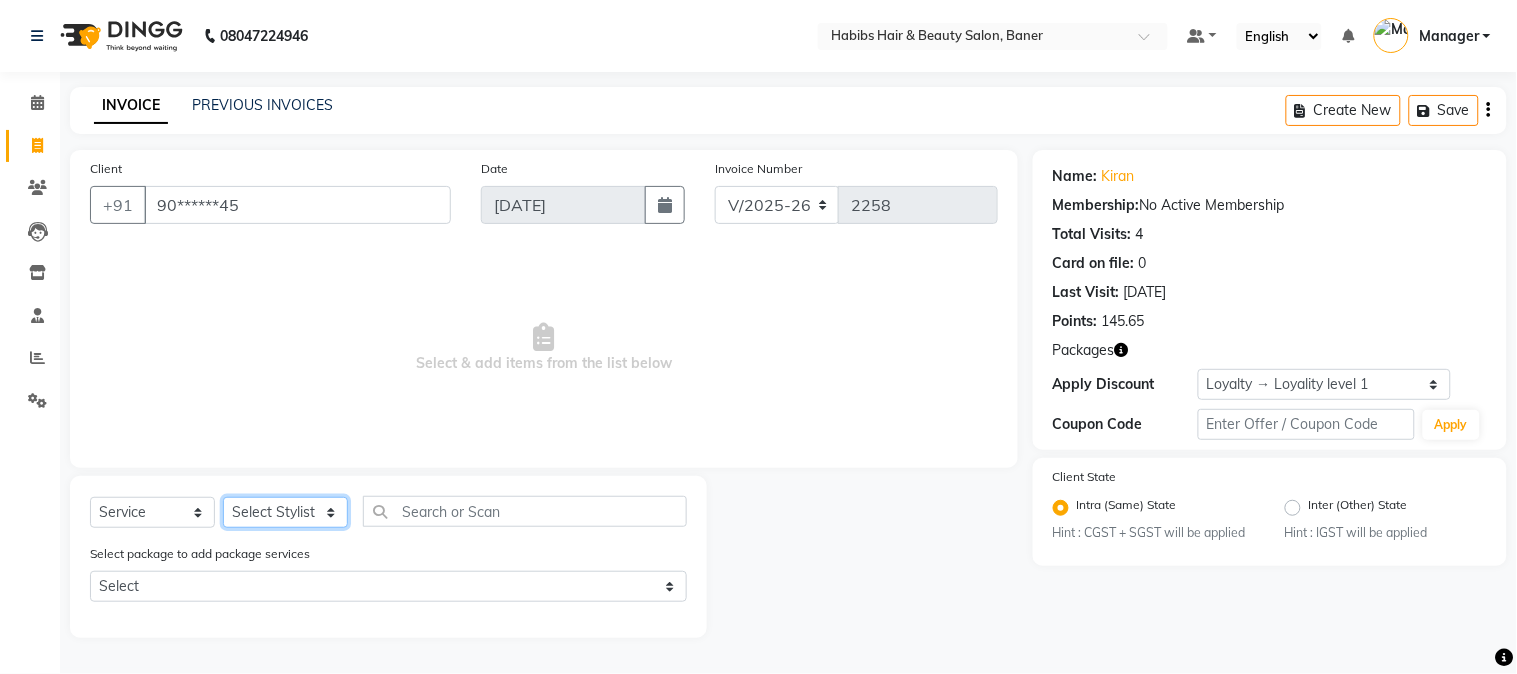 click on "Select Stylist Admin Khushal Kiran Mahesh Dalavi  Manager Pooja Singh Rahul Ram Sanjay Swapnali Taruna" 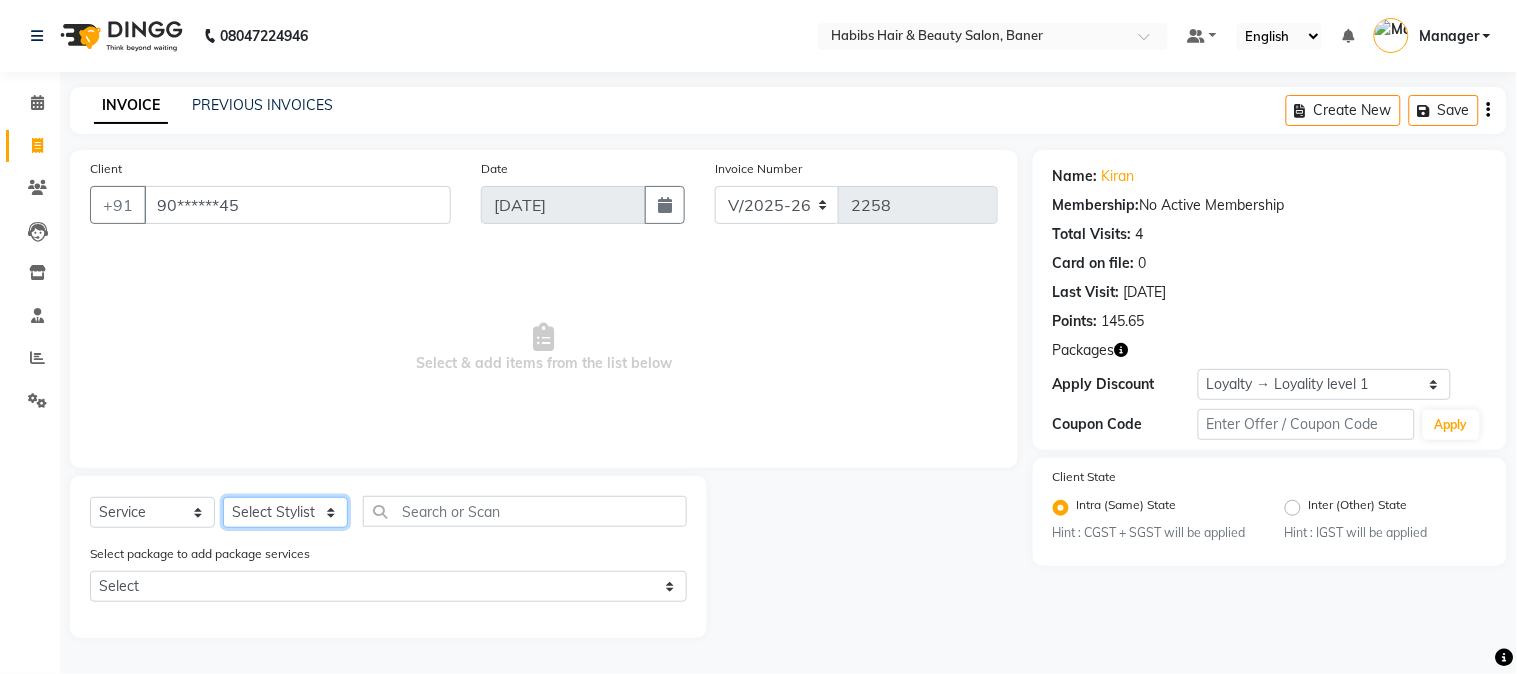 select on "67829" 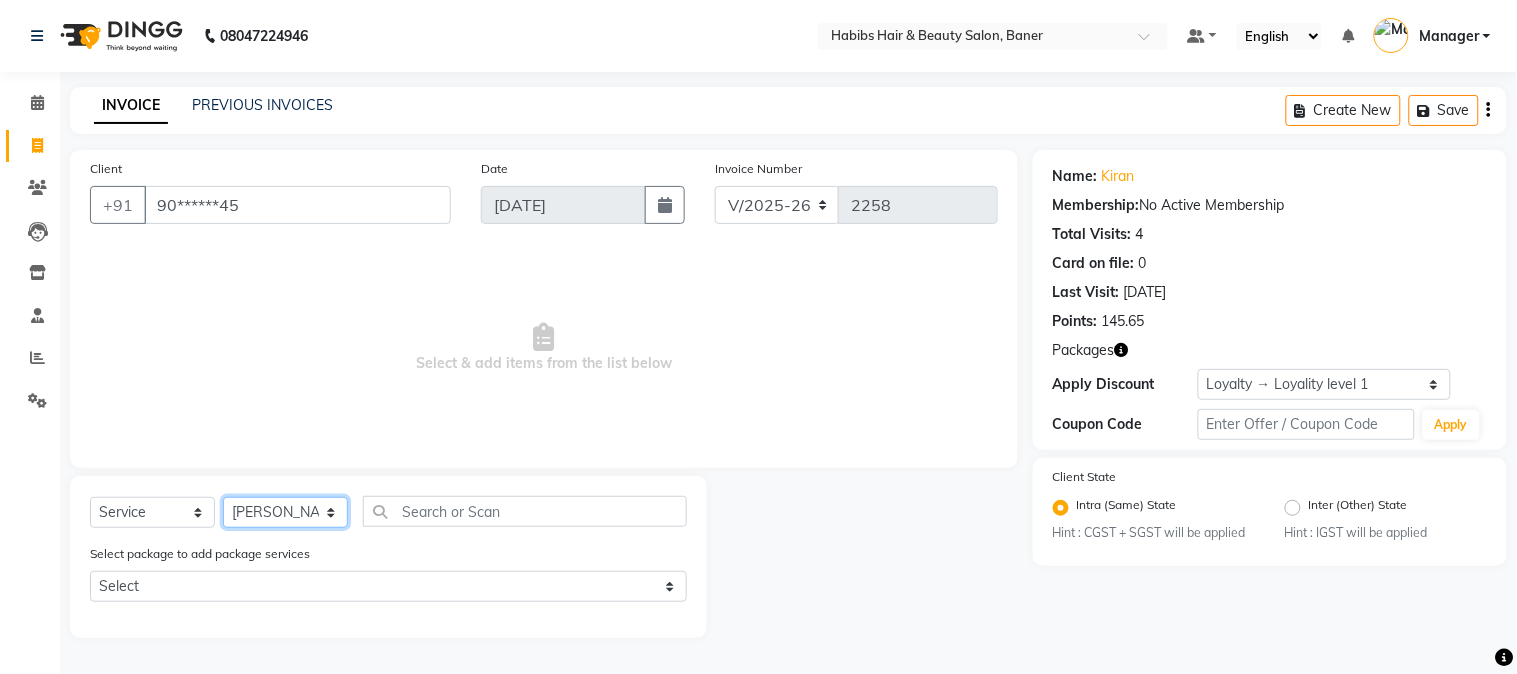 click on "Select Stylist Admin Khushal Kiran Mahesh Dalavi  Manager Pooja Singh Rahul Ram Sanjay Swapnali Taruna" 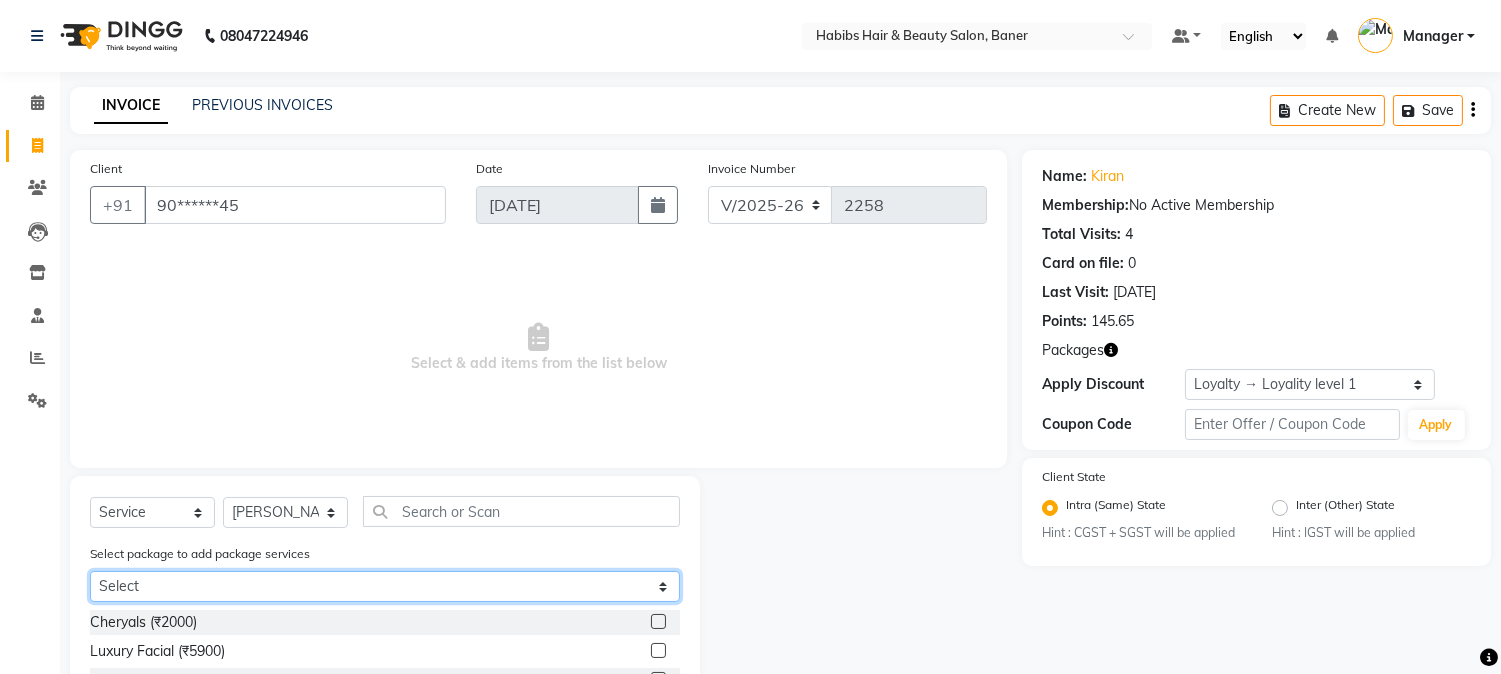 click on "Select UNDERARMS OFFER Monday to Thursday@999" 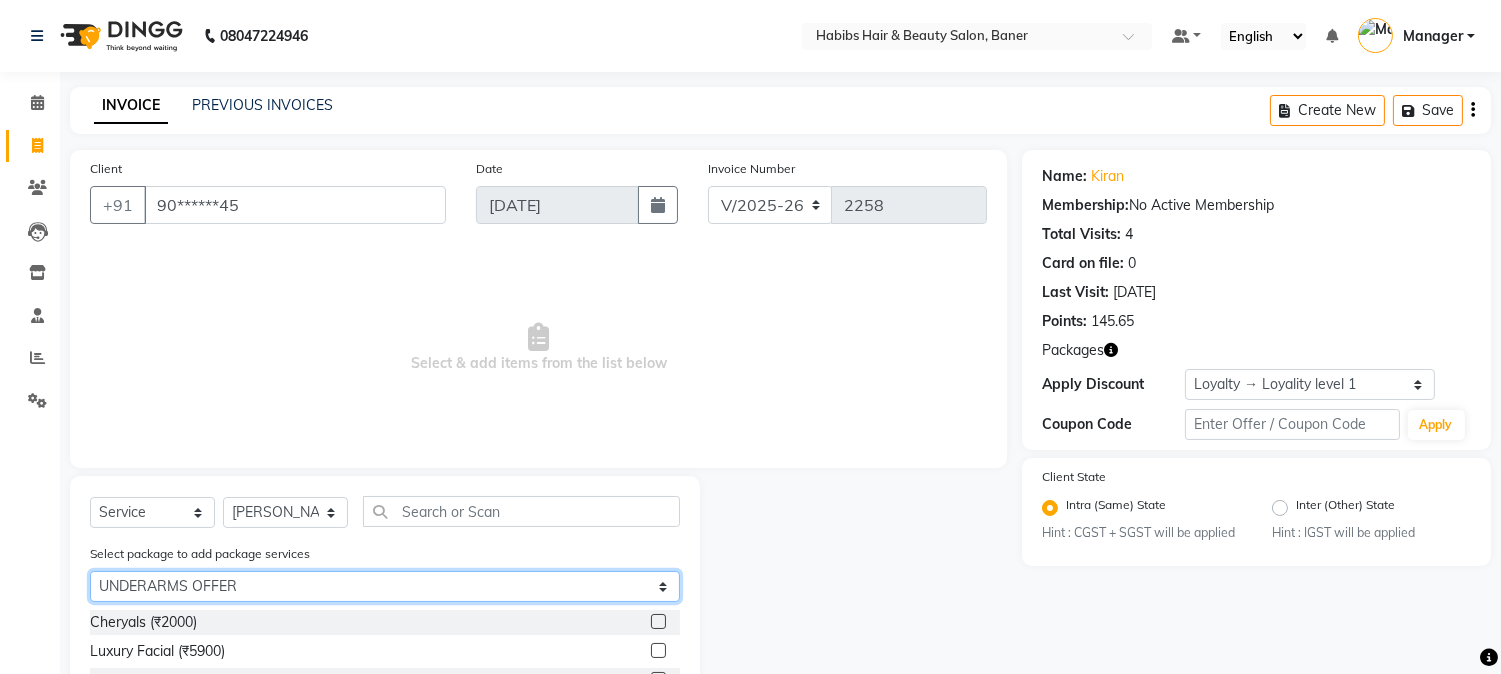 click on "Select UNDERARMS OFFER Monday to Thursday@999" 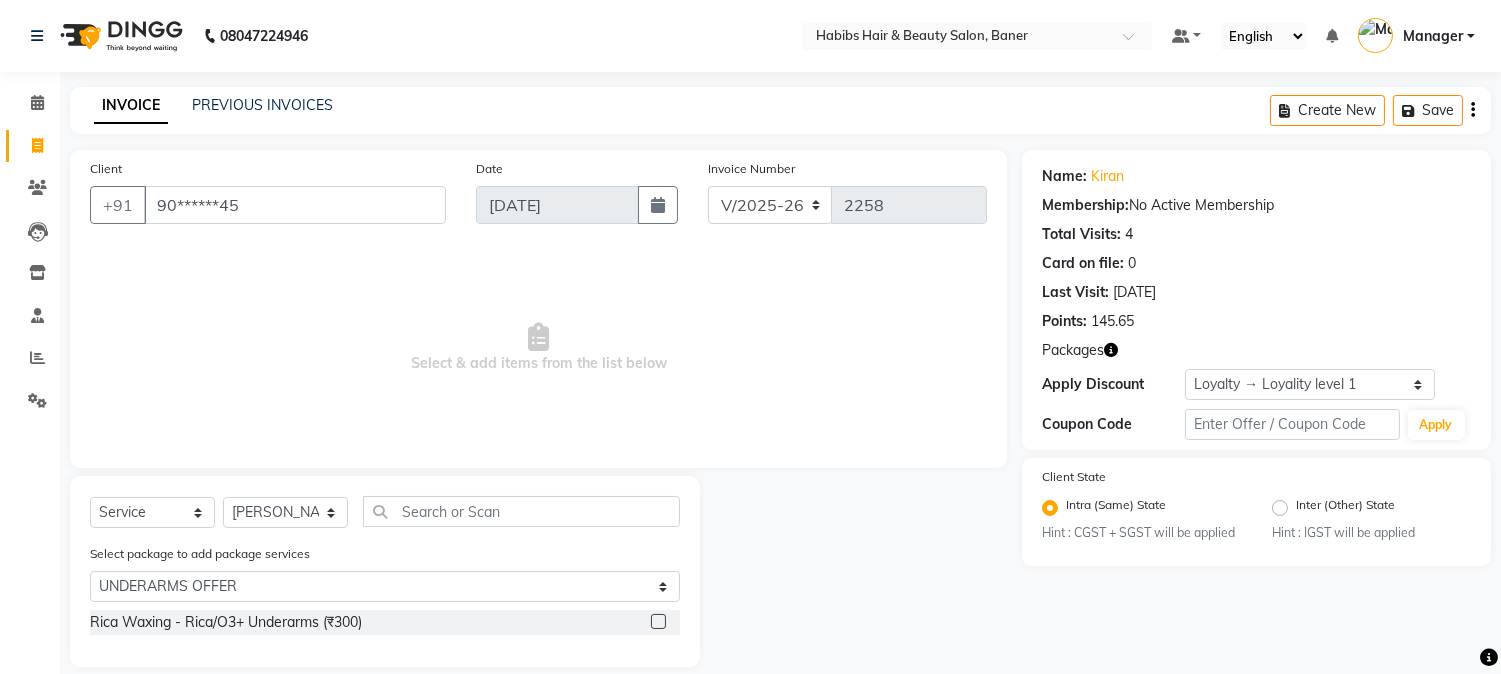 click 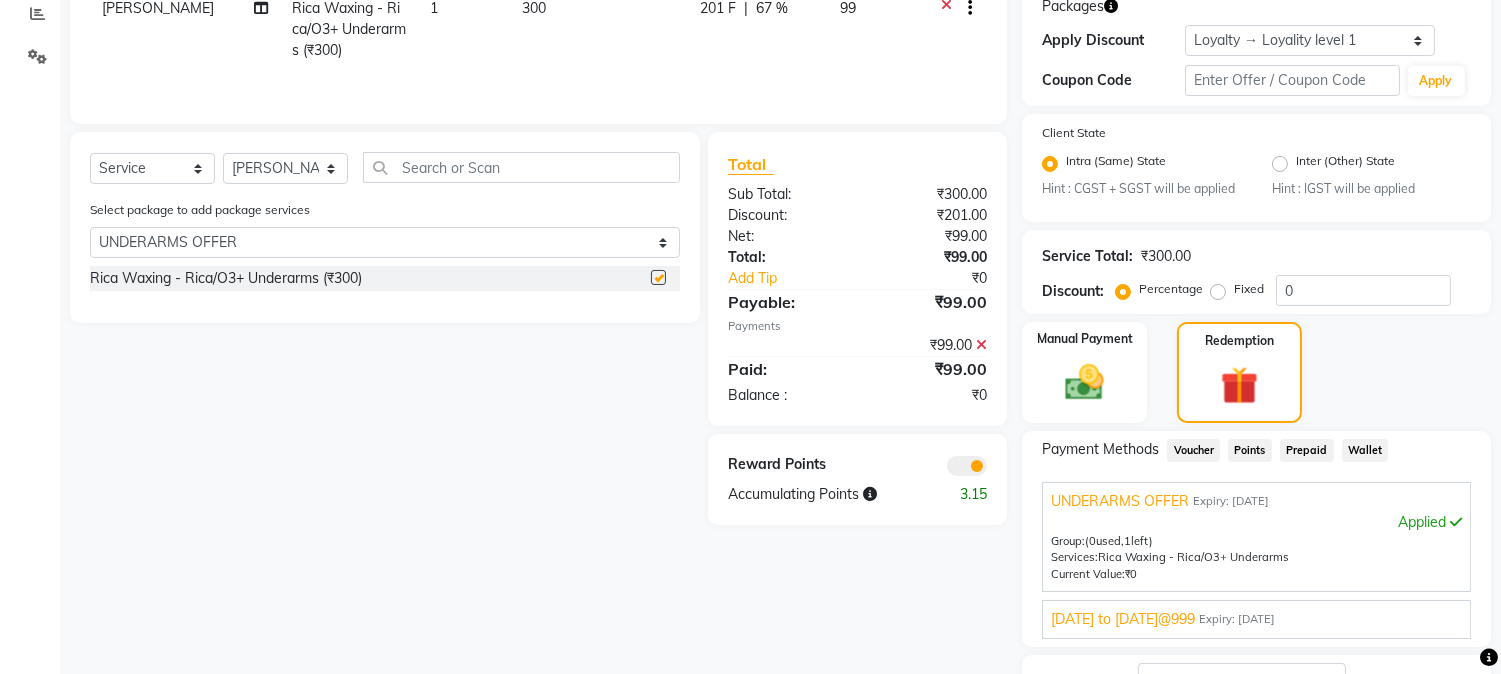 checkbox on "false" 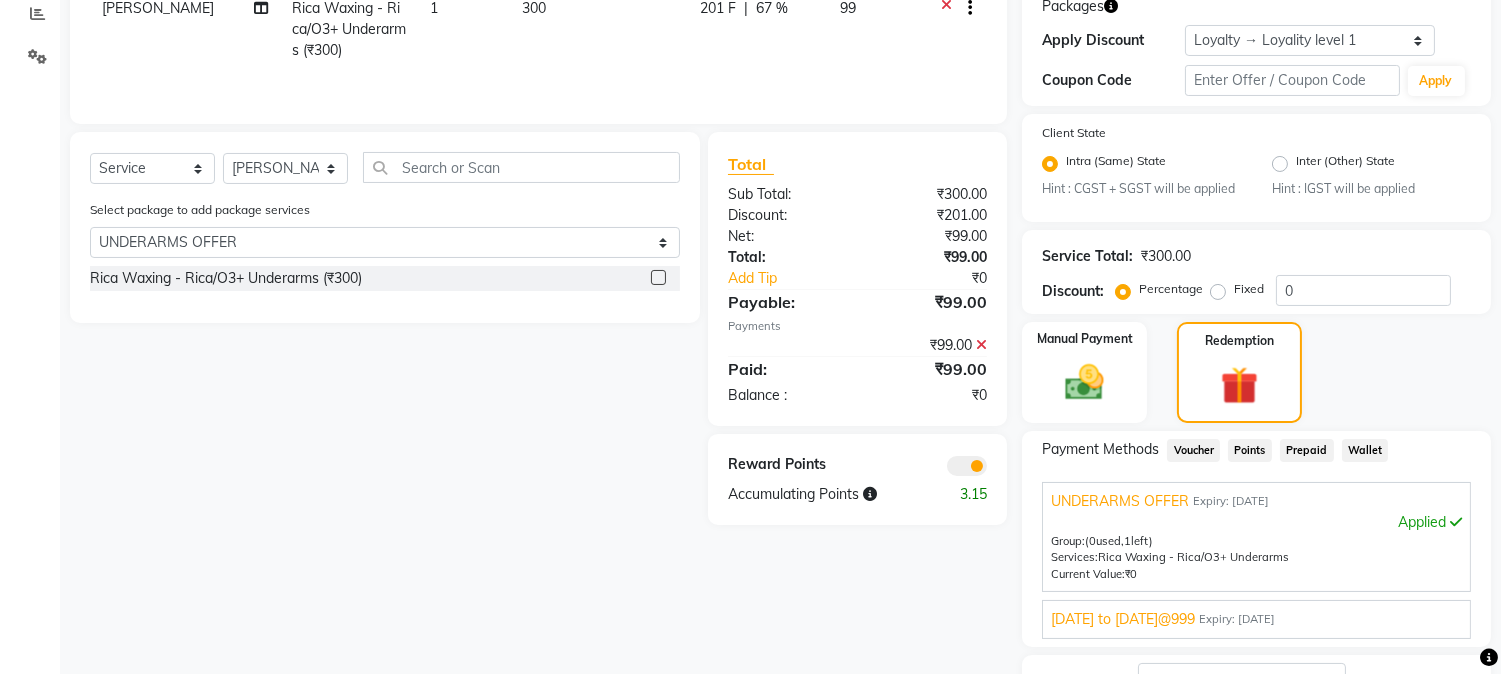 scroll, scrollTop: 501, scrollLeft: 0, axis: vertical 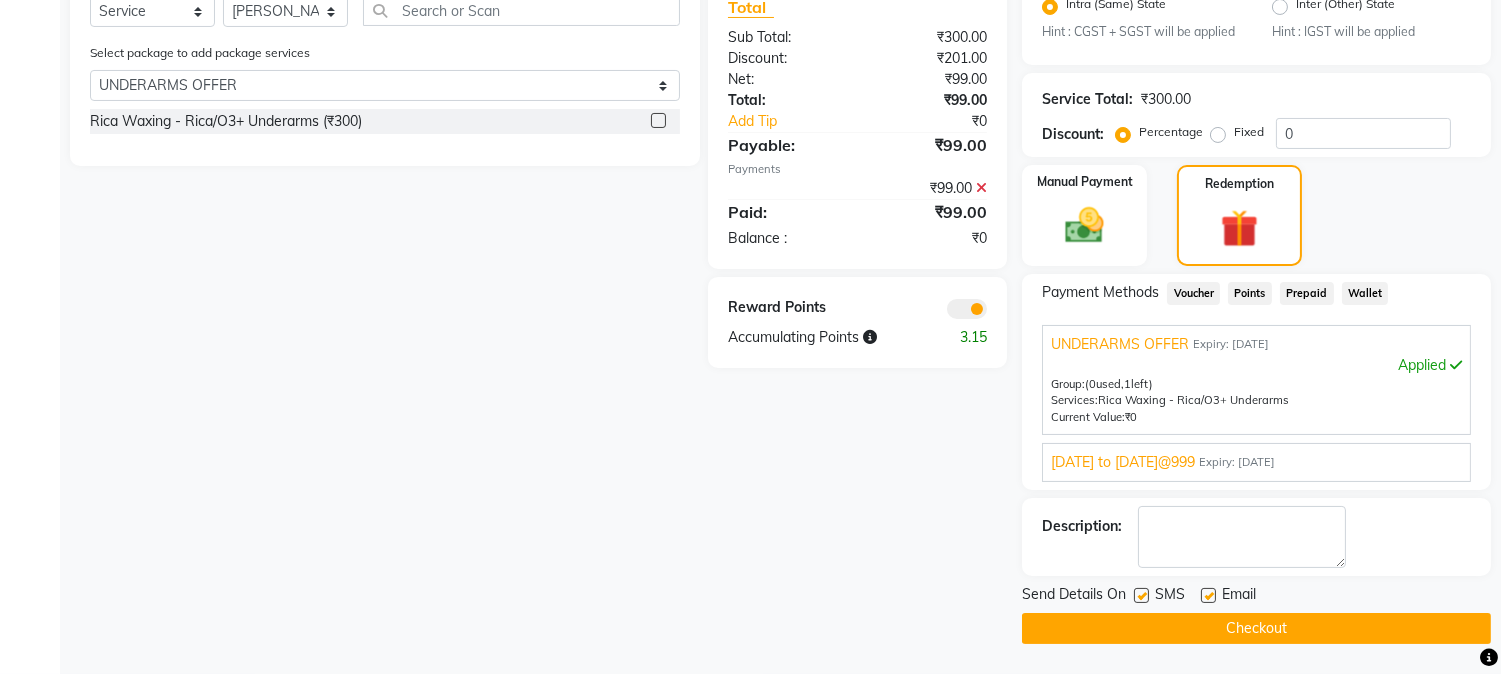 click on "Checkout" 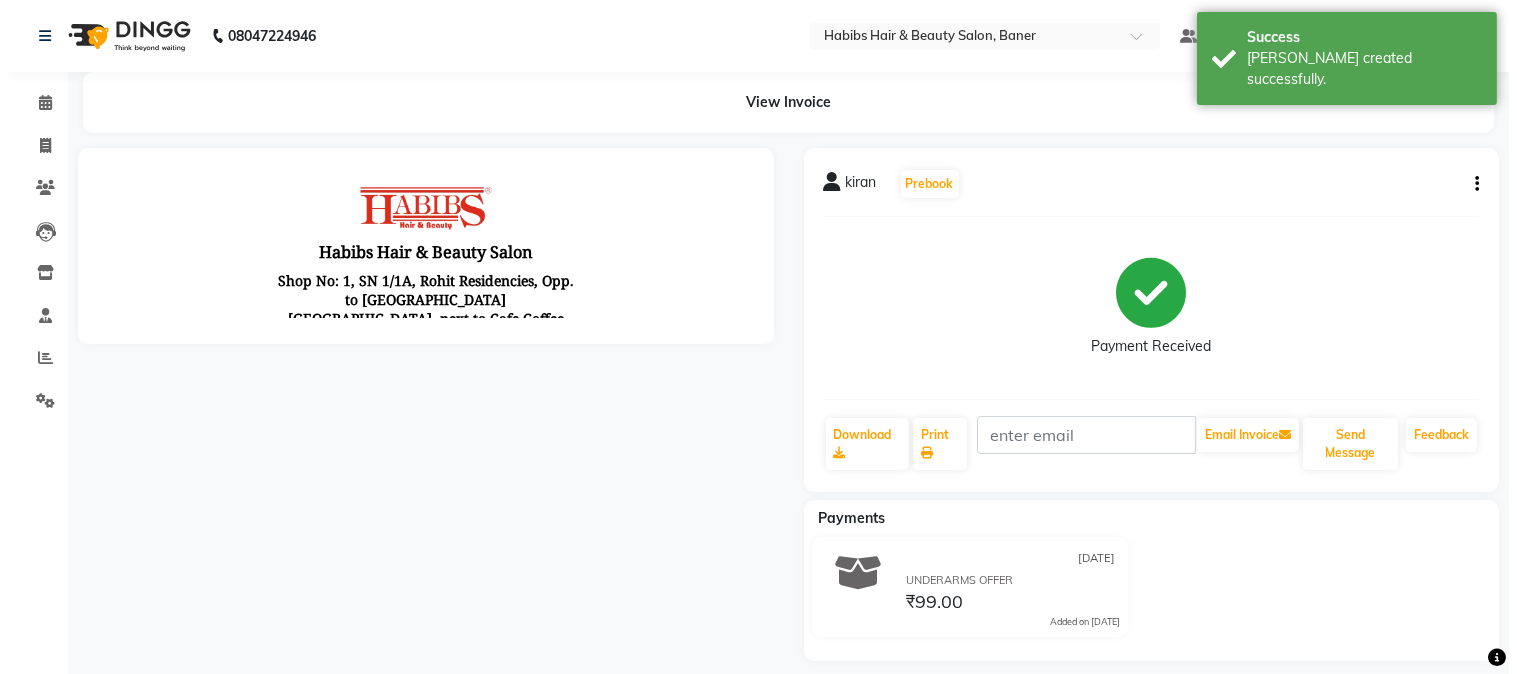 scroll, scrollTop: 0, scrollLeft: 0, axis: both 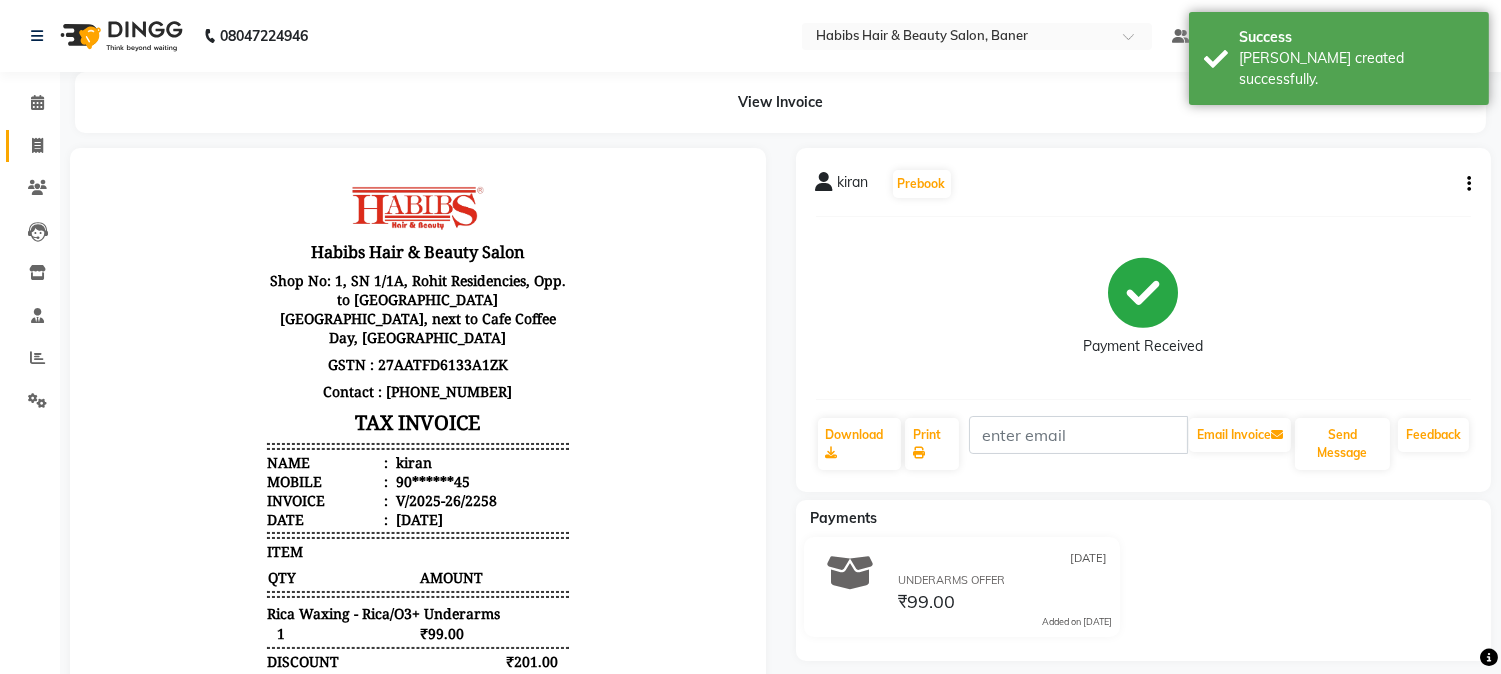 click on "Invoice" 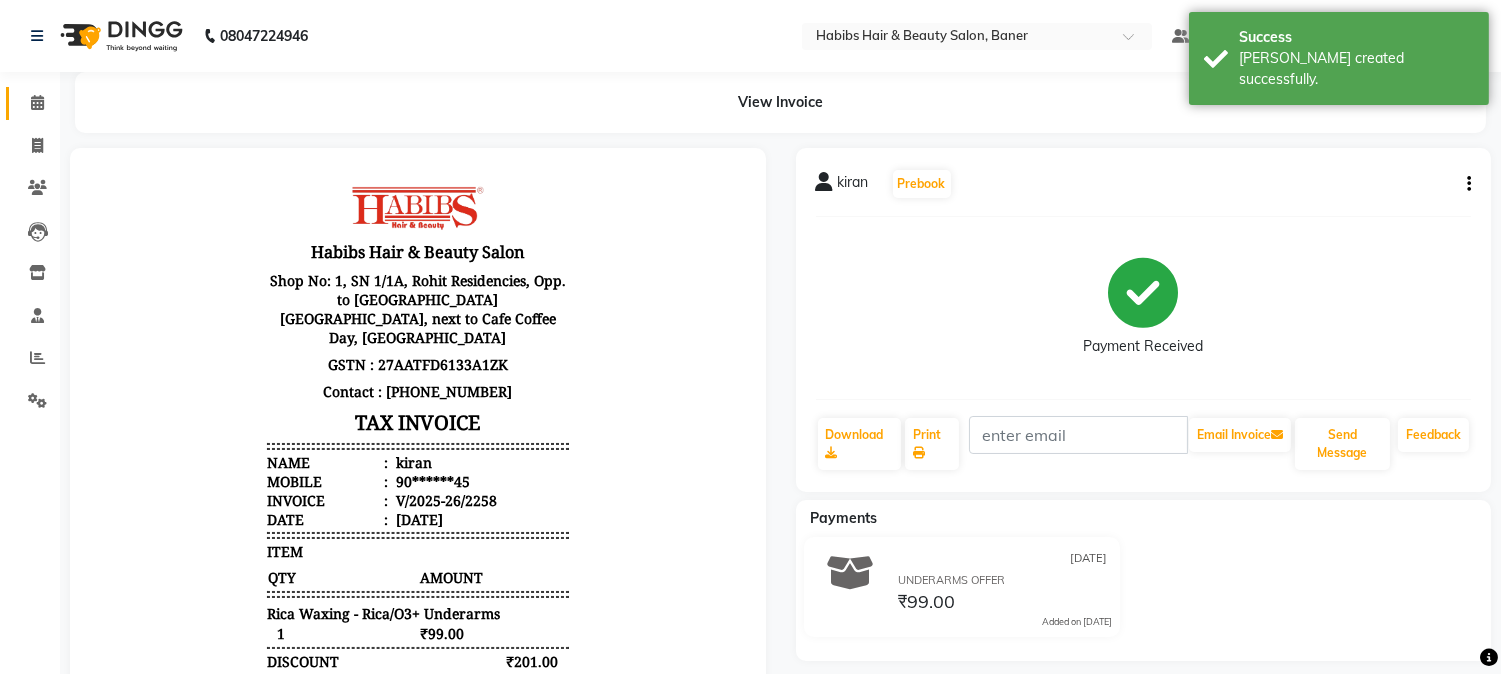 select on "5356" 